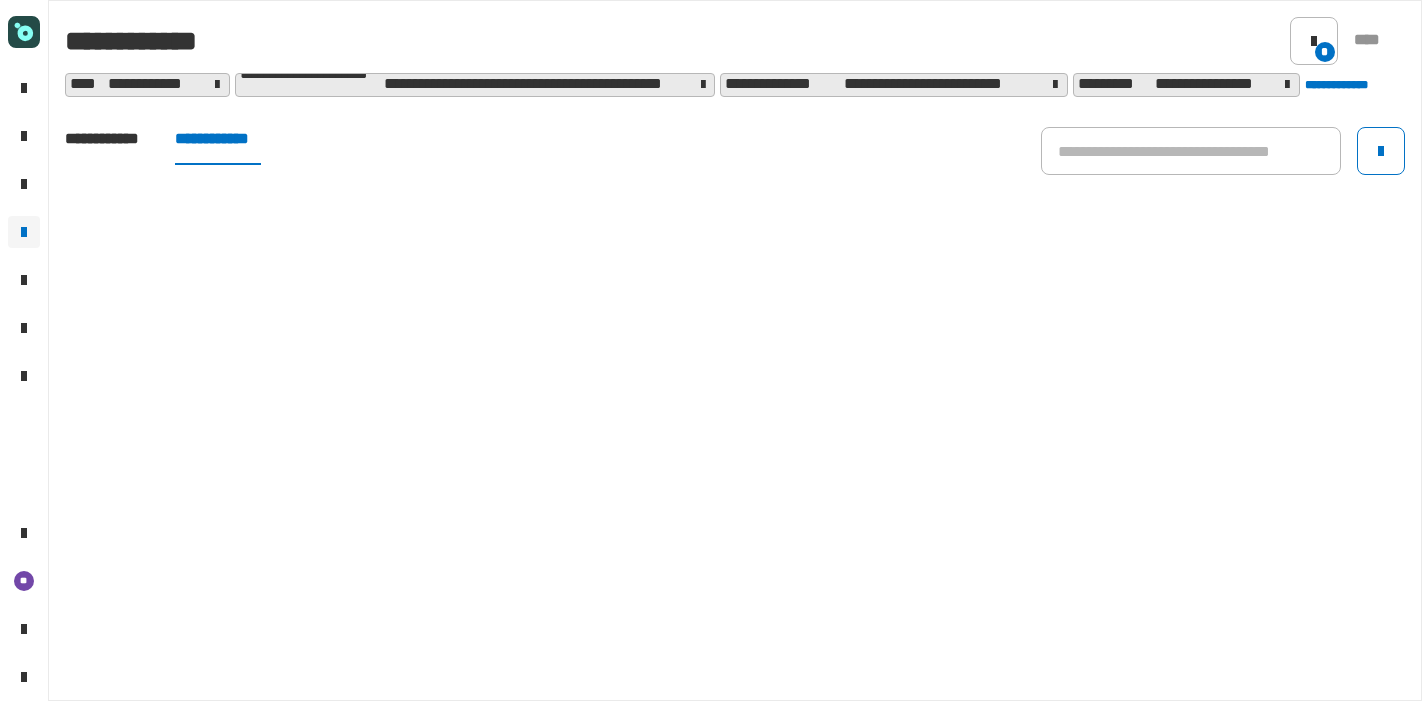 scroll, scrollTop: 0, scrollLeft: 0, axis: both 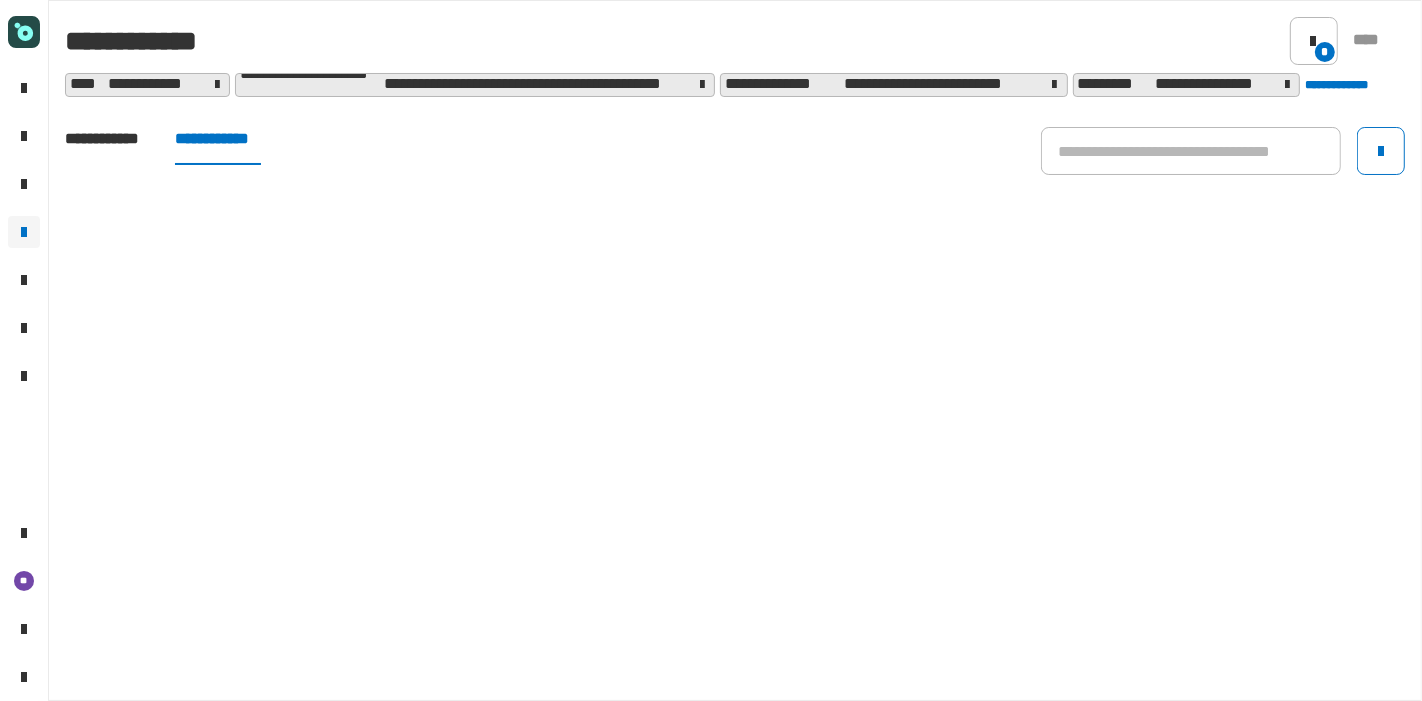 click on "**********" 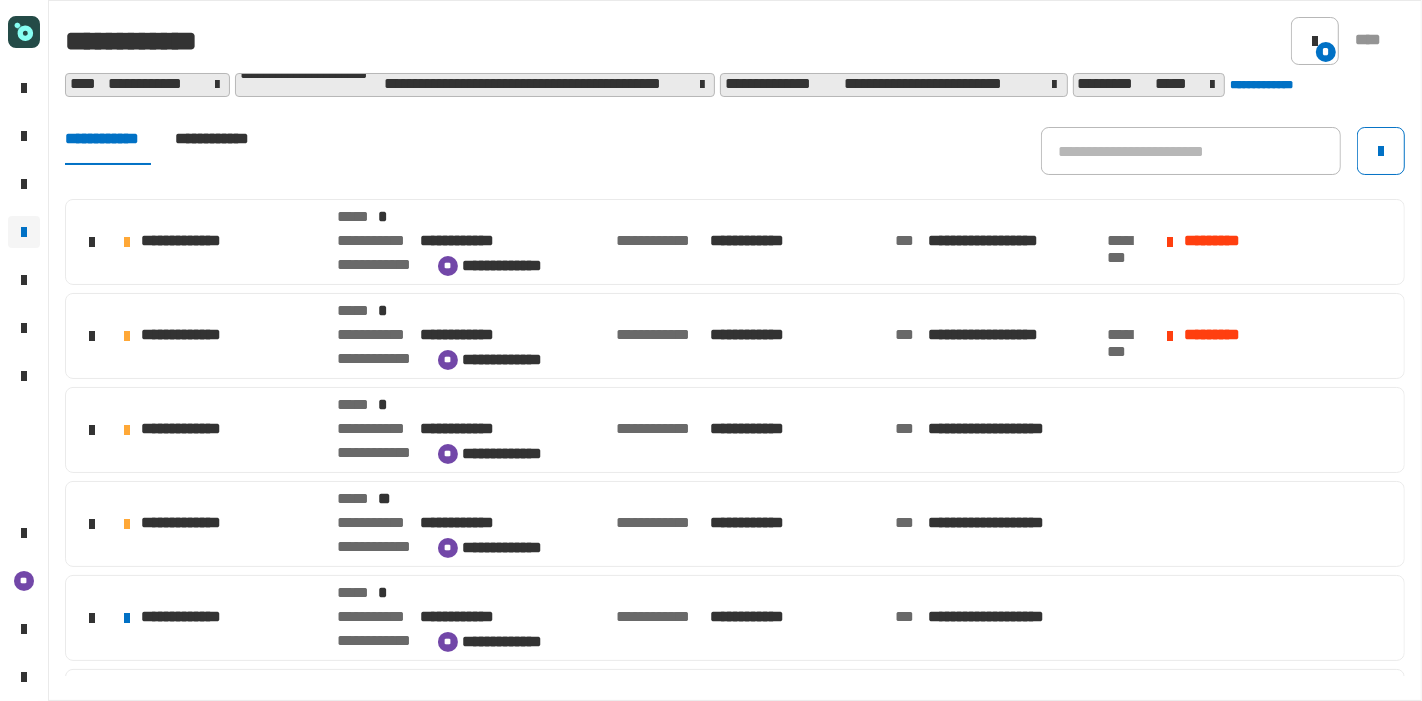 click on "**********" 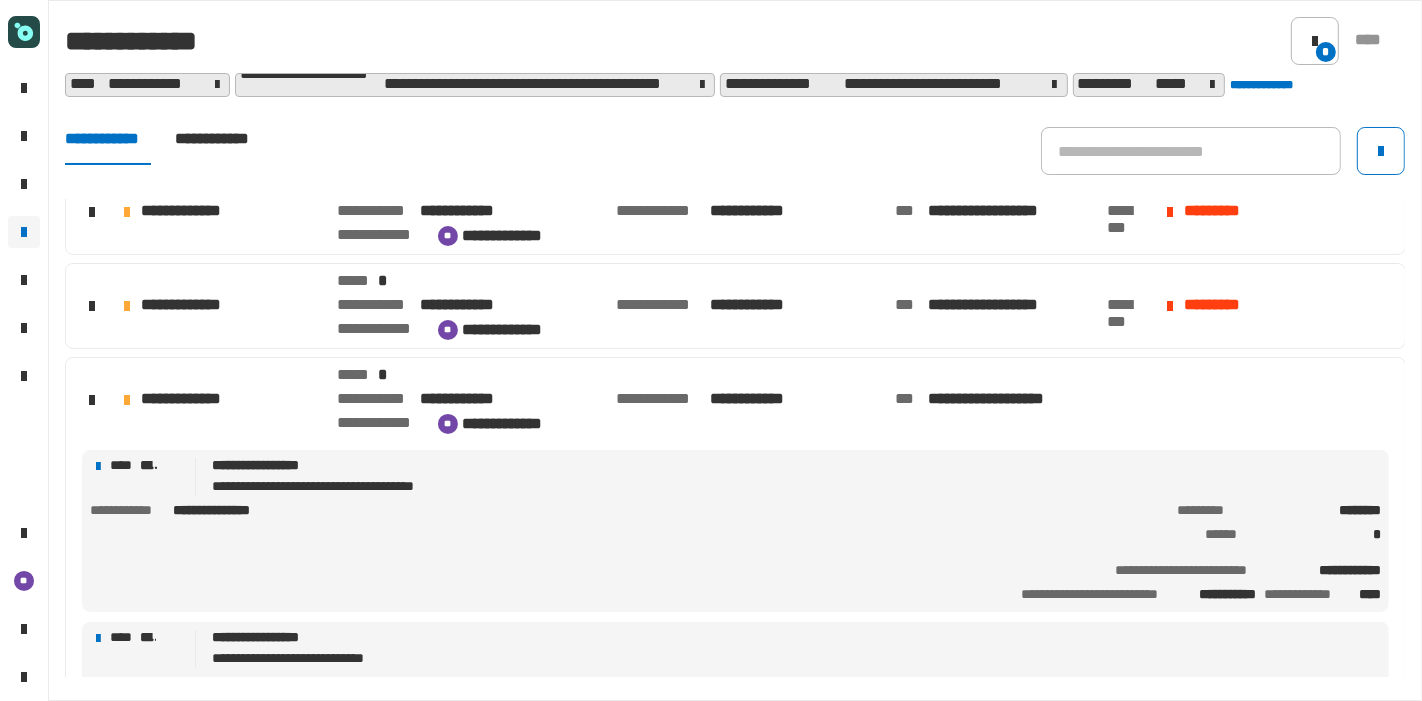 scroll, scrollTop: 93, scrollLeft: 0, axis: vertical 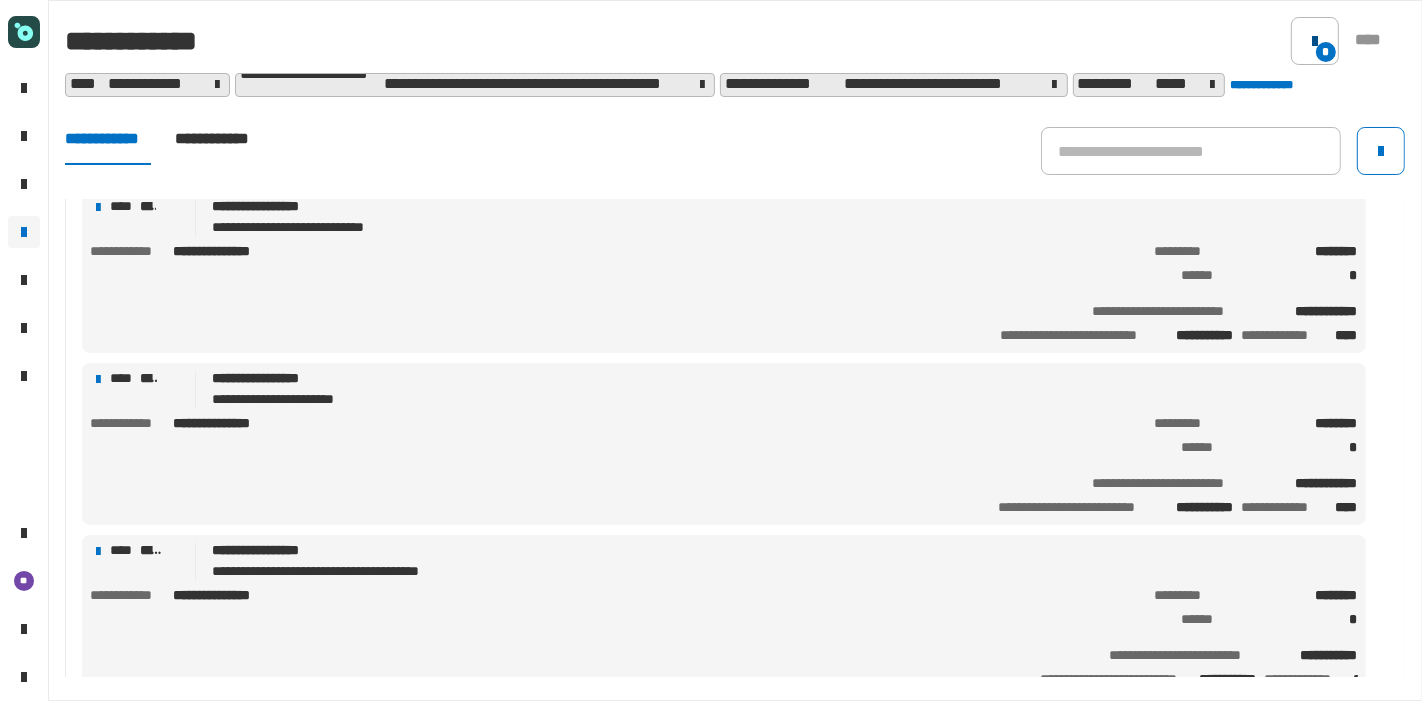 click on "*" 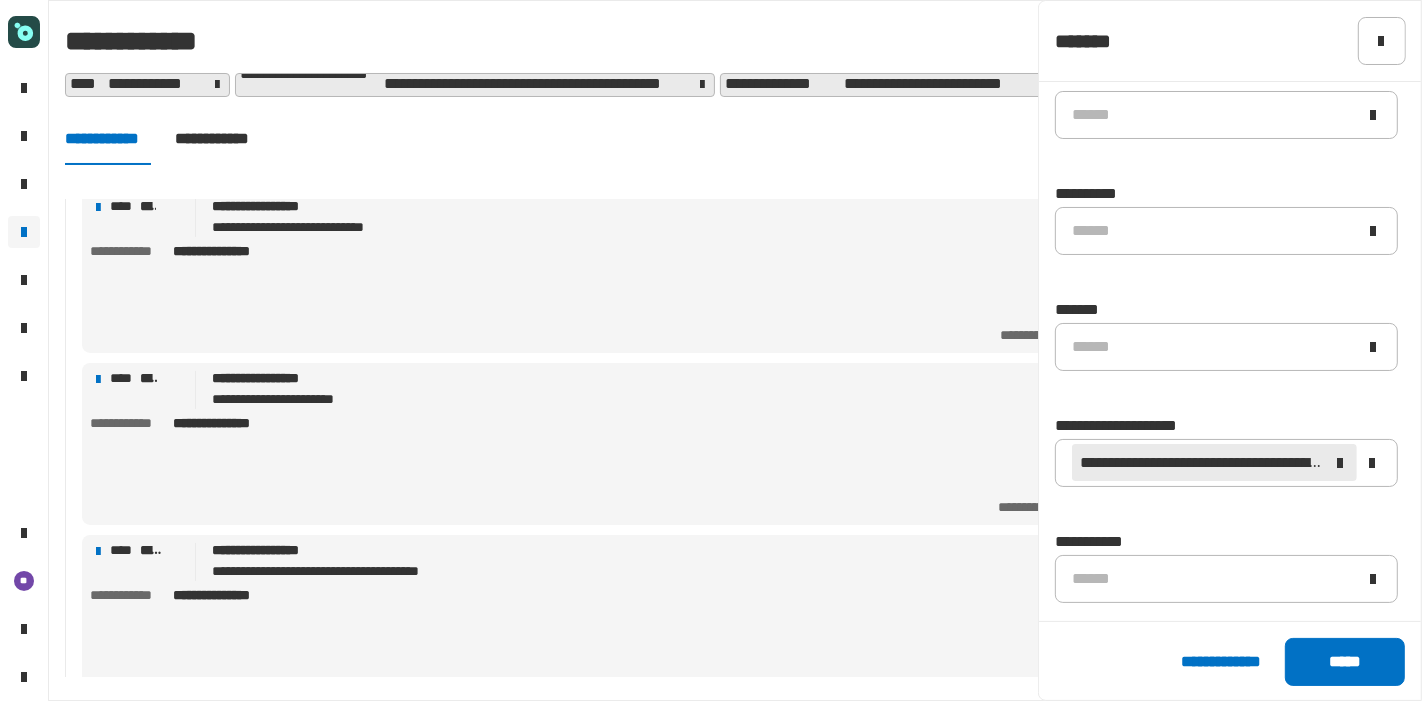 scroll, scrollTop: 613, scrollLeft: 0, axis: vertical 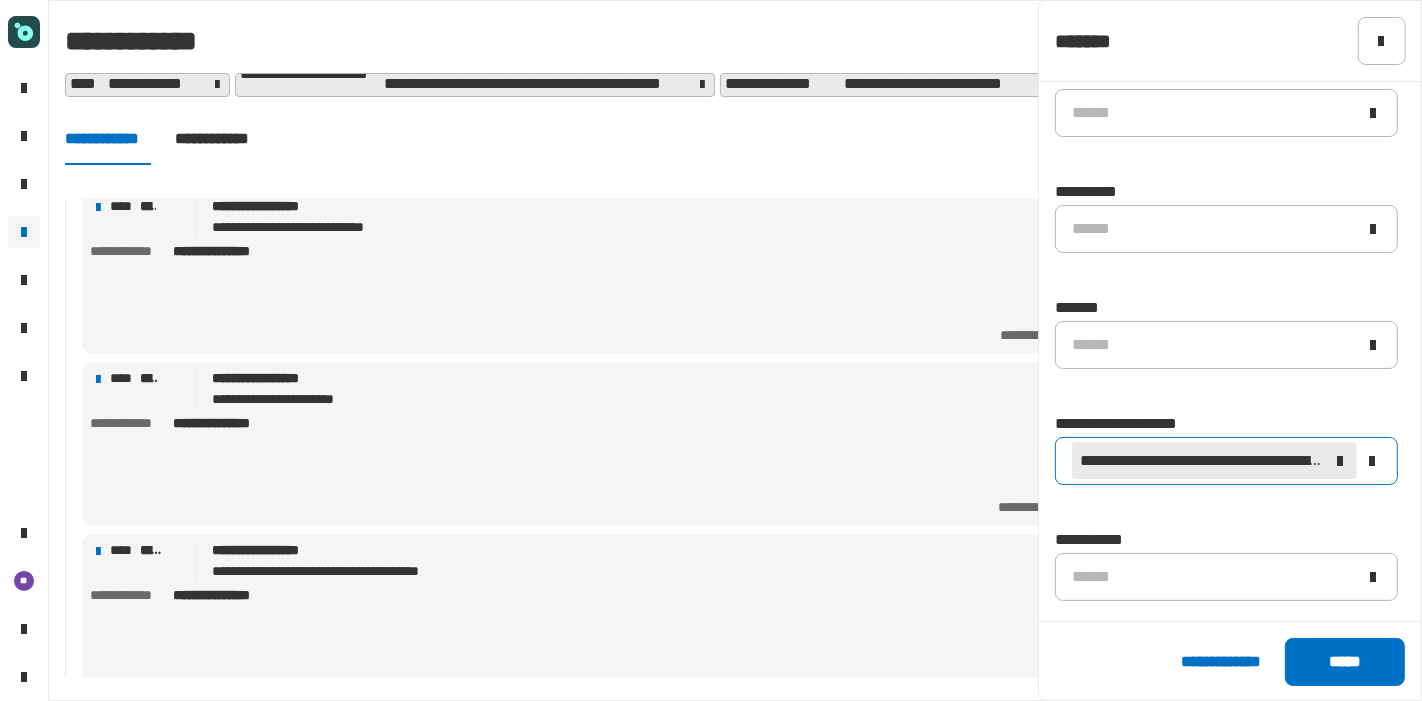 click 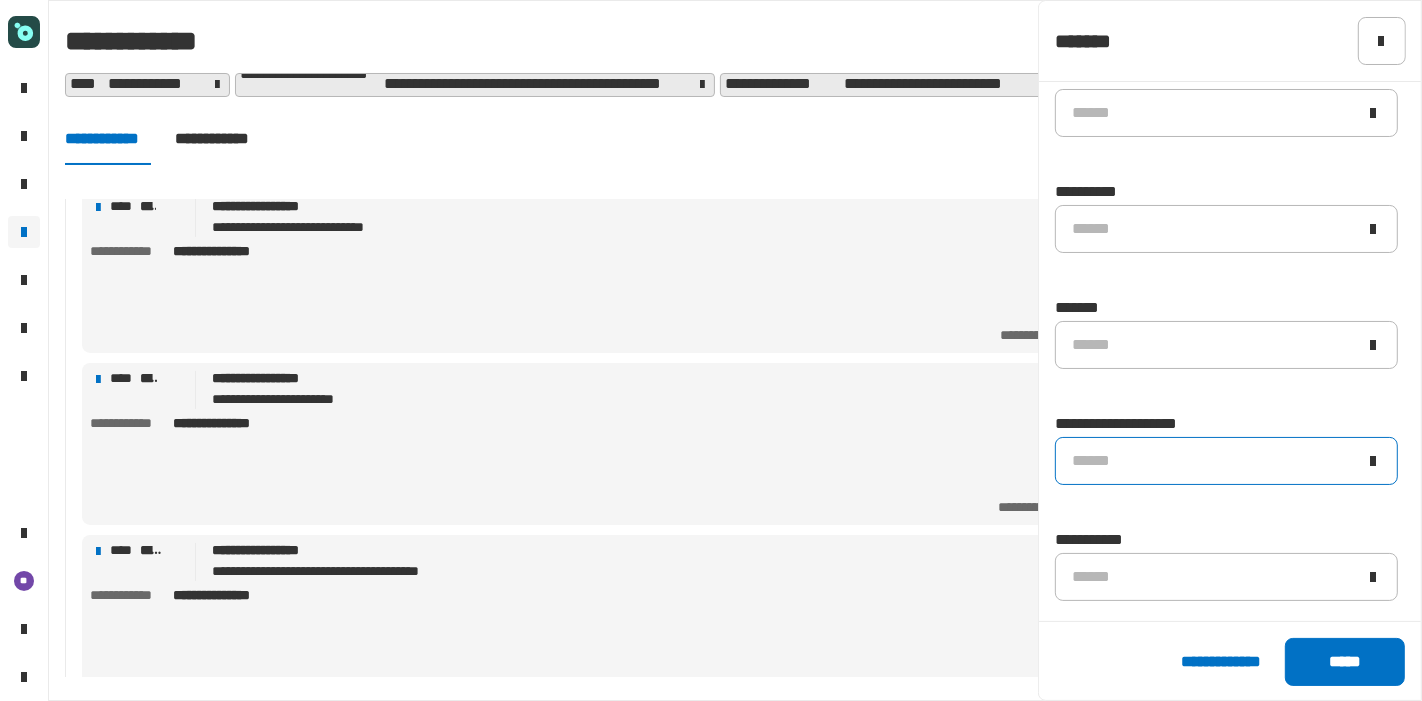 scroll, scrollTop: 0, scrollLeft: 0, axis: both 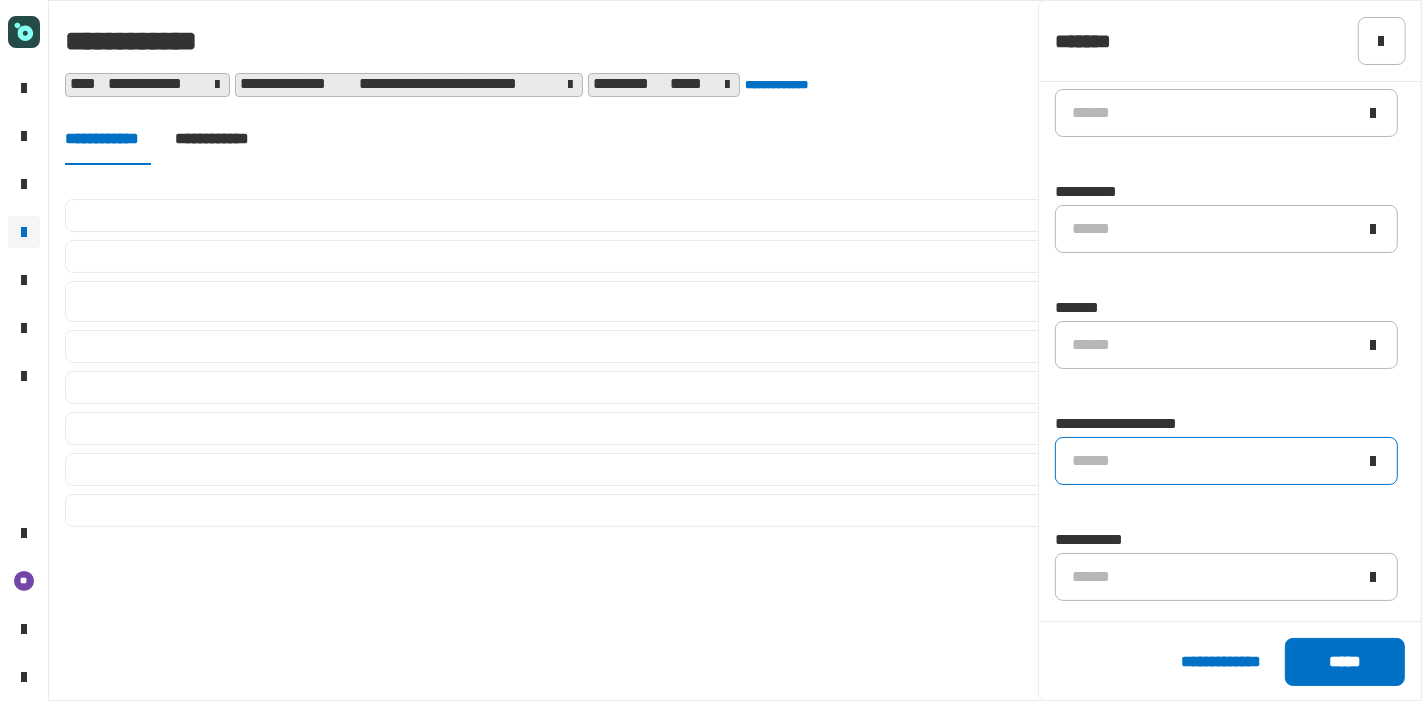 click on "**********" 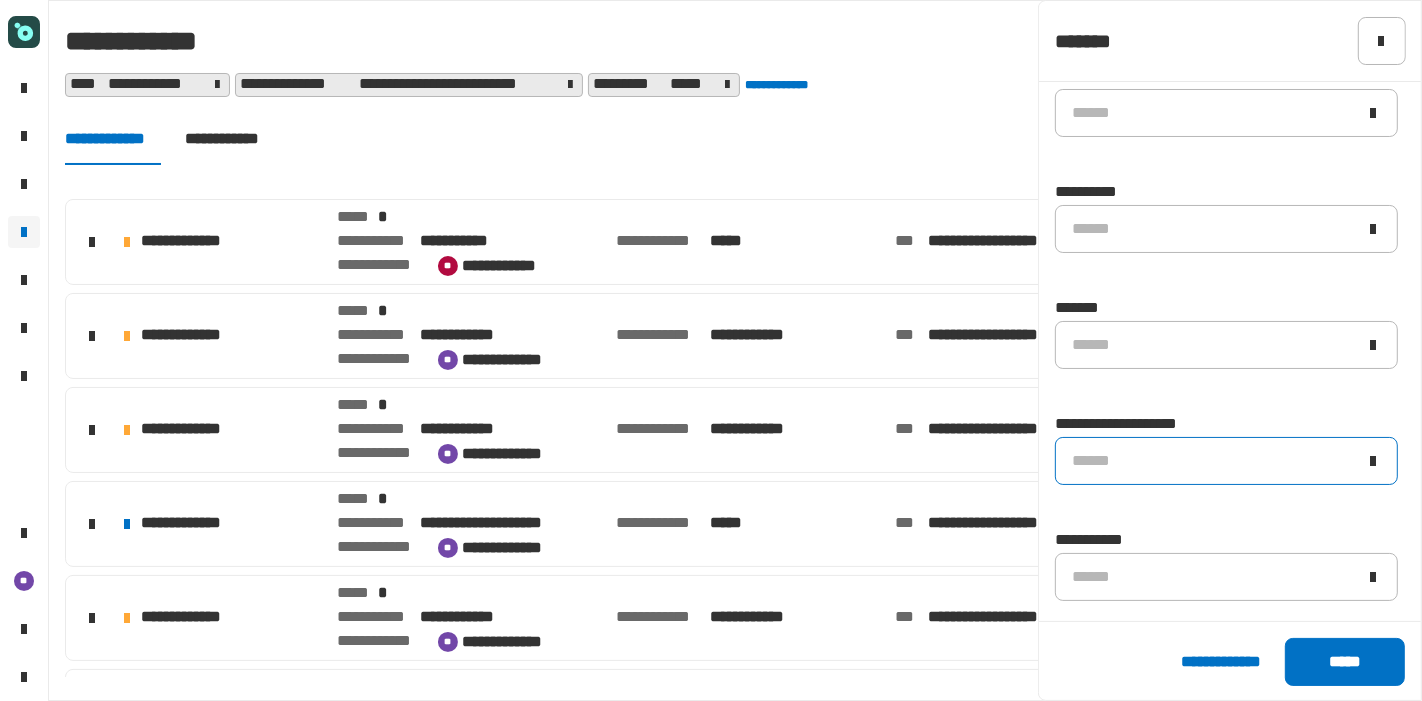 click on "******" 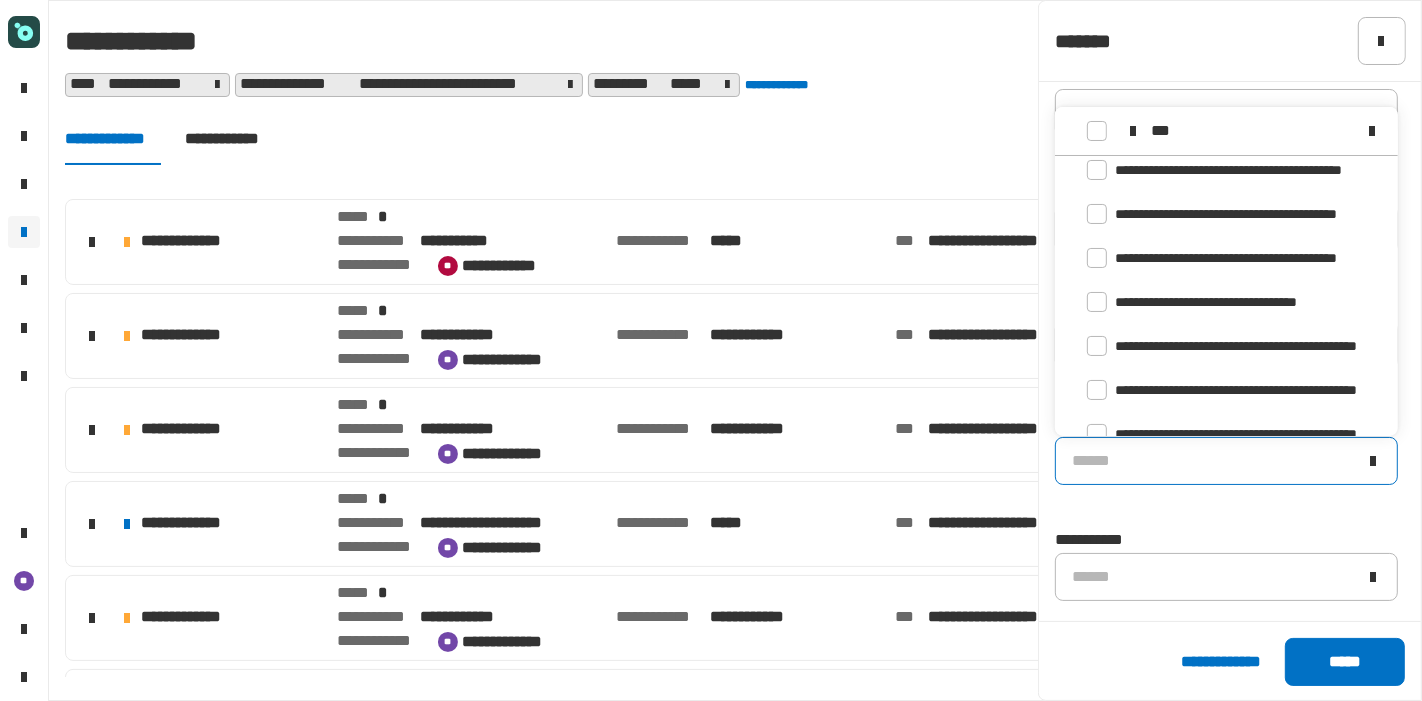scroll, scrollTop: 77, scrollLeft: 0, axis: vertical 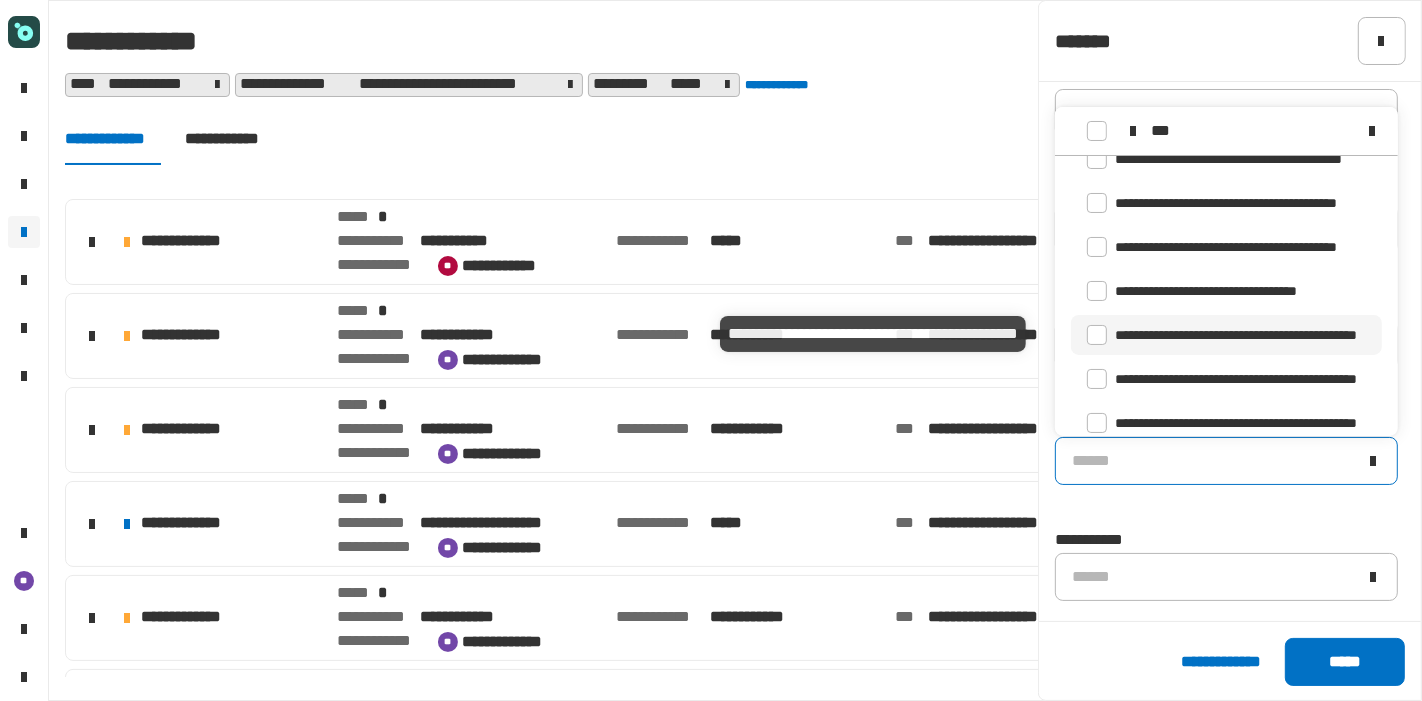 type on "***" 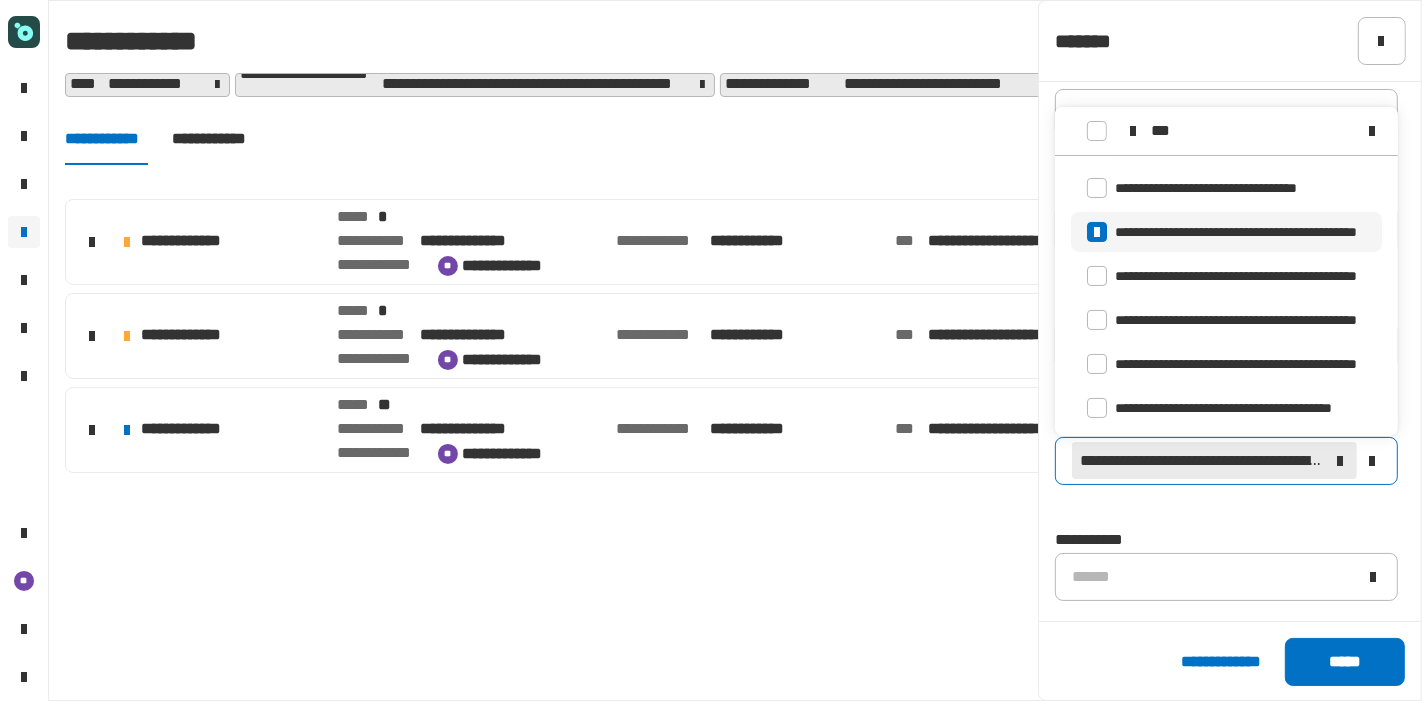 scroll, scrollTop: 182, scrollLeft: 0, axis: vertical 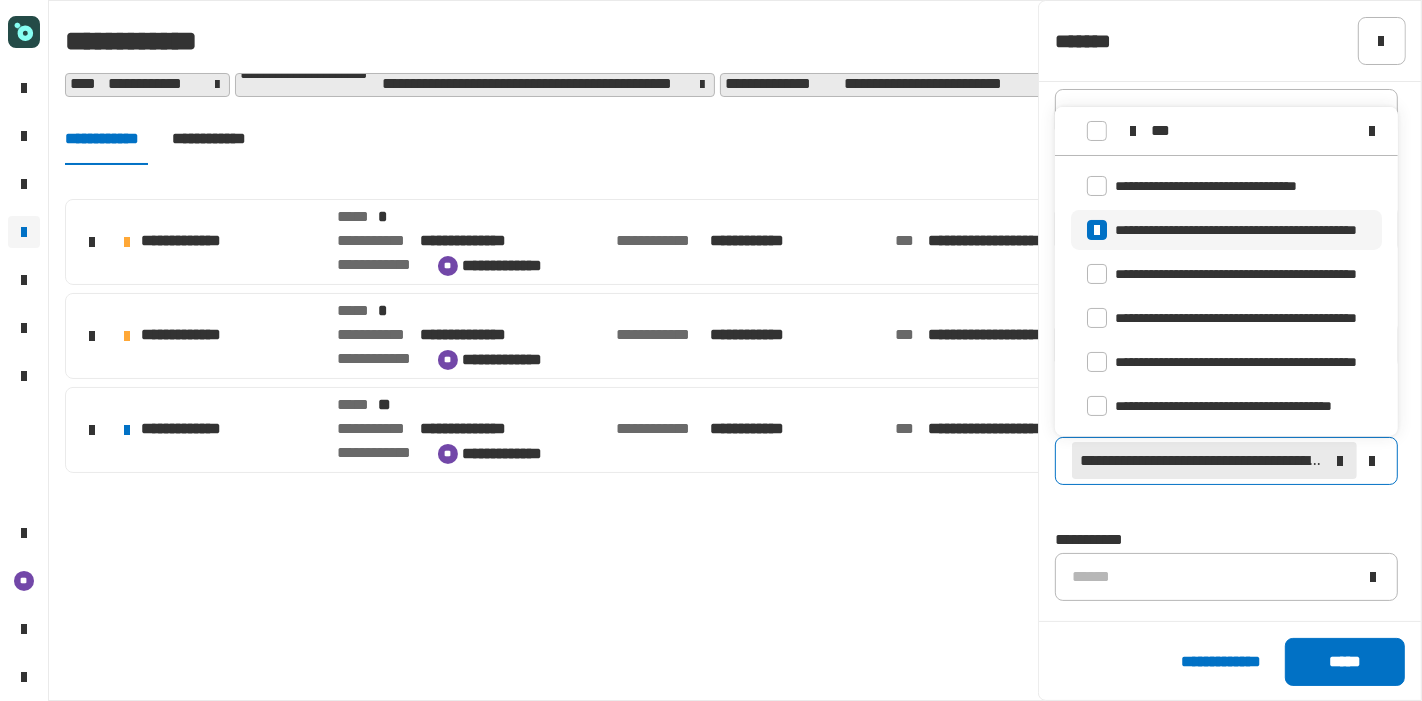 click on "**********" 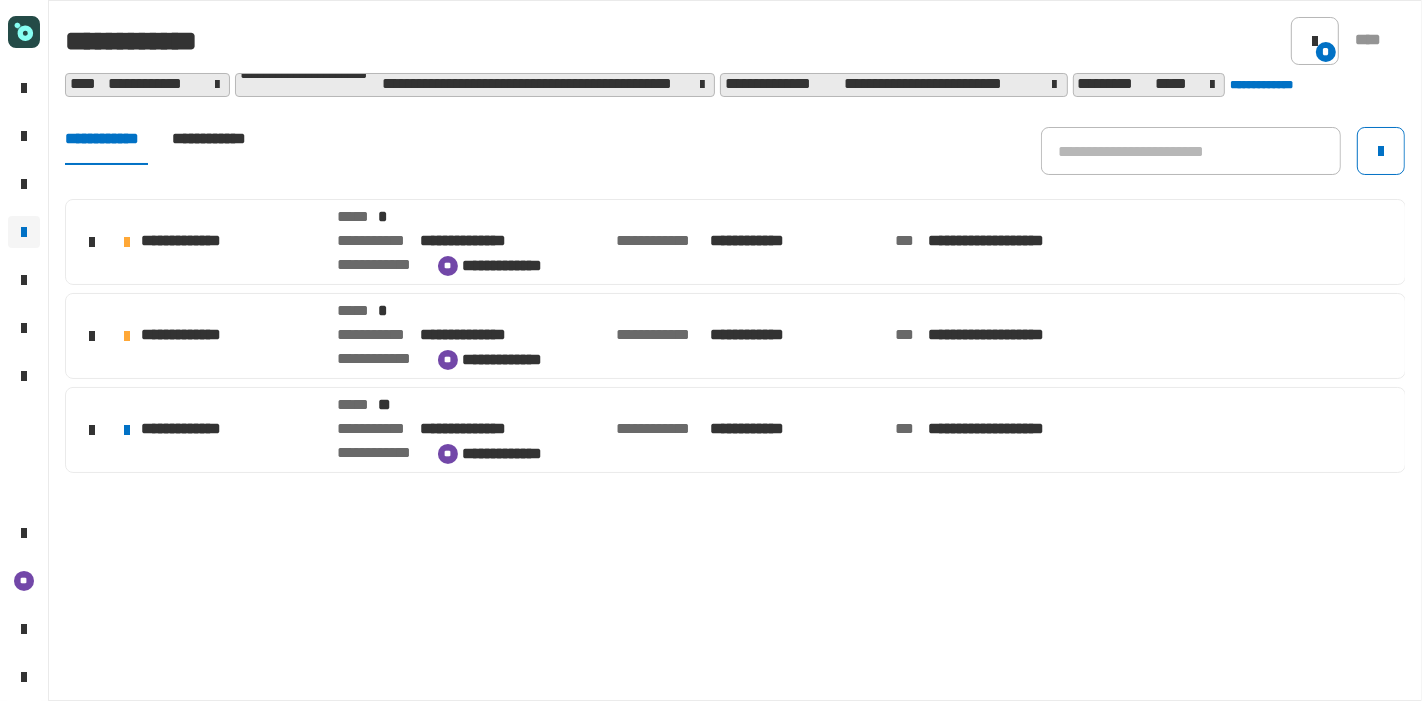 click on "**********" 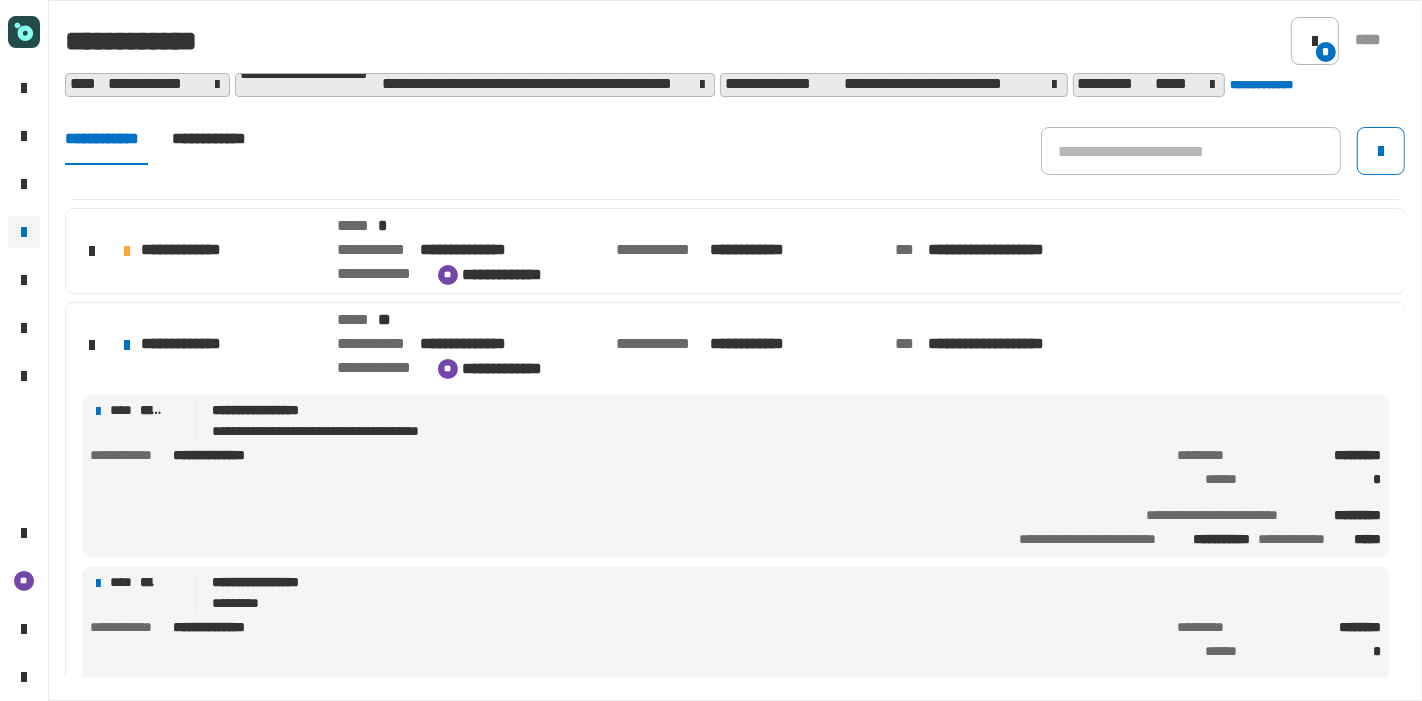 scroll, scrollTop: 86, scrollLeft: 0, axis: vertical 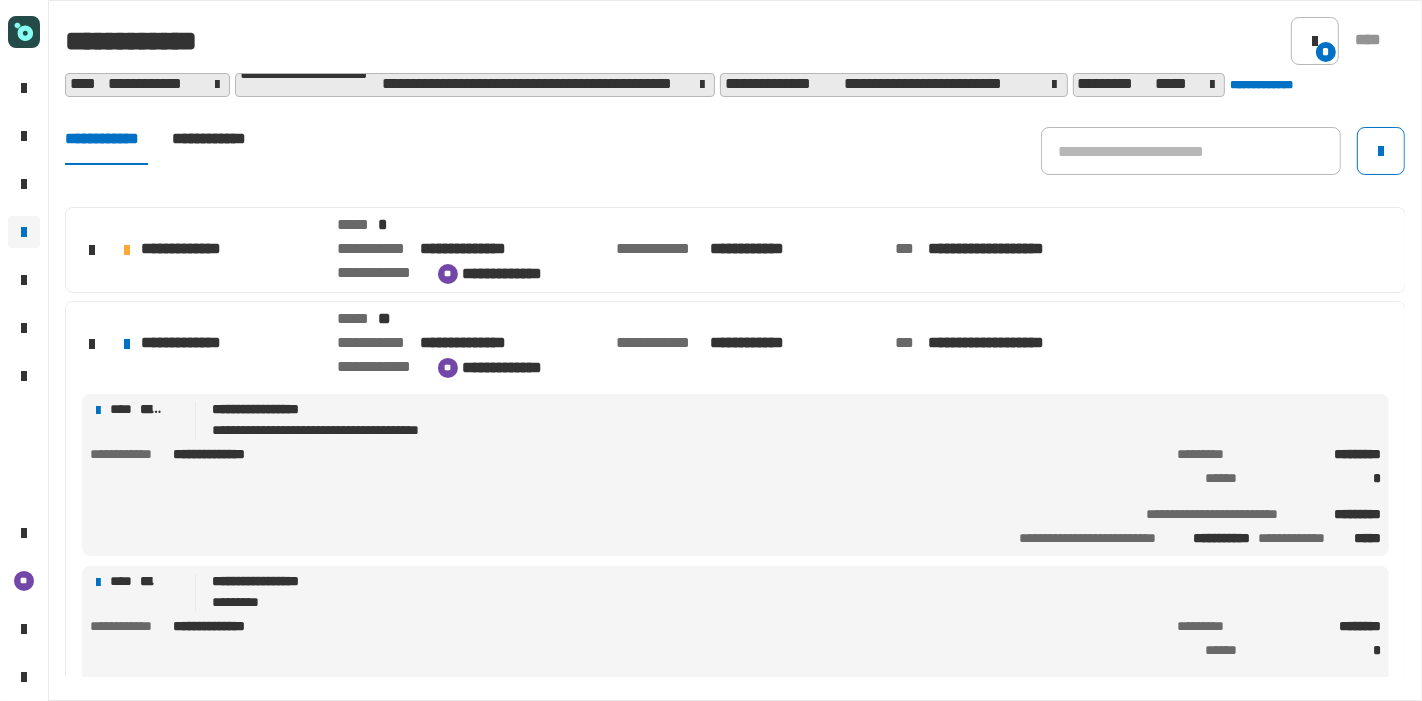 click on "**********" 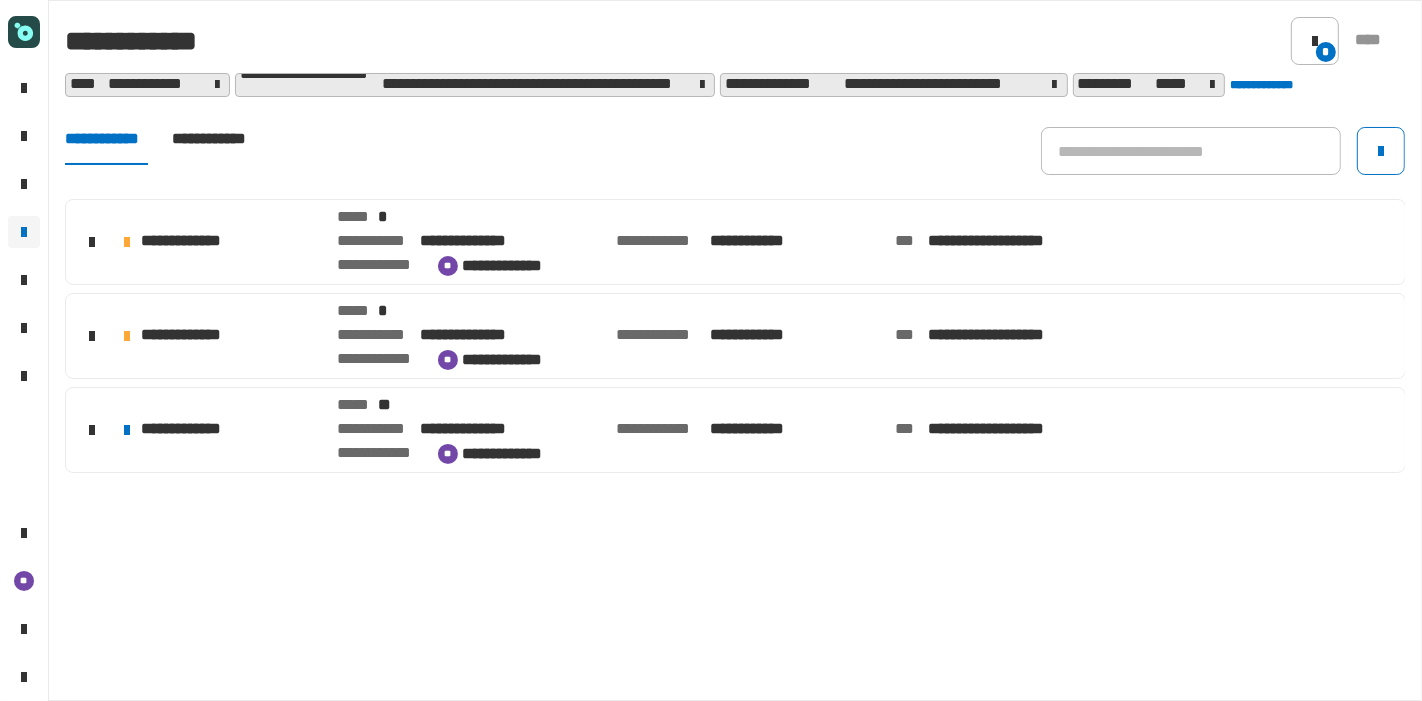 scroll, scrollTop: 0, scrollLeft: 0, axis: both 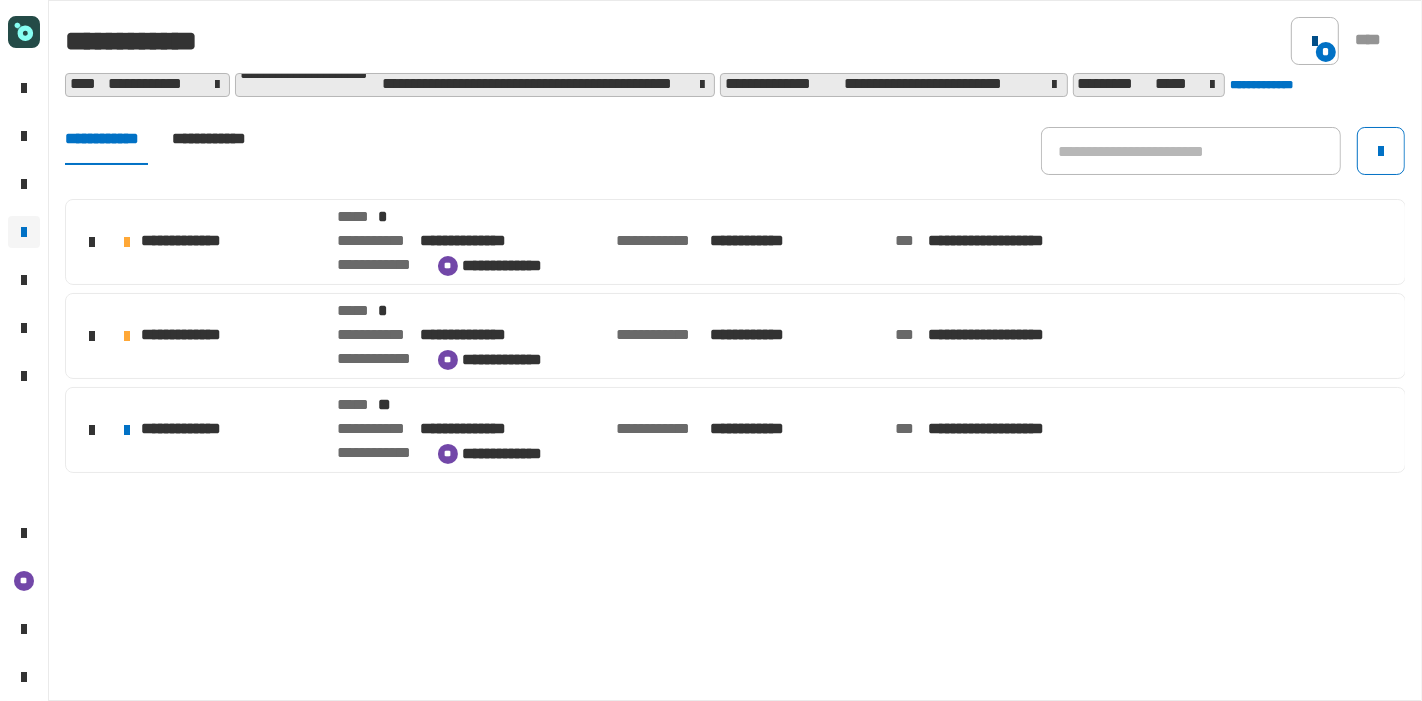 click on "*" 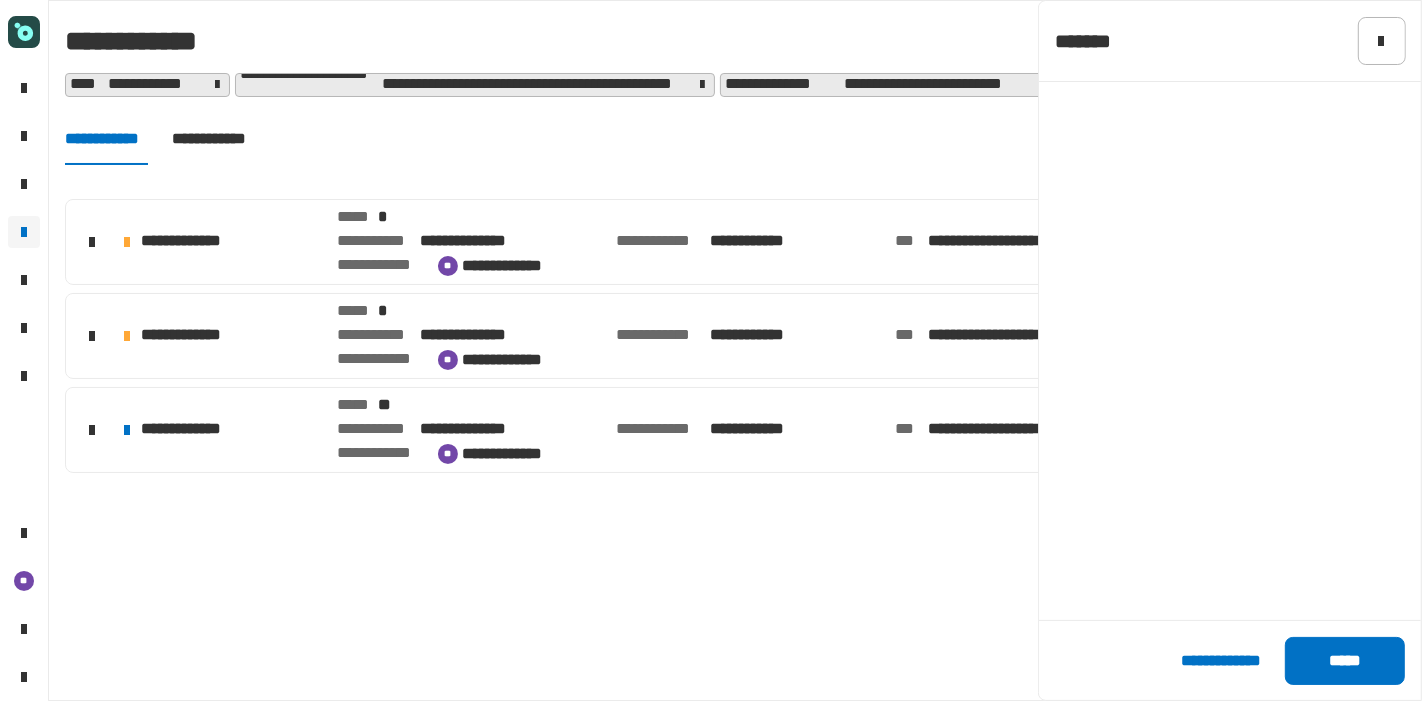 scroll, scrollTop: 840, scrollLeft: 0, axis: vertical 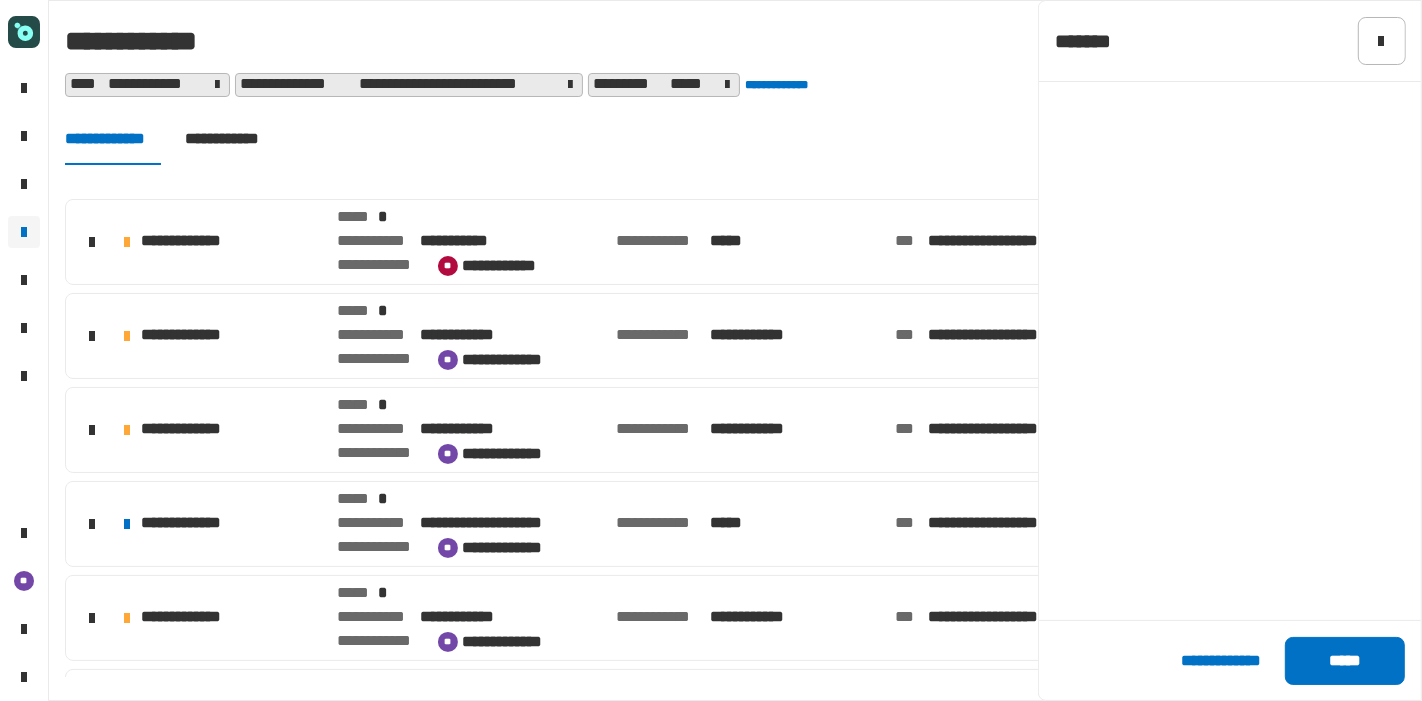 click on "******" 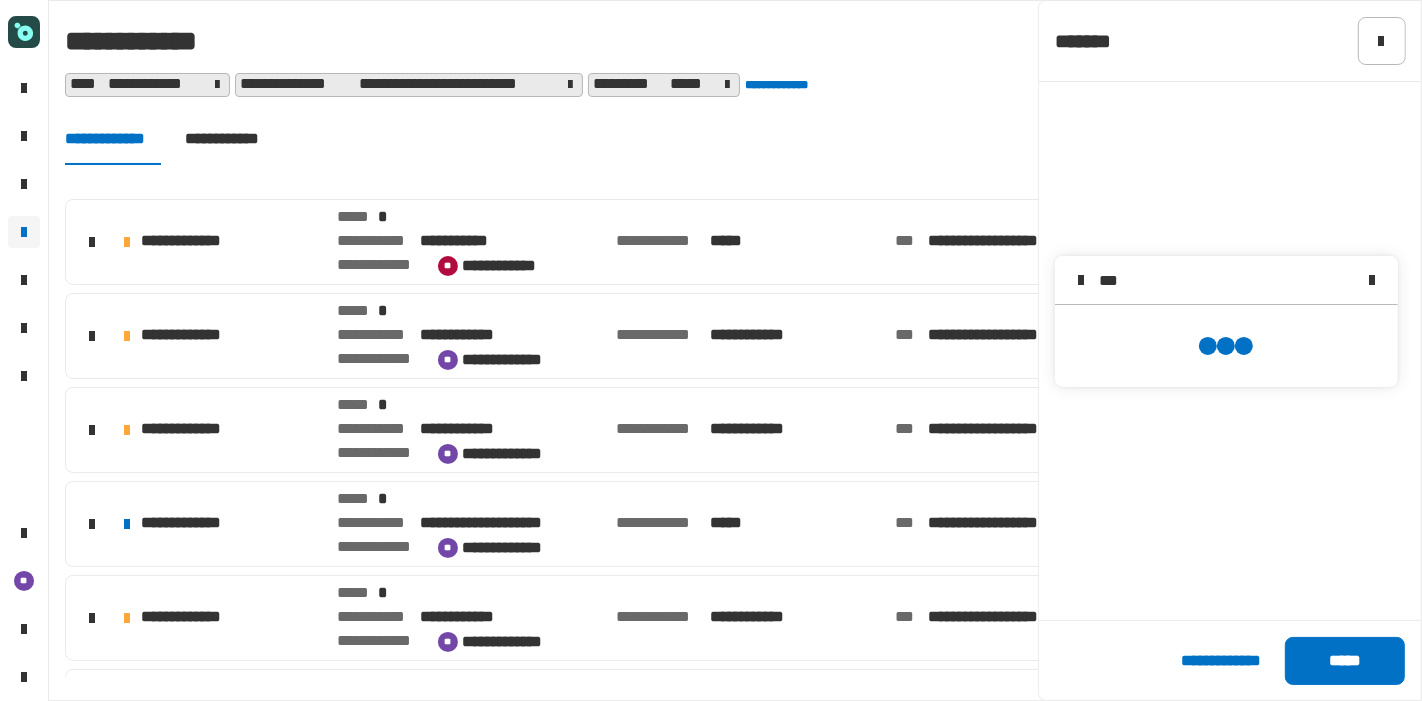 scroll, scrollTop: 0, scrollLeft: 0, axis: both 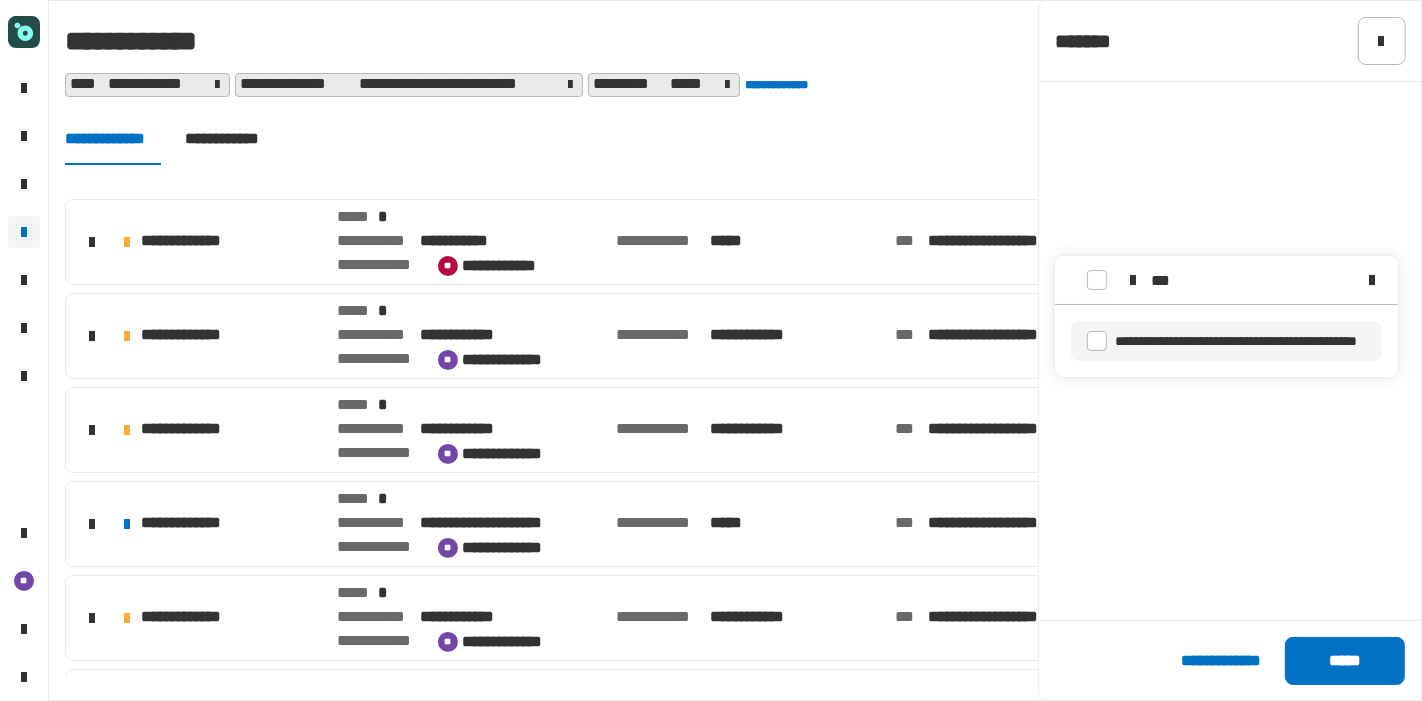 type on "***" 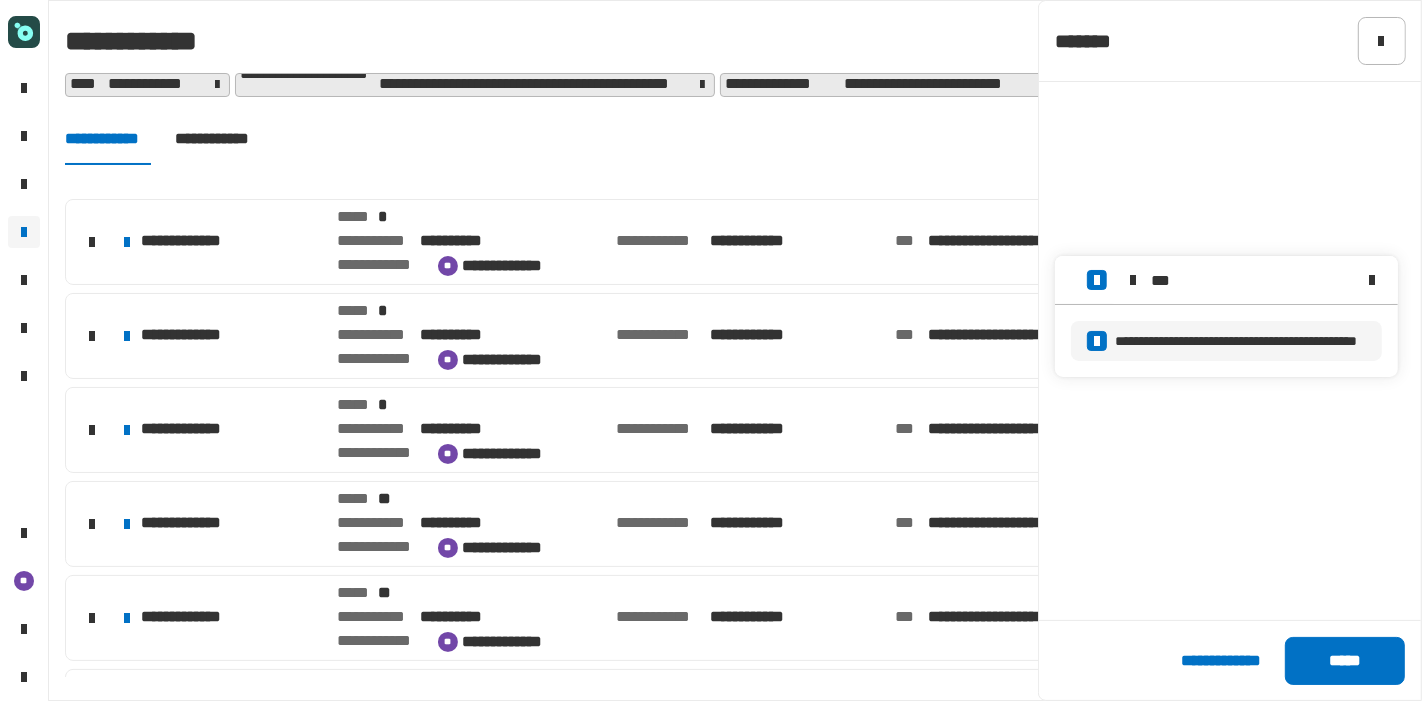 click 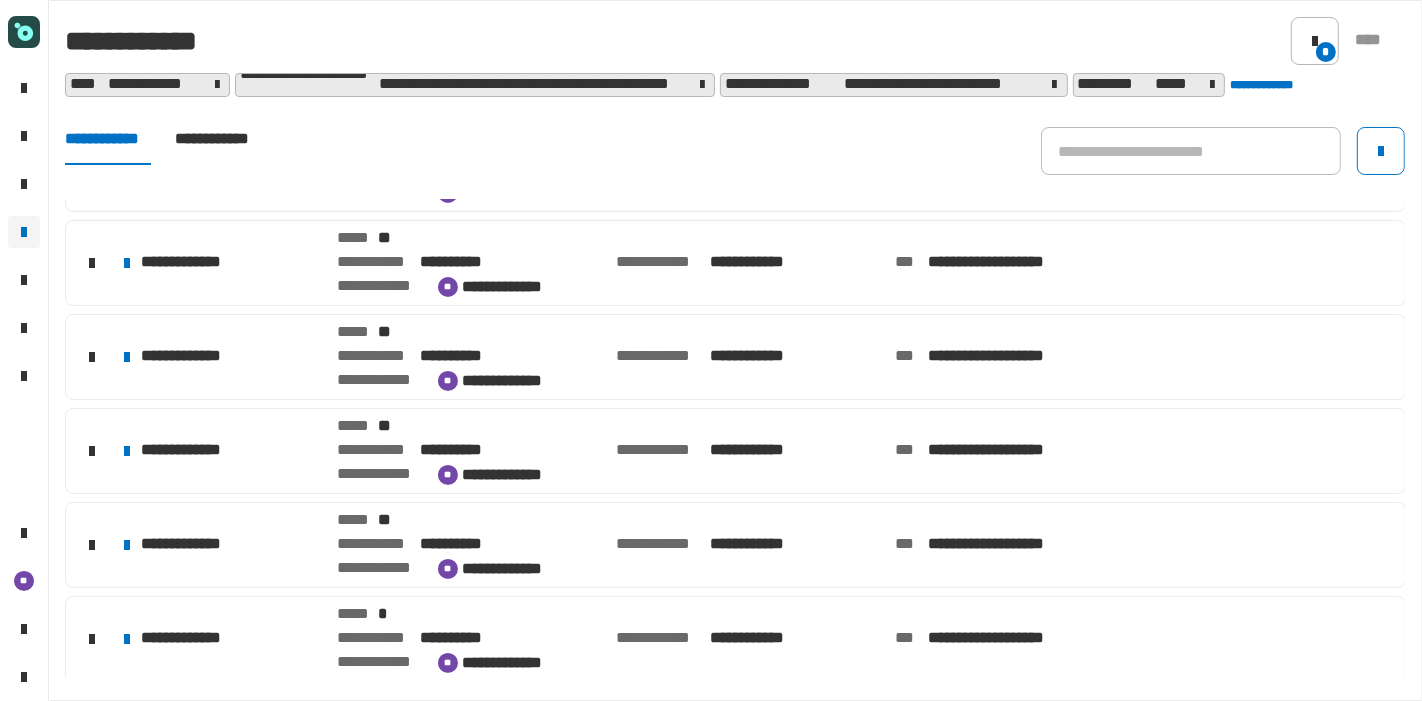 scroll, scrollTop: 0, scrollLeft: 0, axis: both 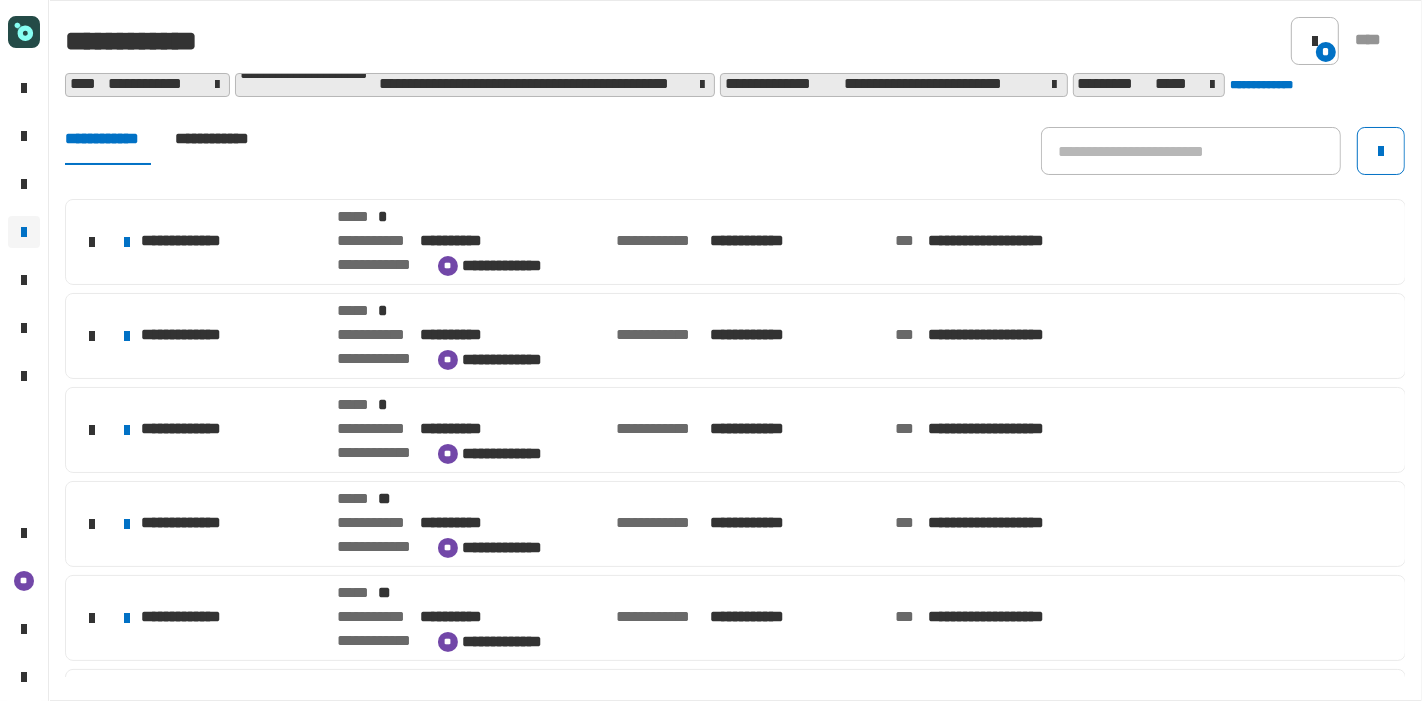click on "**********" 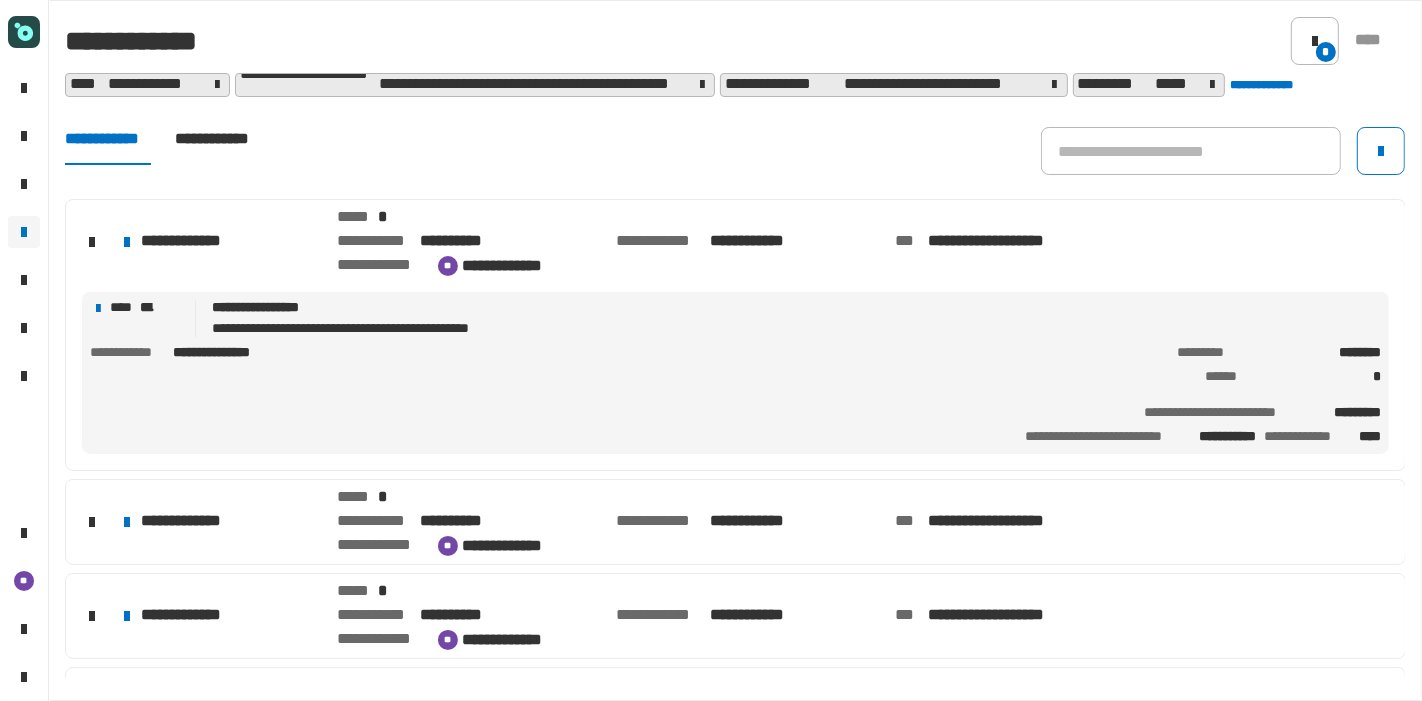 drag, startPoint x: 538, startPoint y: 246, endPoint x: 468, endPoint y: 256, distance: 70.71068 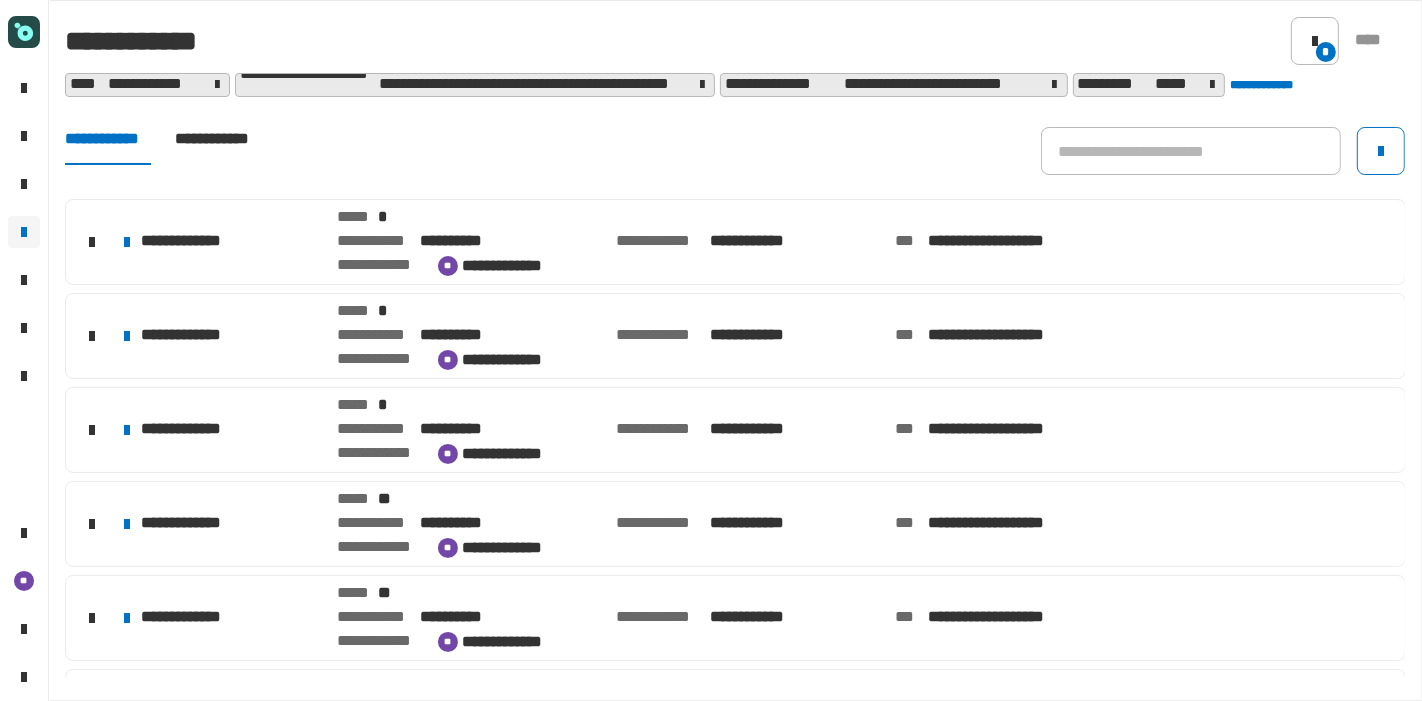click on "**********" 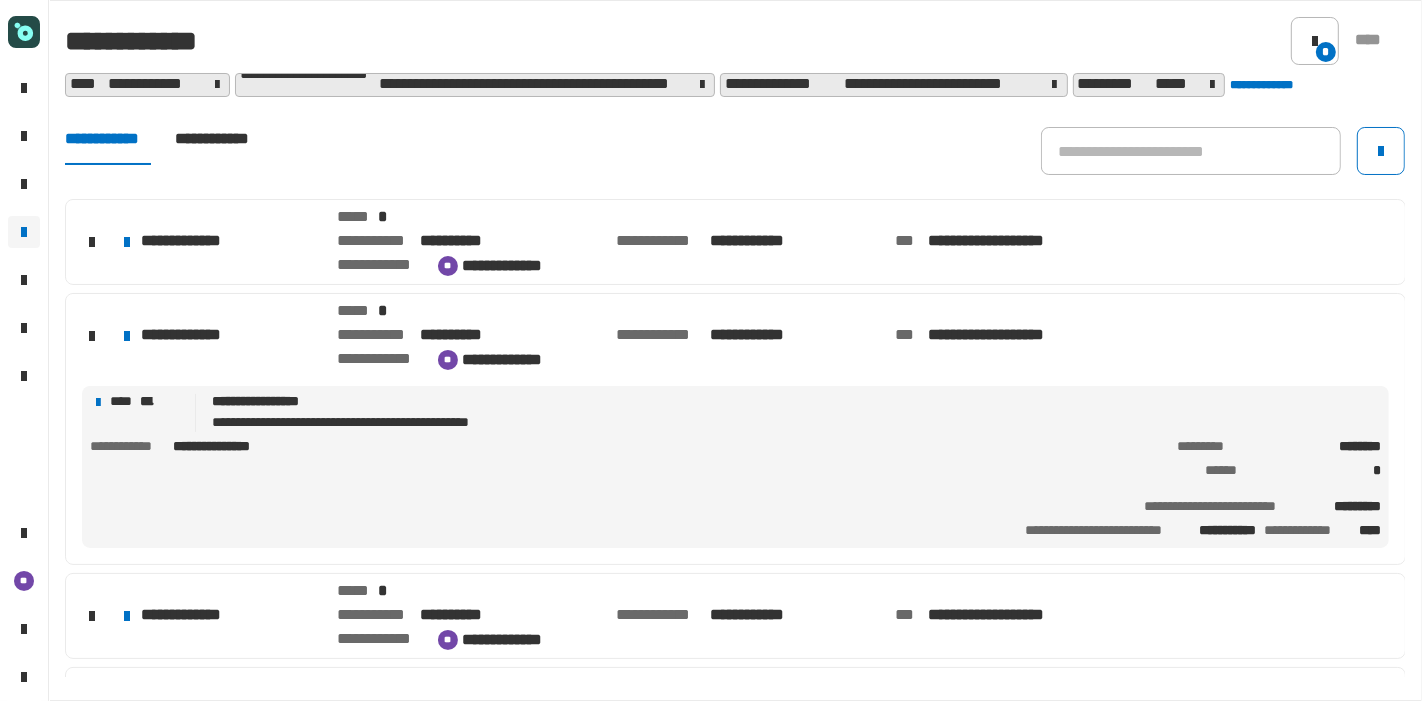 click on "**********" 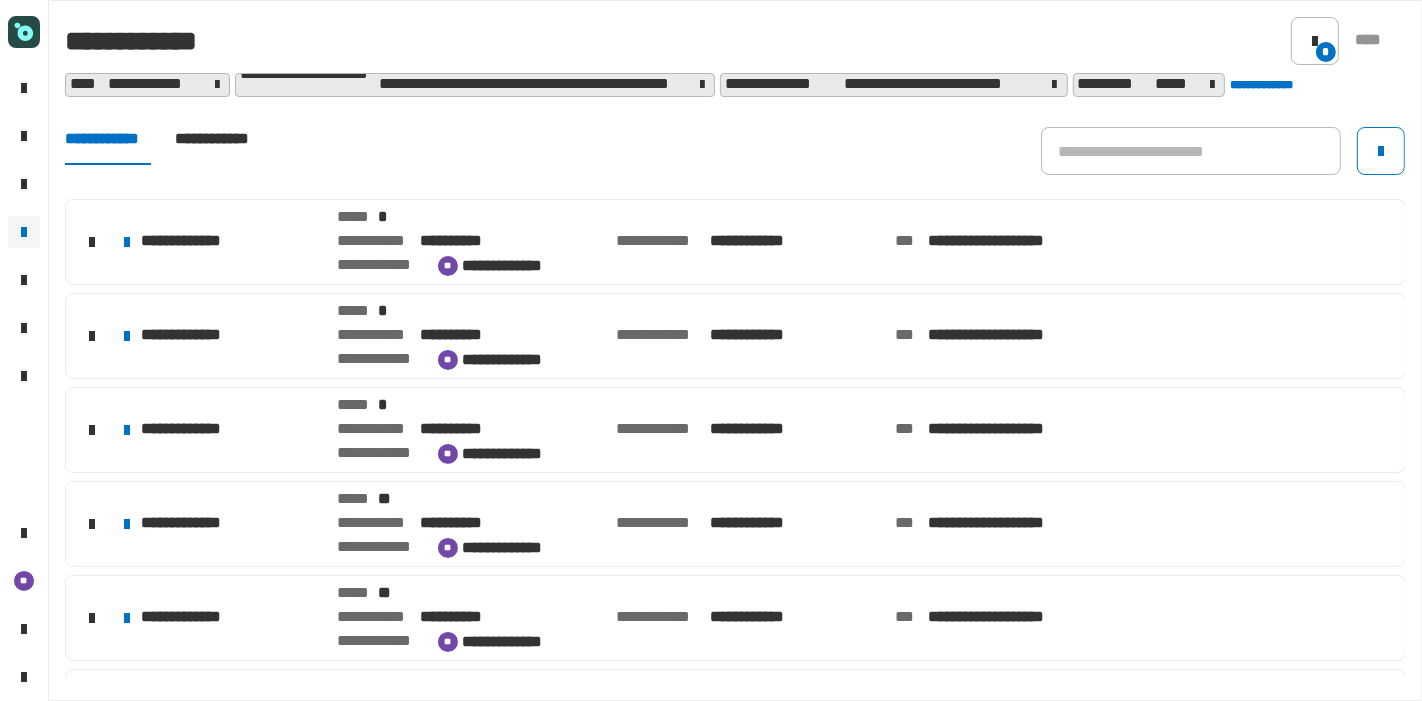 click on "**********" 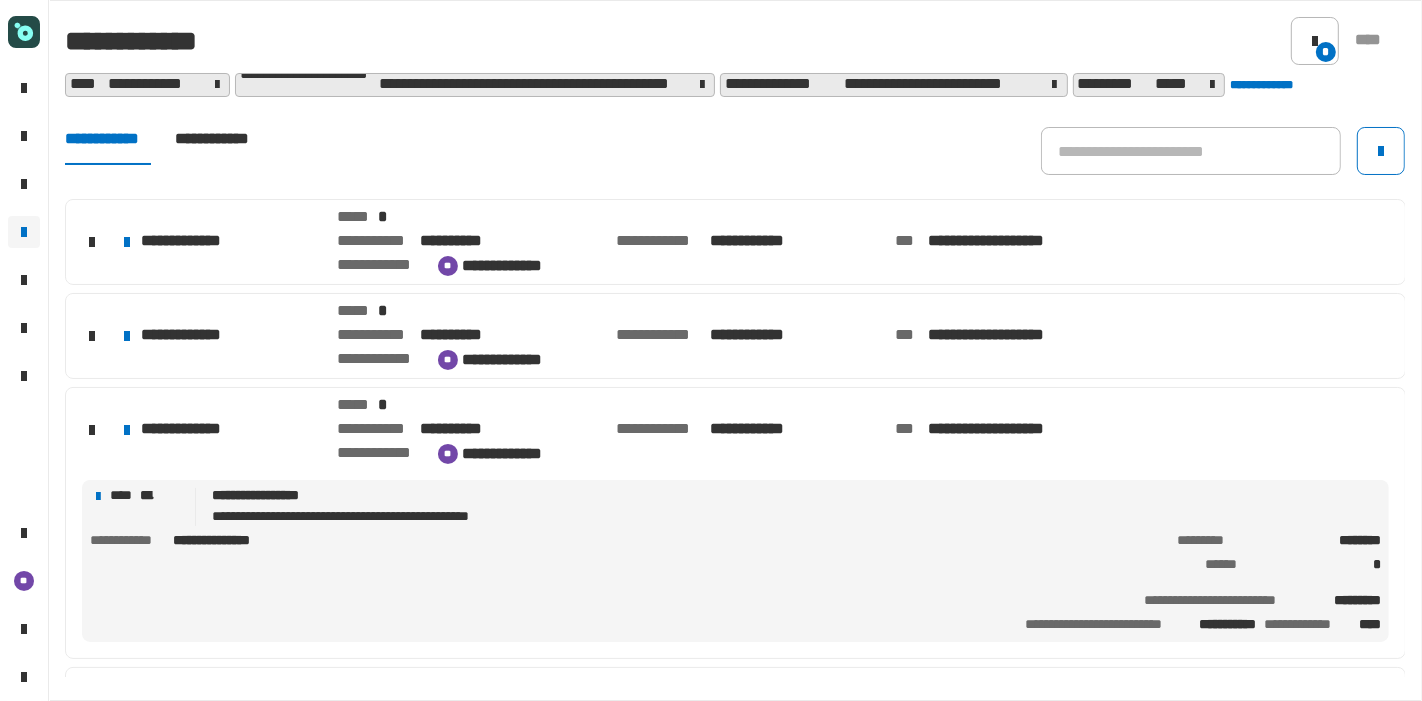 drag, startPoint x: 548, startPoint y: 405, endPoint x: 477, endPoint y: 431, distance: 75.61085 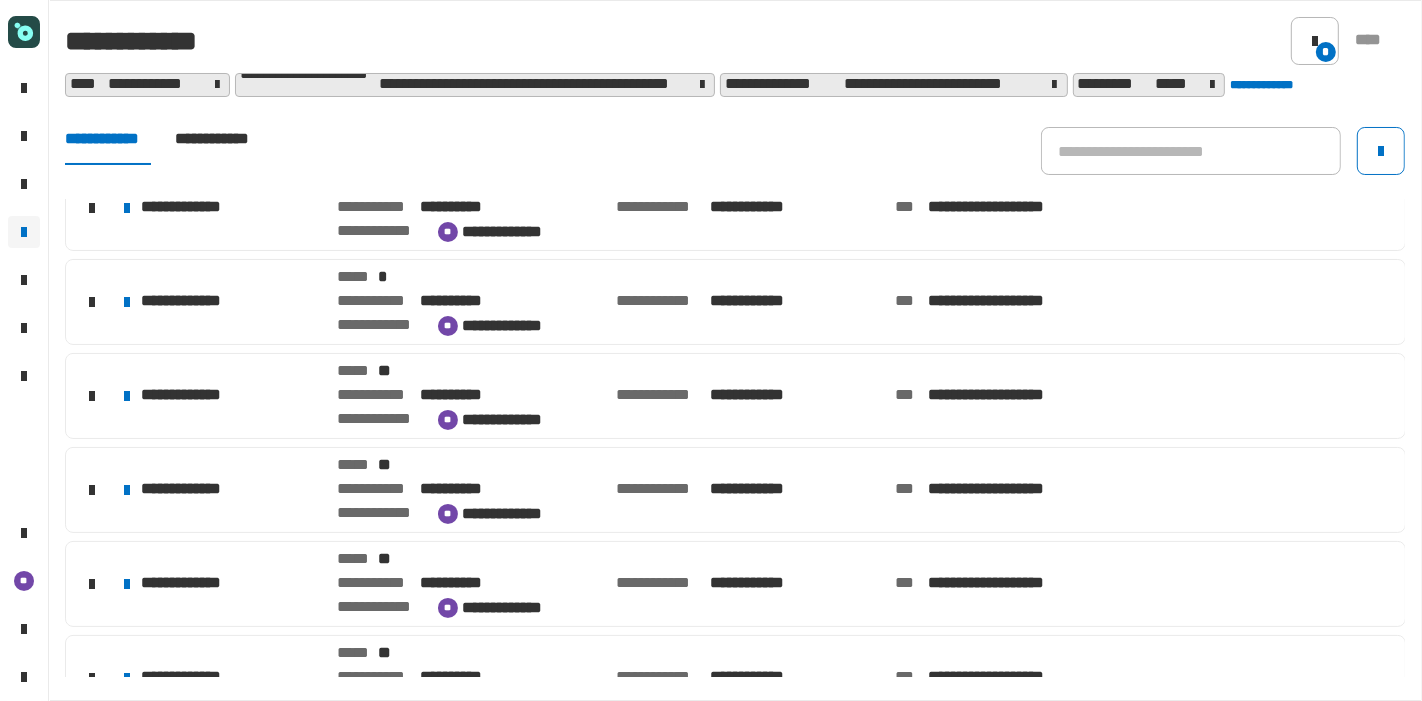 scroll, scrollTop: 128, scrollLeft: 0, axis: vertical 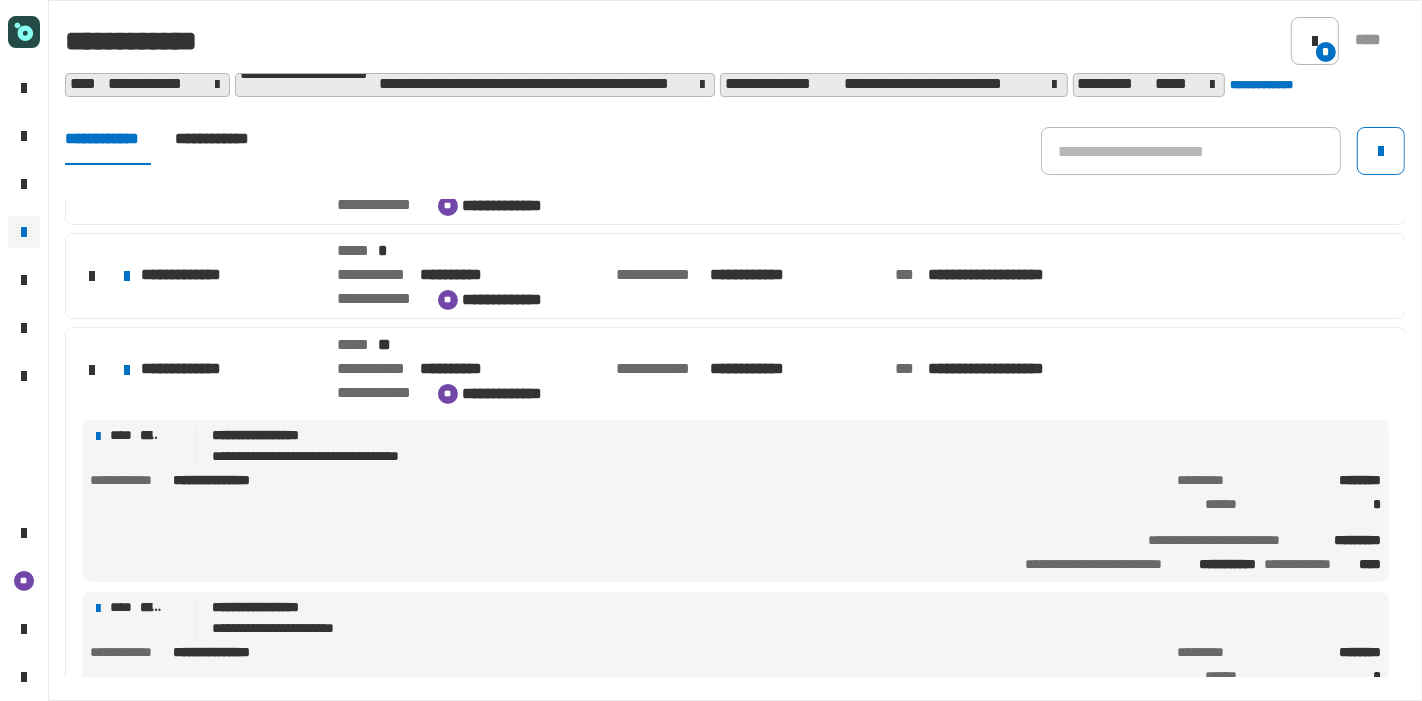 click on "**********" 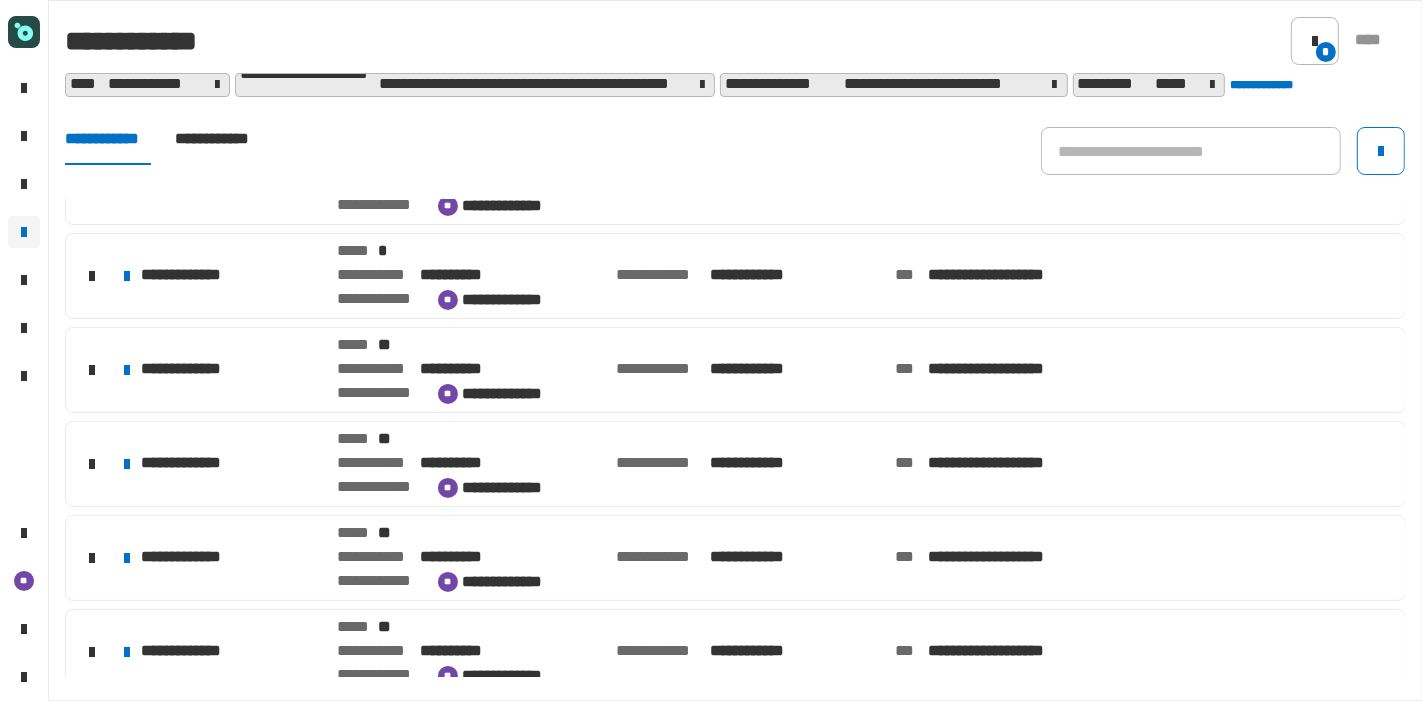 click on "**********" 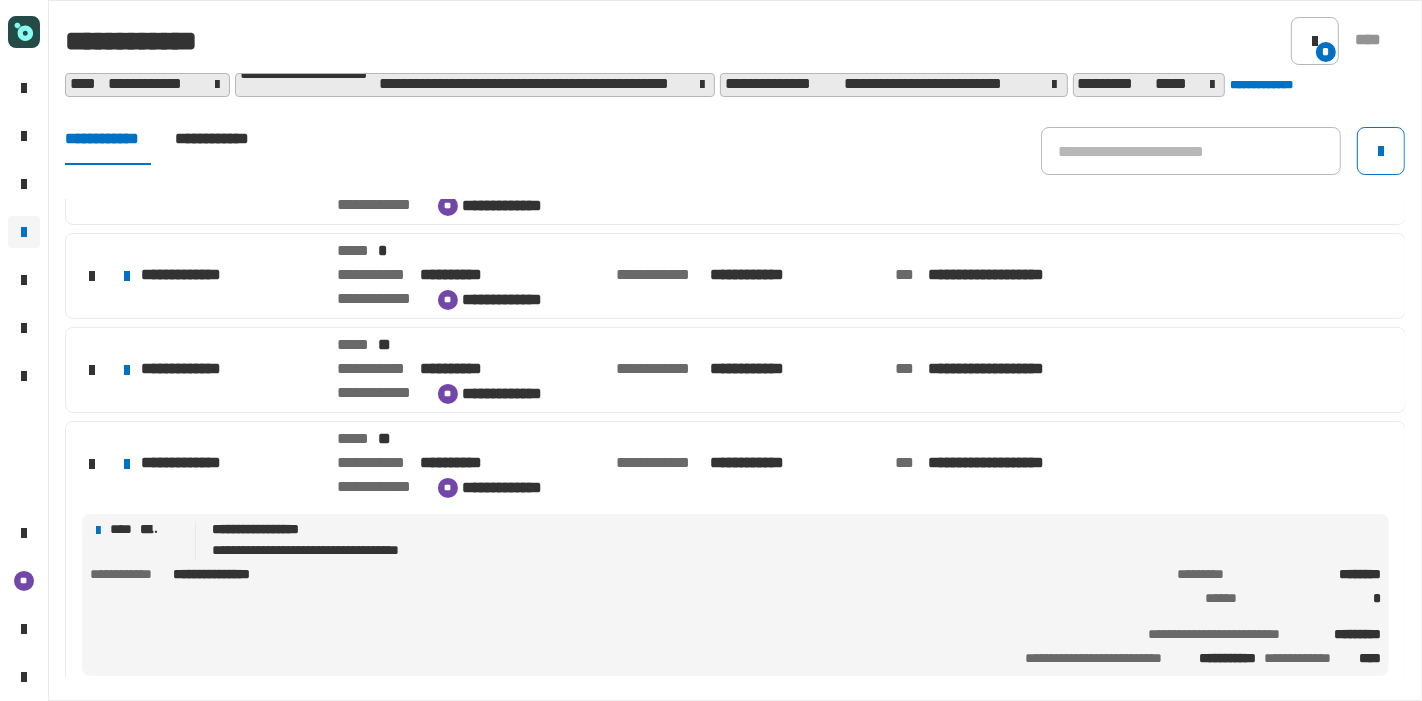 scroll, scrollTop: 248, scrollLeft: 0, axis: vertical 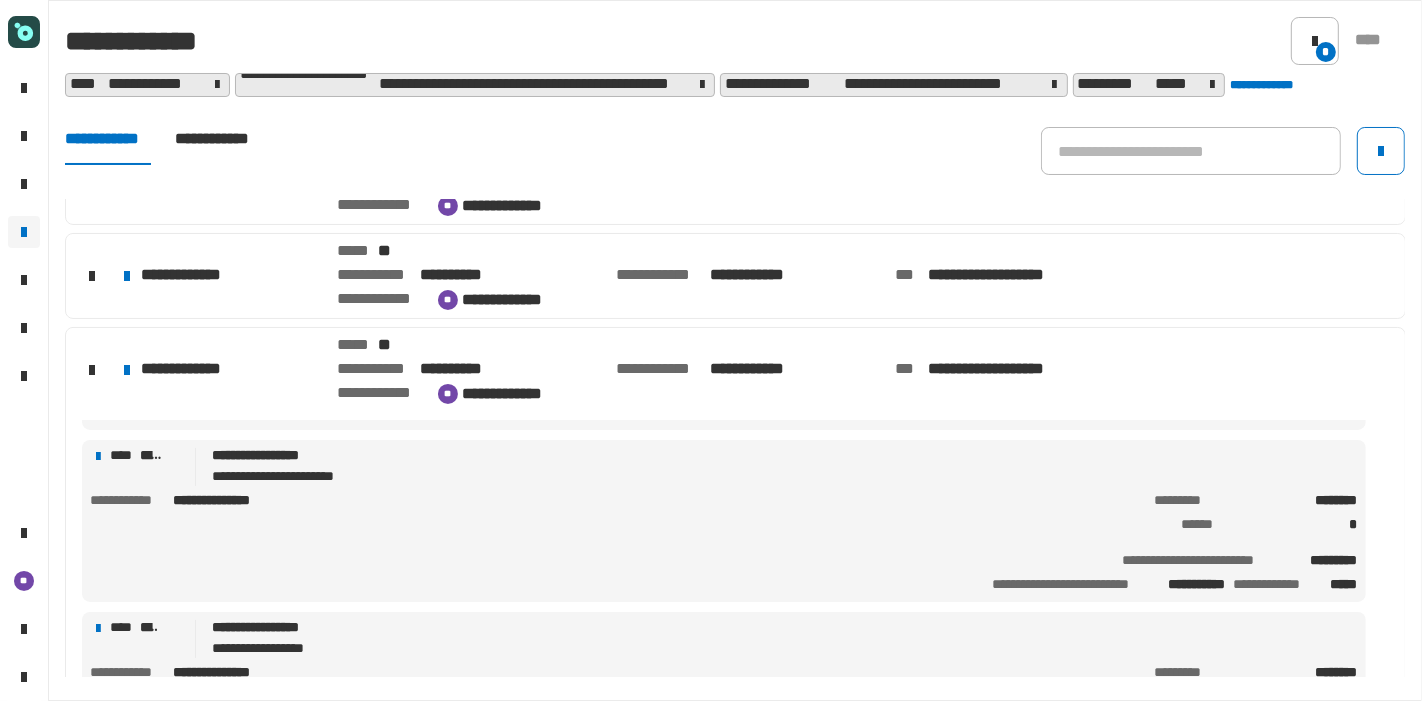 click on "**********" 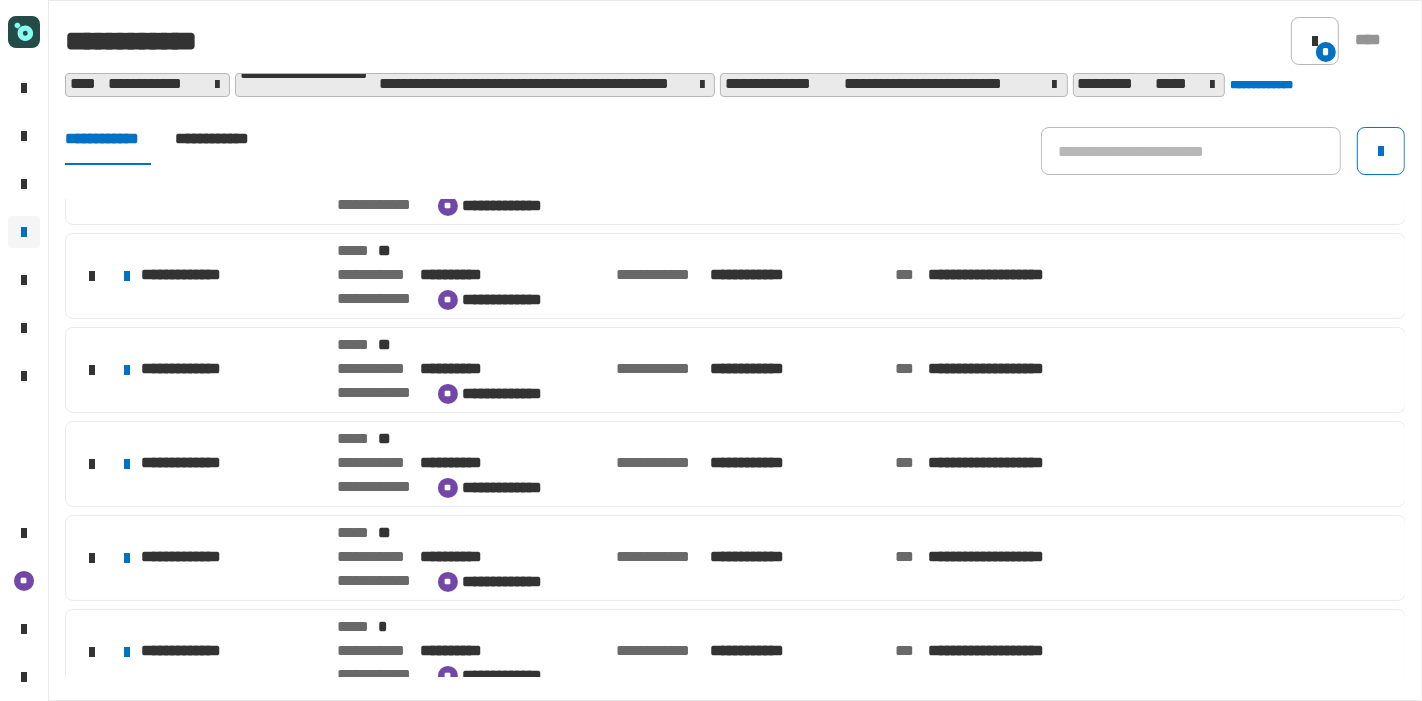 scroll, scrollTop: 0, scrollLeft: 0, axis: both 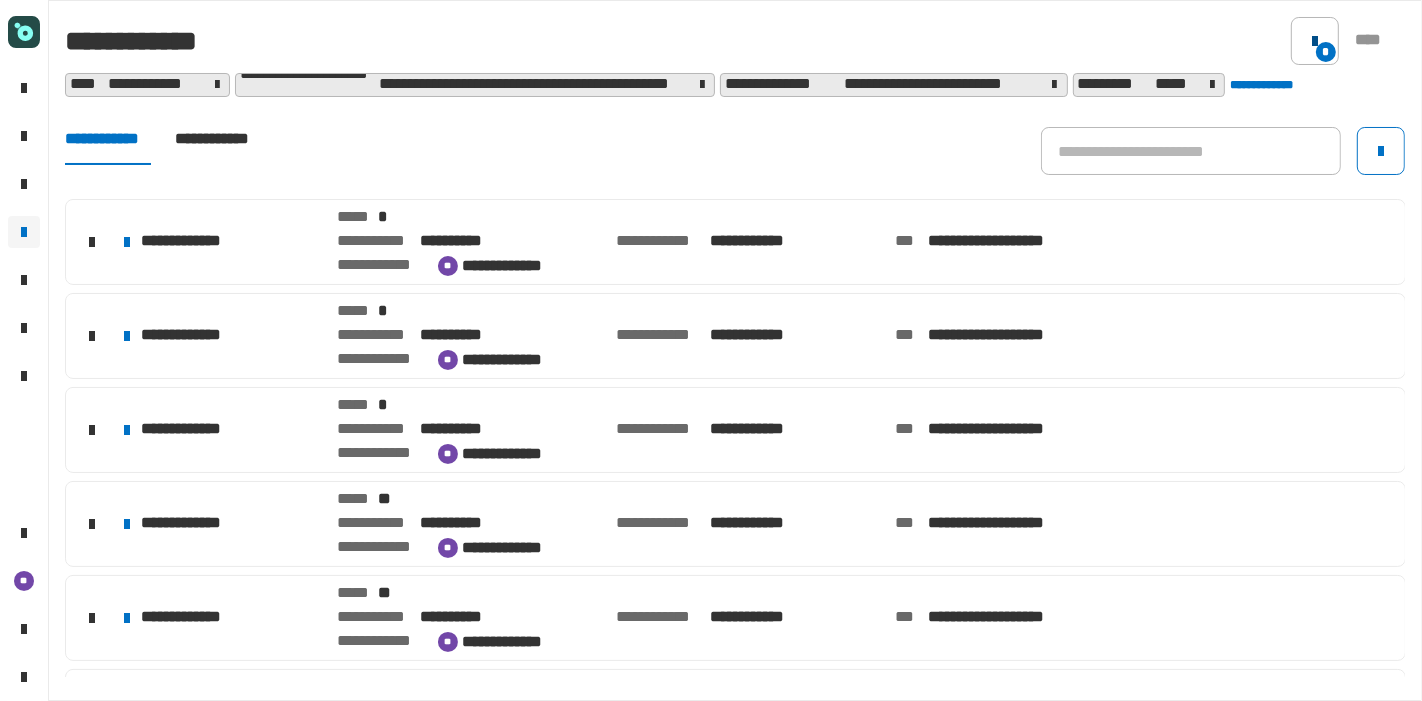 click 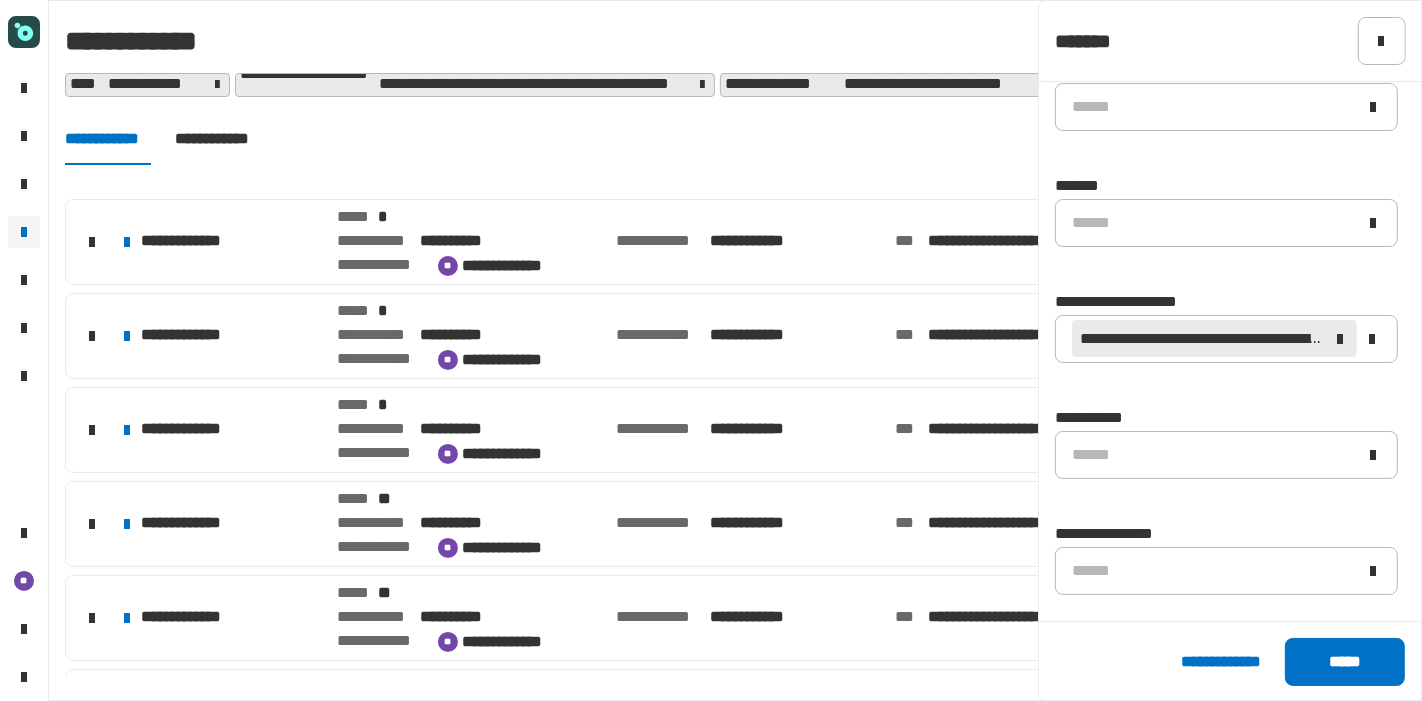 scroll, scrollTop: 741, scrollLeft: 0, axis: vertical 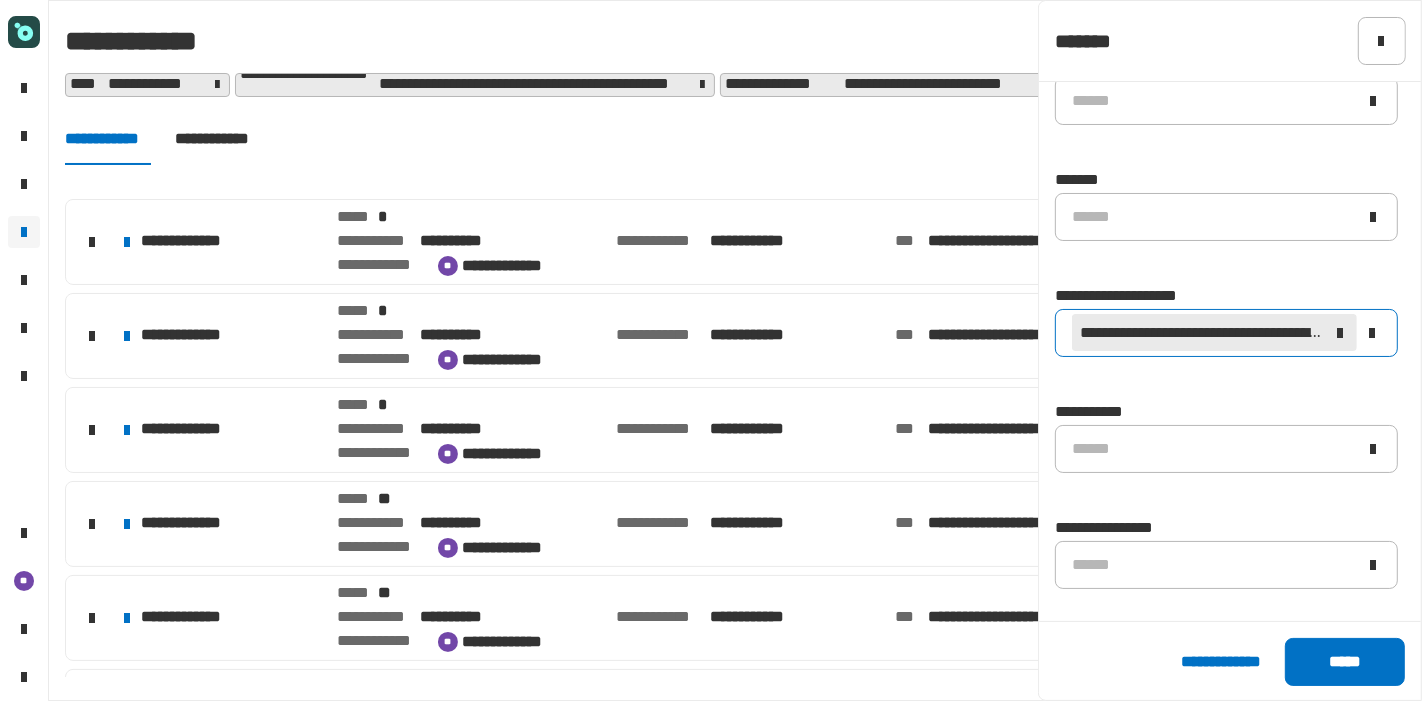 click 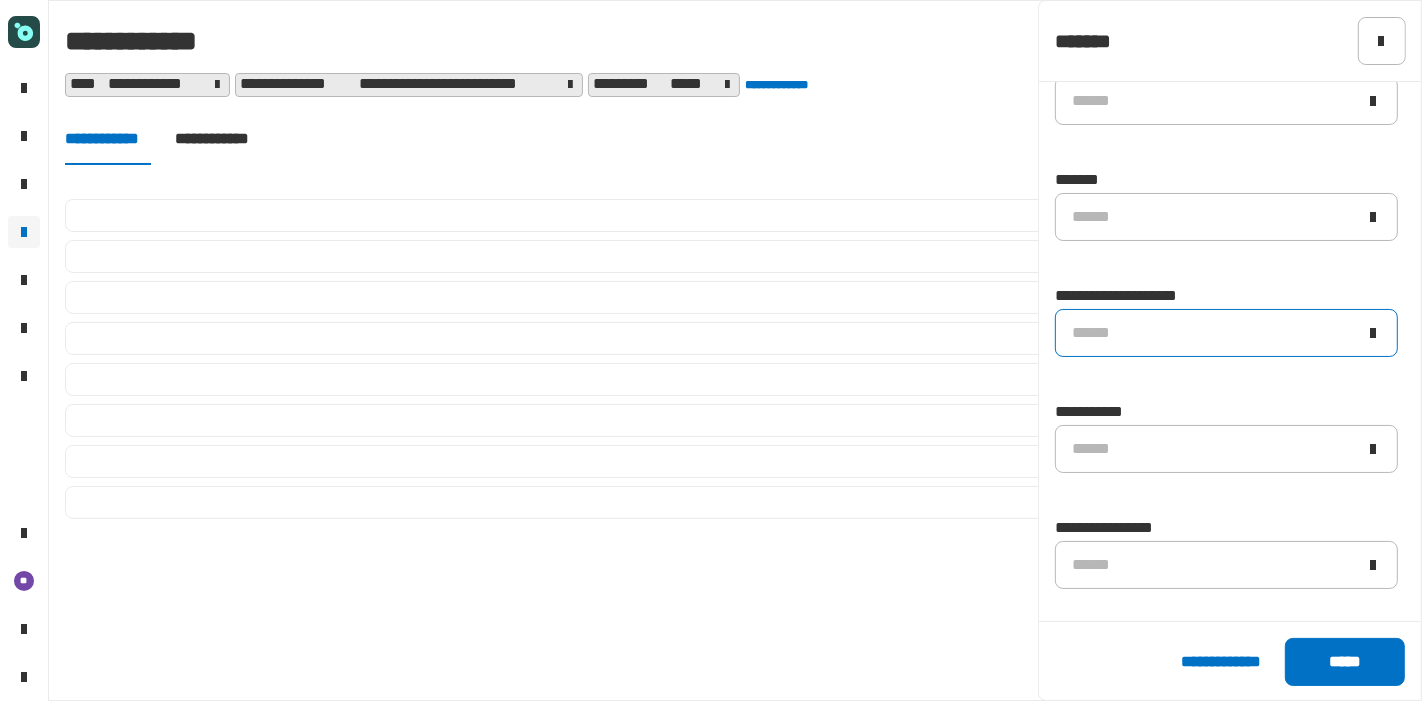click on "**********" 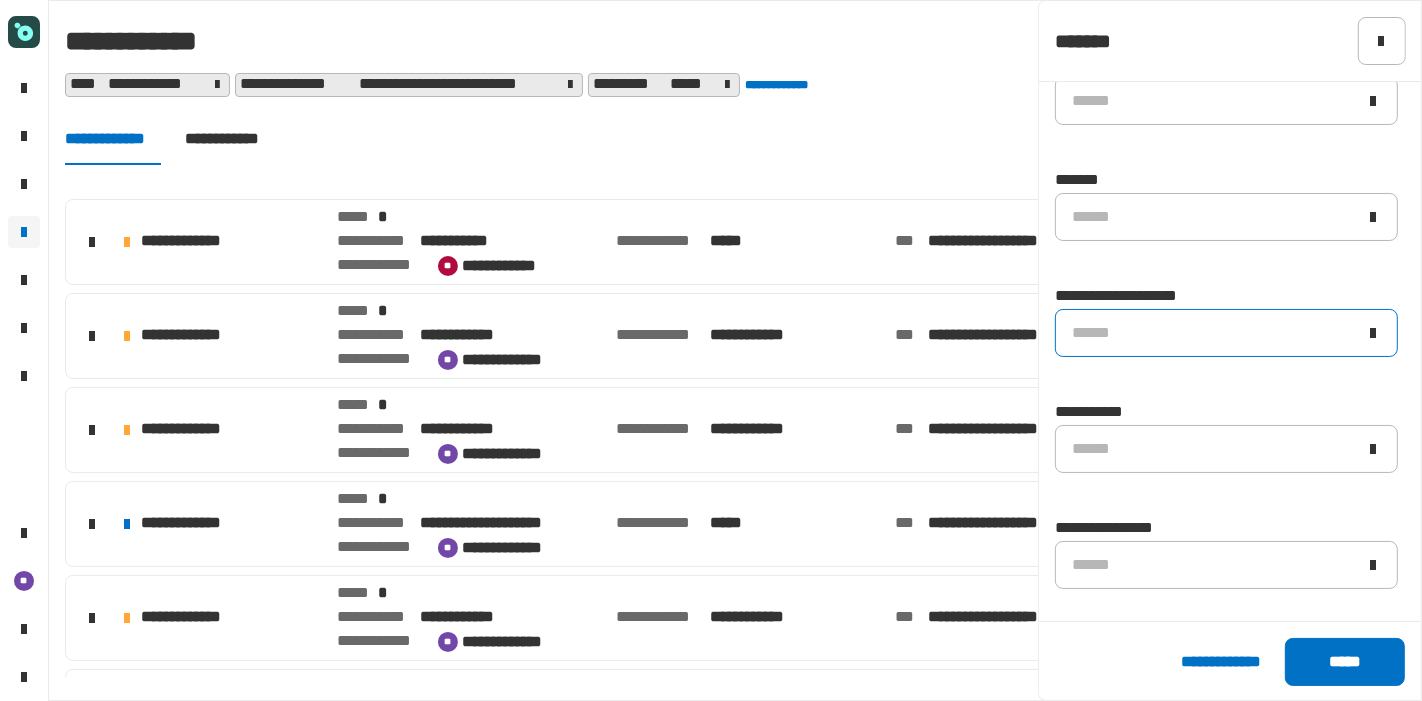 click on "******" 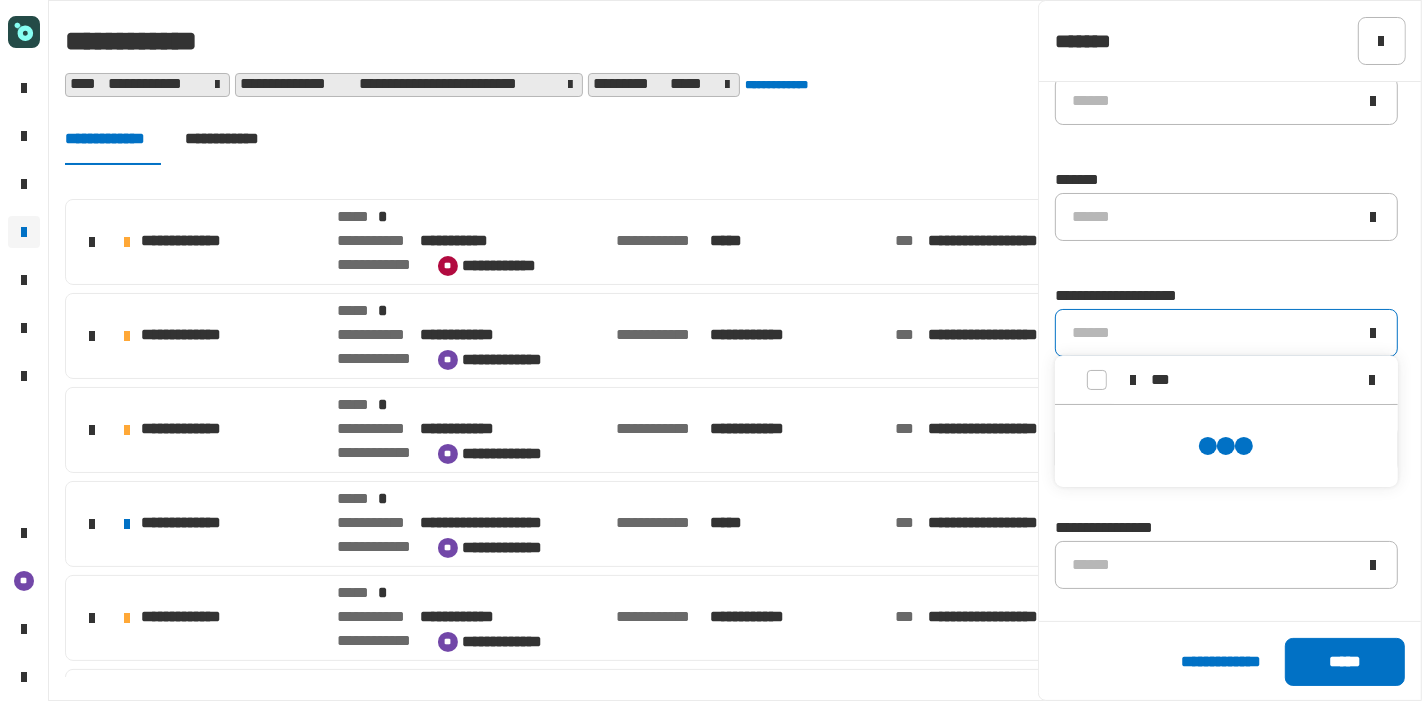 scroll, scrollTop: 11, scrollLeft: 0, axis: vertical 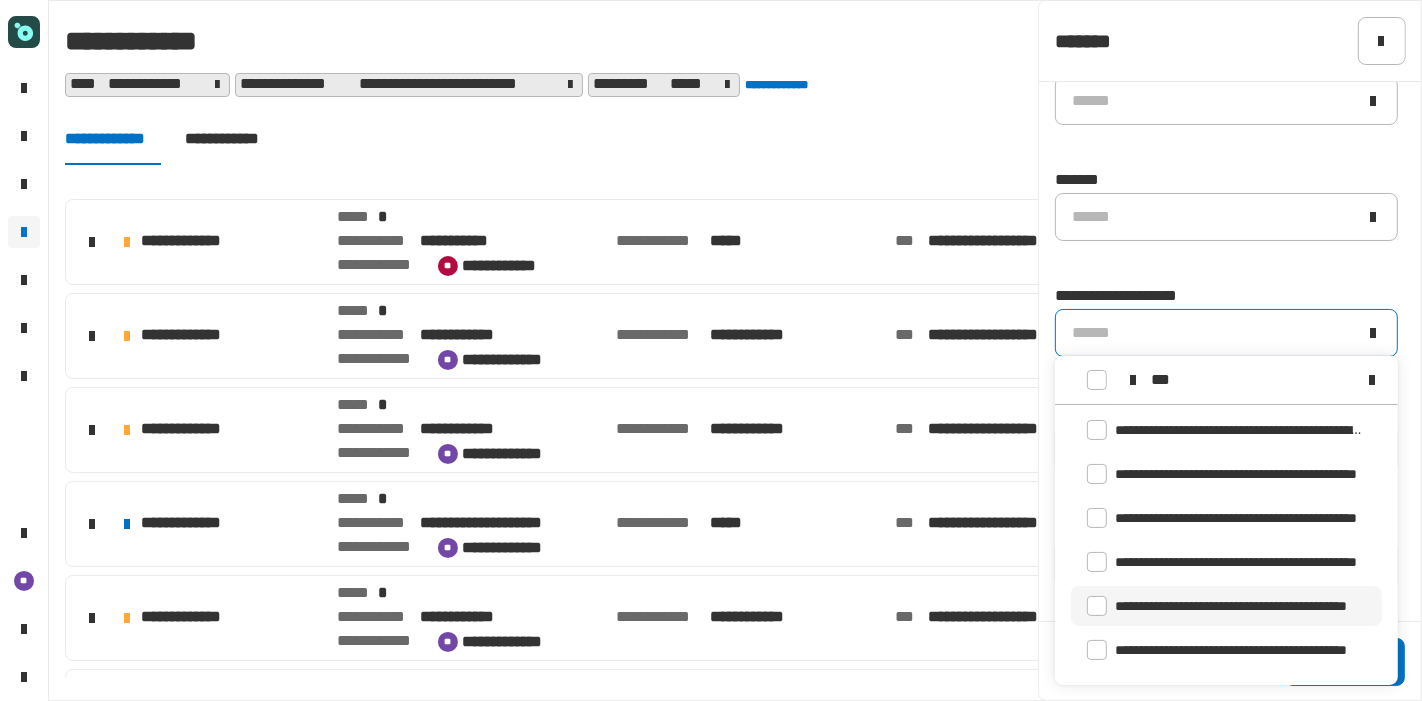 type on "***" 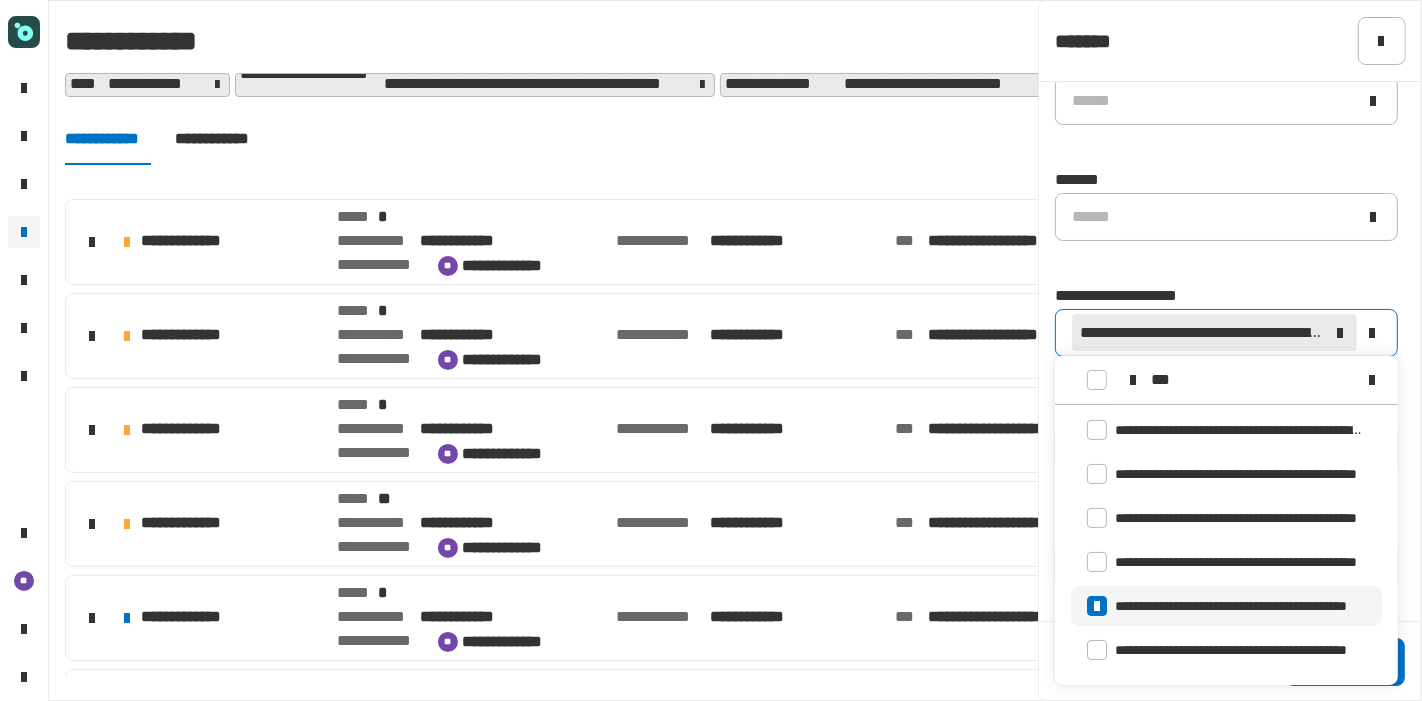click on "**********" 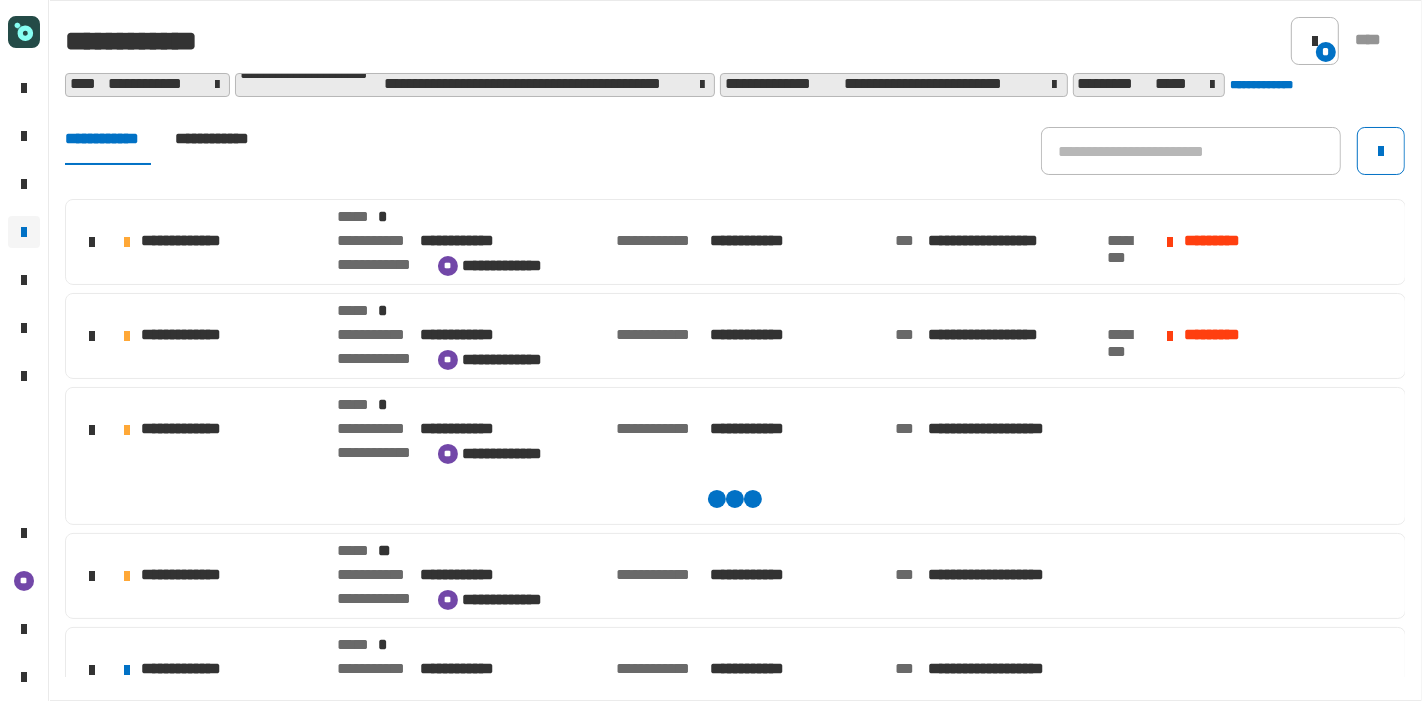 click on "**********" 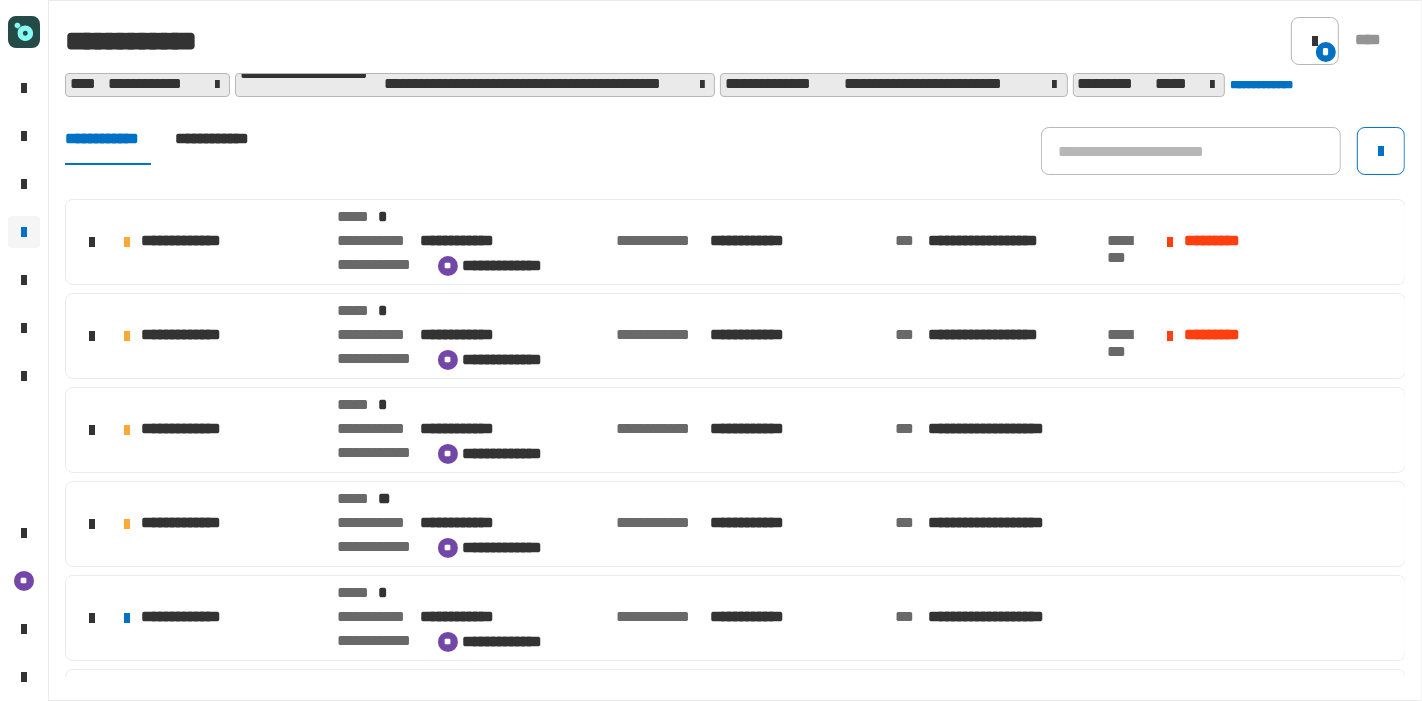 click on "**********" 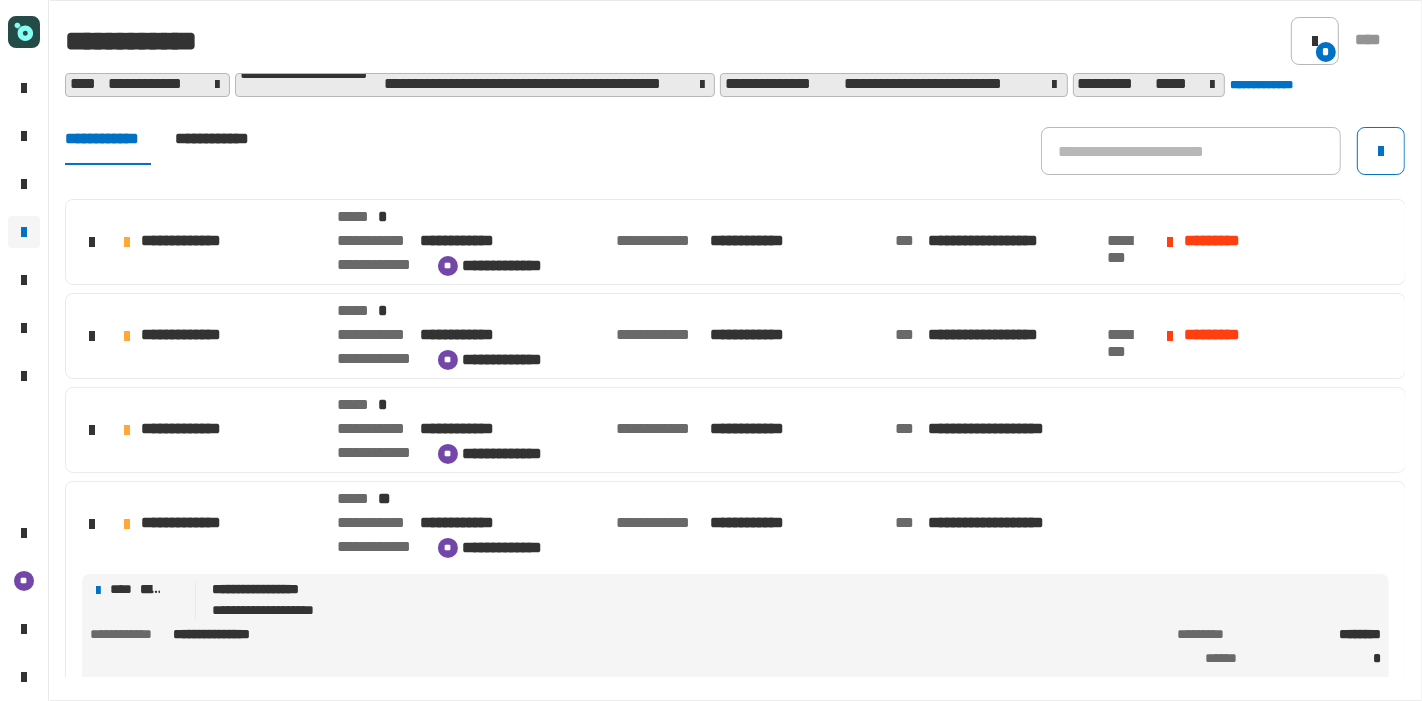 scroll, scrollTop: 160, scrollLeft: 0, axis: vertical 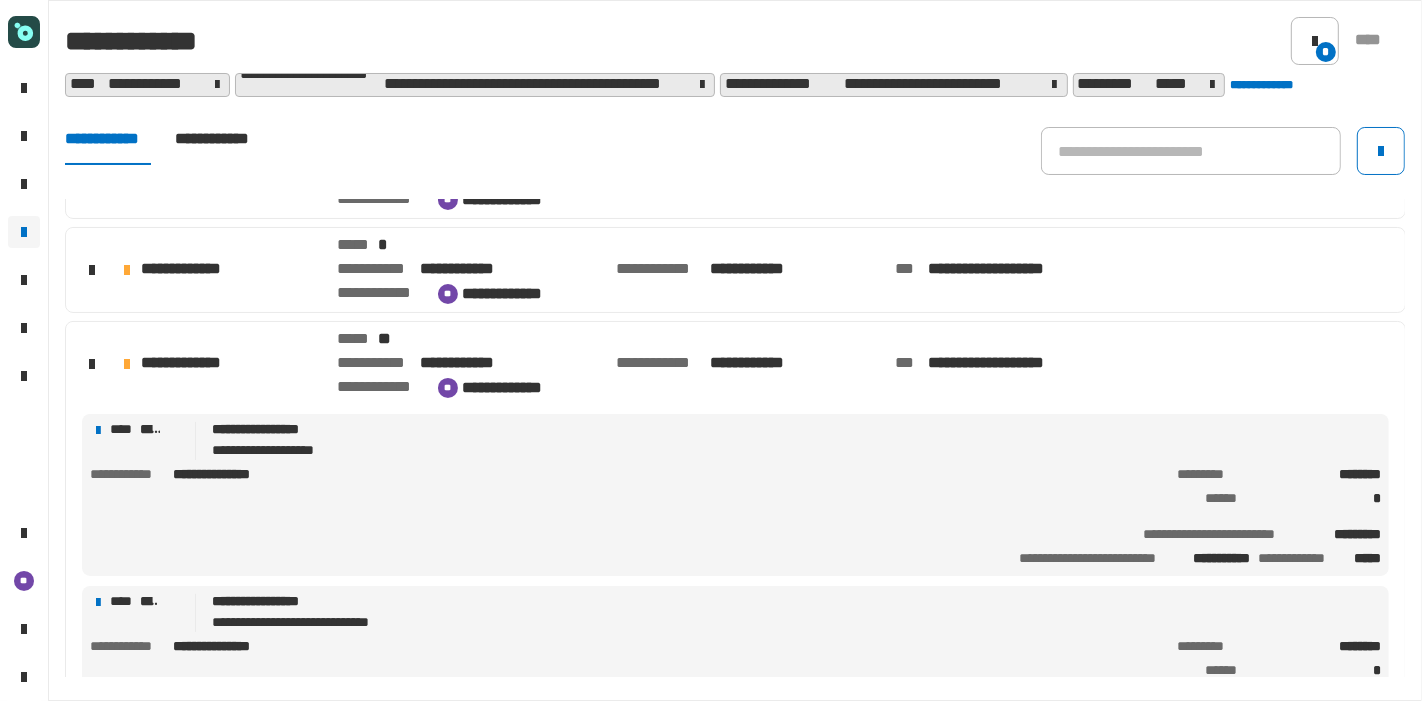click on "**********" 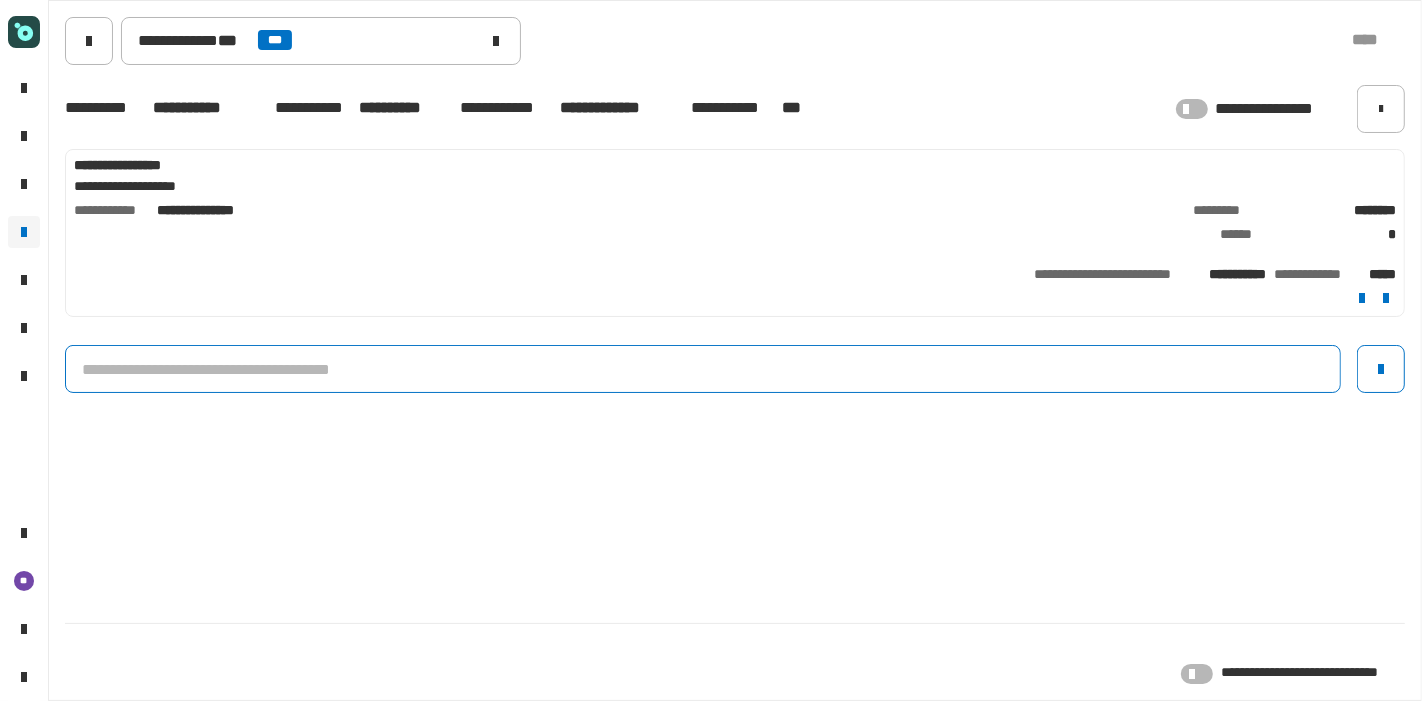 click 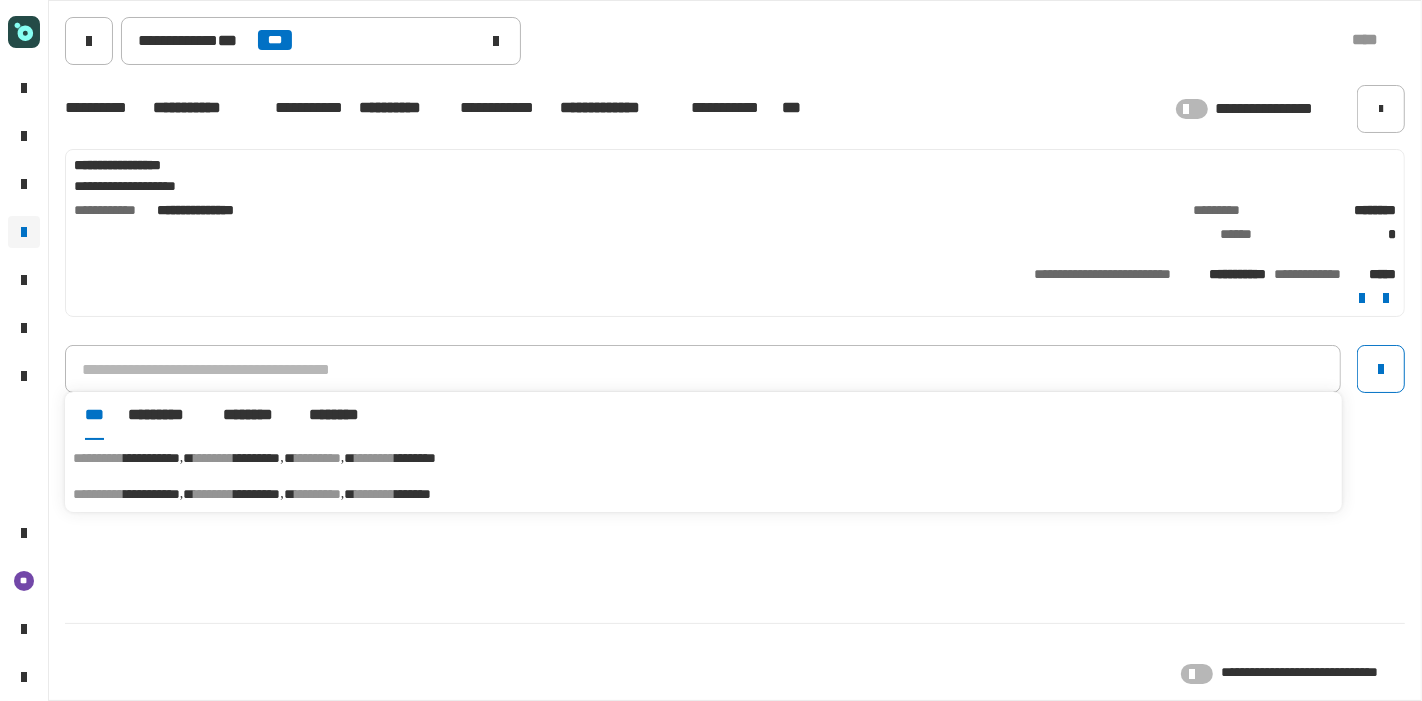 click on "**********" at bounding box center [703, 458] 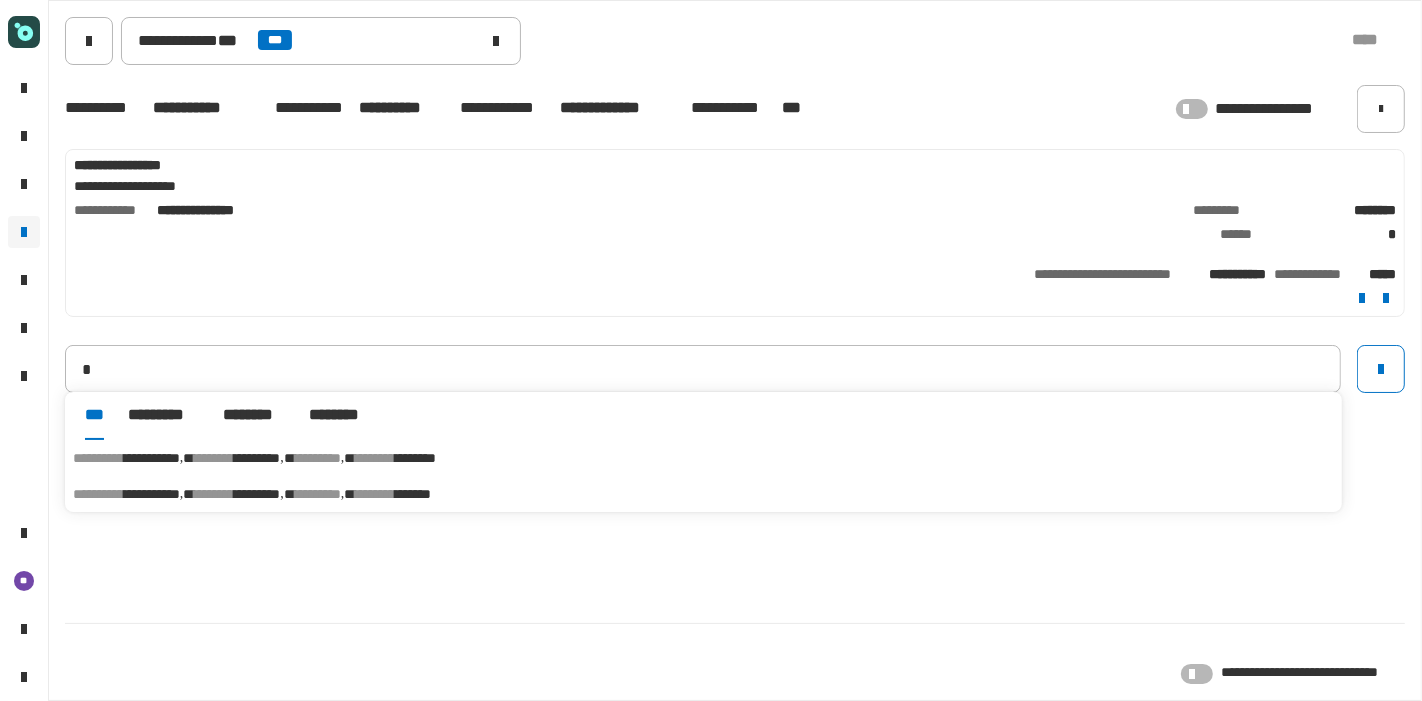 type on "**********" 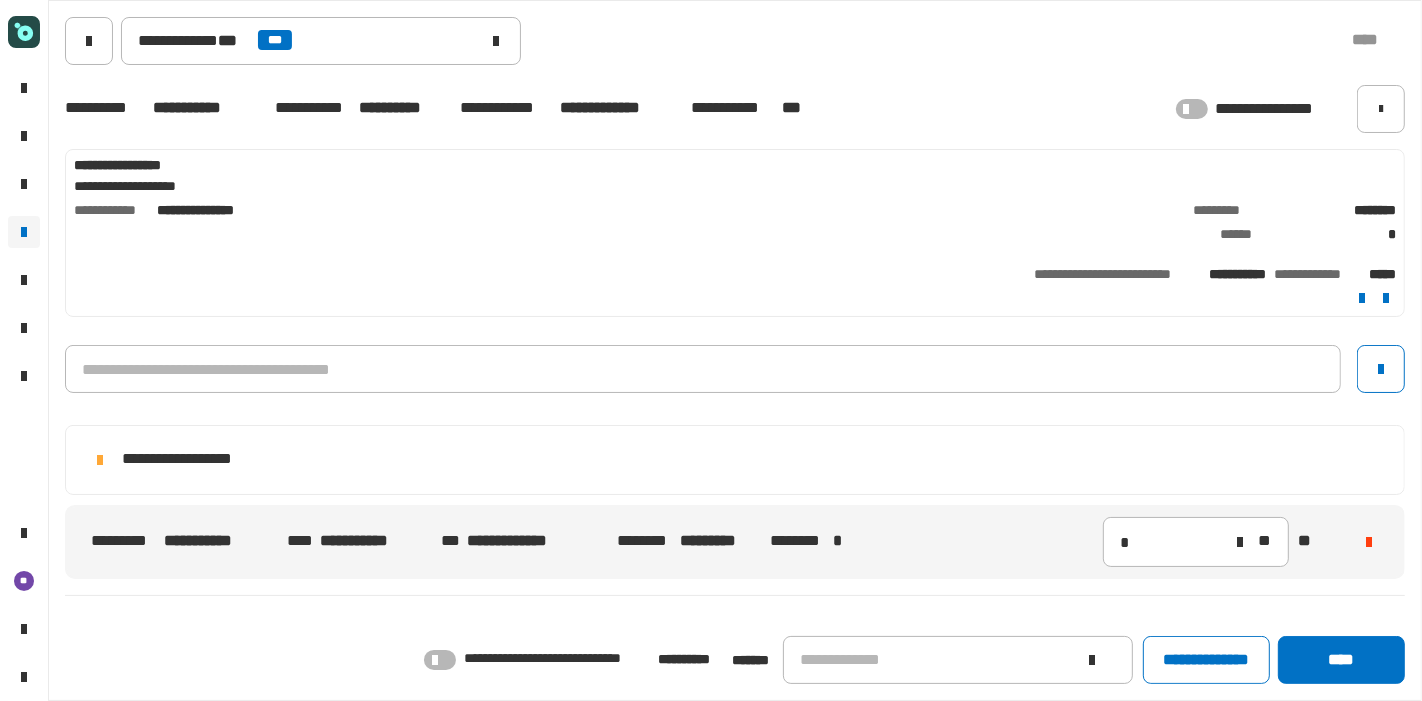 scroll, scrollTop: 167, scrollLeft: 0, axis: vertical 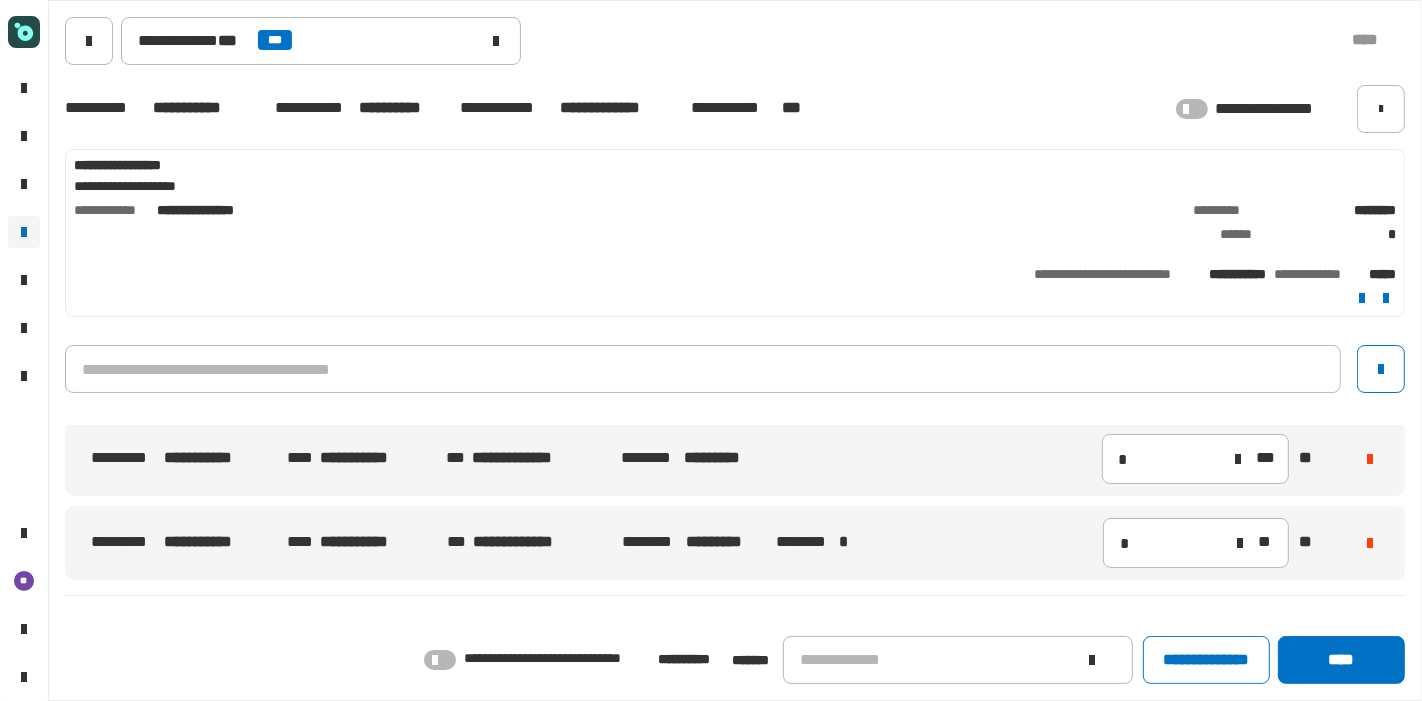 click 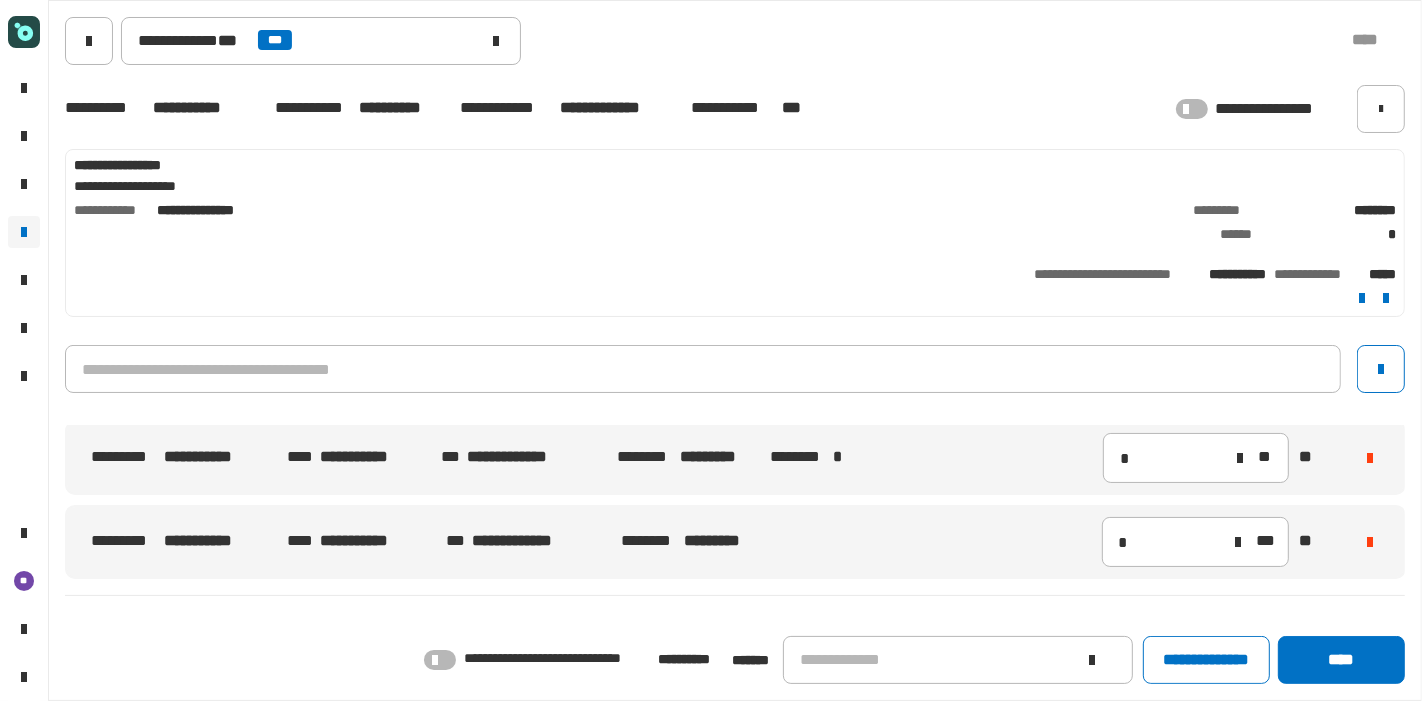 scroll, scrollTop: 83, scrollLeft: 0, axis: vertical 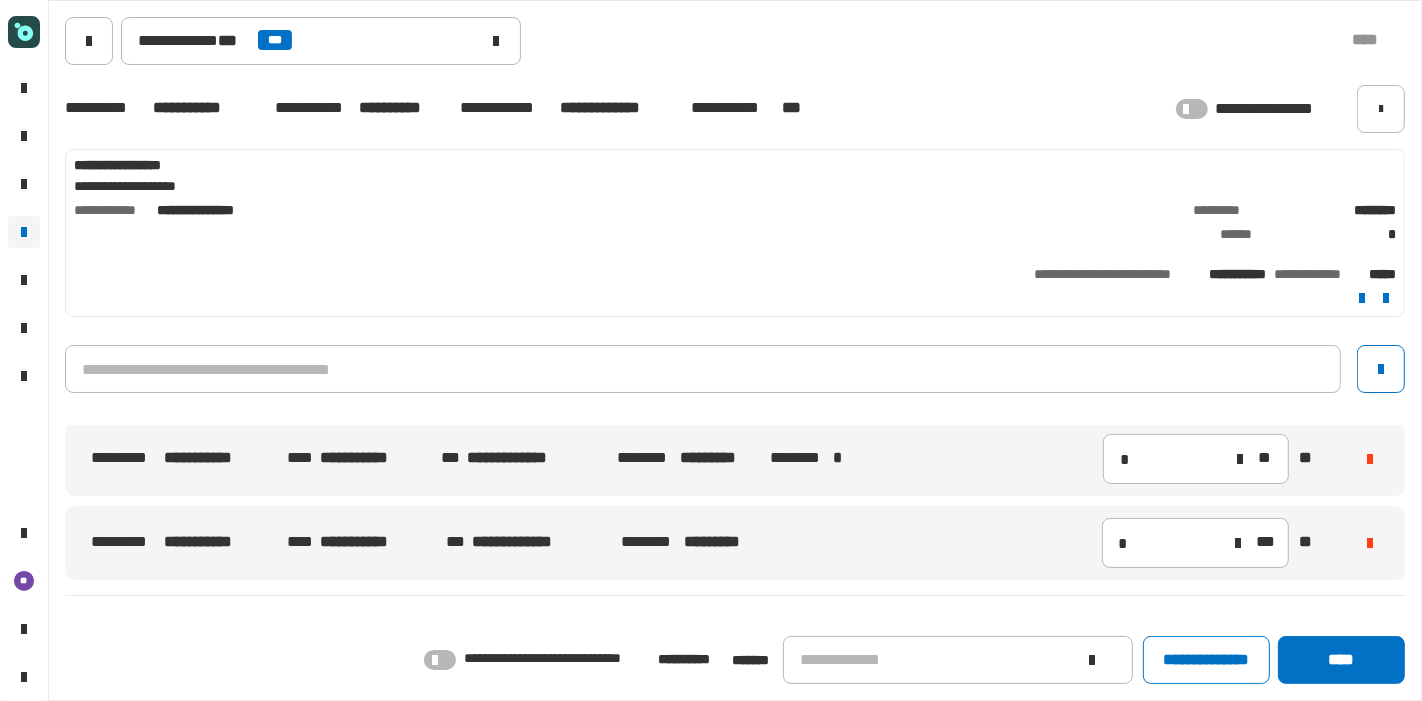 click on "**********" 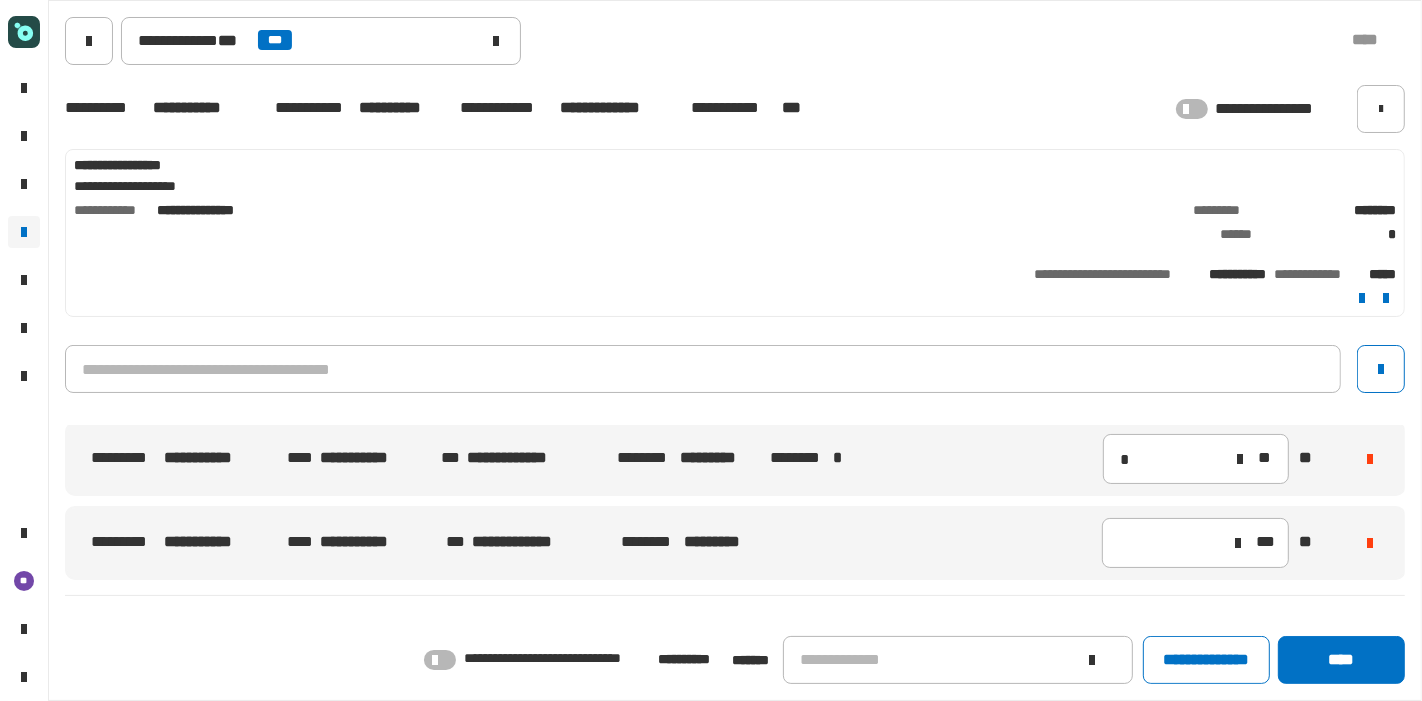 type on "*" 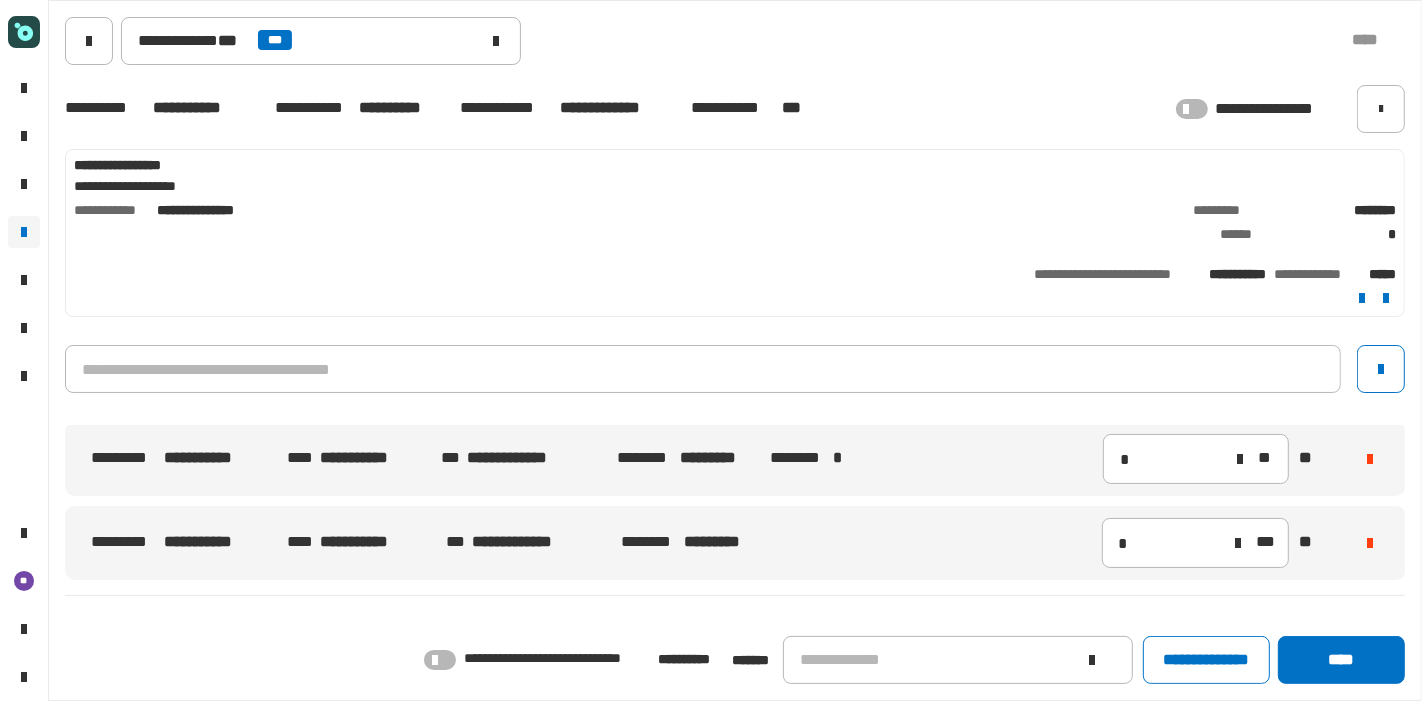 scroll, scrollTop: 0, scrollLeft: 0, axis: both 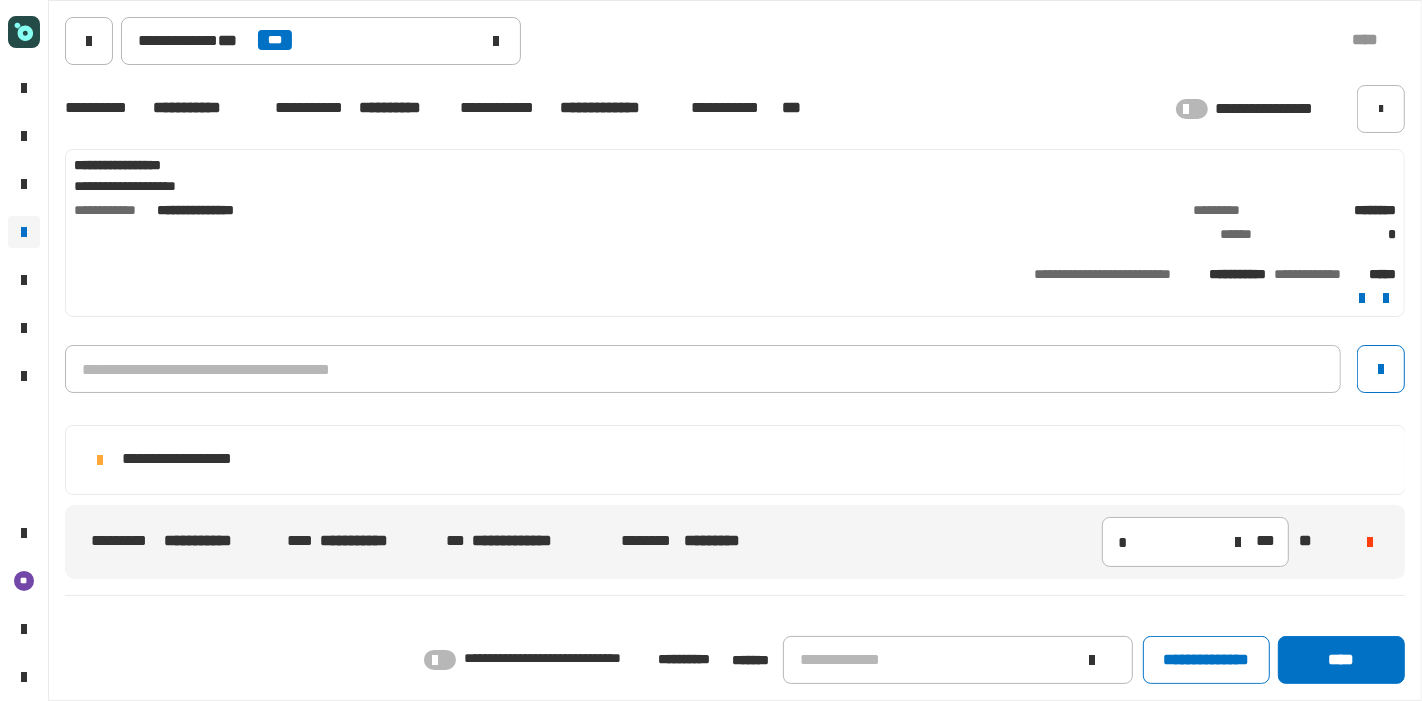 click 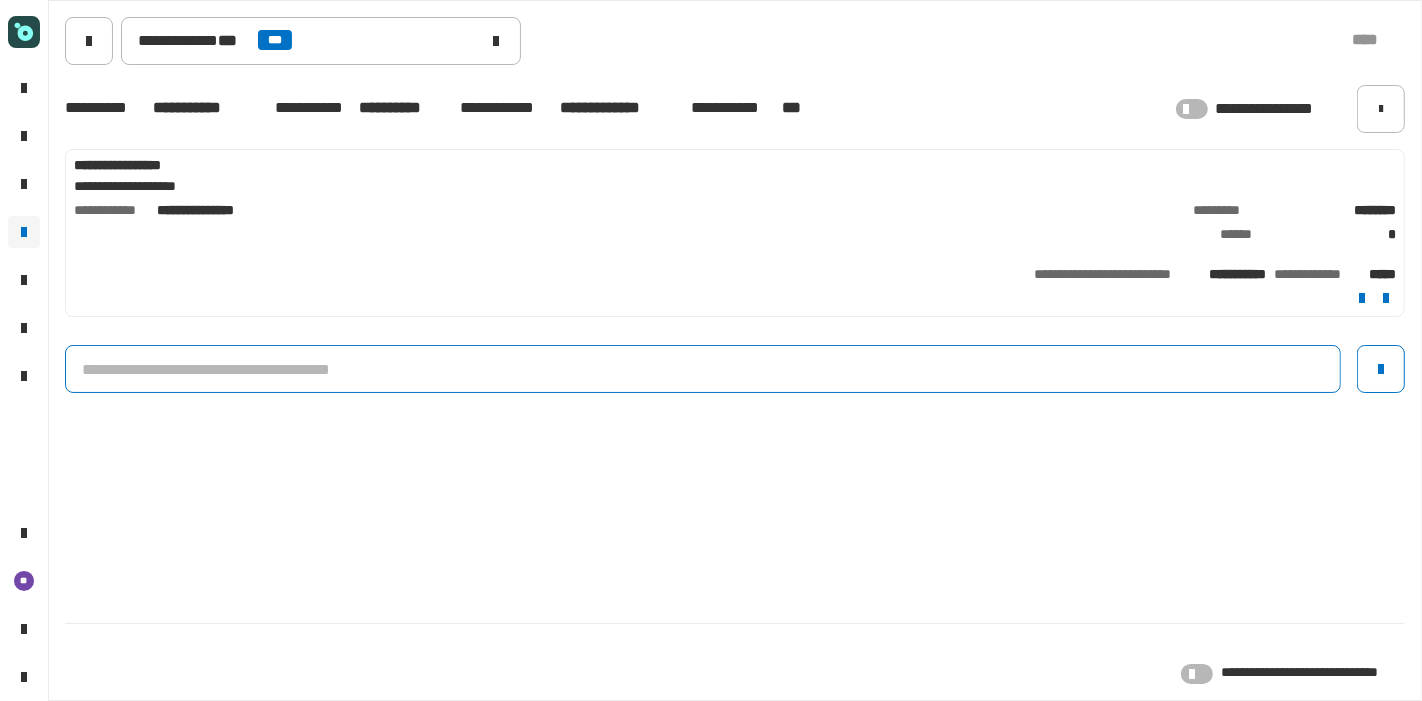 click 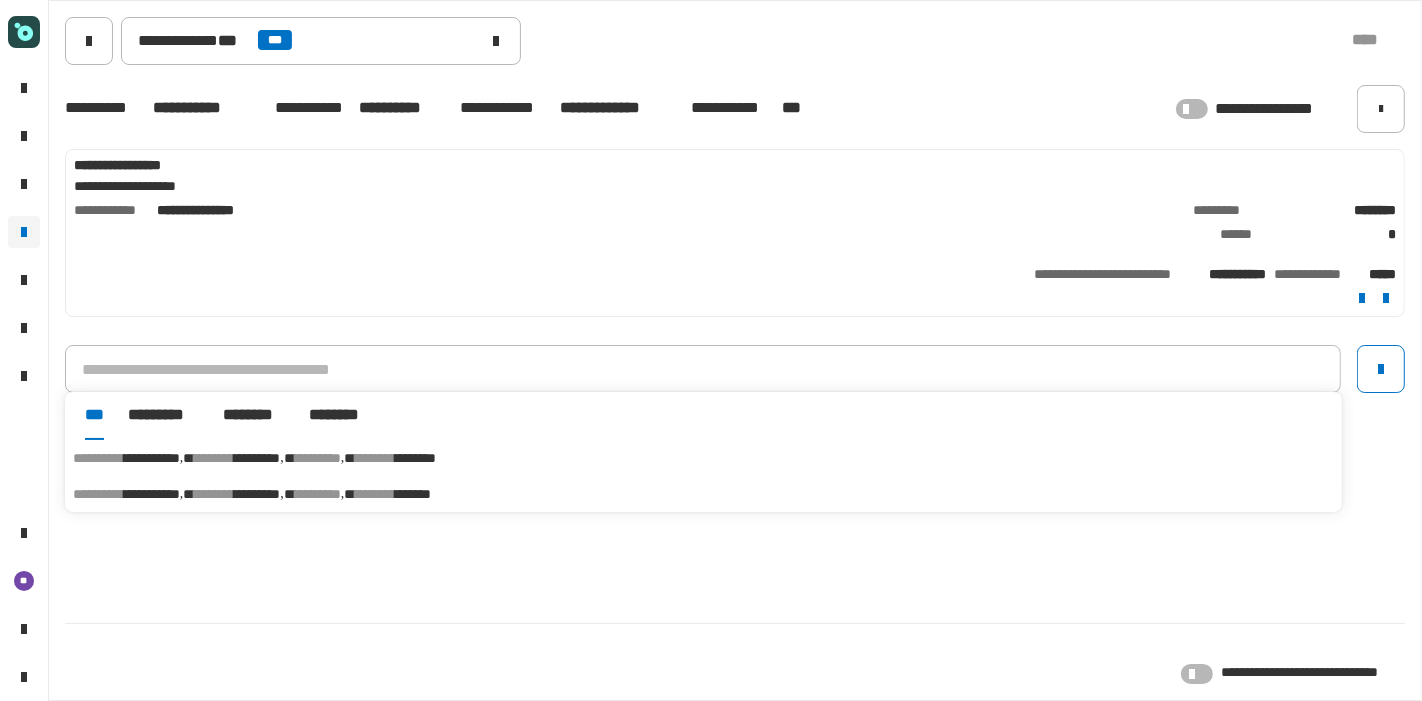 click on "**********" 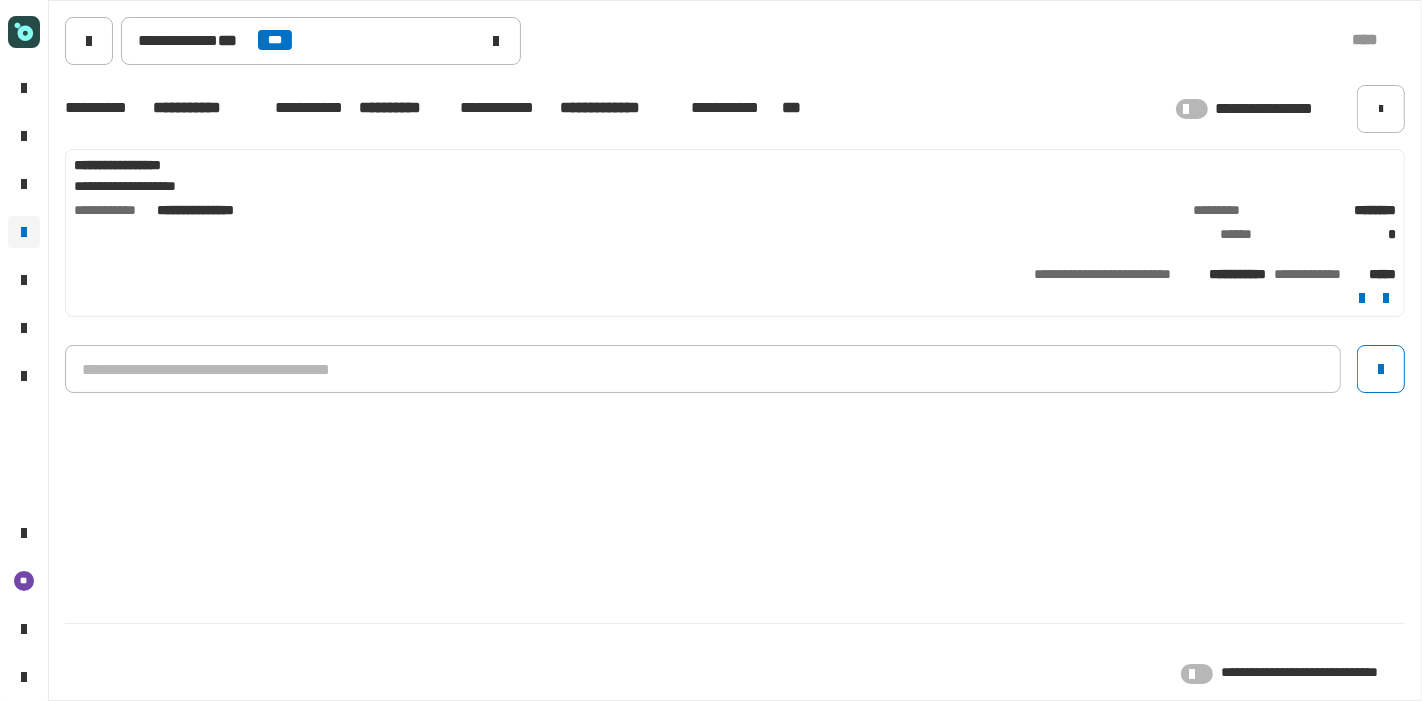 click on "**********" 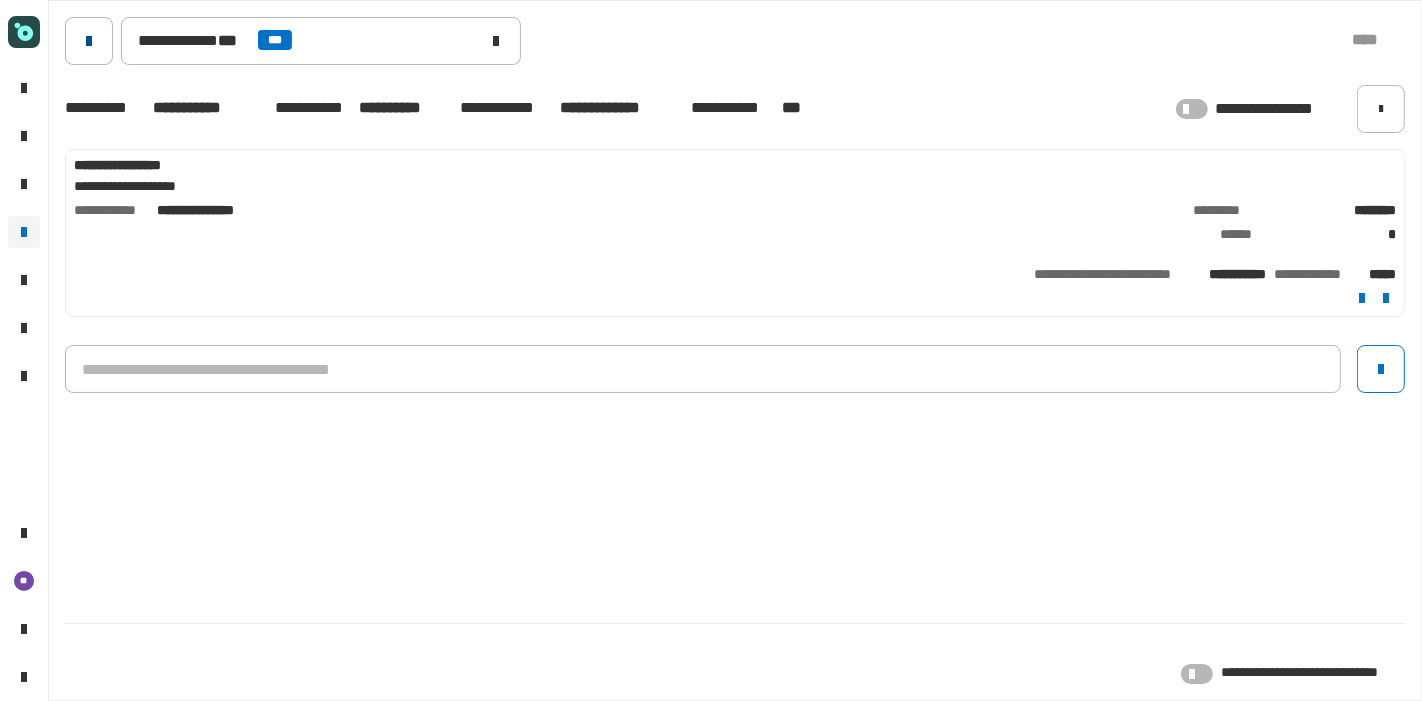 click 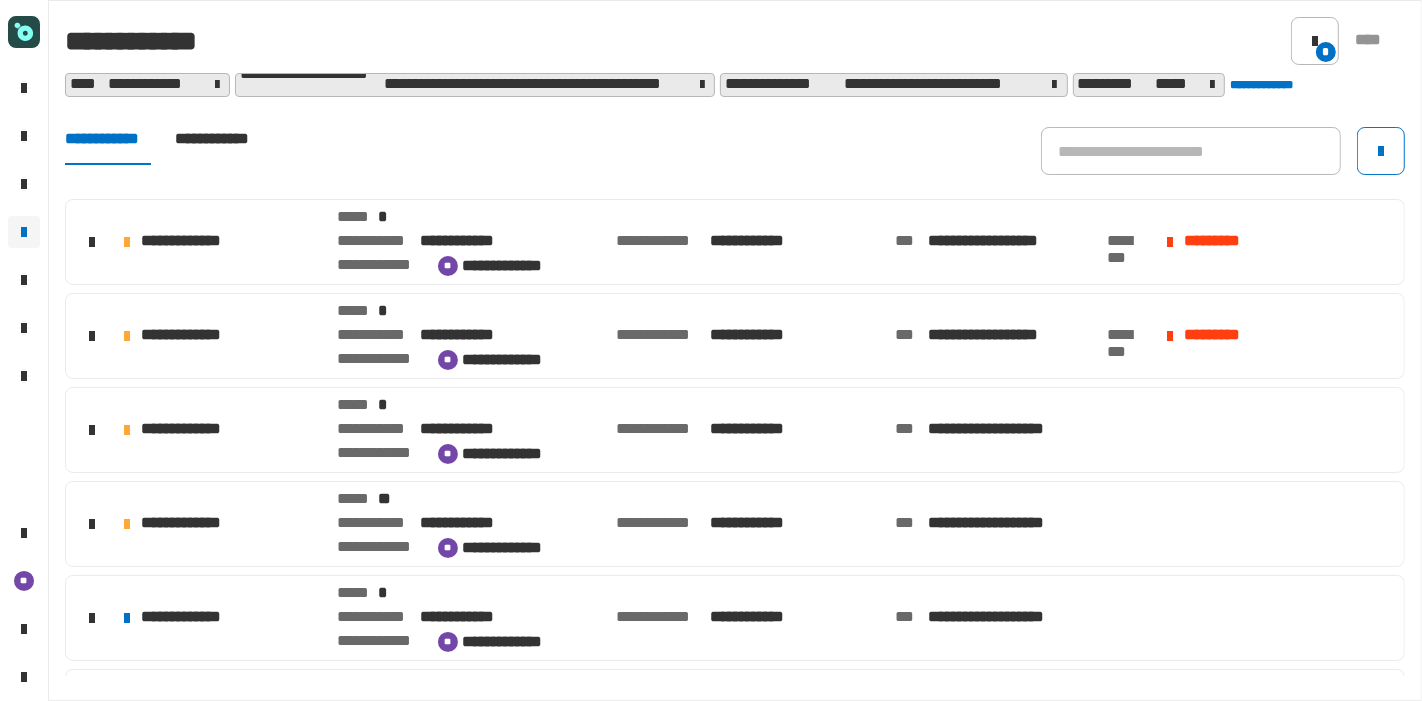 click on "**********" 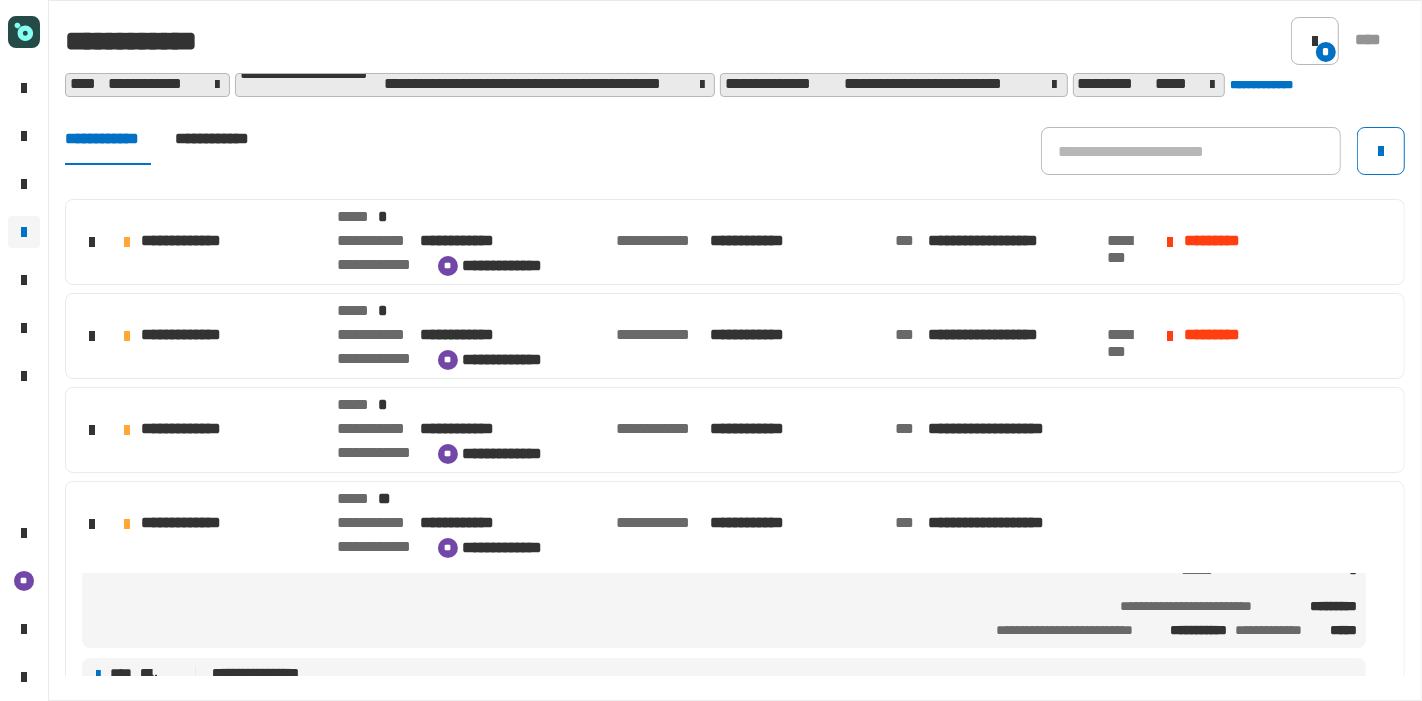 scroll, scrollTop: 0, scrollLeft: 0, axis: both 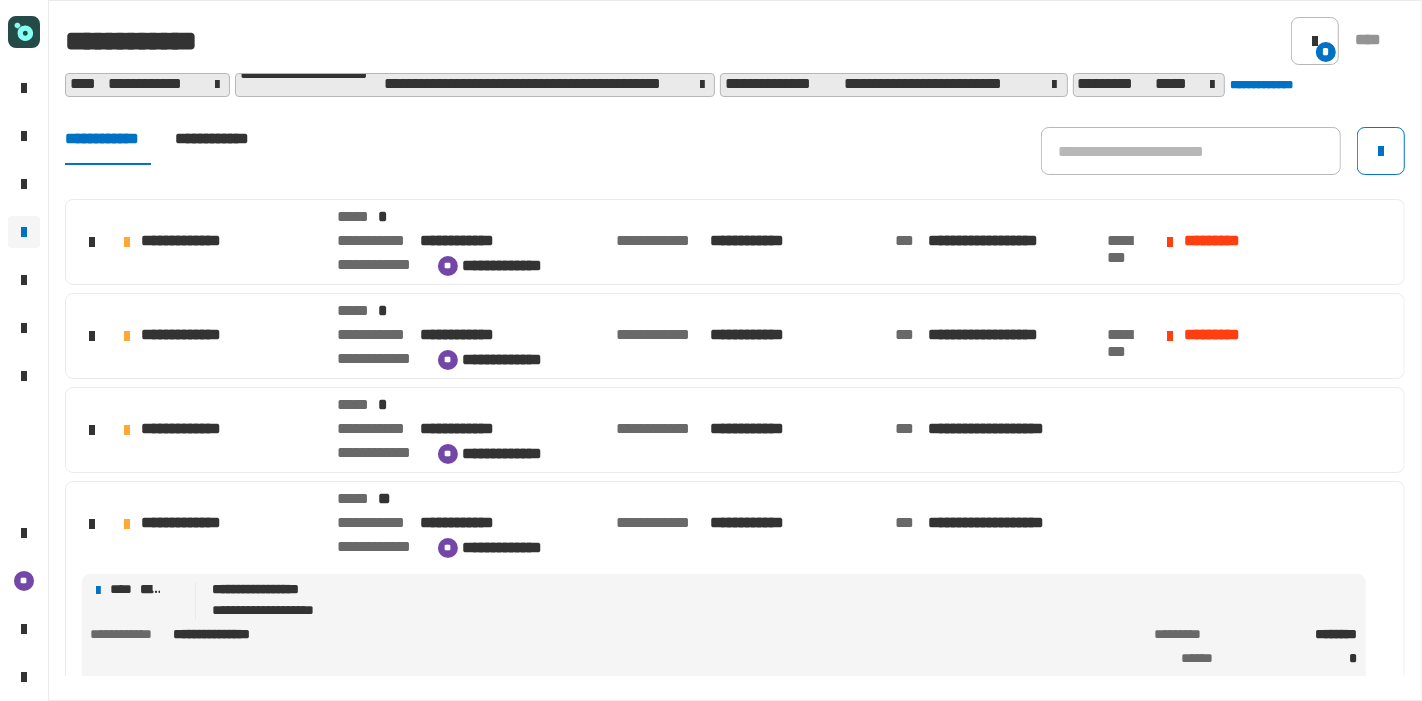 click 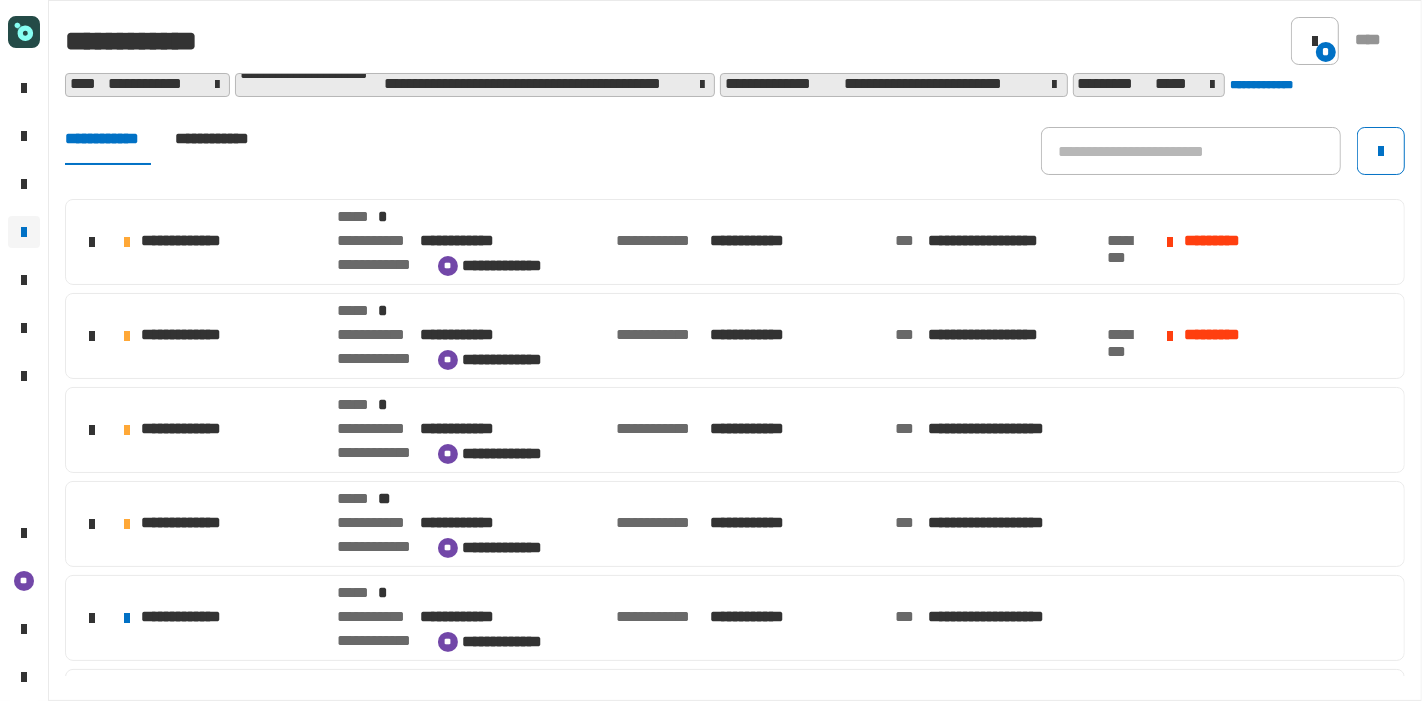 click 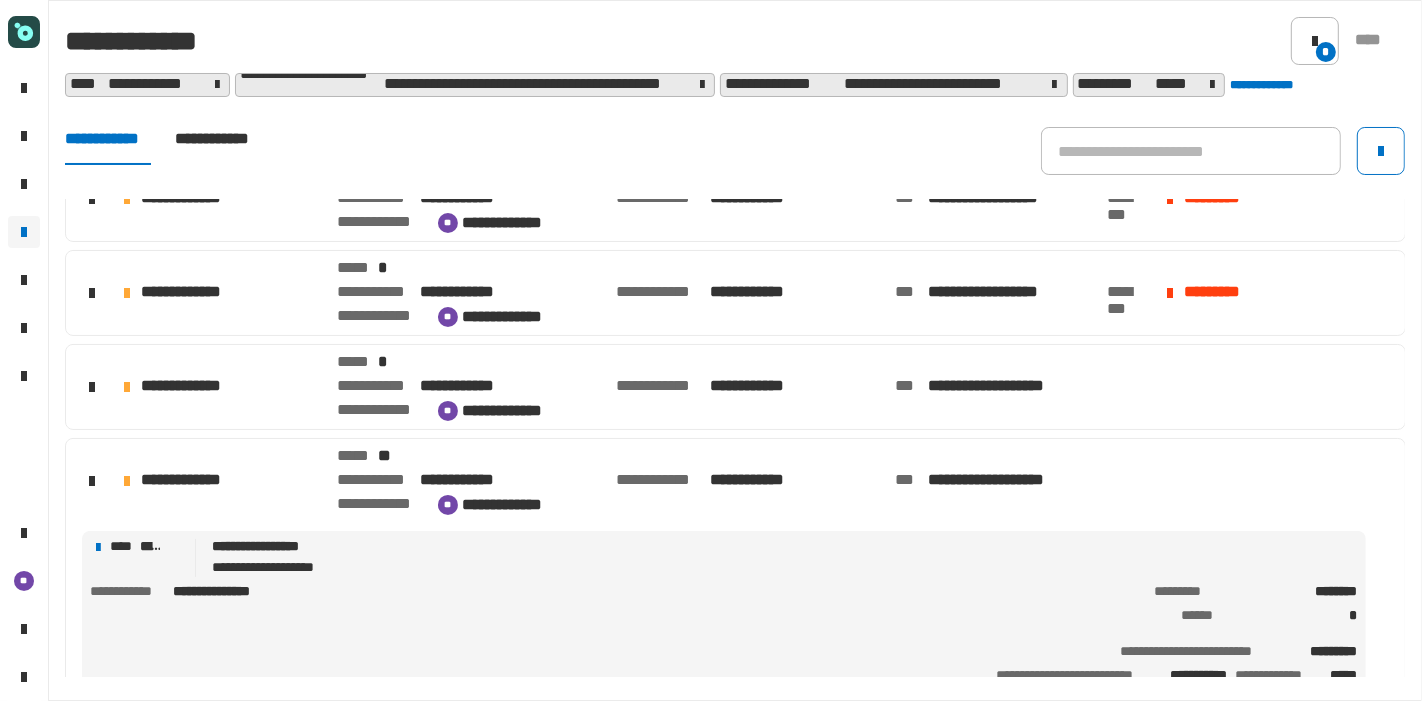scroll, scrollTop: 58, scrollLeft: 0, axis: vertical 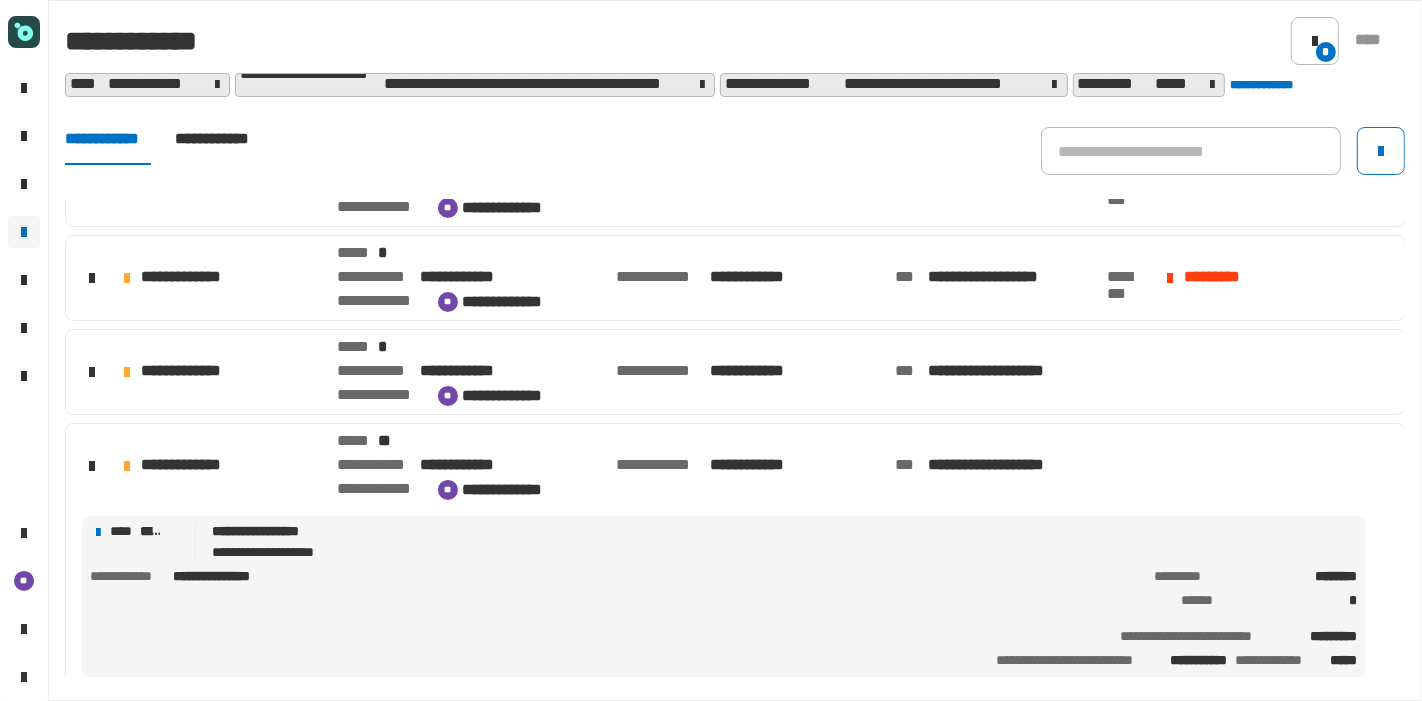 click on "**********" 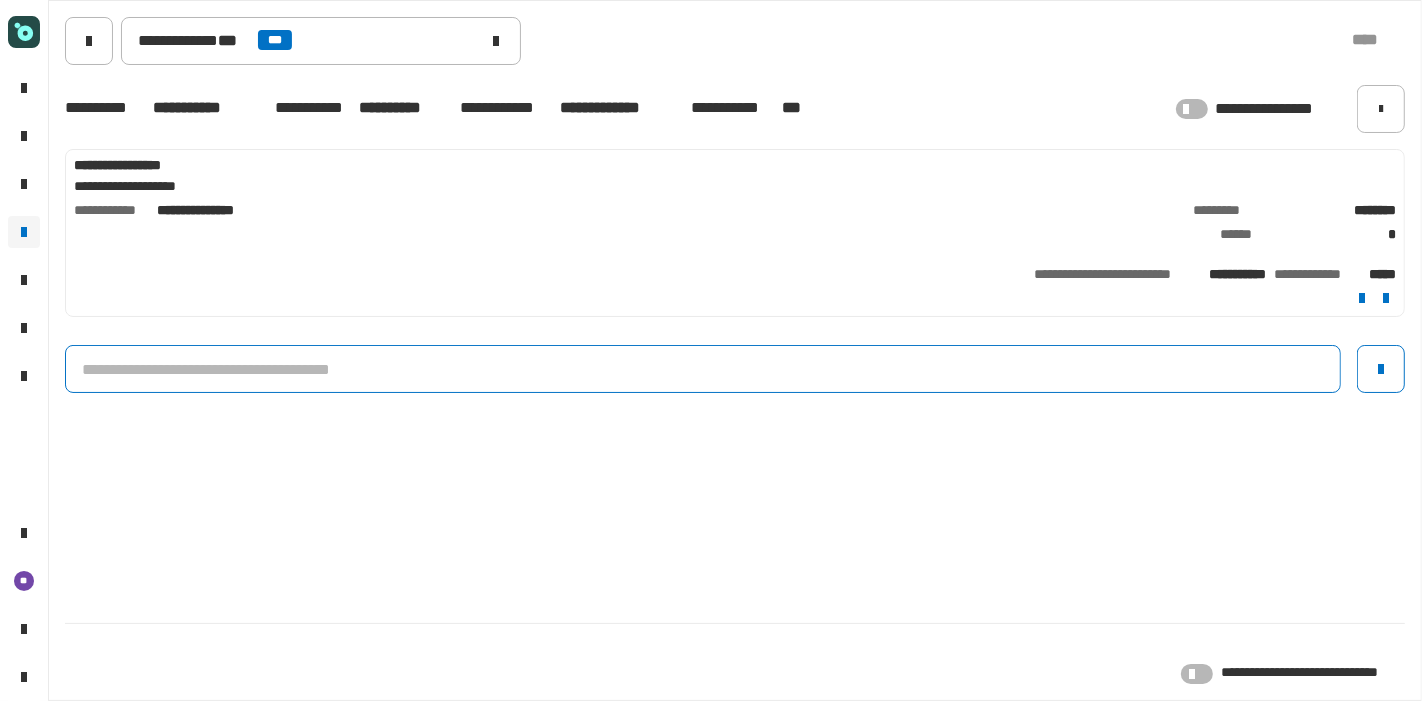 click 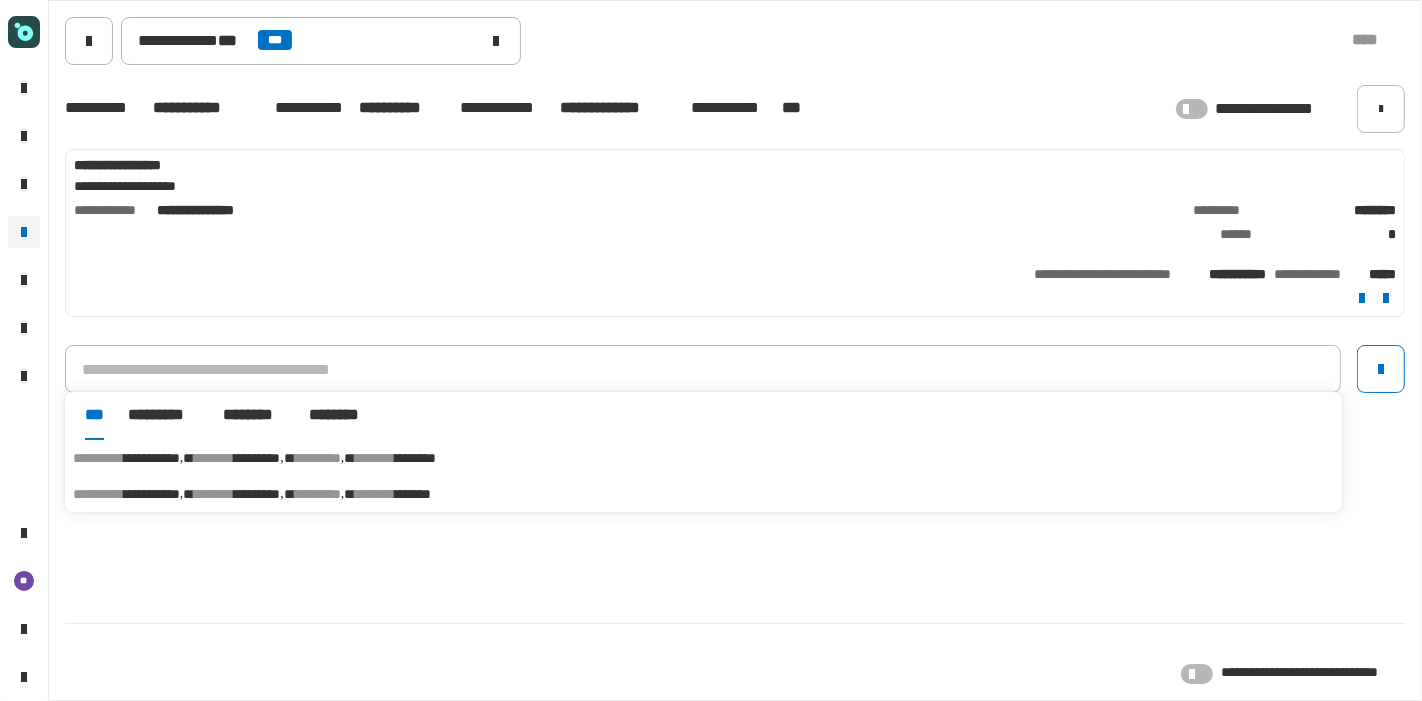 click on "********" at bounding box center [375, 458] 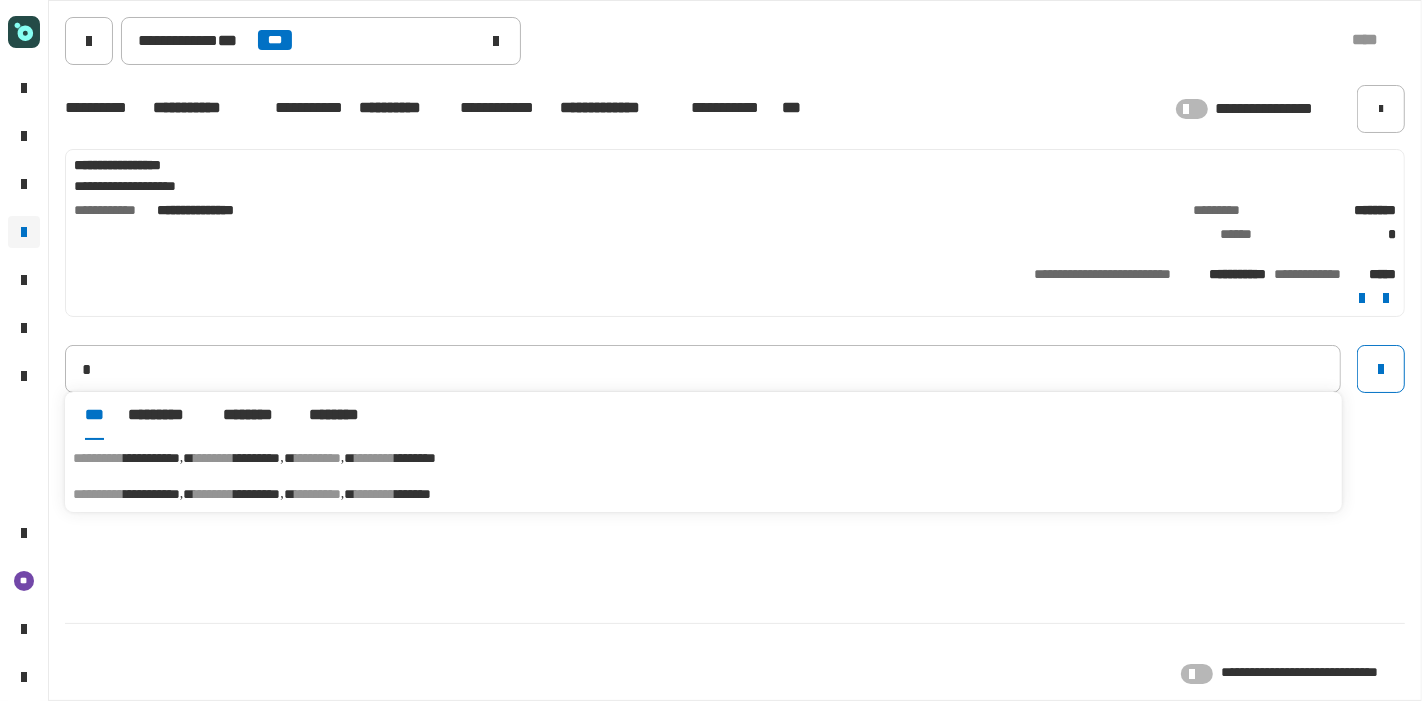 type on "**********" 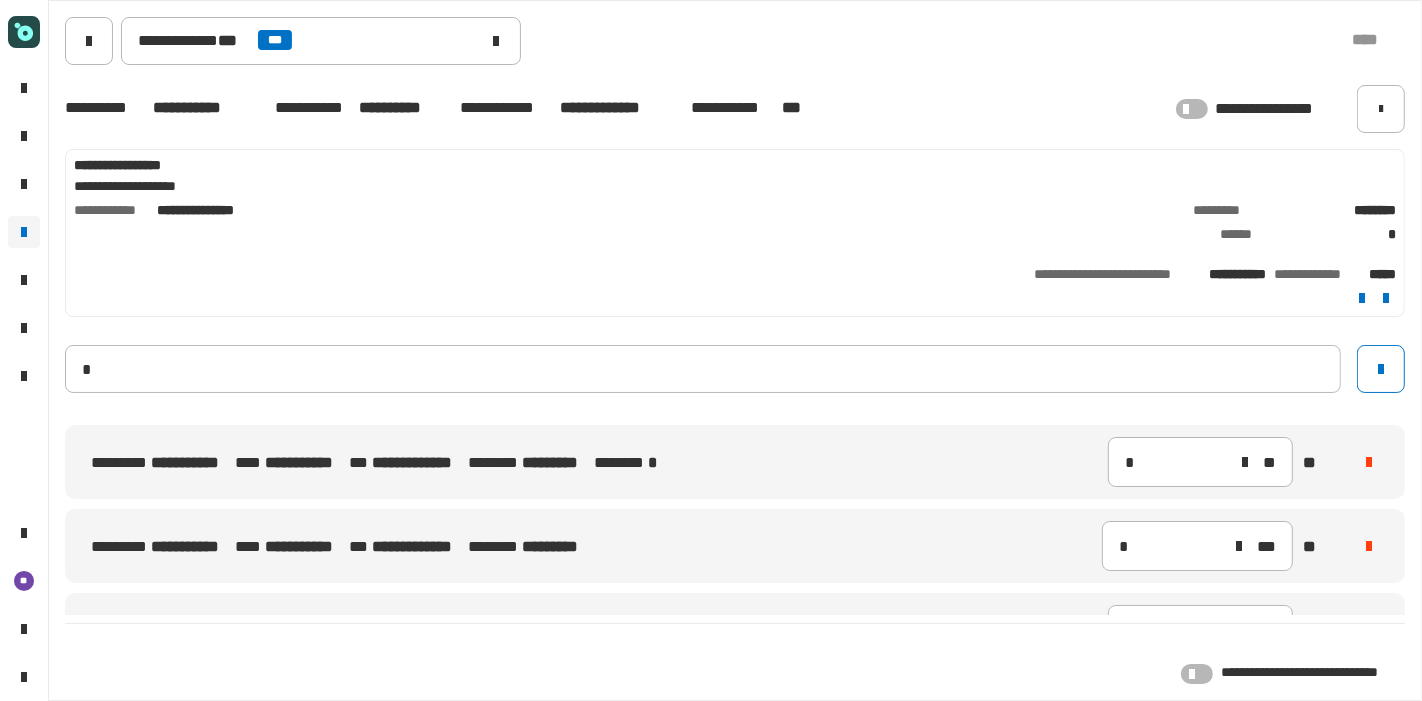 type 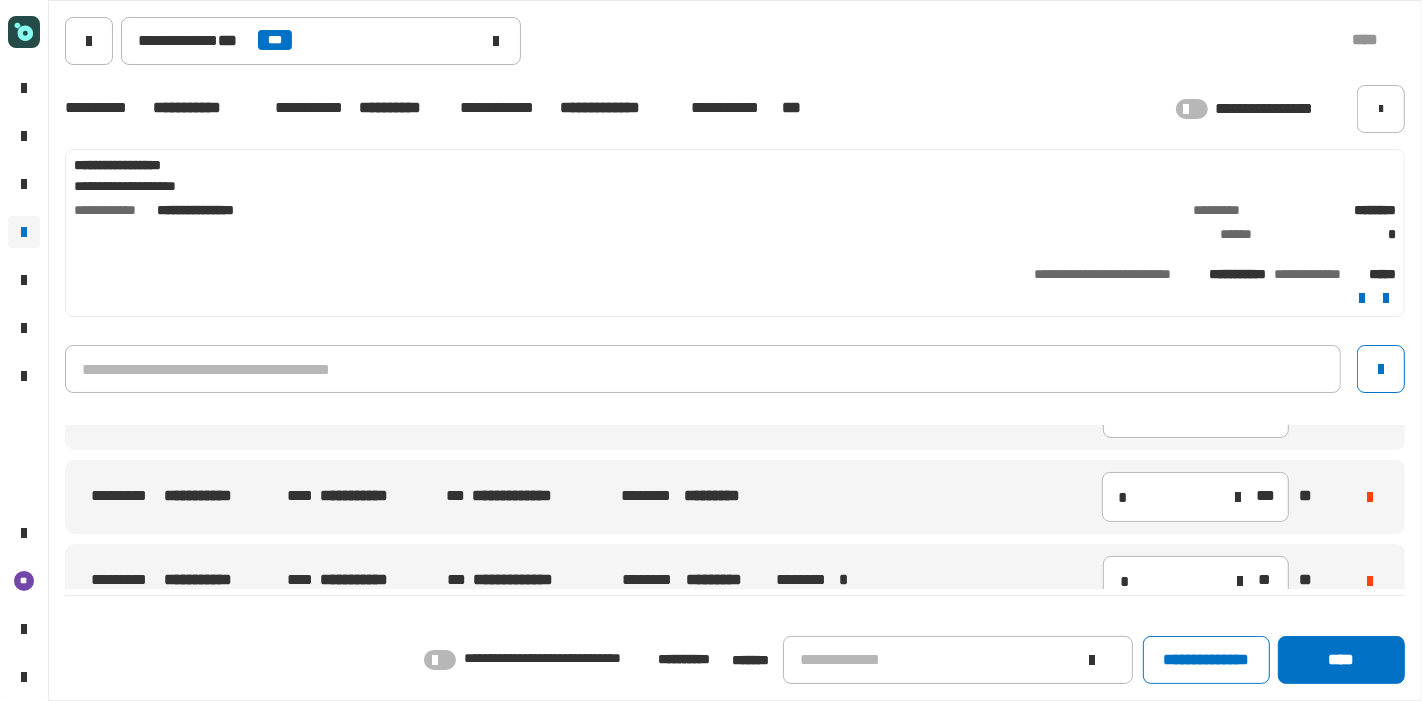 scroll, scrollTop: 132, scrollLeft: 0, axis: vertical 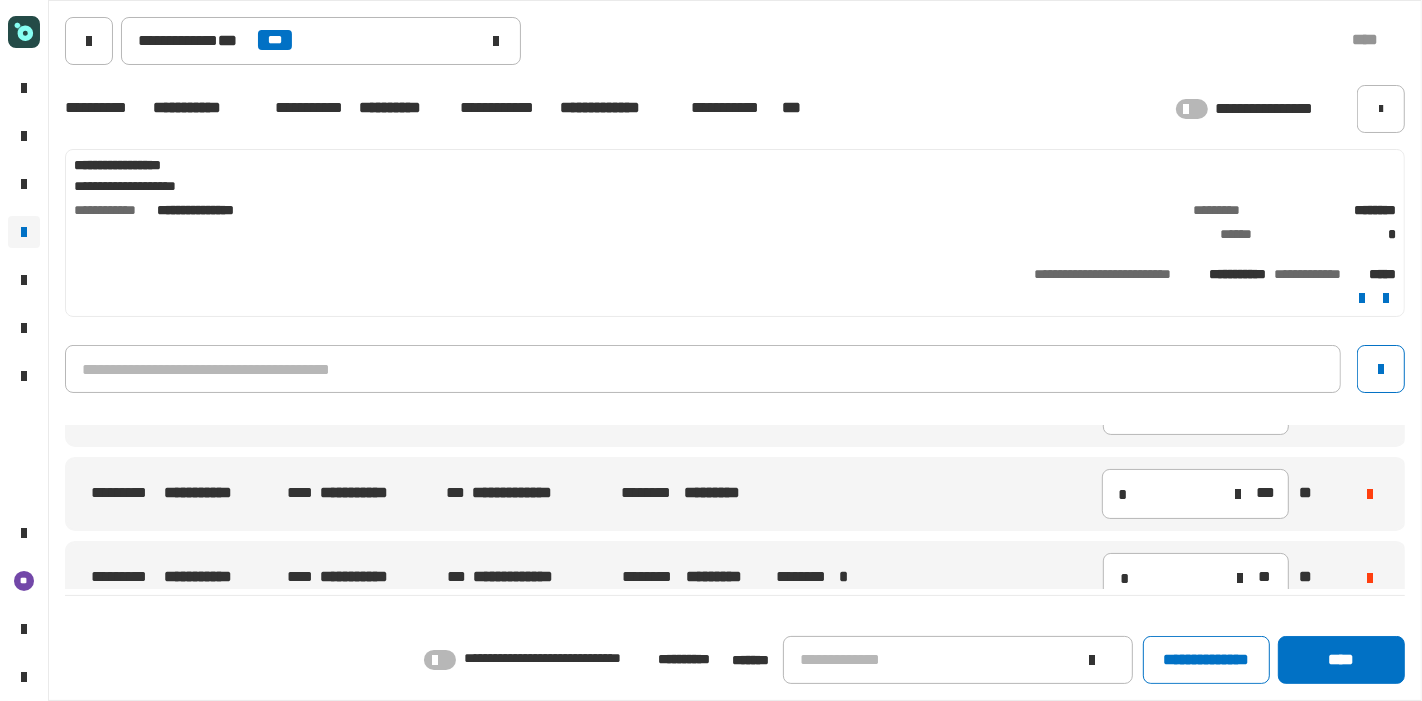 click 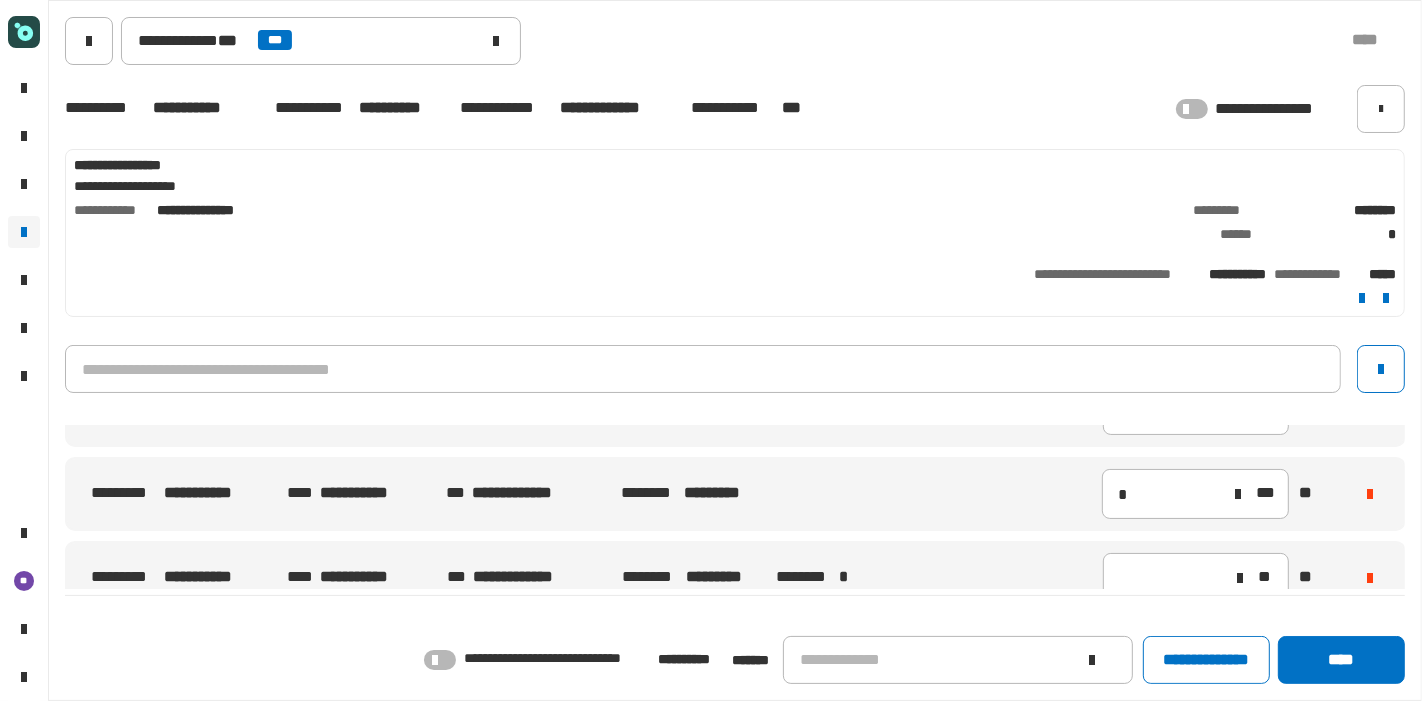 scroll, scrollTop: 83, scrollLeft: 0, axis: vertical 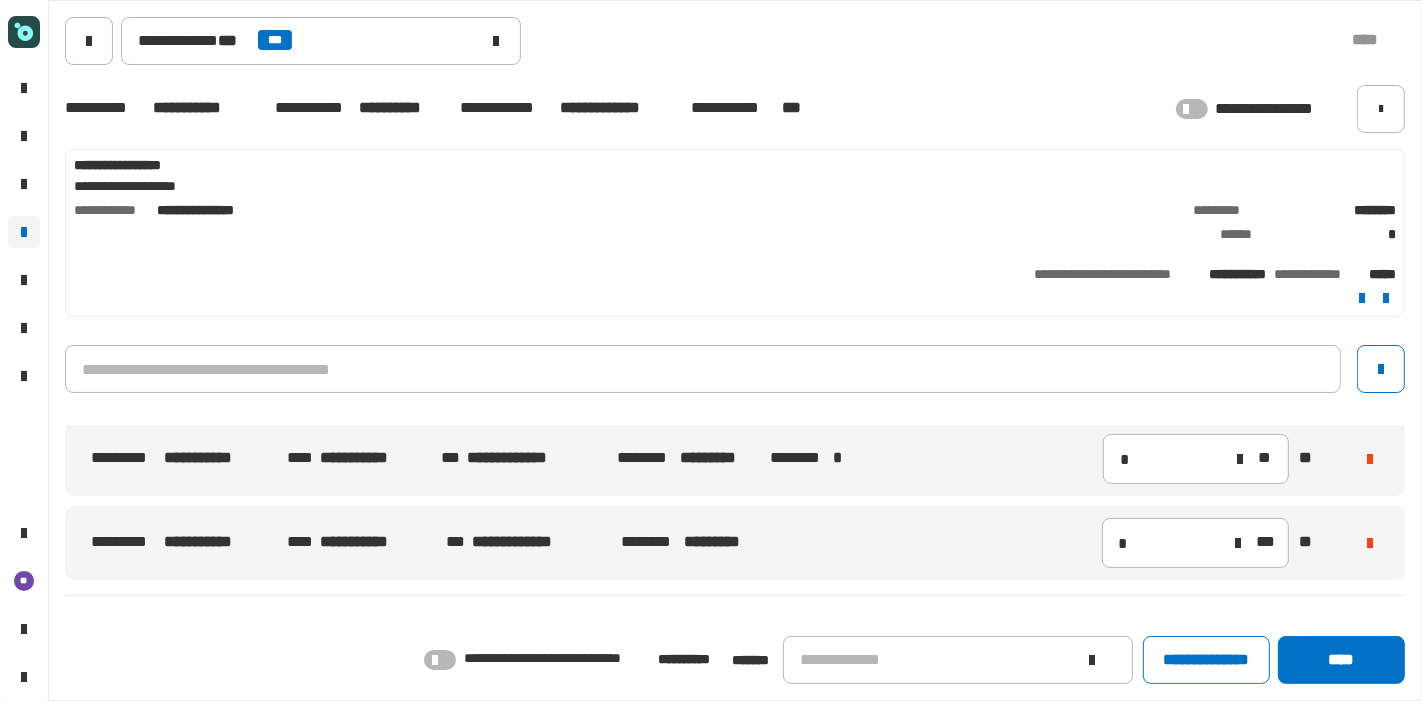 click 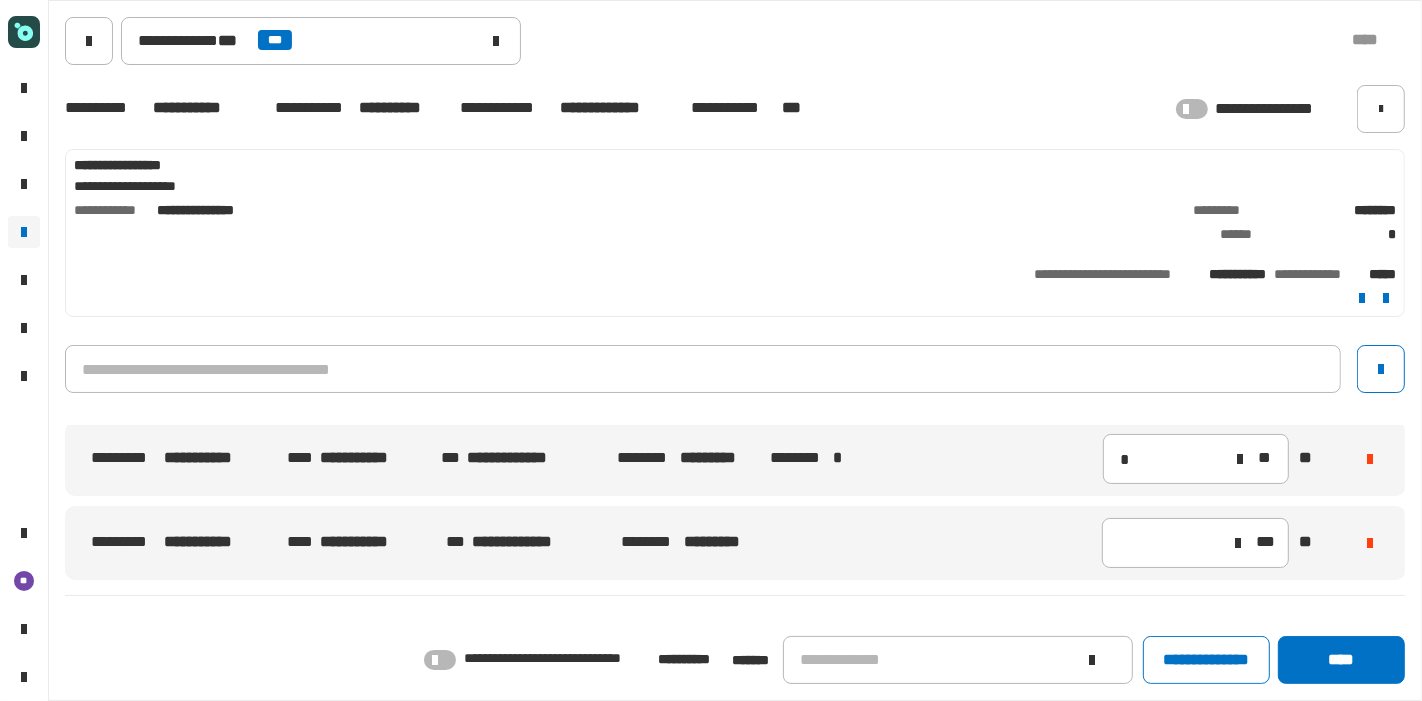 type on "*" 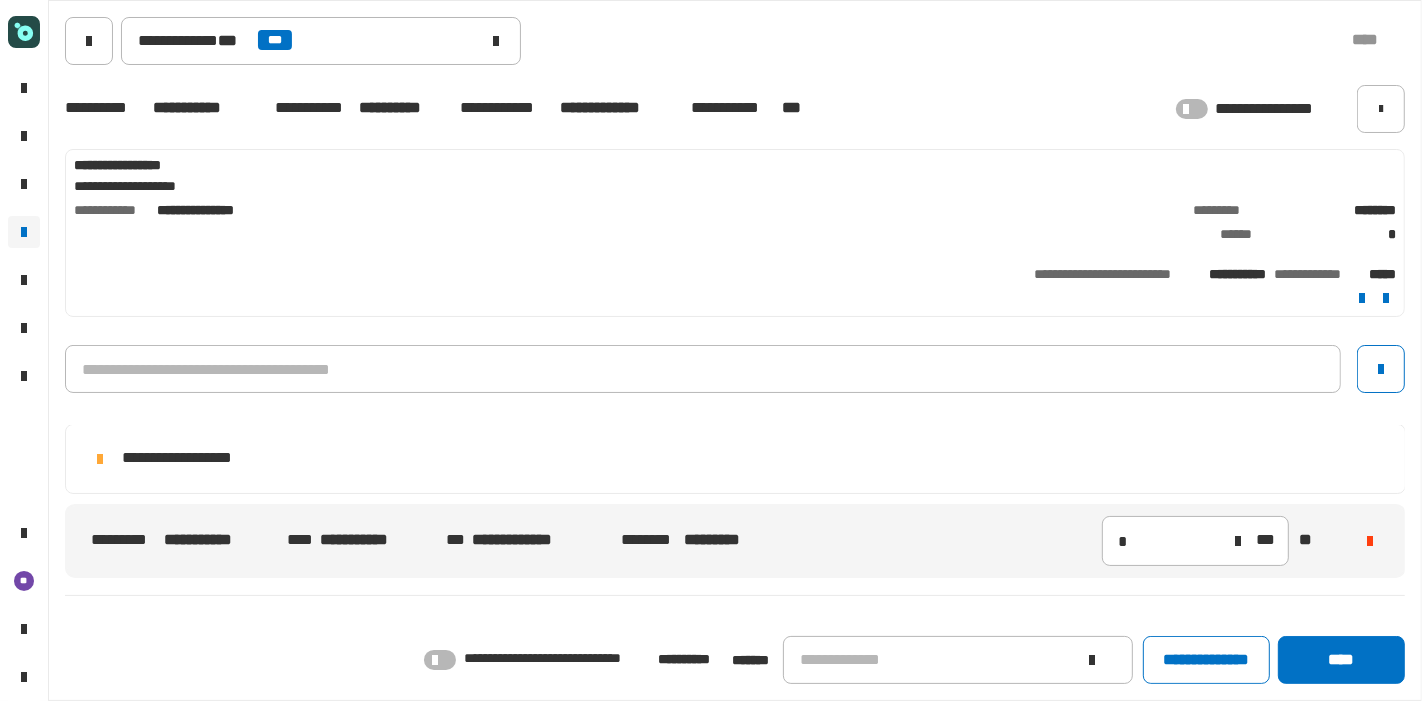 scroll, scrollTop: 0, scrollLeft: 0, axis: both 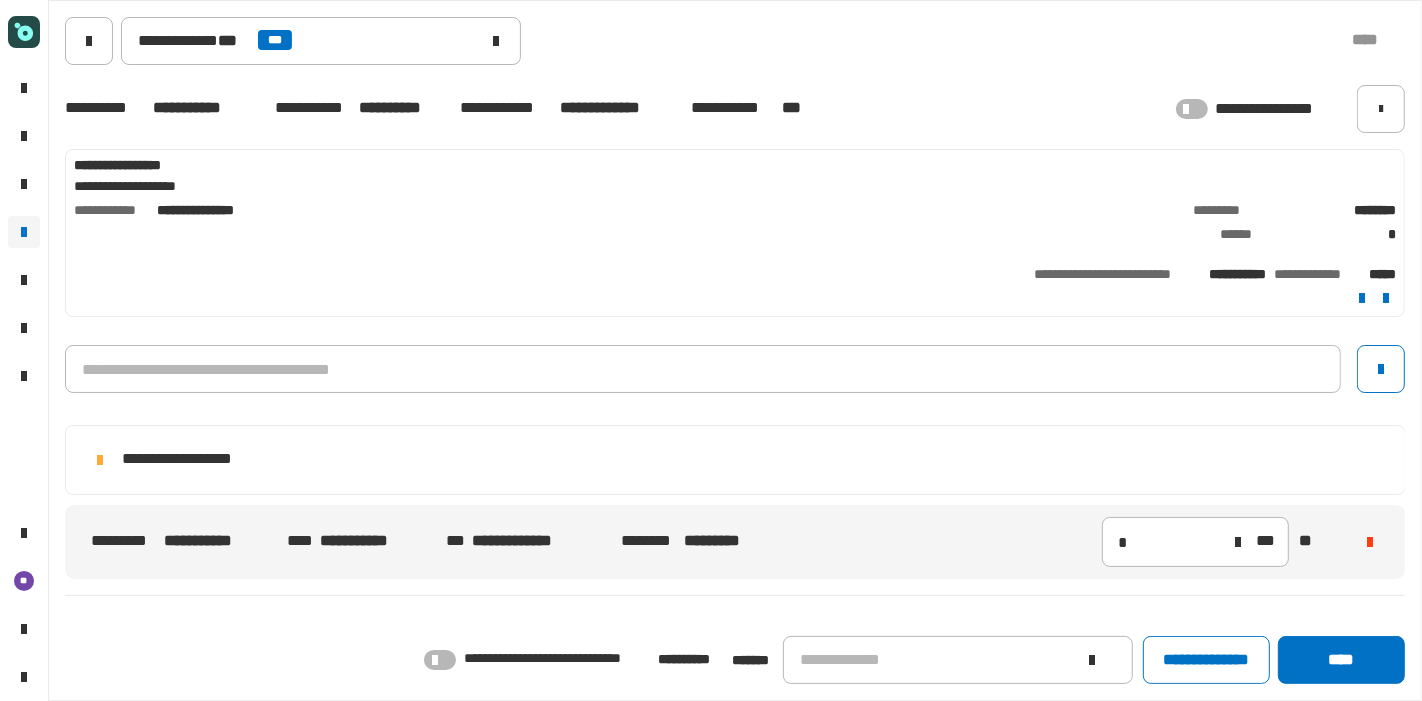 click on "**********" 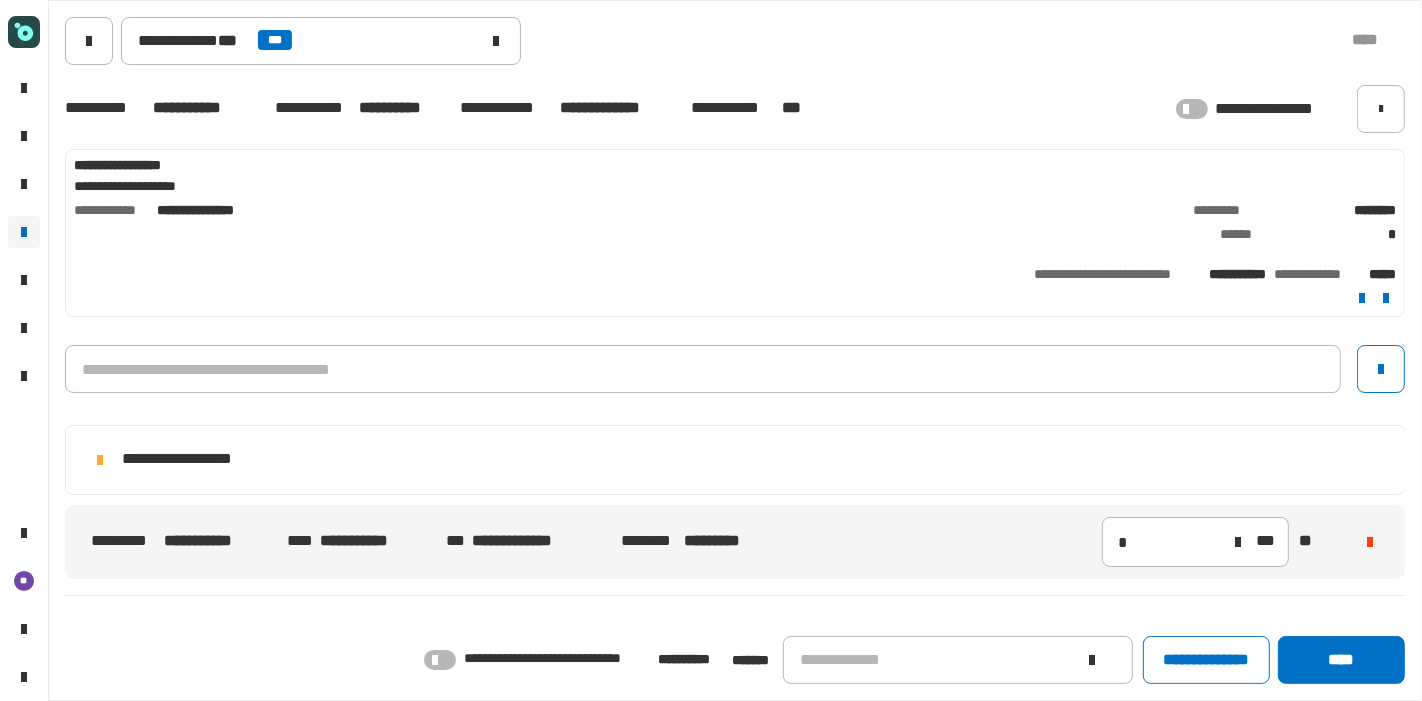 click on "**********" 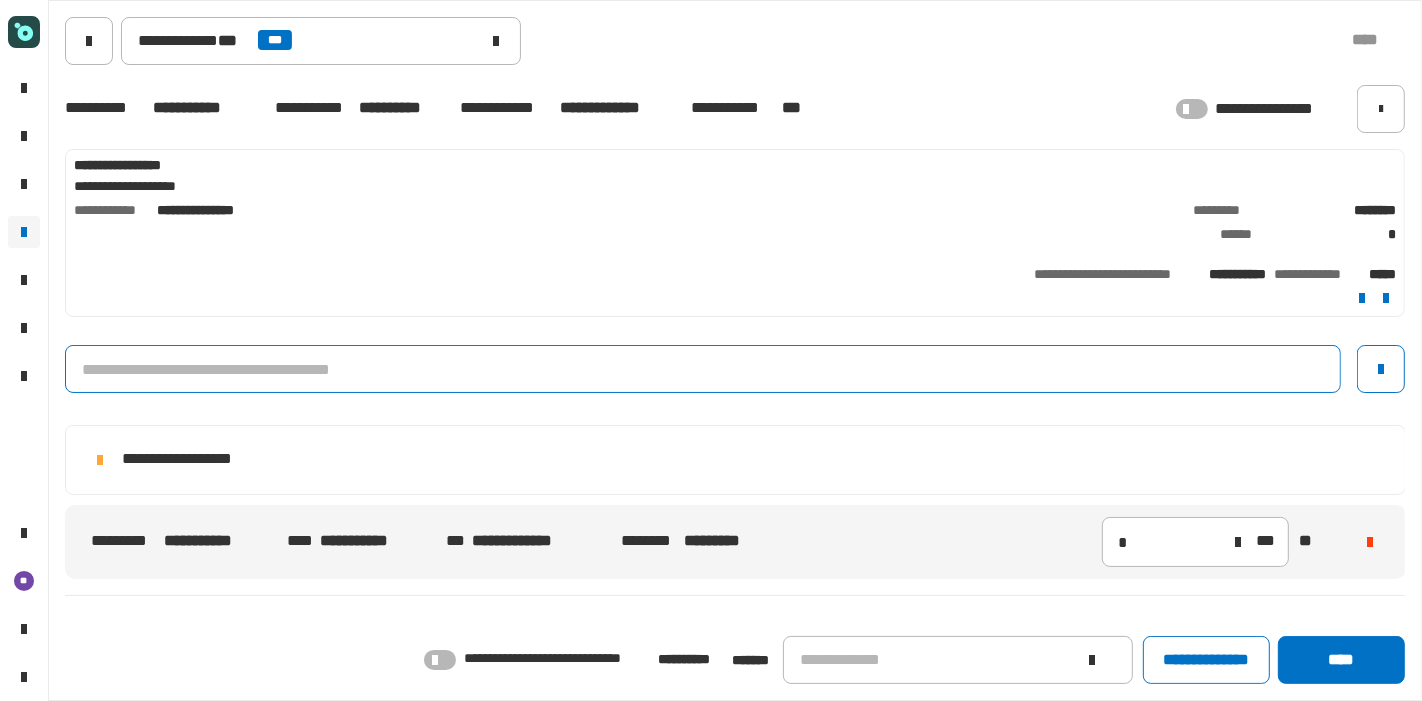 click 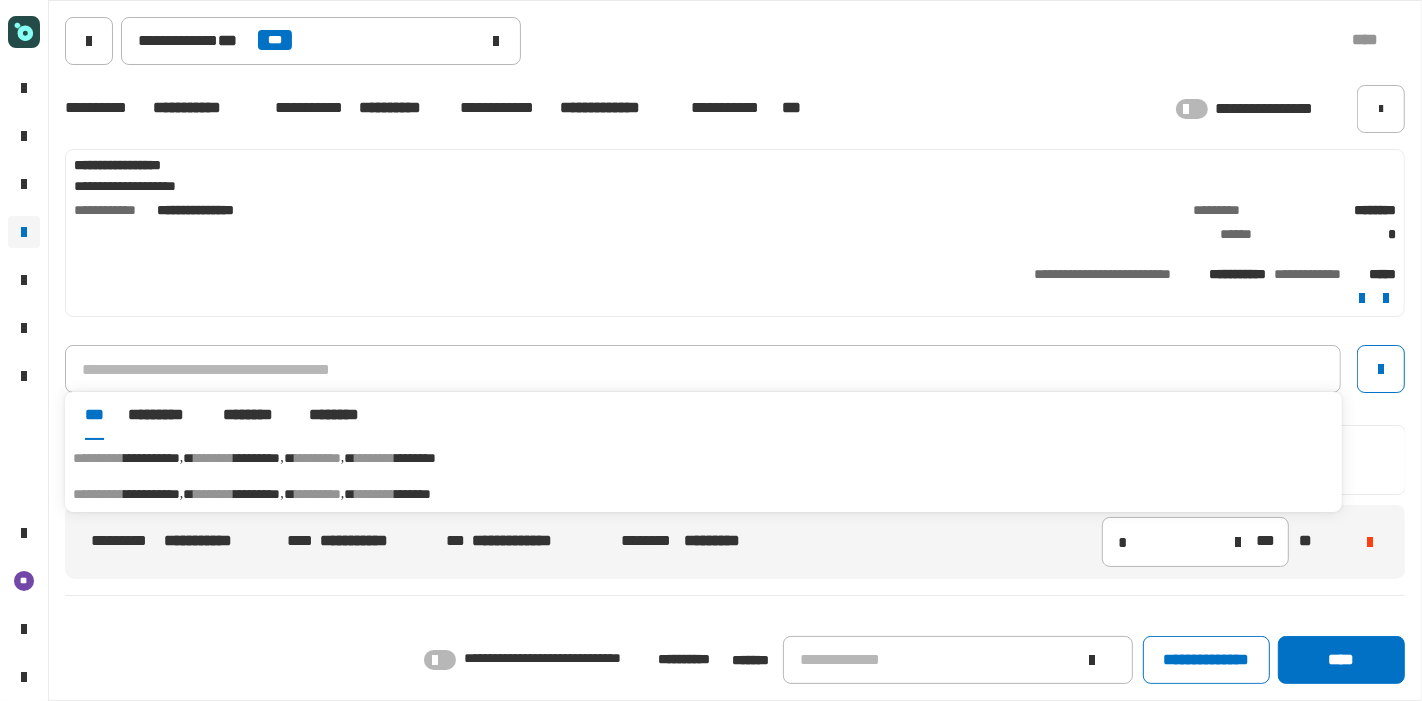 click on "**********" 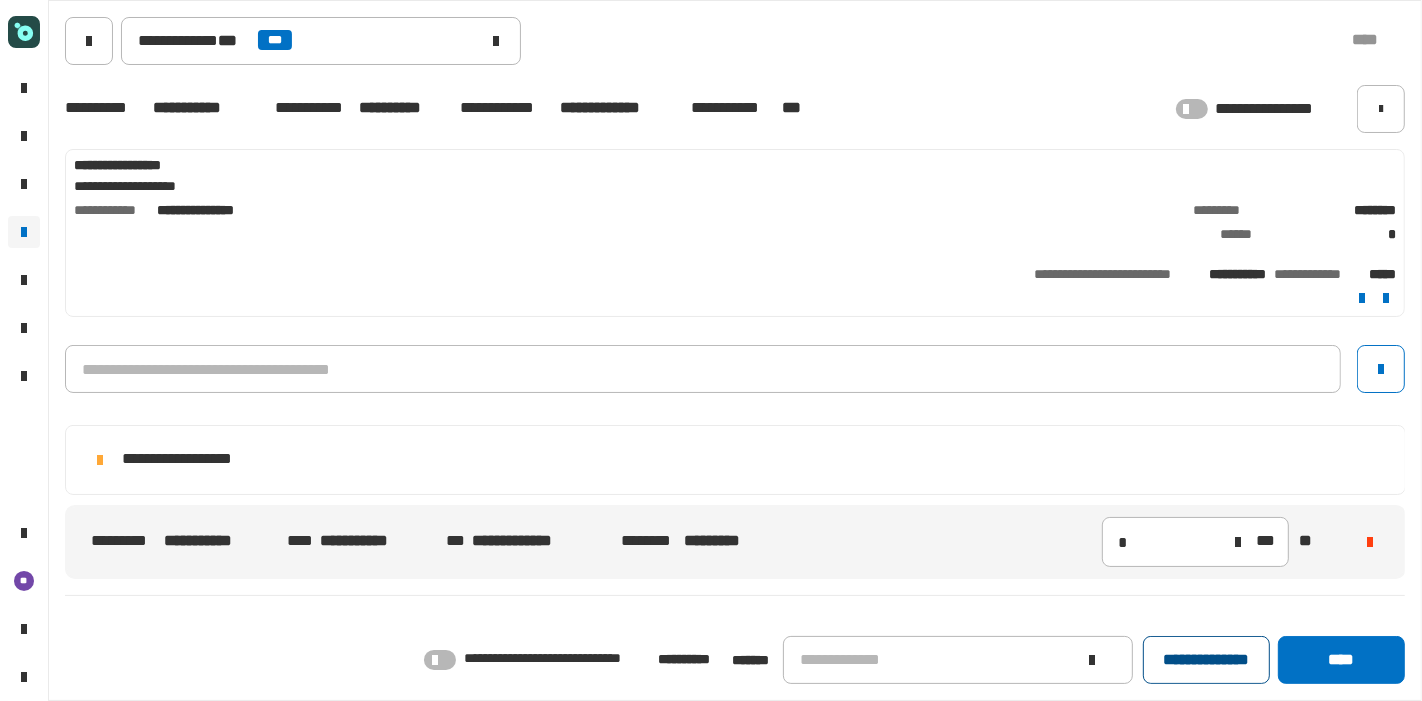 click on "**********" 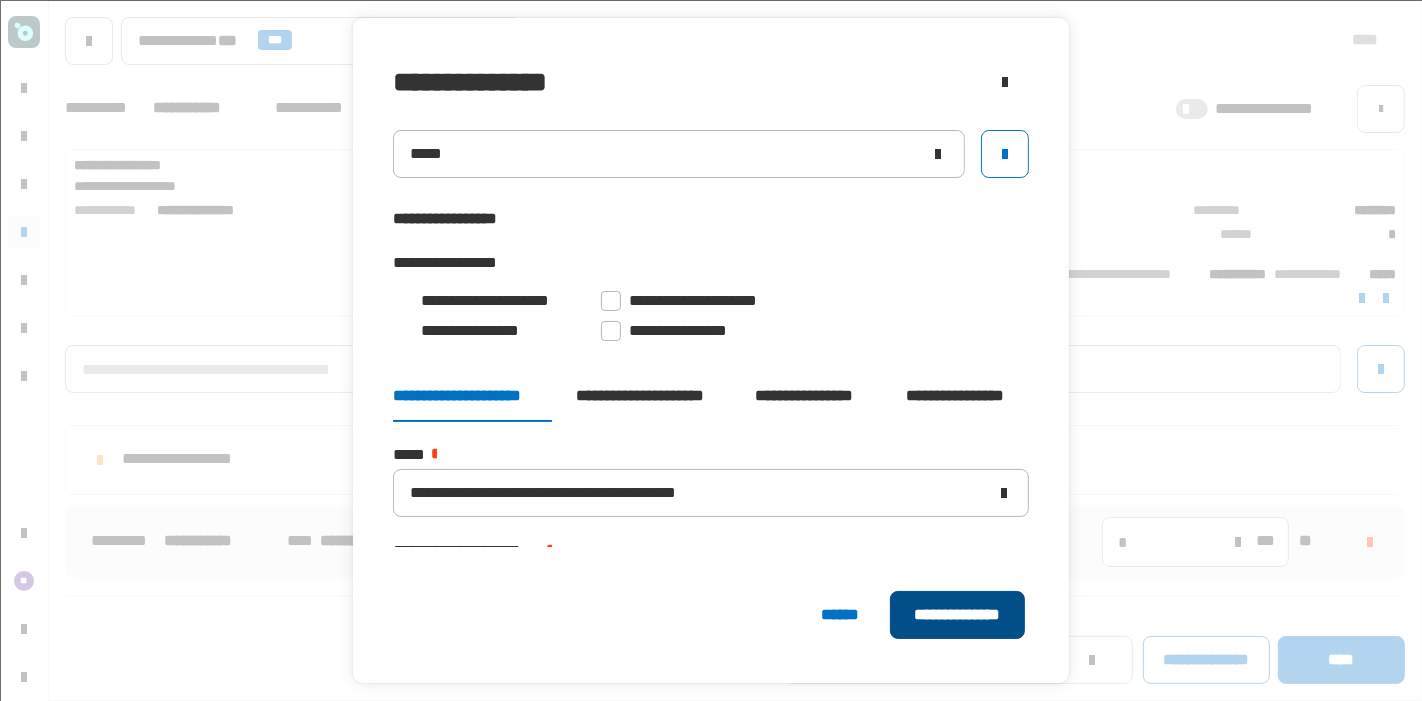 click on "**********" 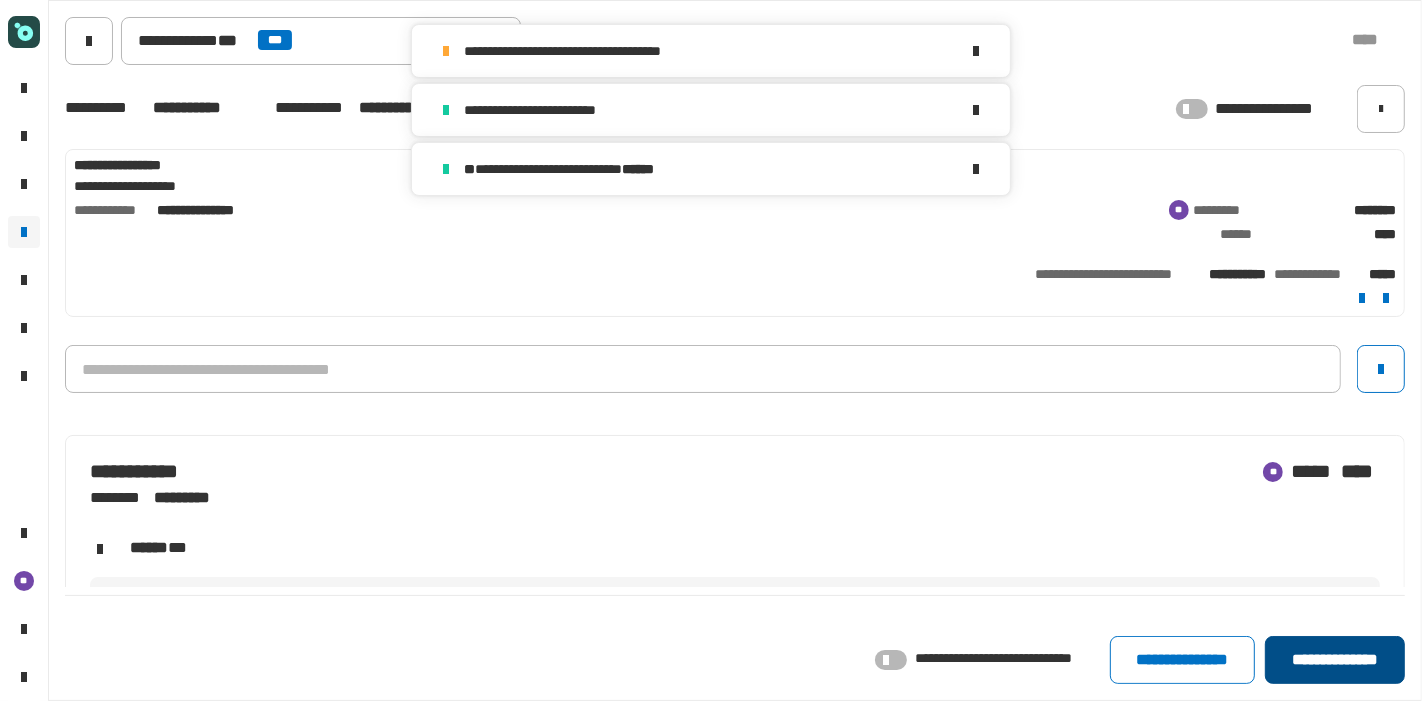 click on "**********" 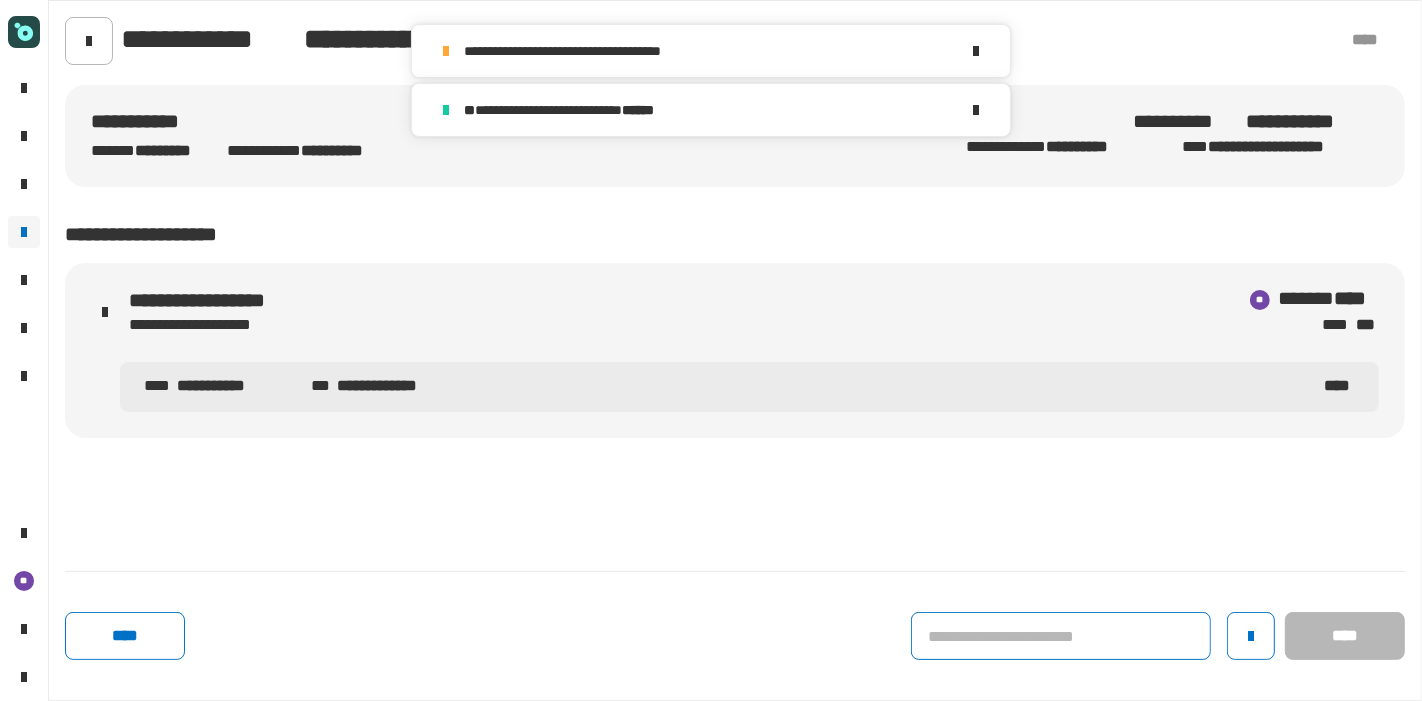 click 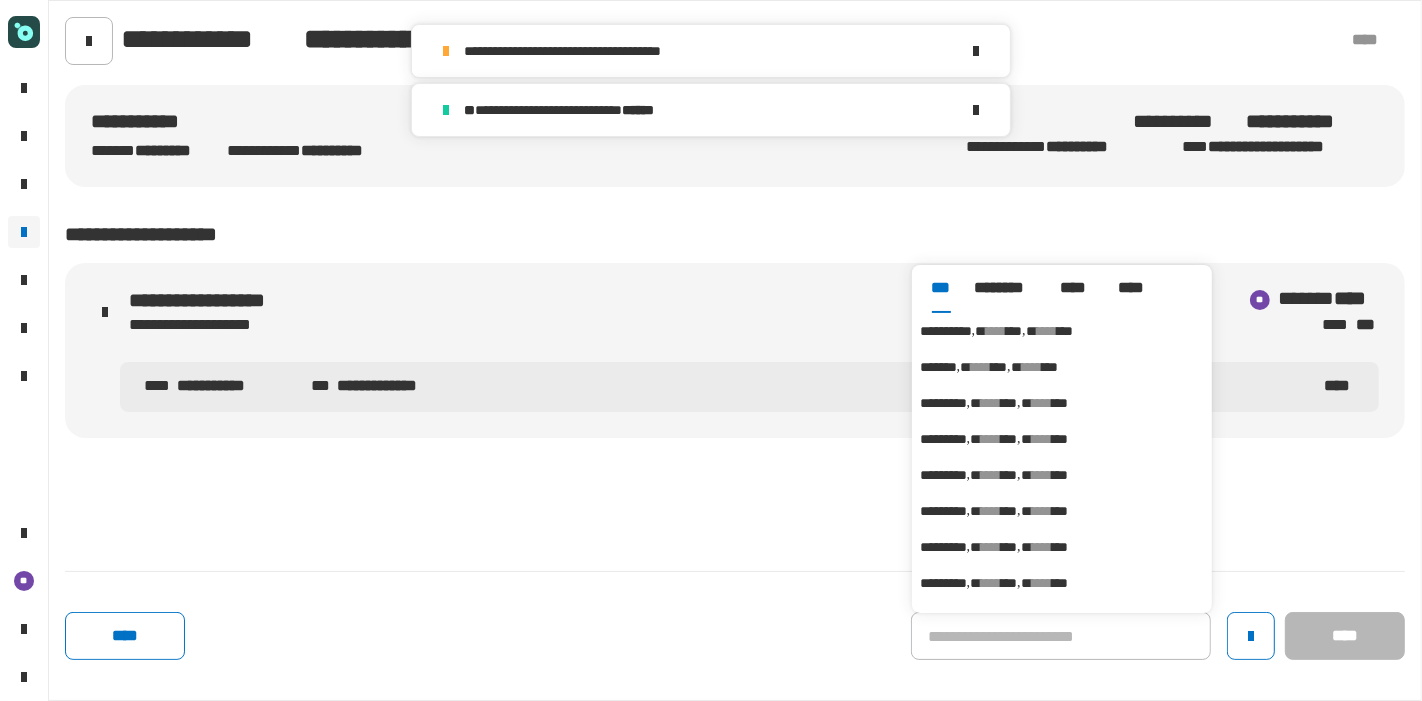 click on "**********" at bounding box center (1062, 331) 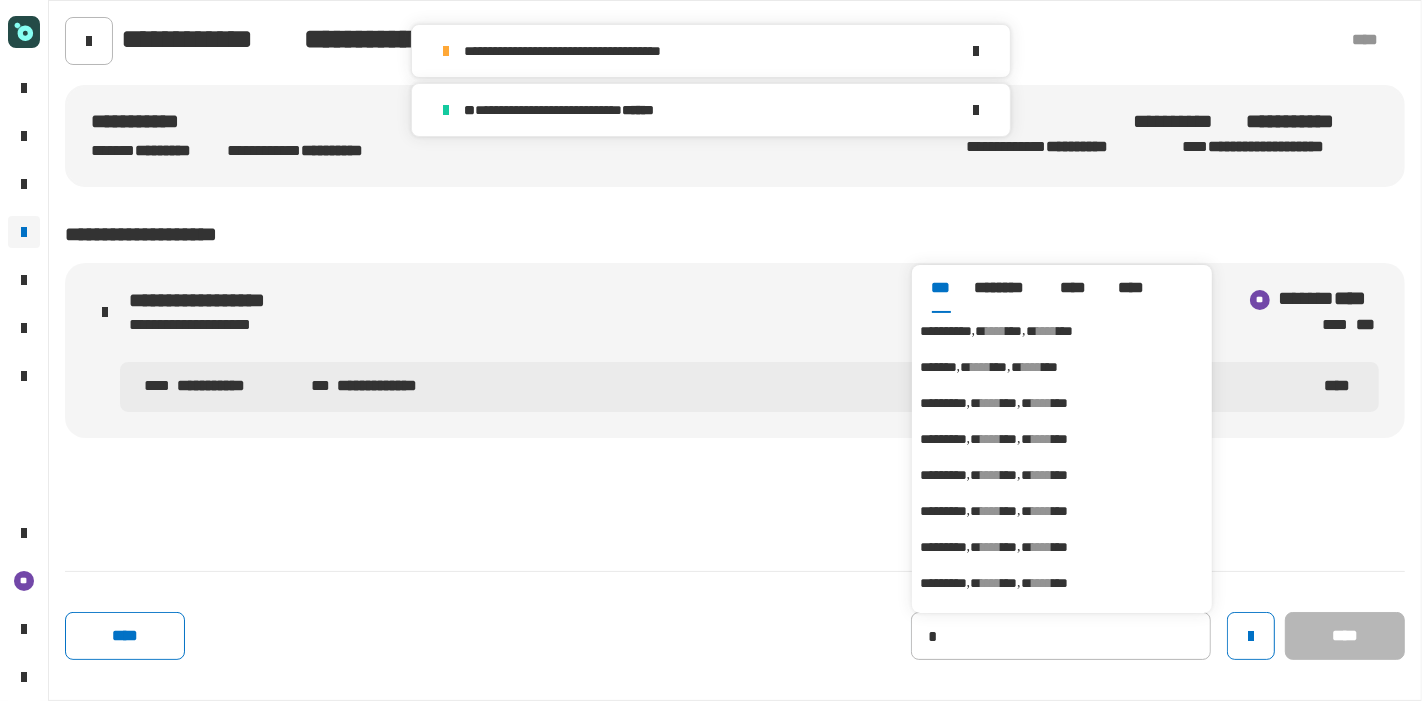 type on "**********" 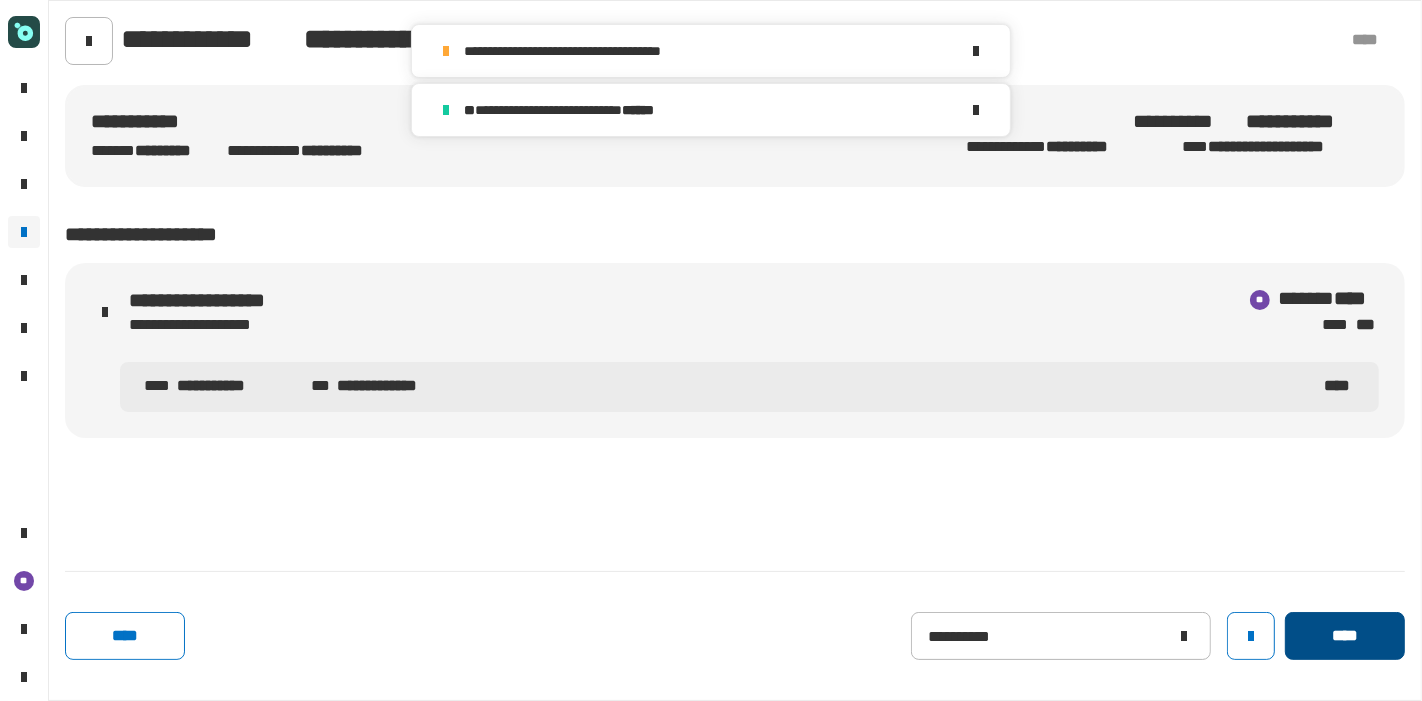 click on "****" 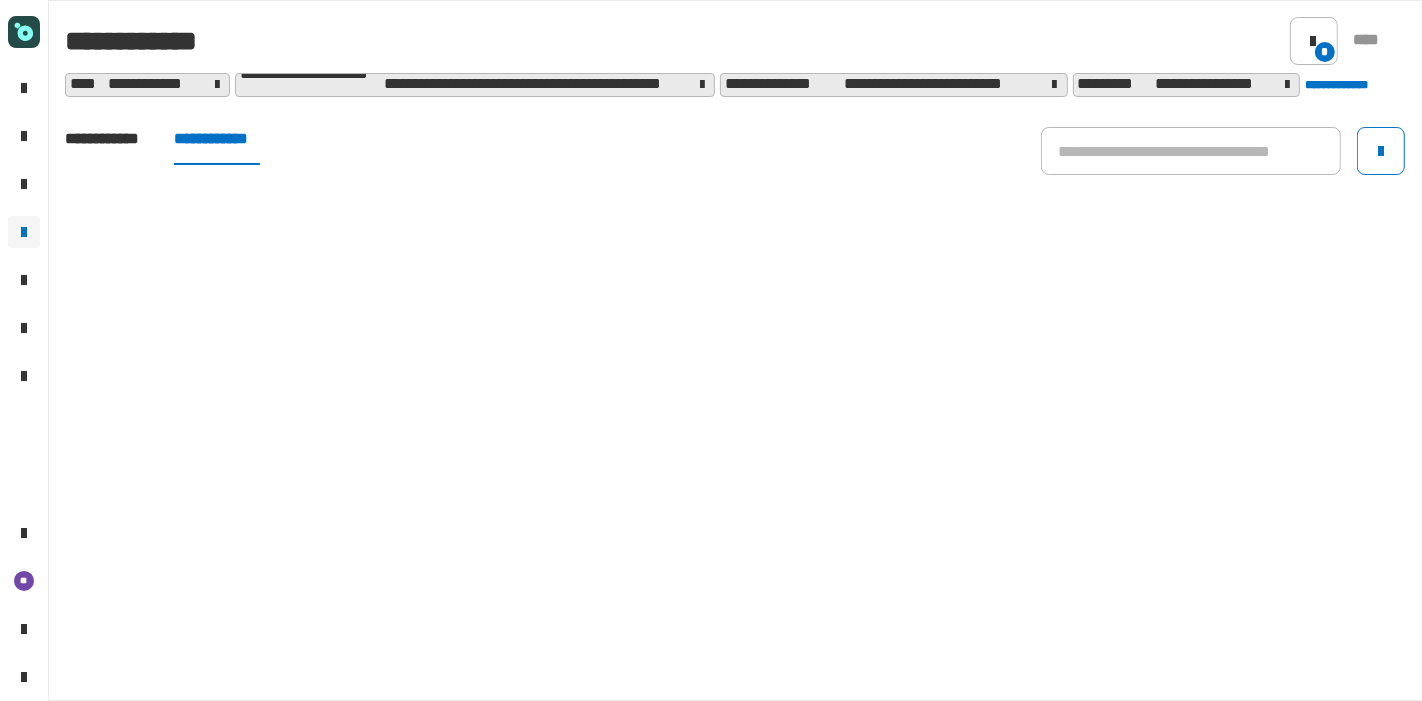 click on "**********" 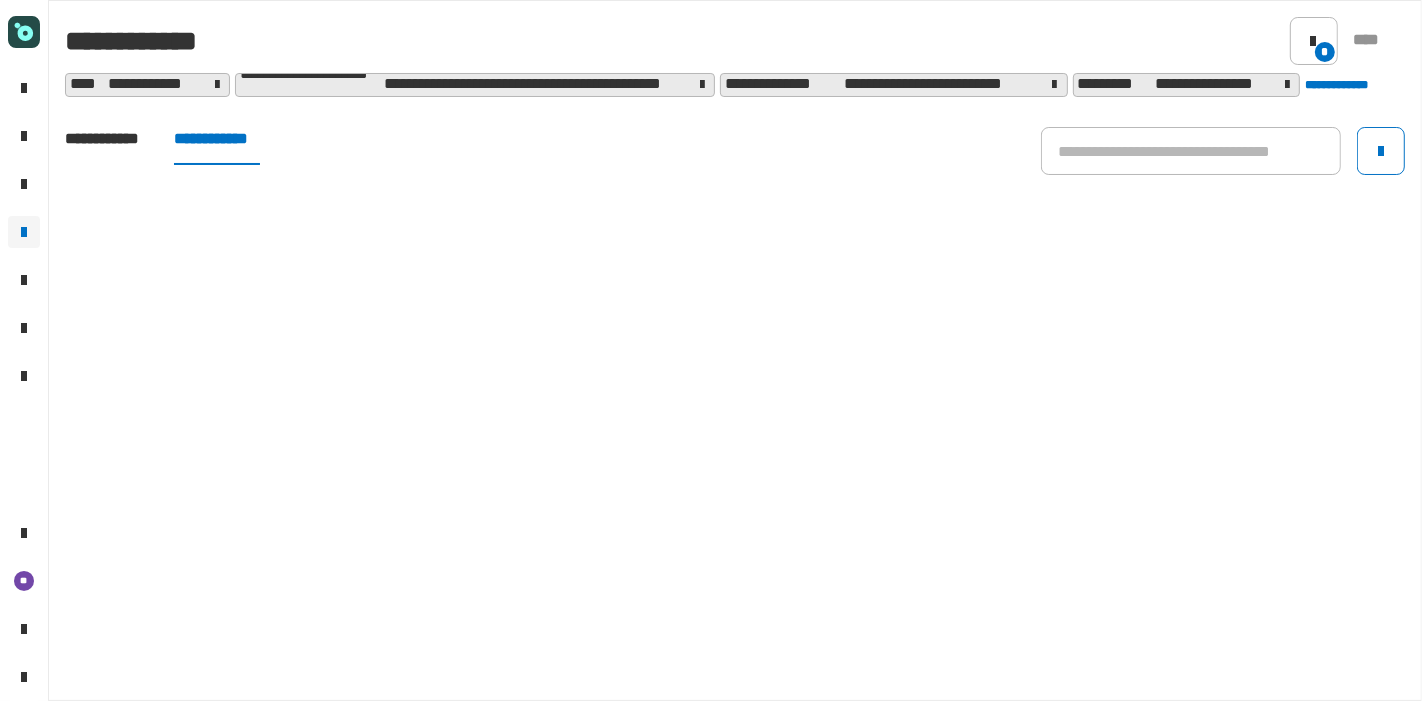 click on "**********" 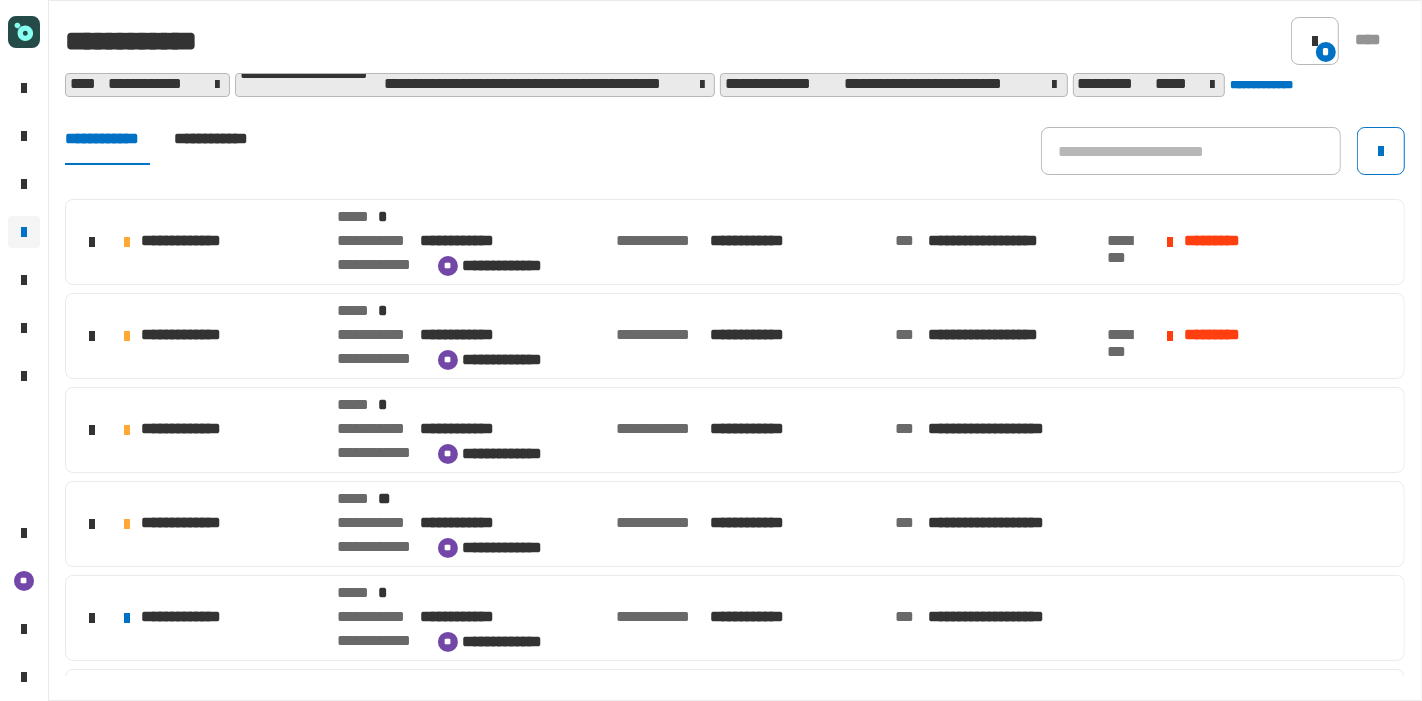 click on "**********" 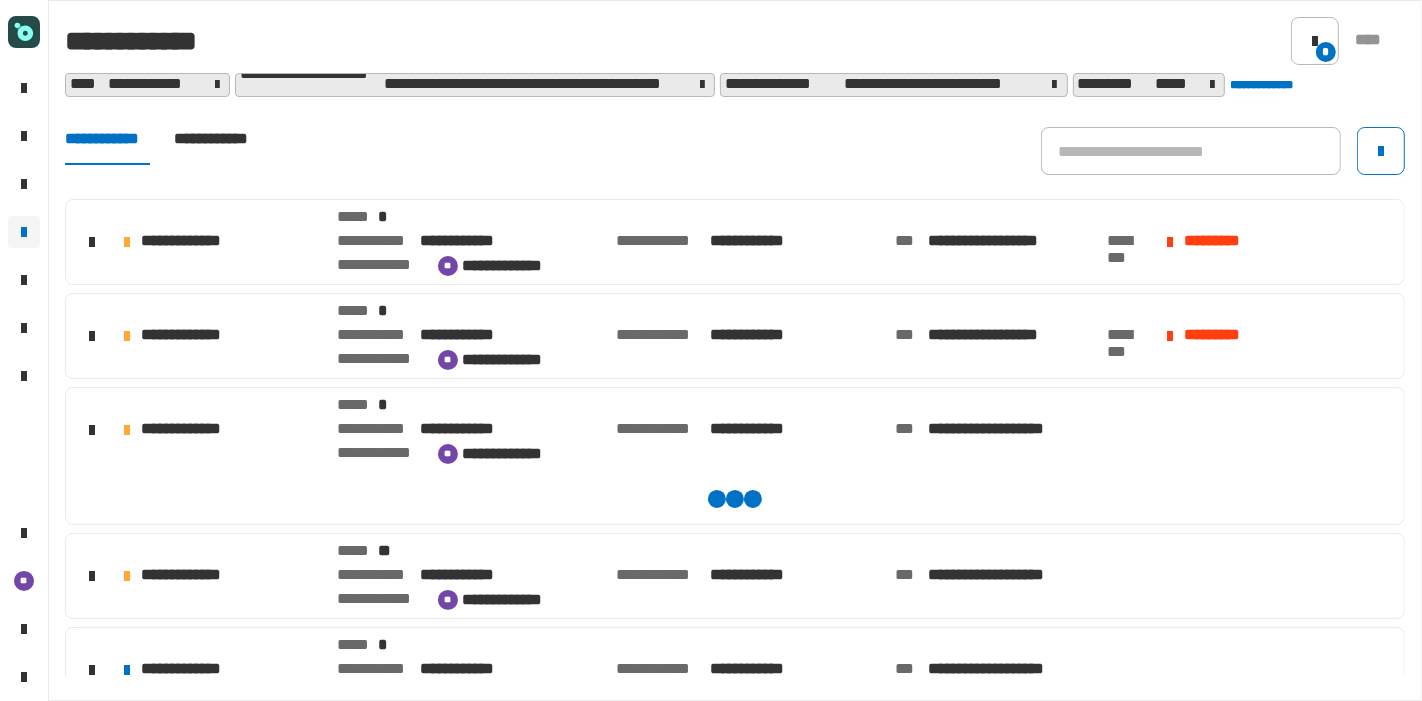click on "**********" 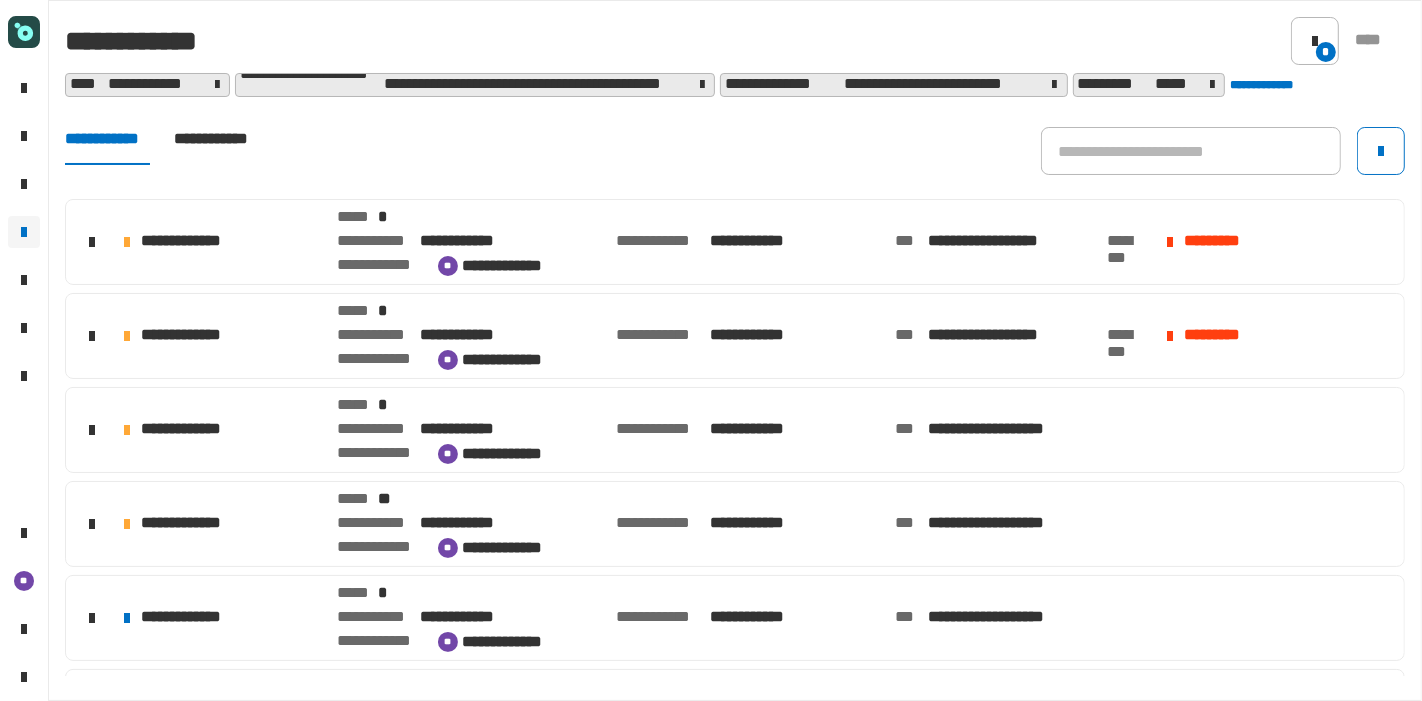 click on "*****" 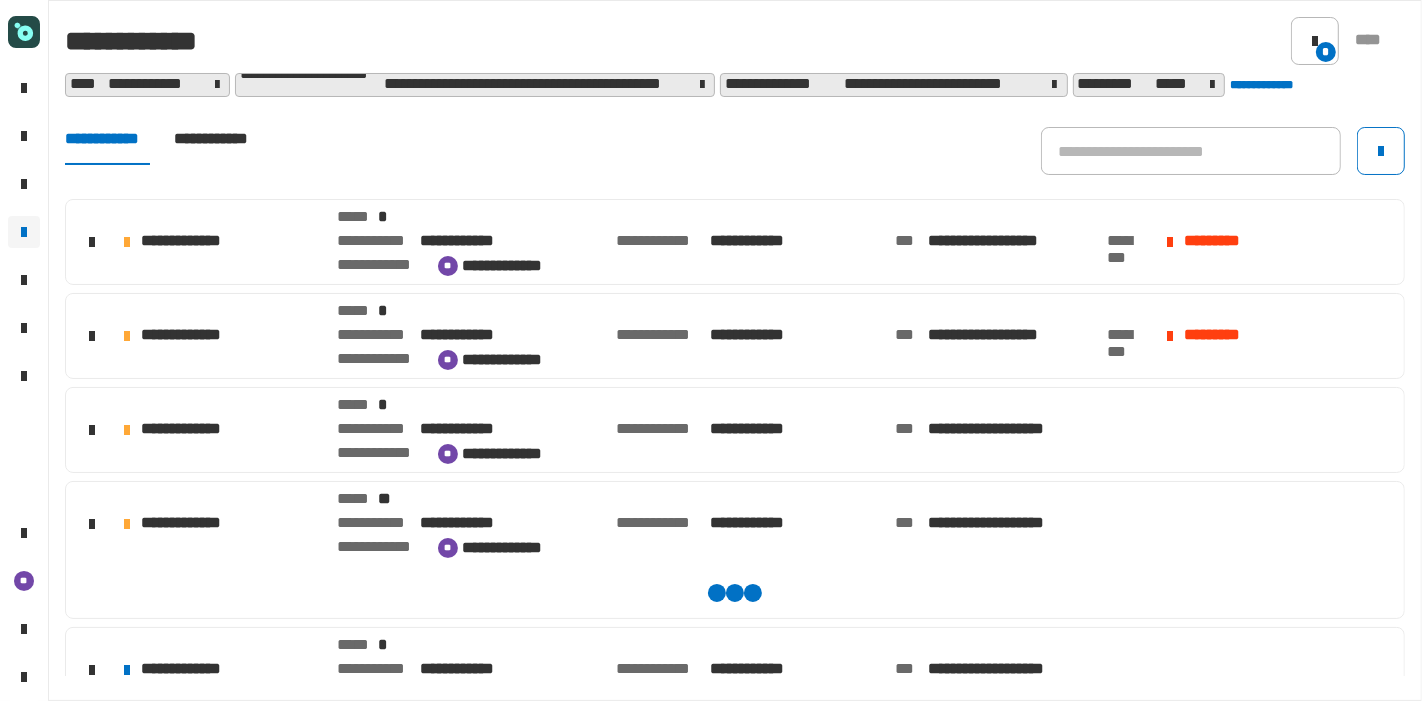 click on "*****" 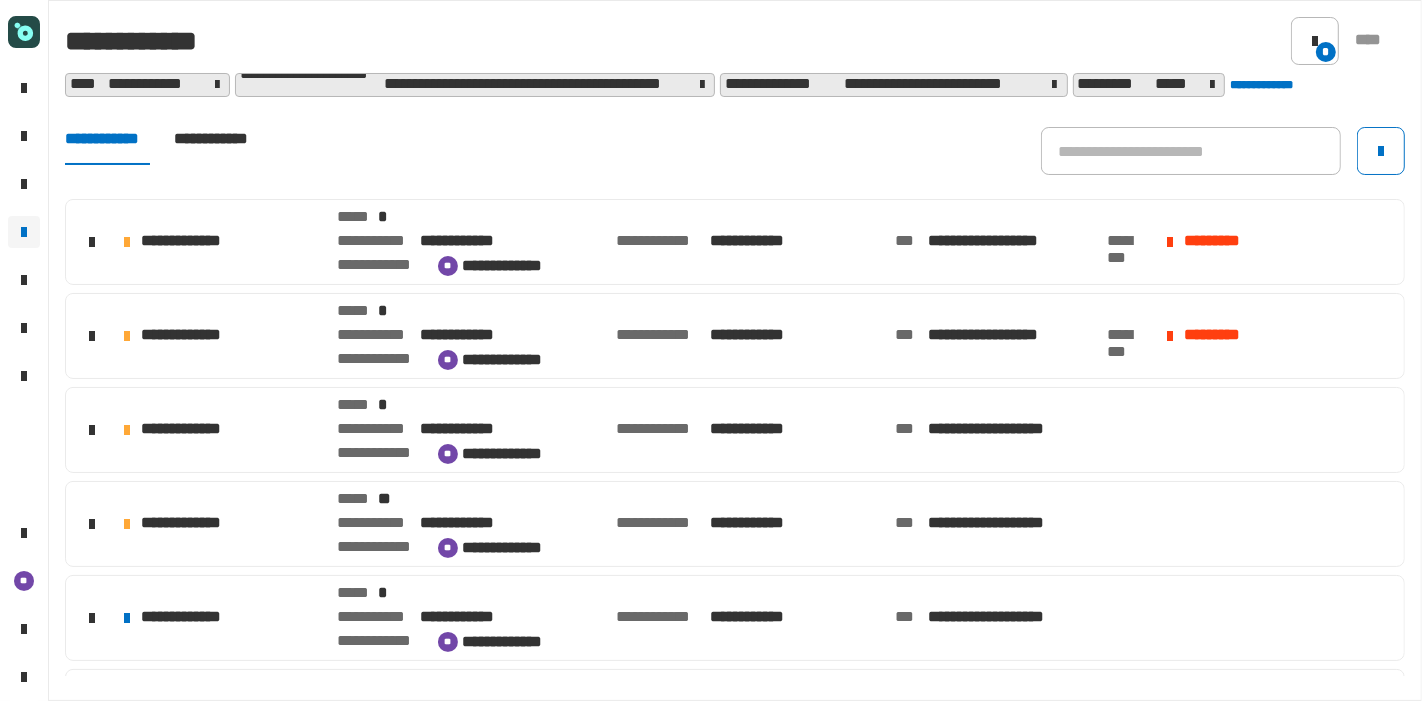 click on "*****" 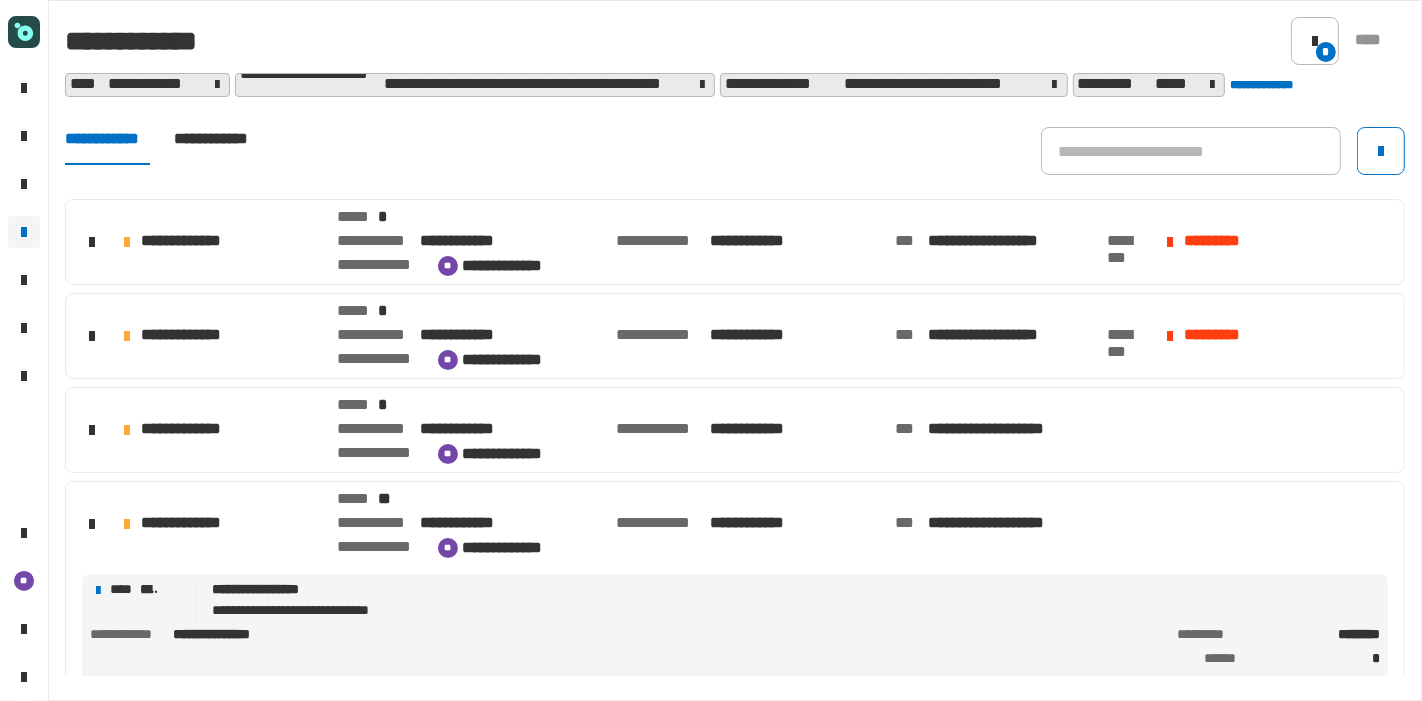 click on "*****" 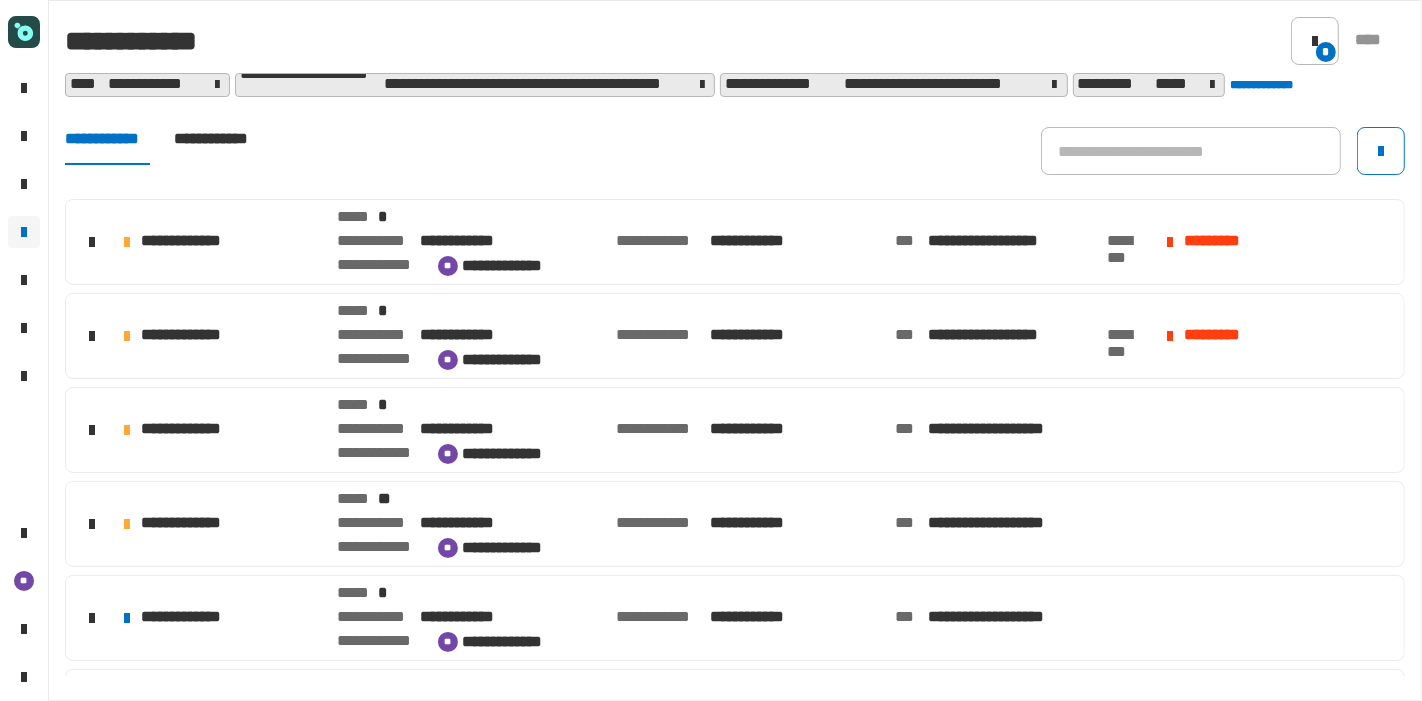 click on "**" 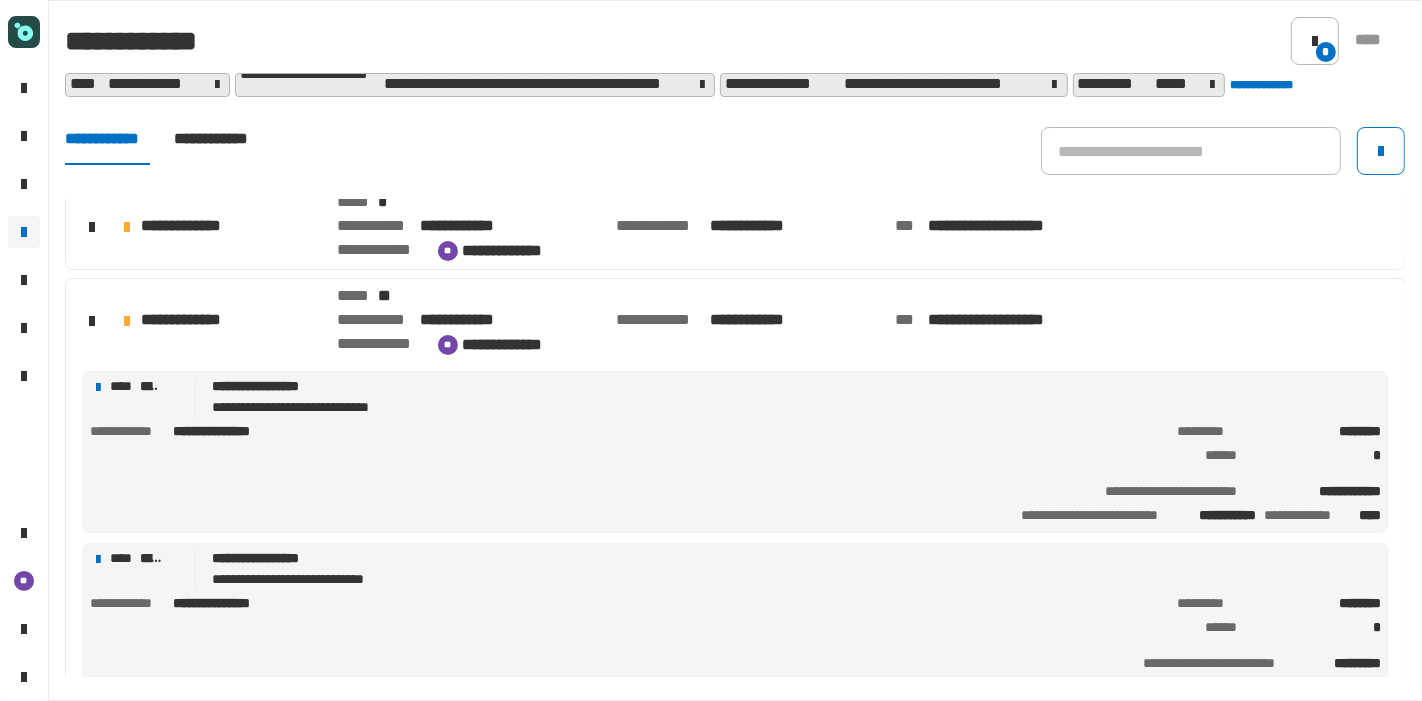 scroll, scrollTop: 204, scrollLeft: 0, axis: vertical 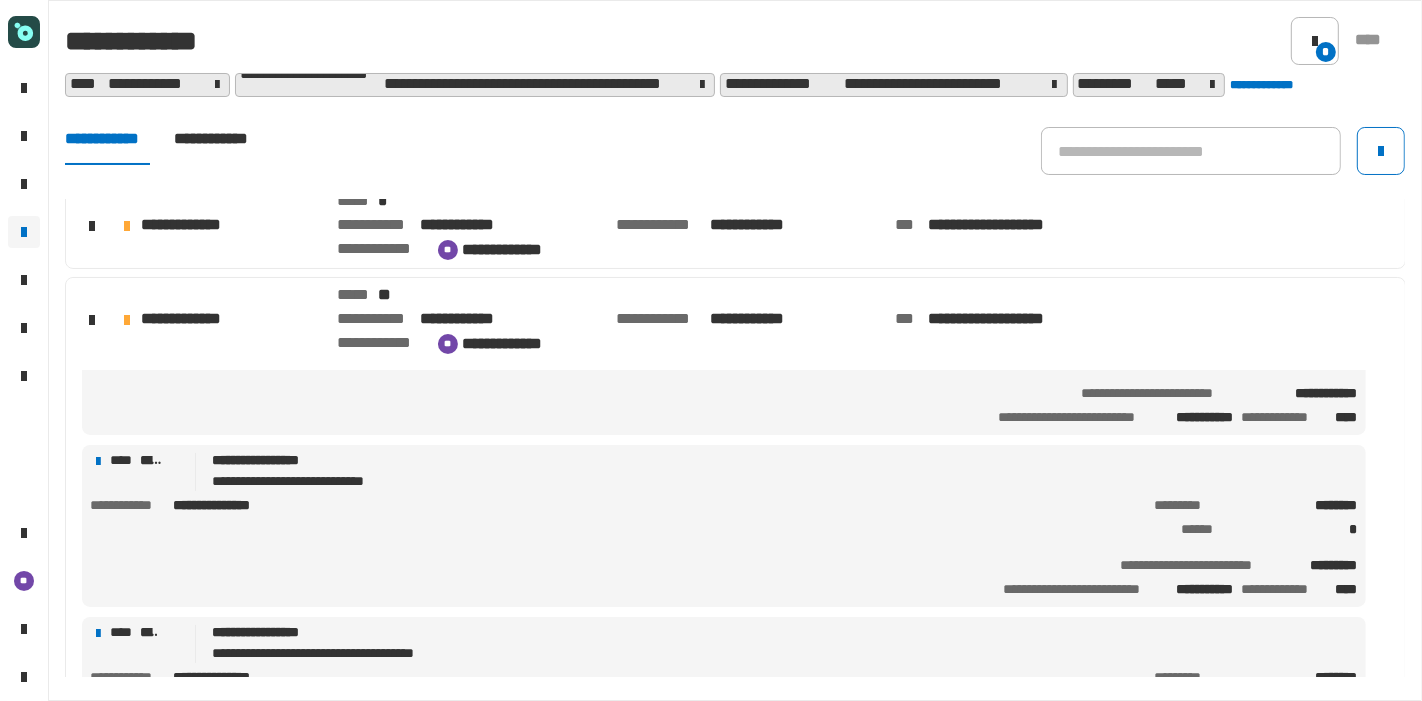 click on "**********" 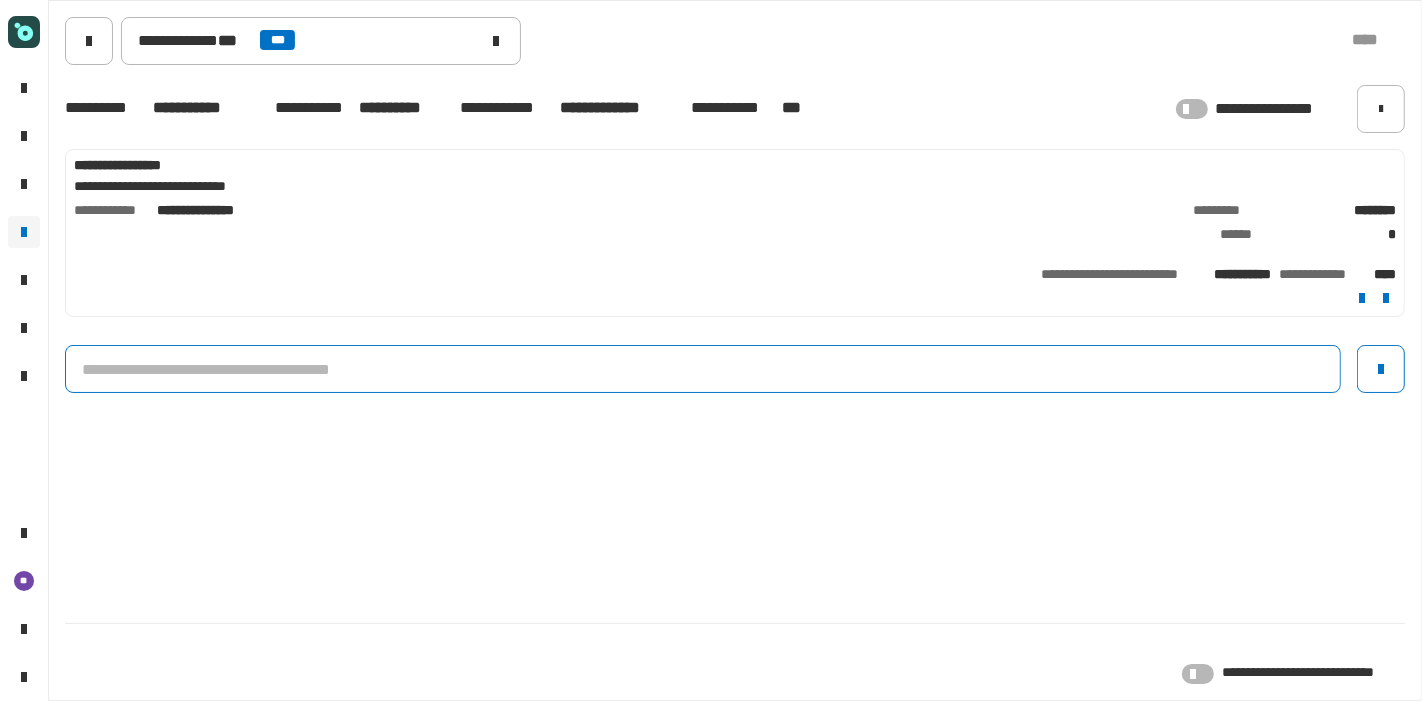 click 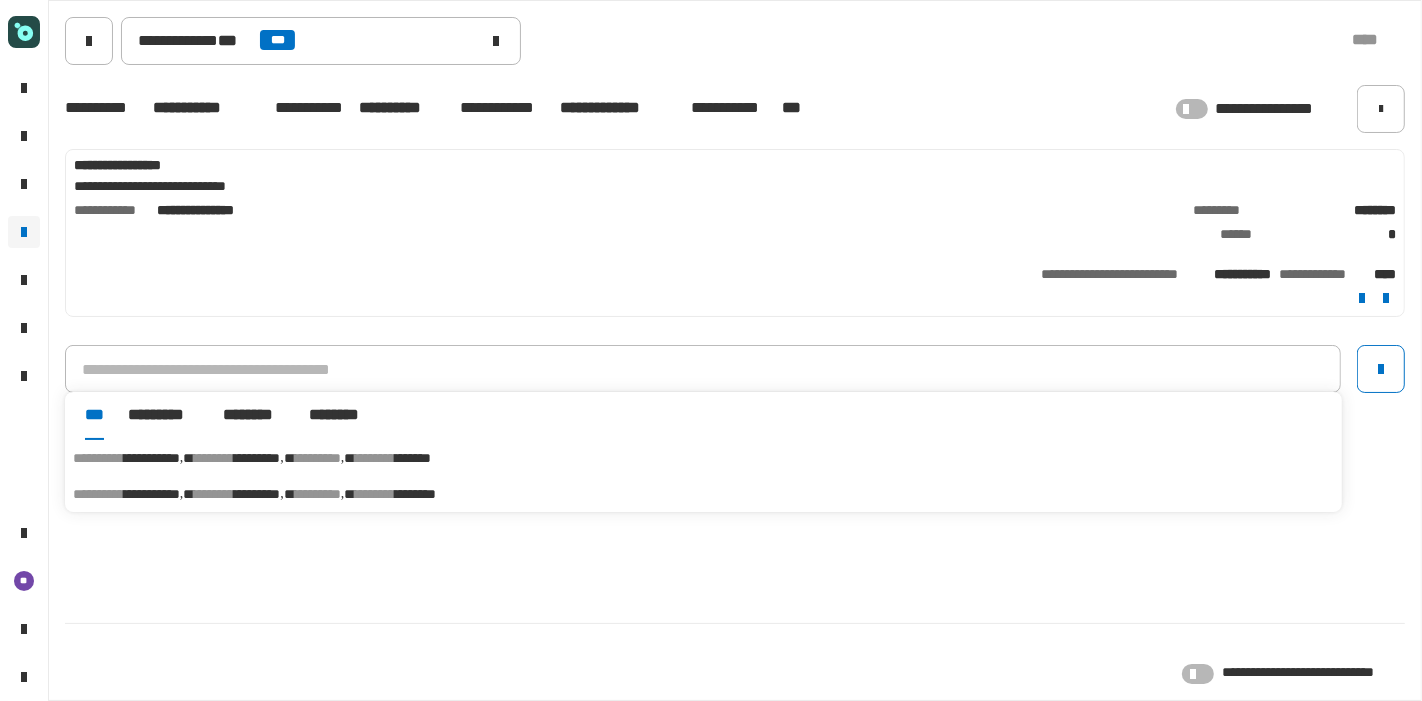 click on "********" at bounding box center (318, 494) 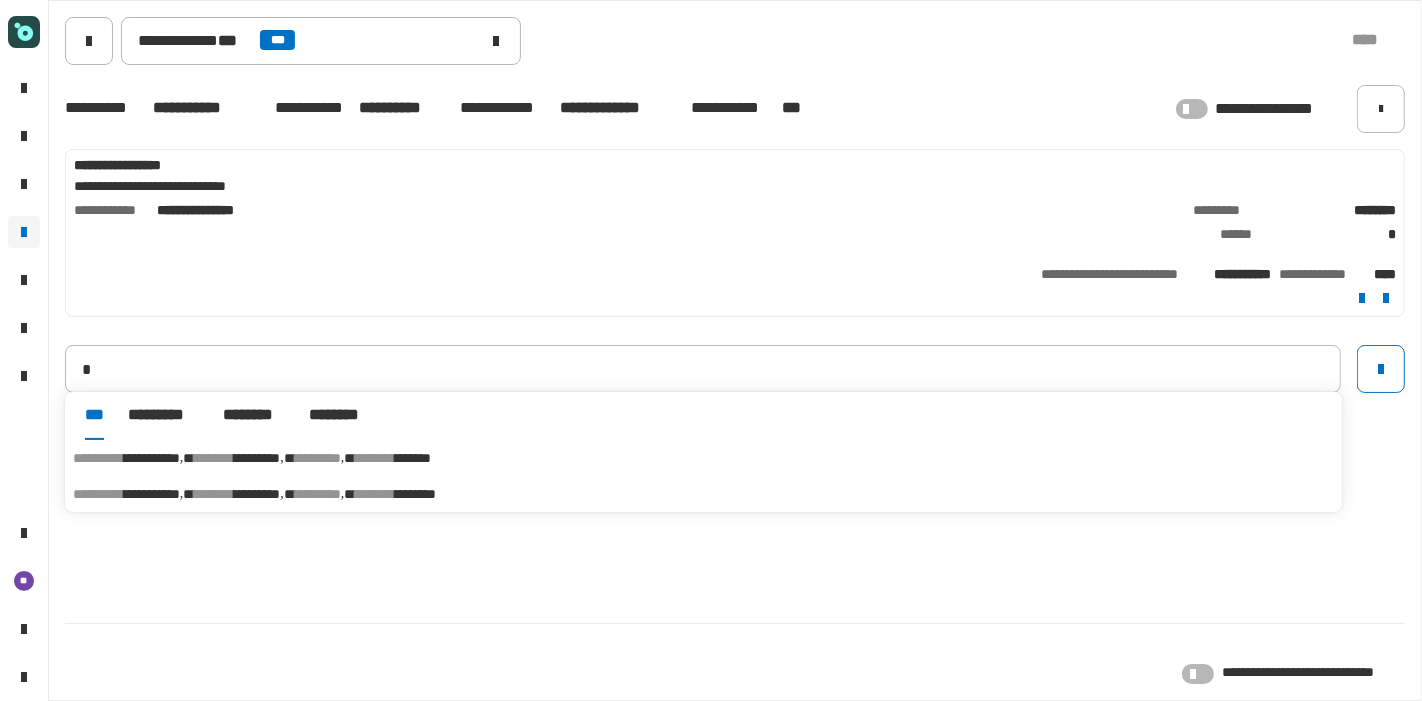 type on "**********" 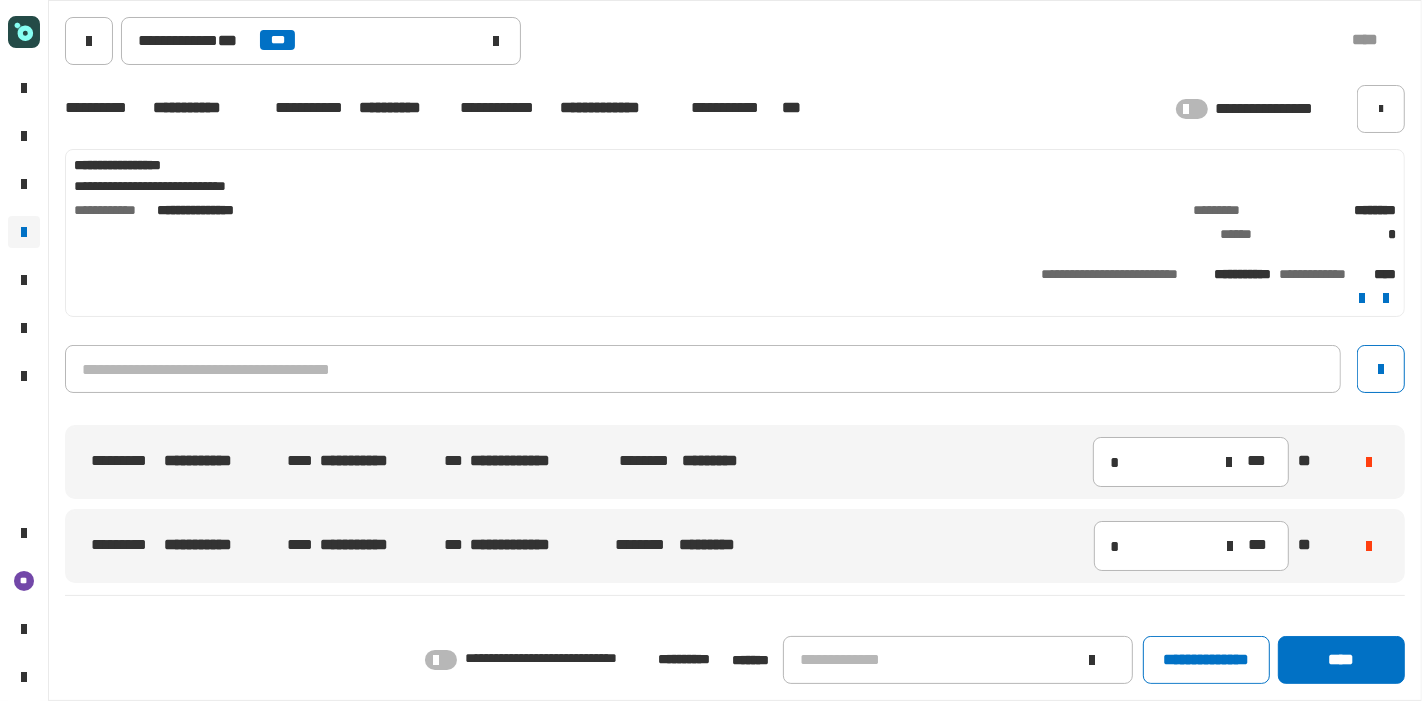 click on "**********" 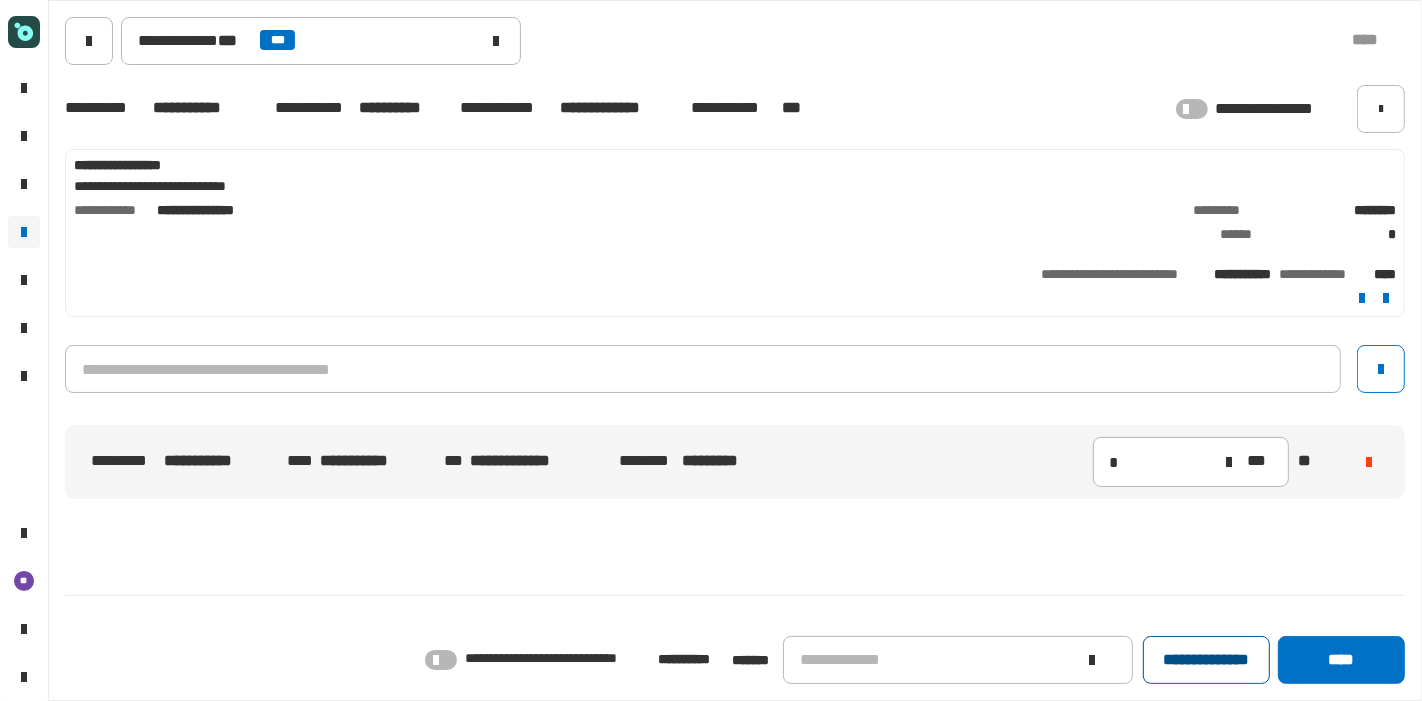 click on "**********" 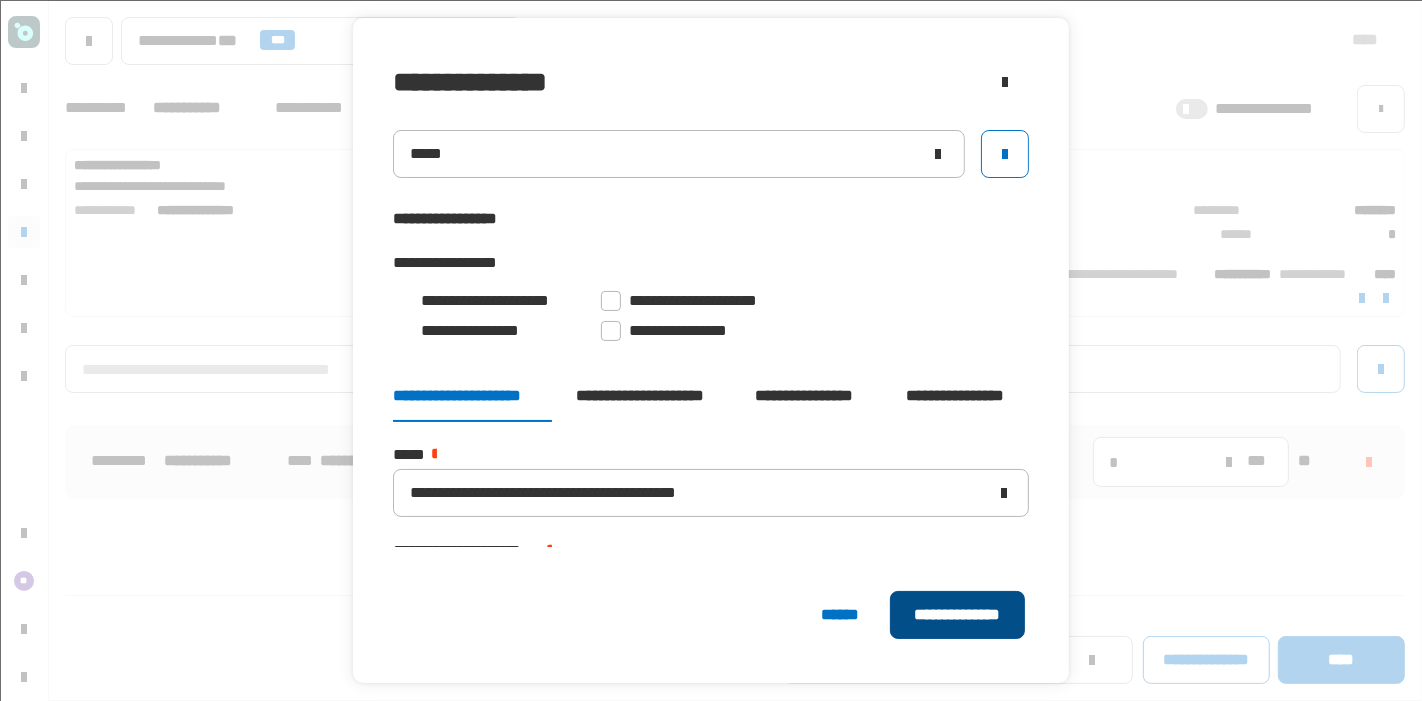 click on "**********" 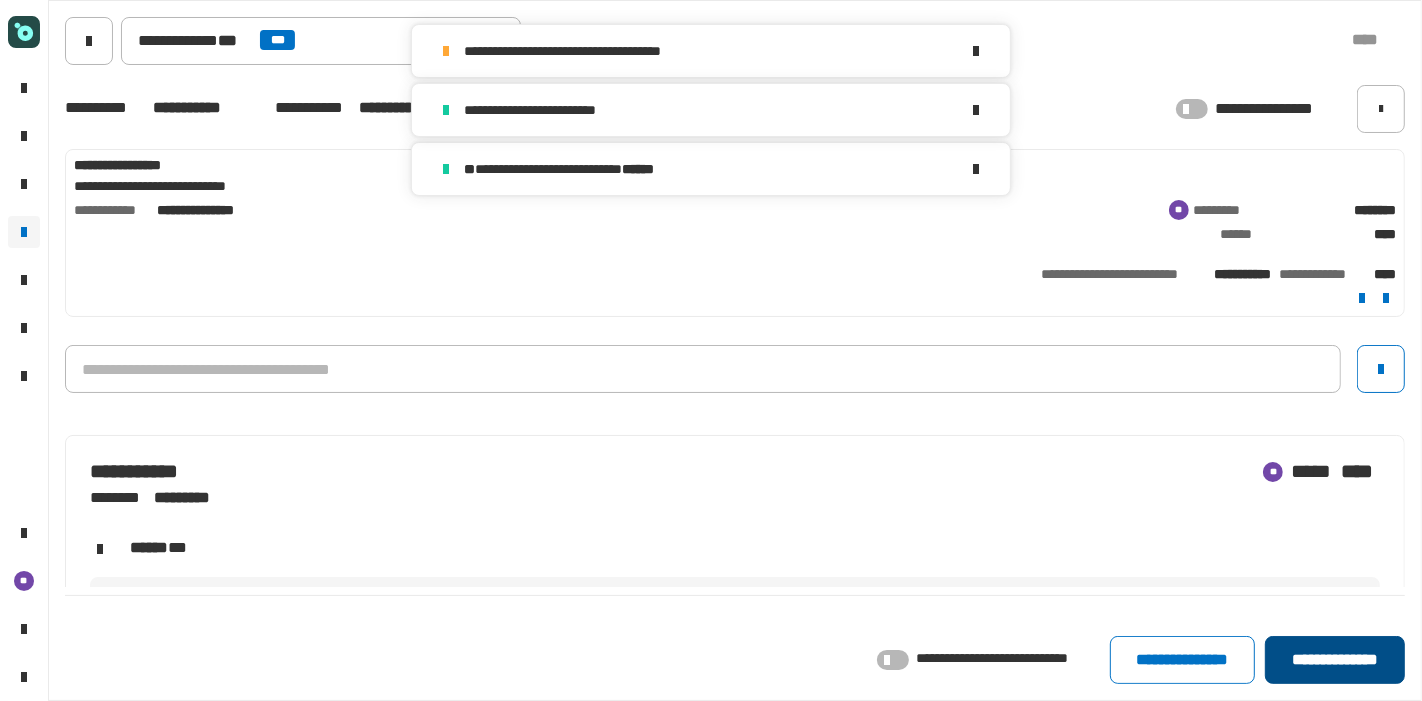 click on "**********" 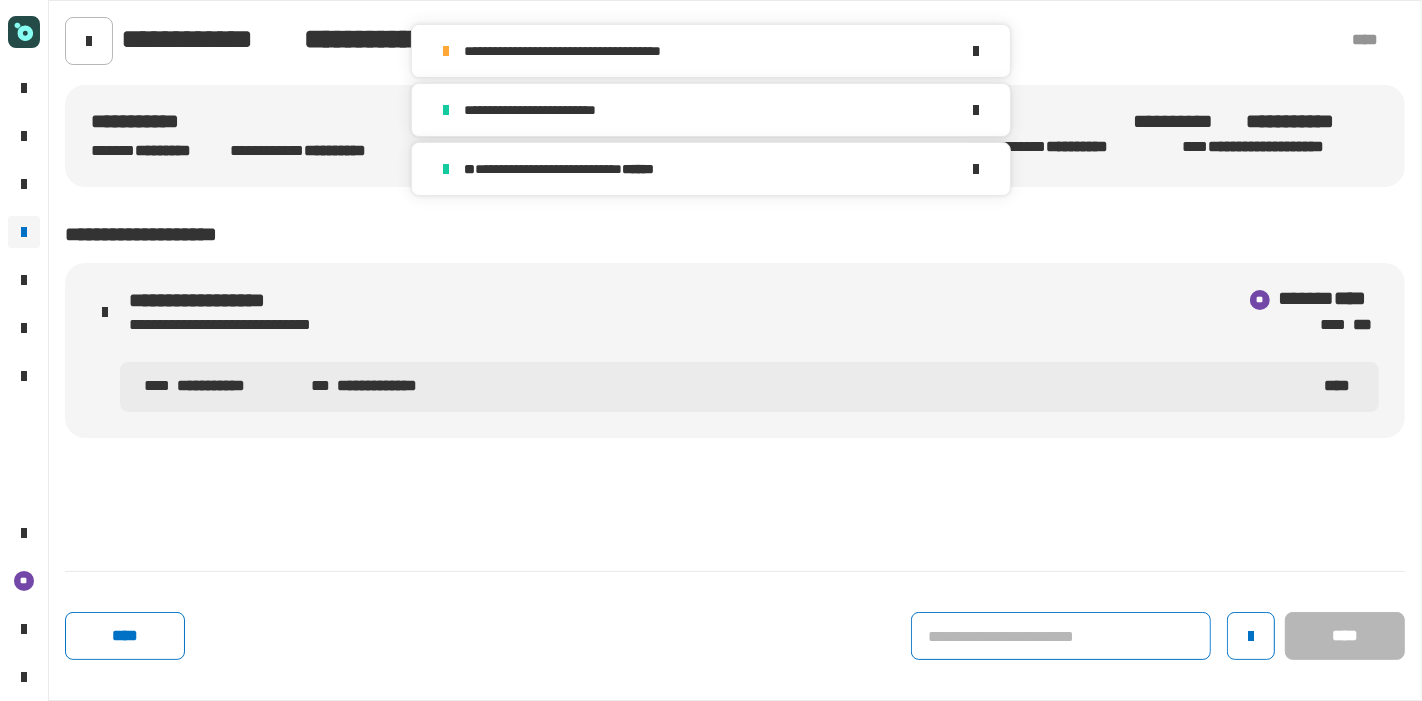 click 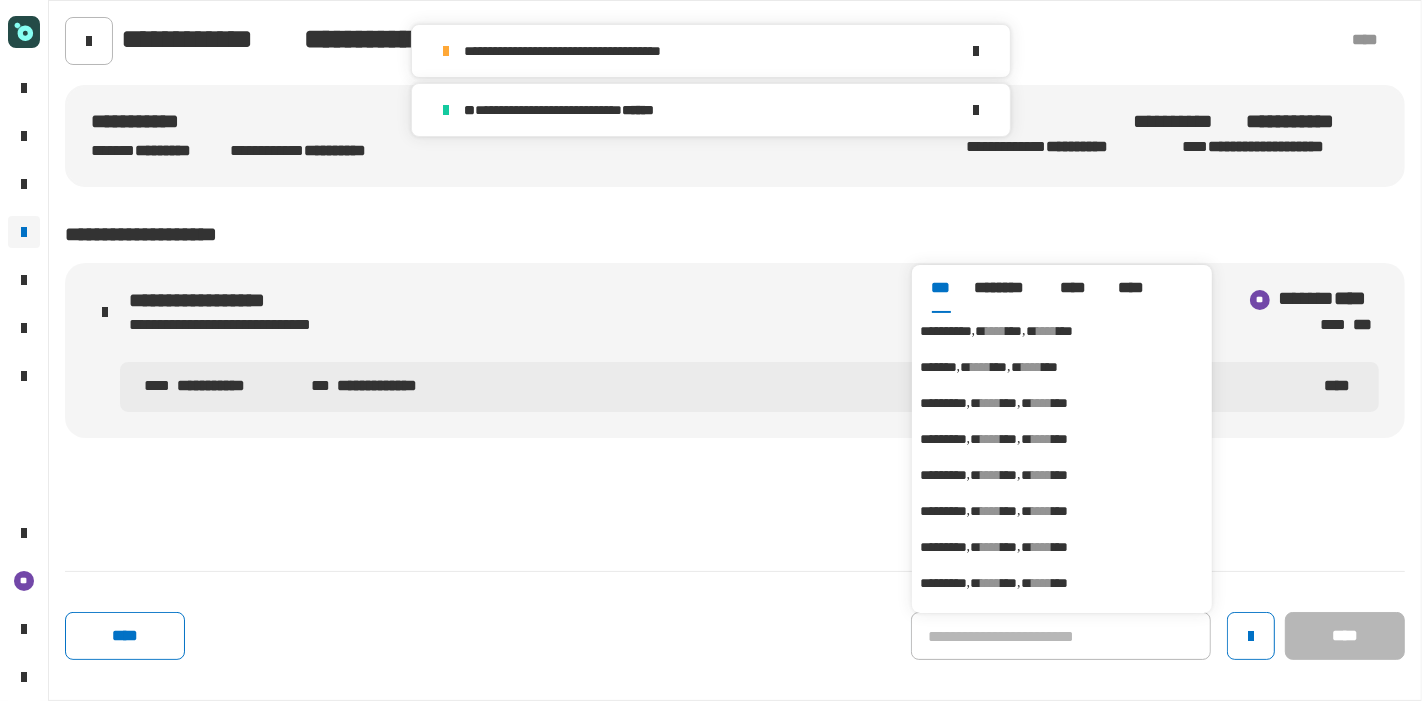 click on "***" at bounding box center [1014, 331] 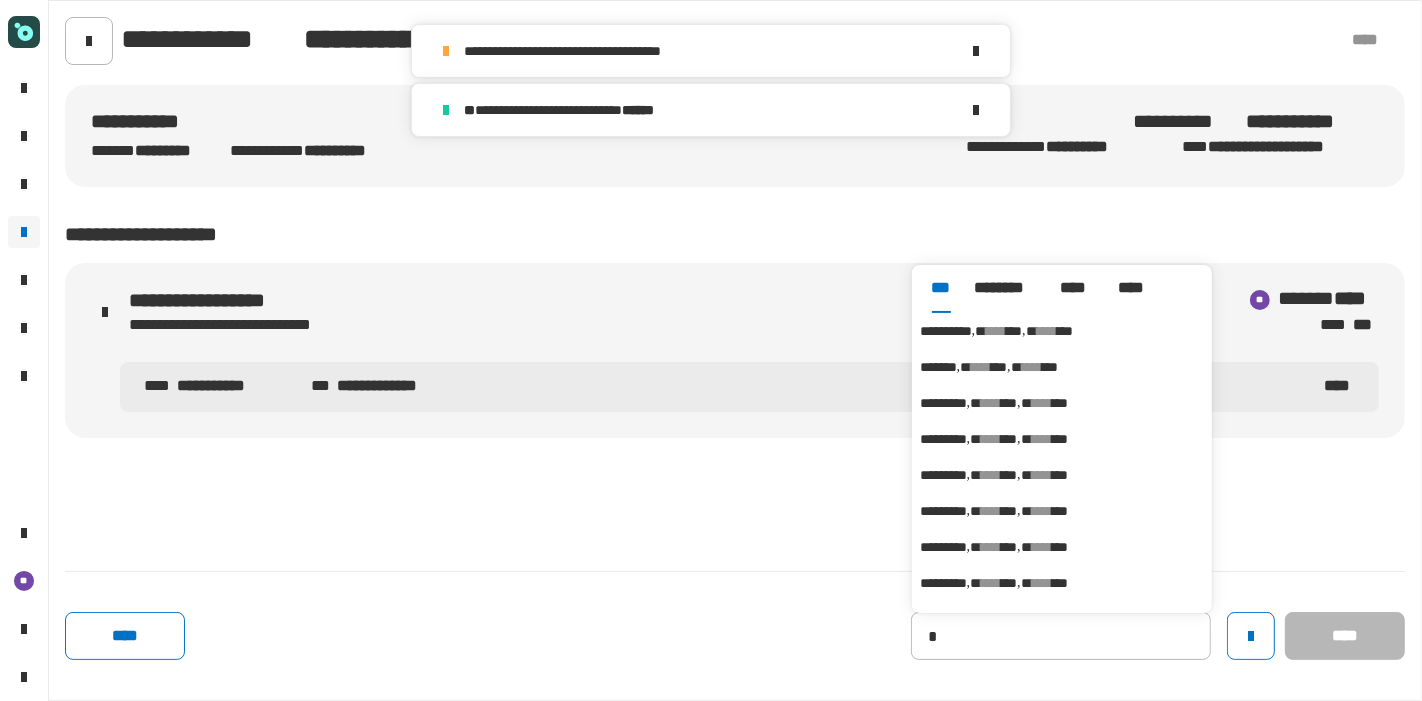 type on "**********" 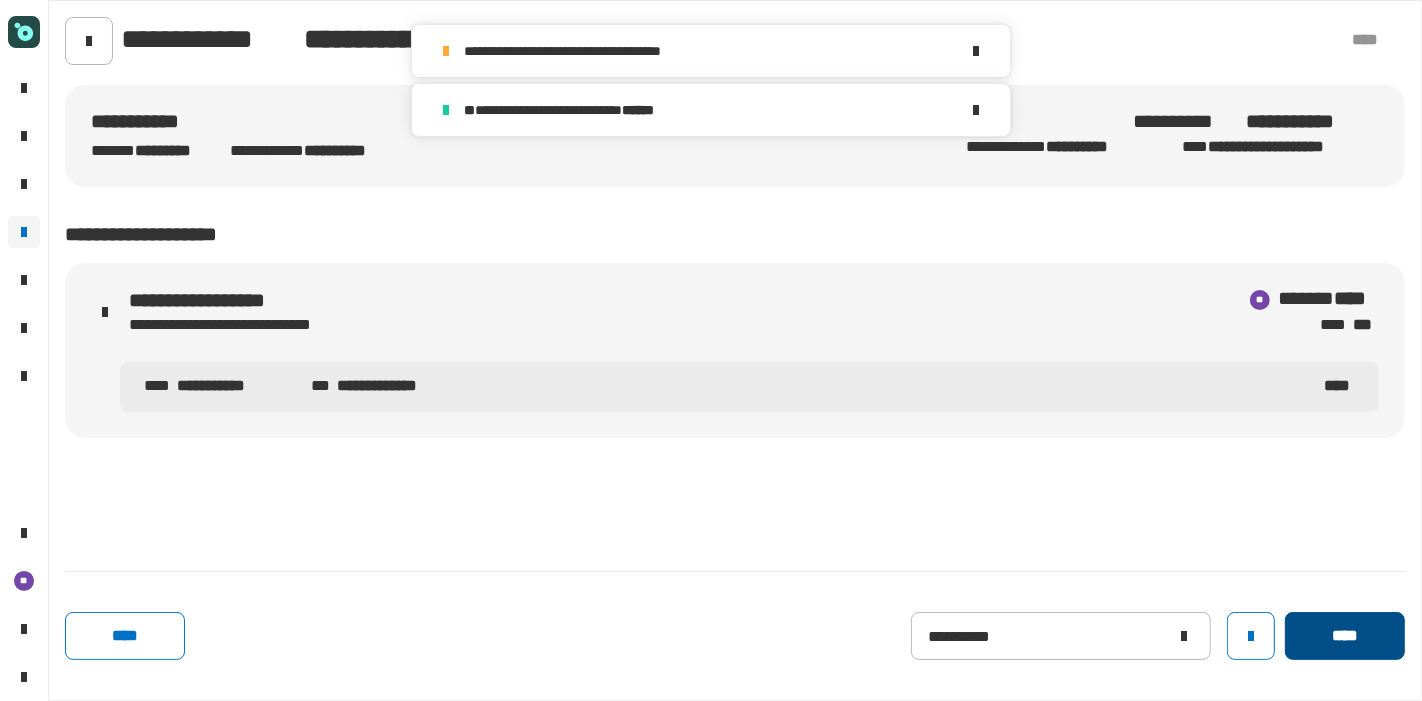 click on "****" 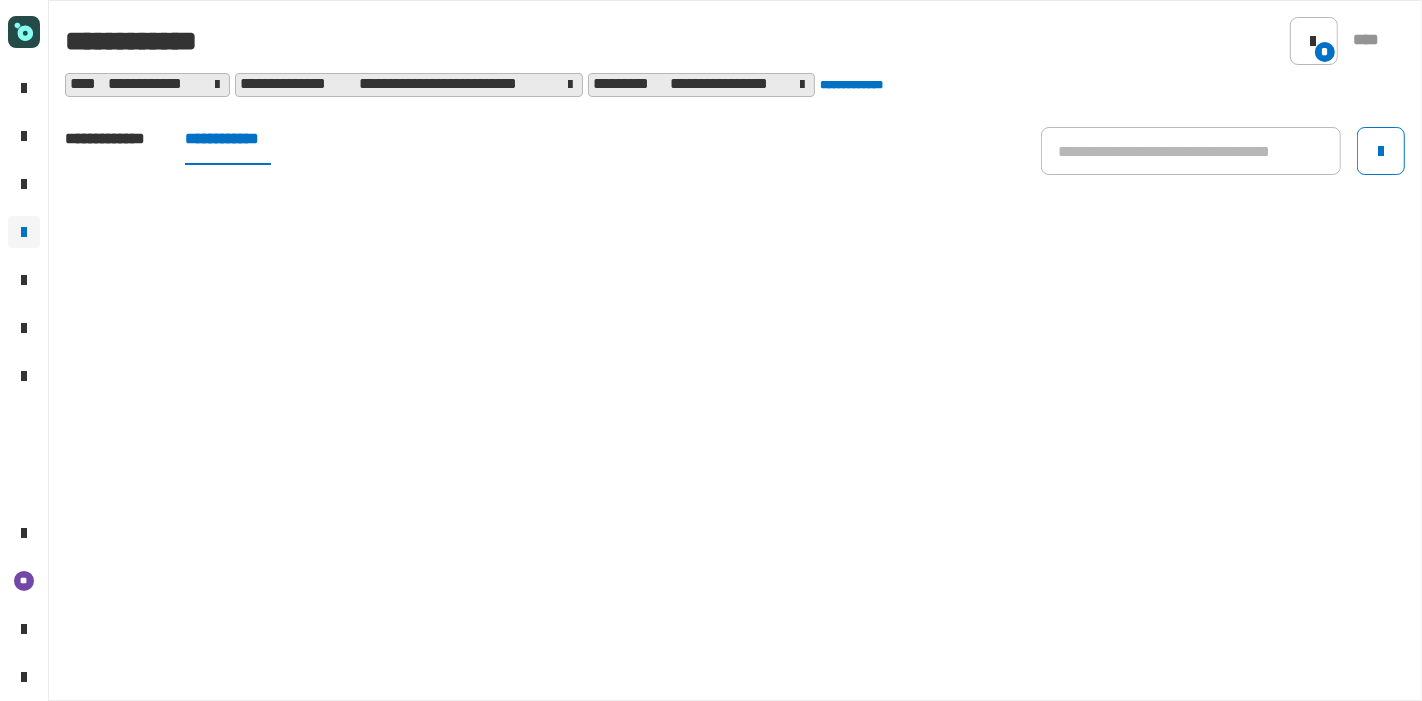 click on "**********" 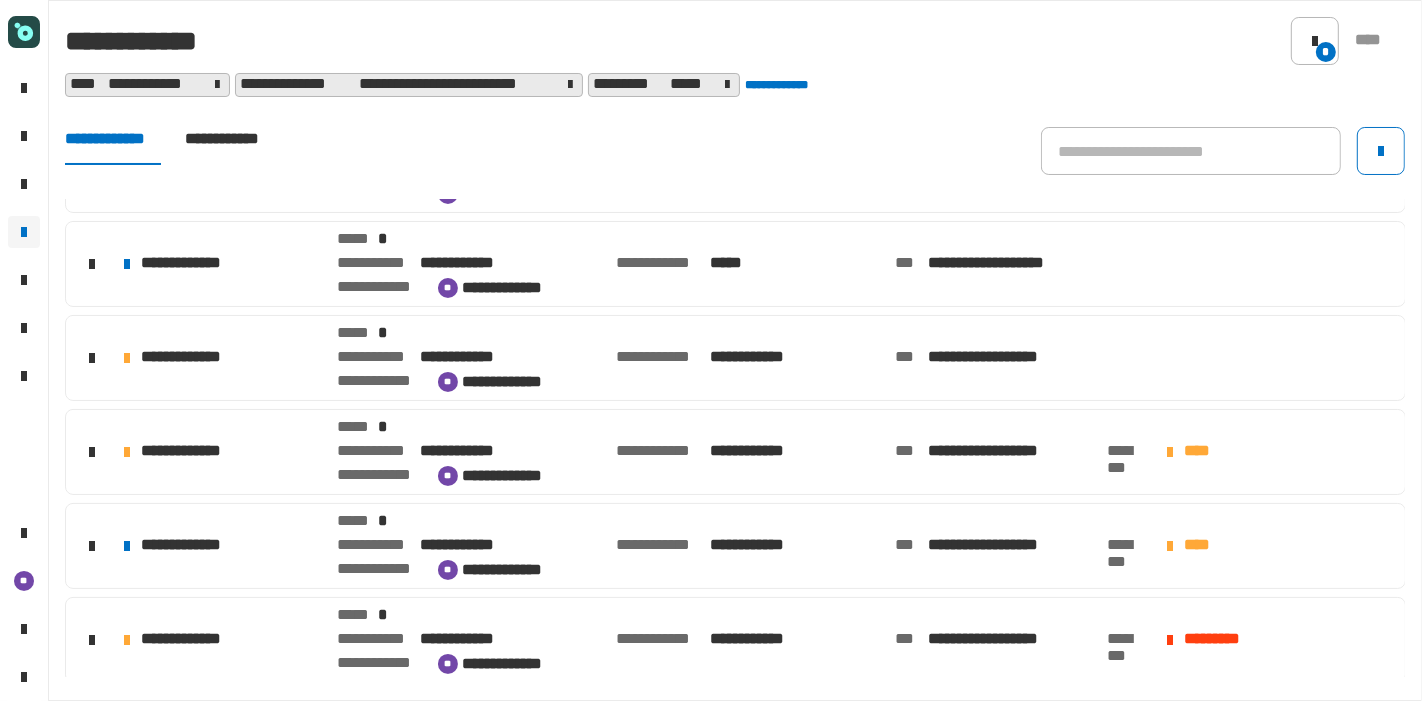 scroll, scrollTop: 635, scrollLeft: 0, axis: vertical 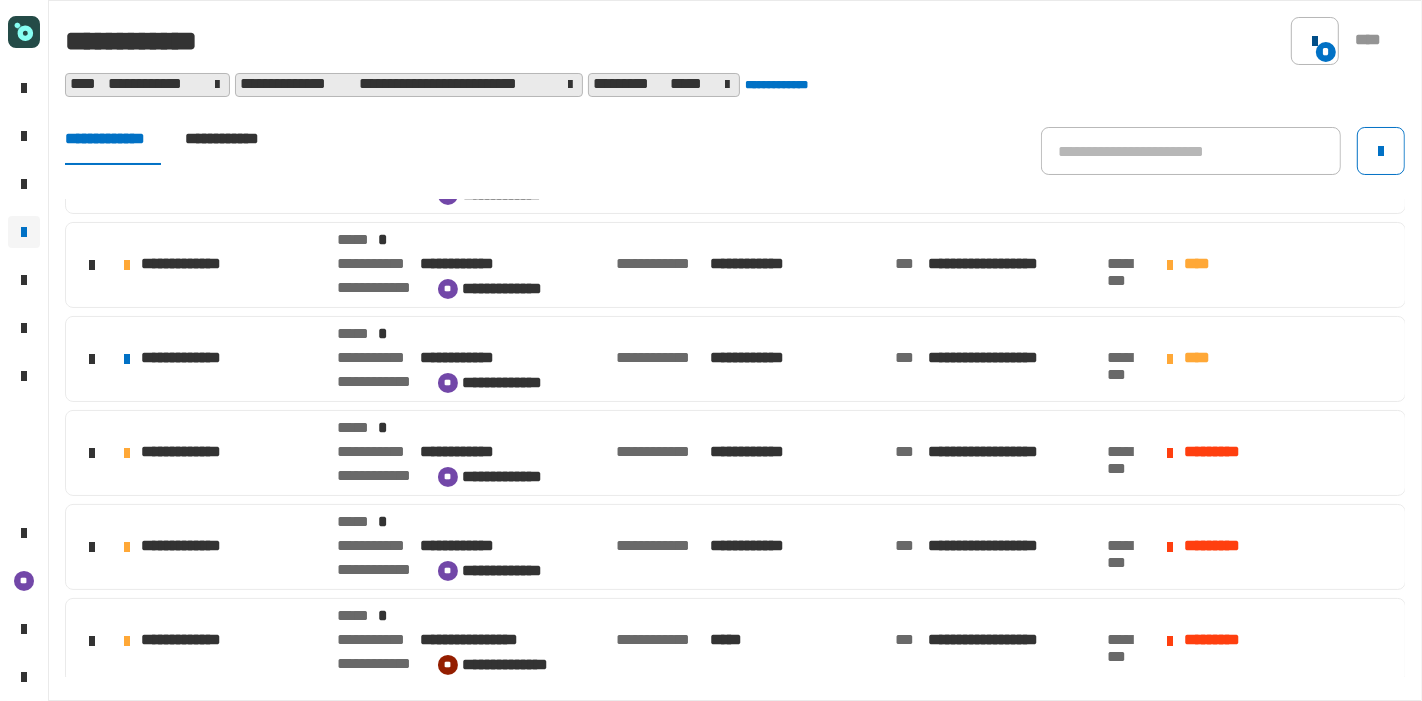 click on "*" 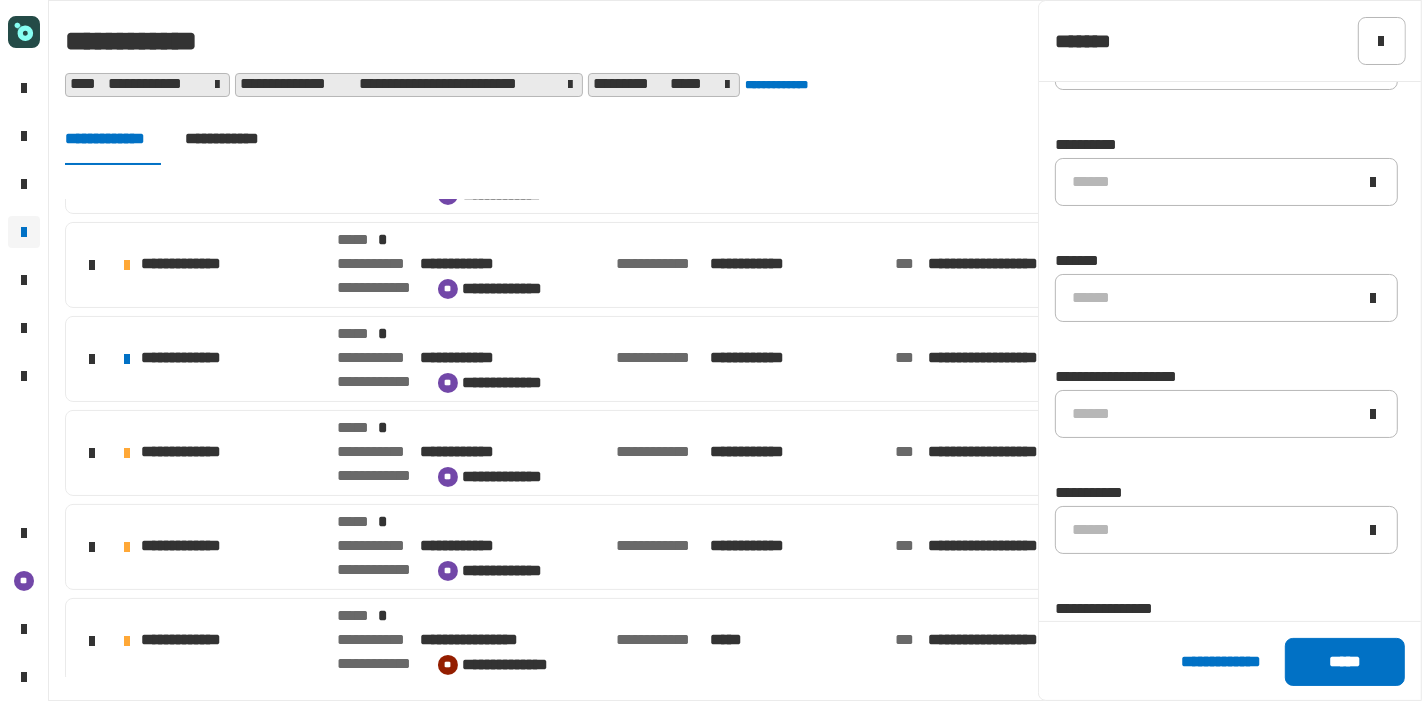 scroll, scrollTop: 840, scrollLeft: 0, axis: vertical 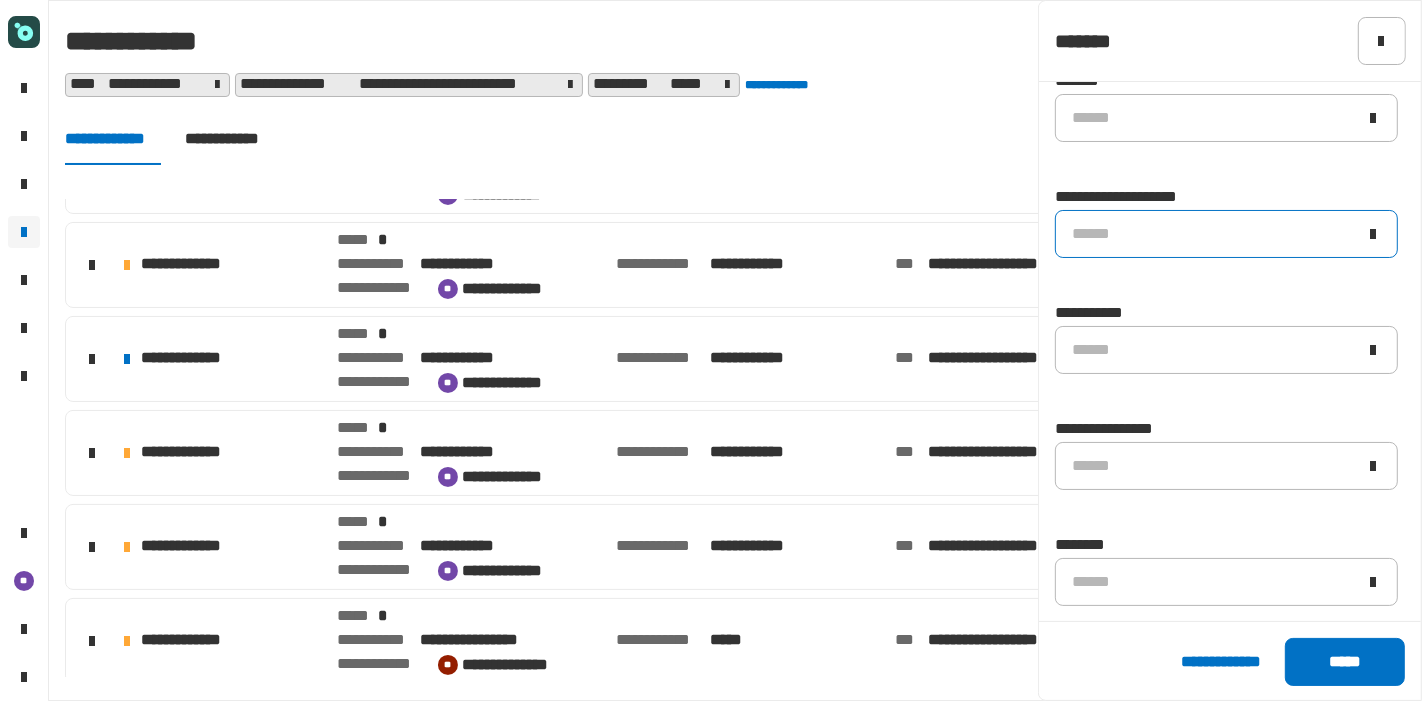 click on "******" 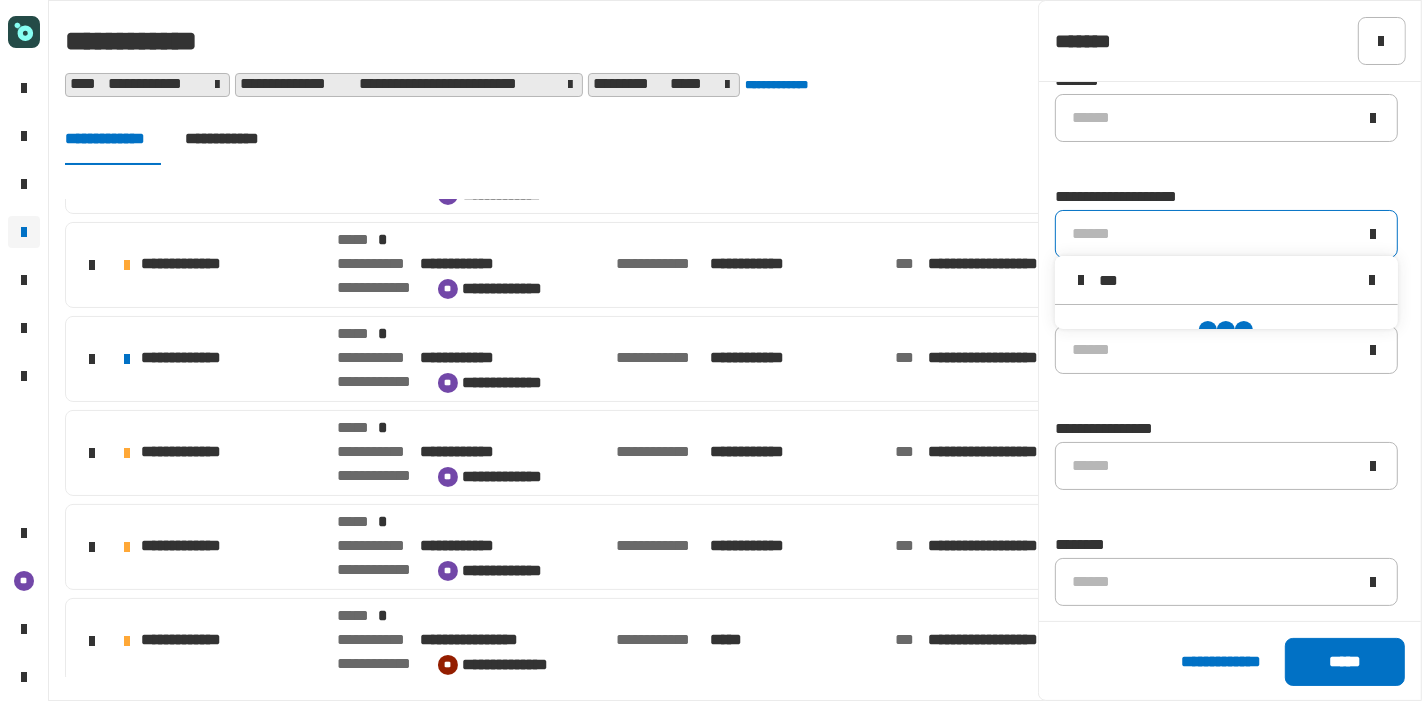scroll, scrollTop: 0, scrollLeft: 0, axis: both 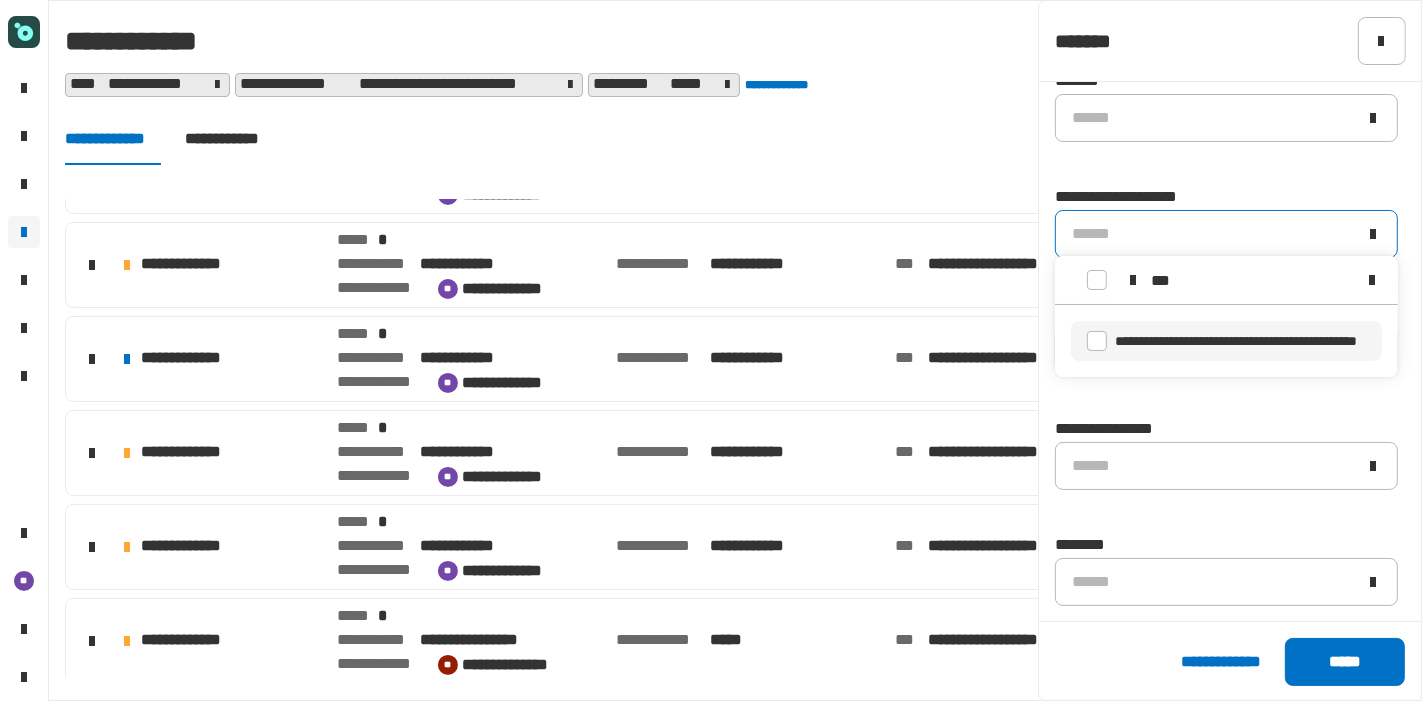 type on "***" 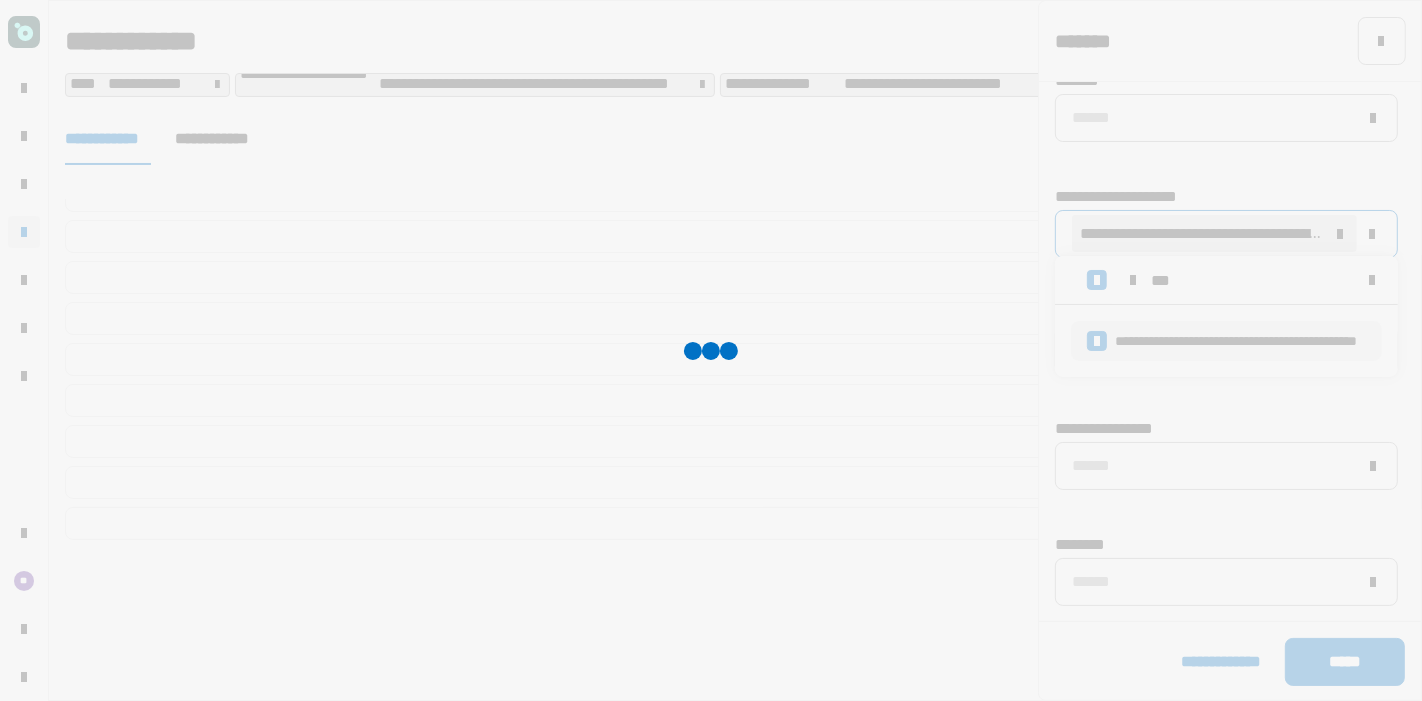 scroll, scrollTop: 262, scrollLeft: 0, axis: vertical 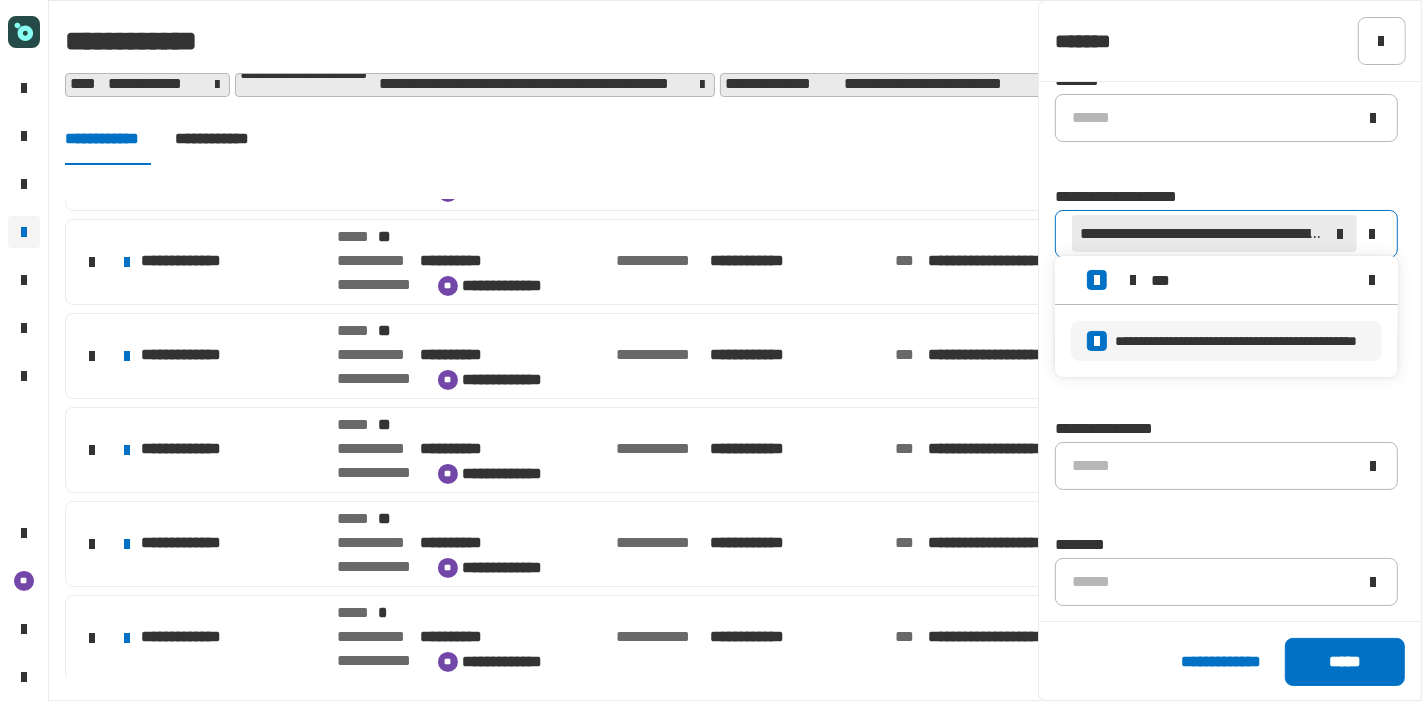 click 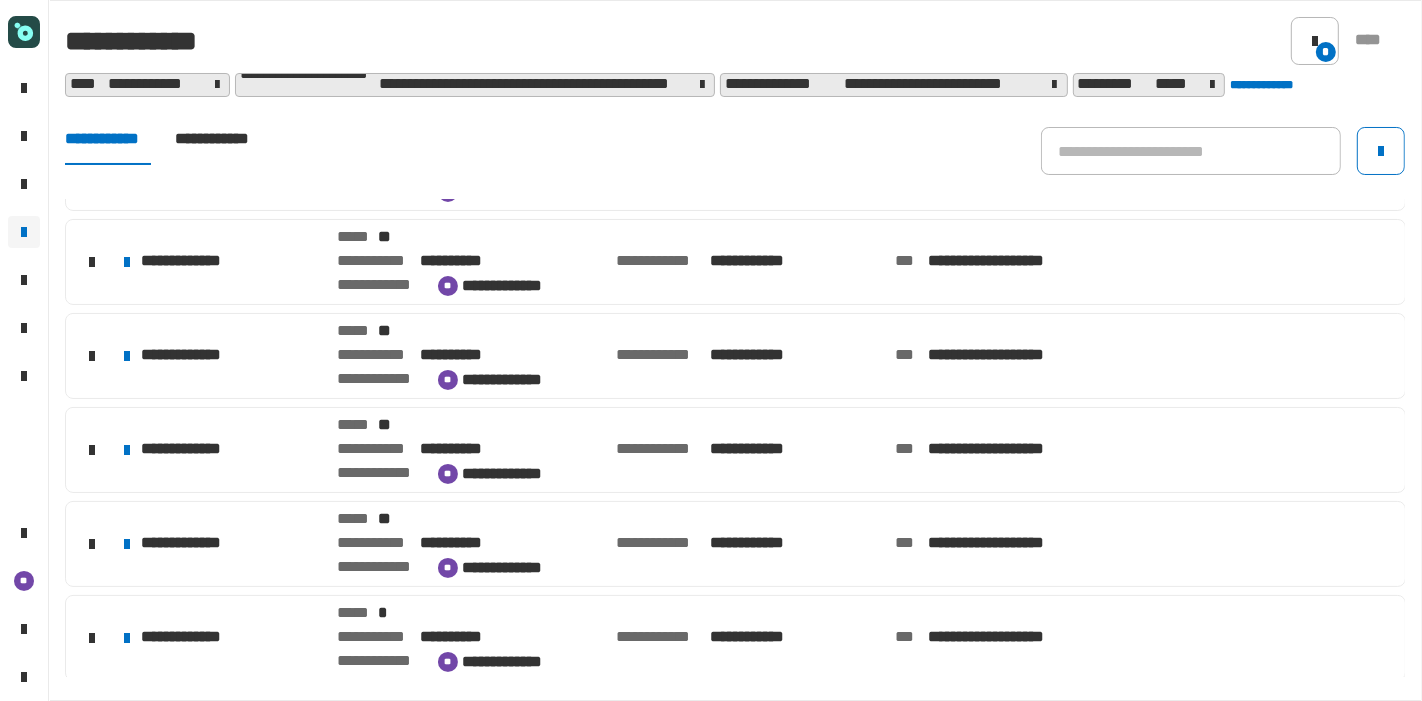 scroll, scrollTop: 822, scrollLeft: 0, axis: vertical 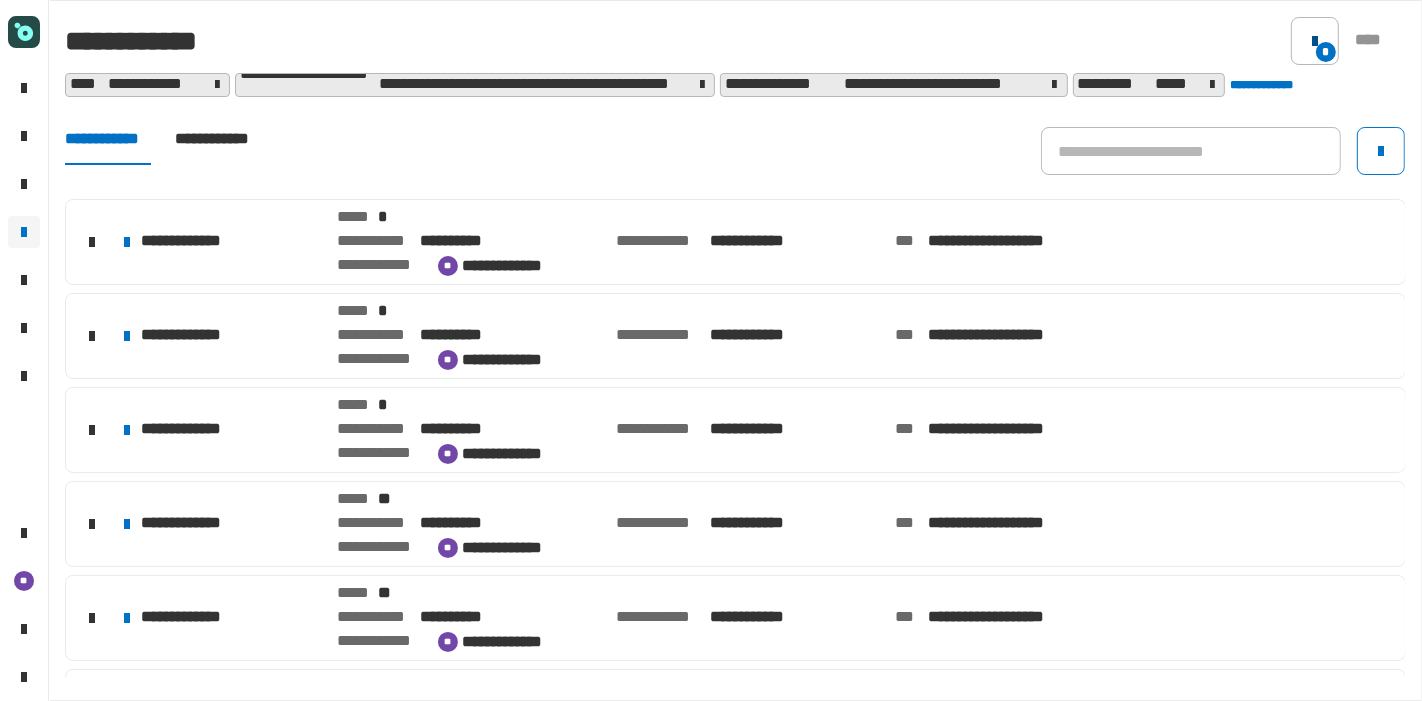 click 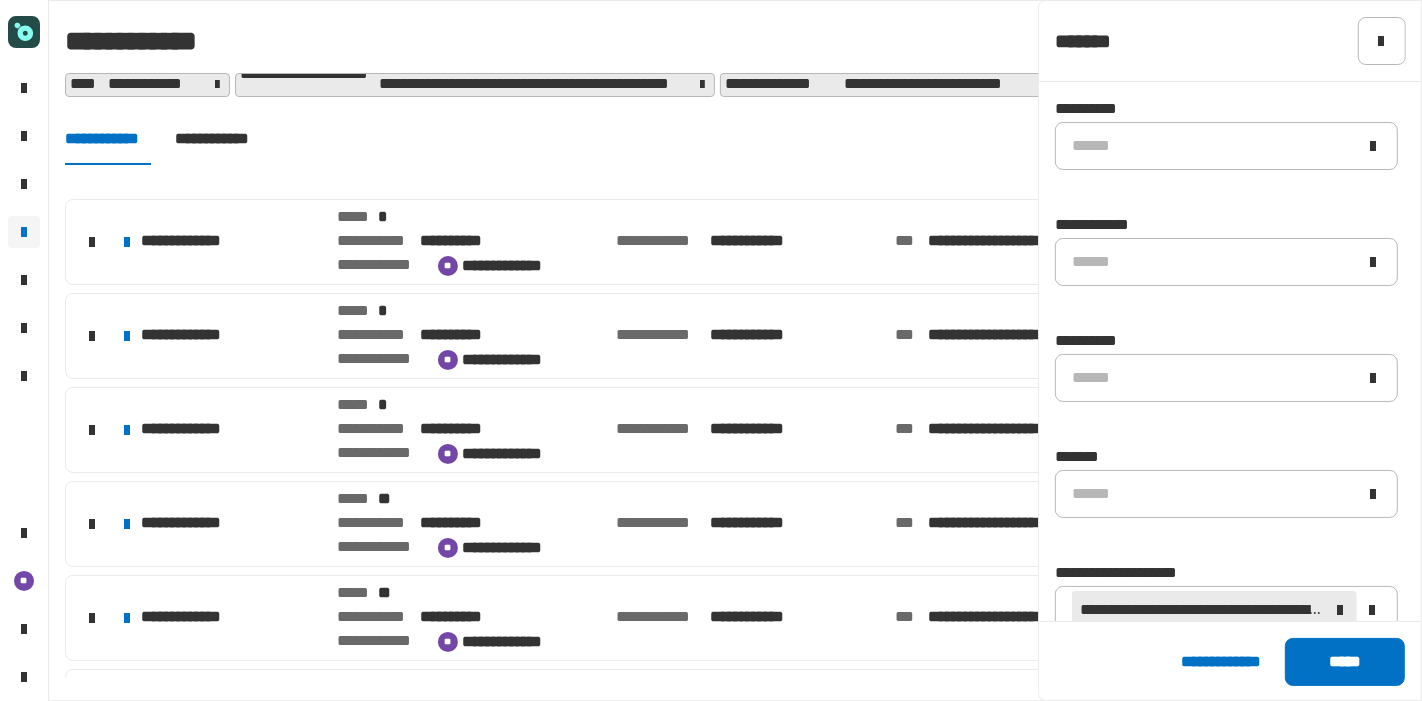 scroll, scrollTop: 501, scrollLeft: 0, axis: vertical 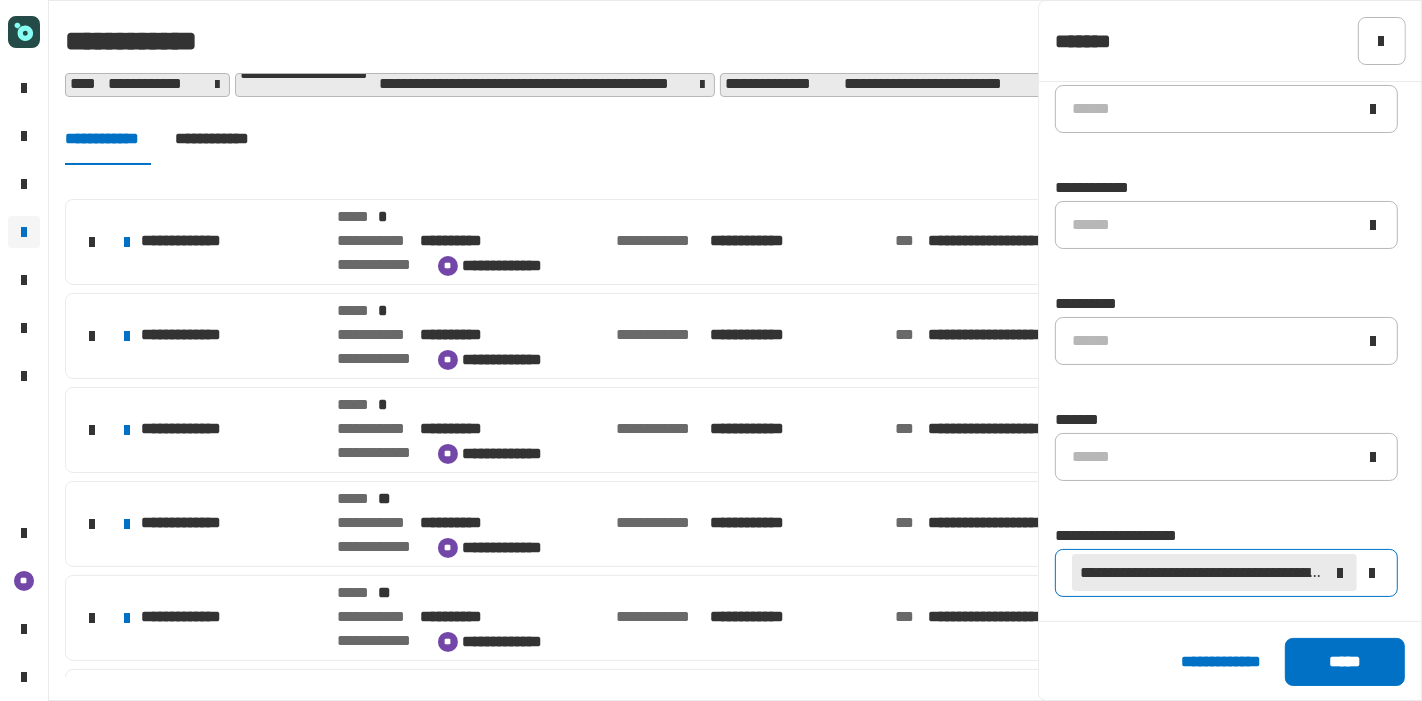 click 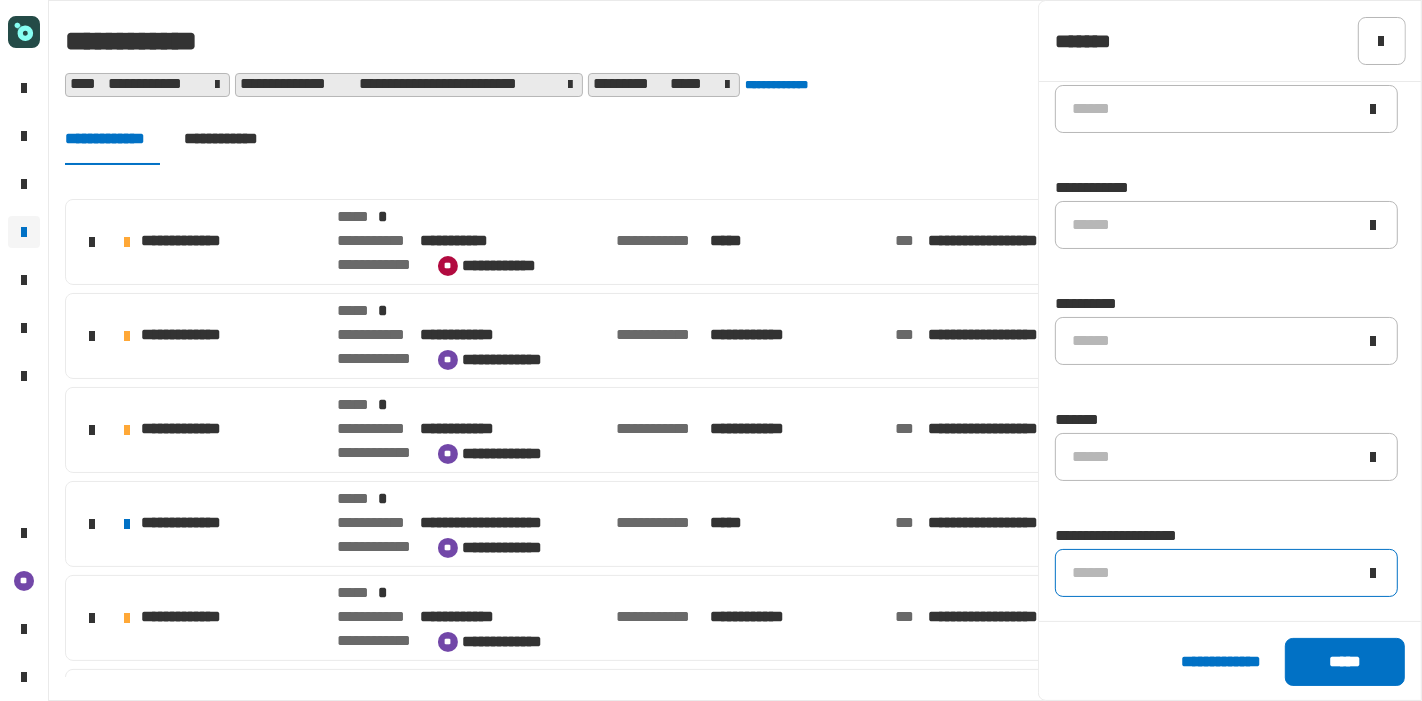 click on "******" 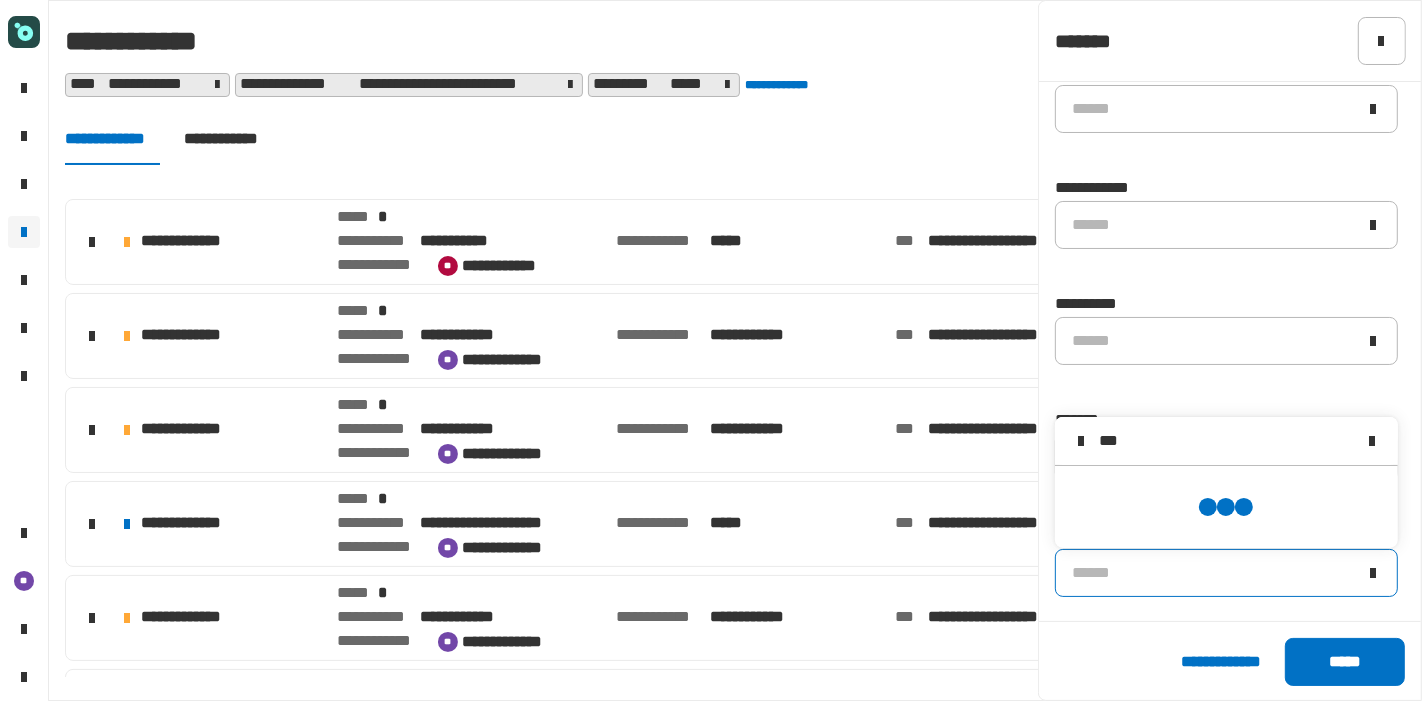 scroll, scrollTop: 11, scrollLeft: 0, axis: vertical 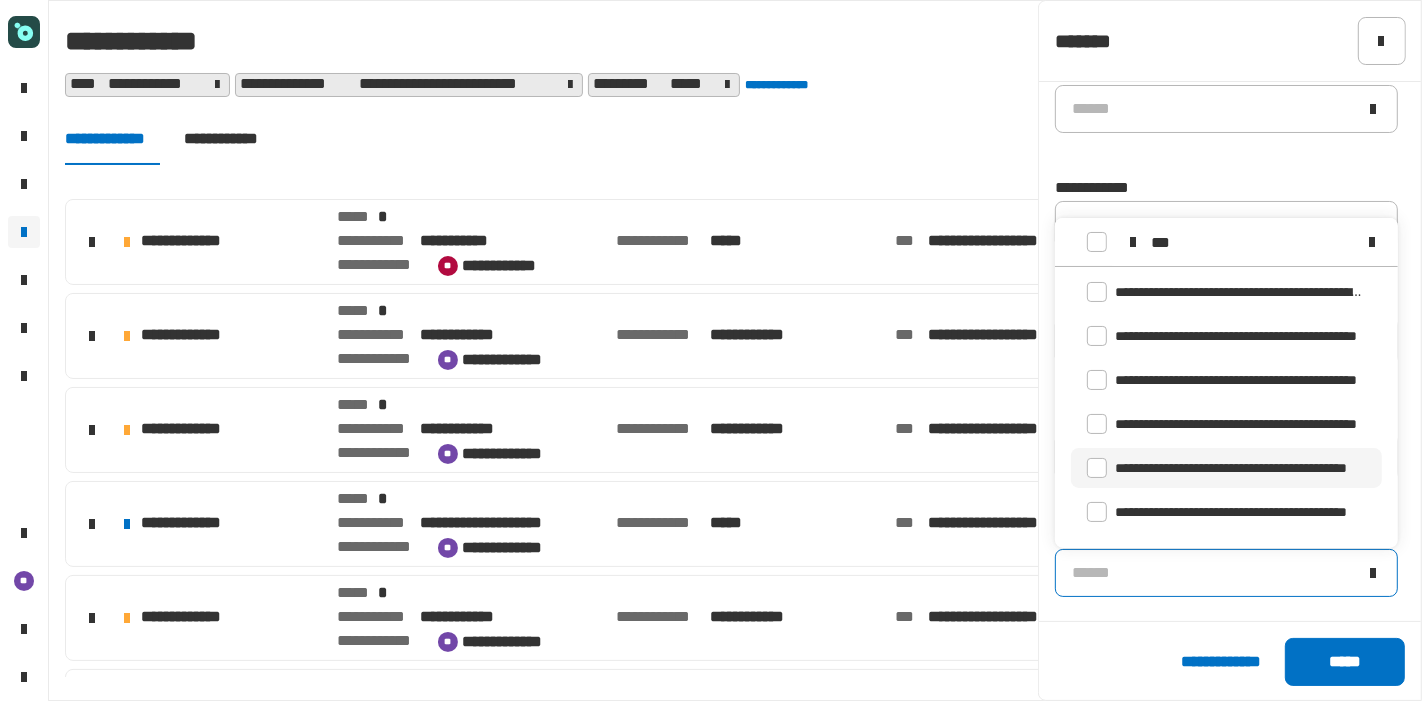 type on "***" 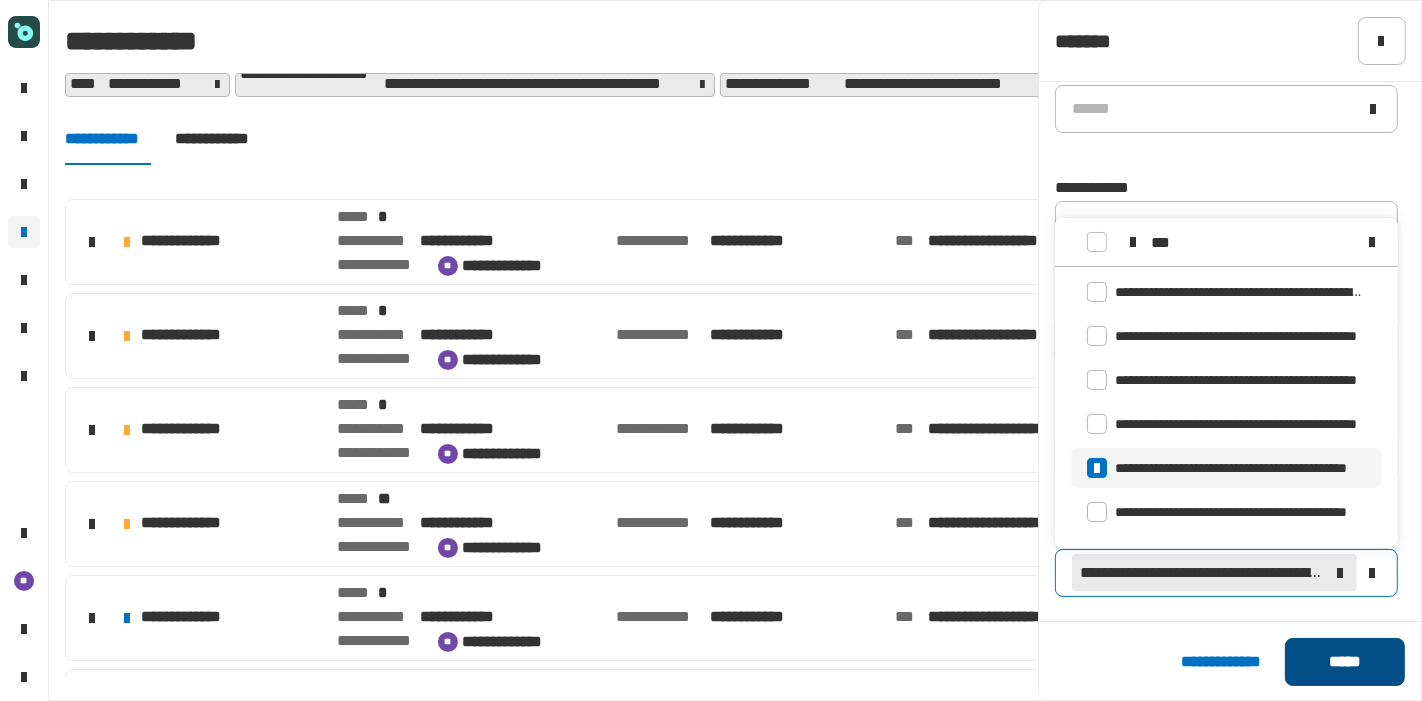 click on "*****" 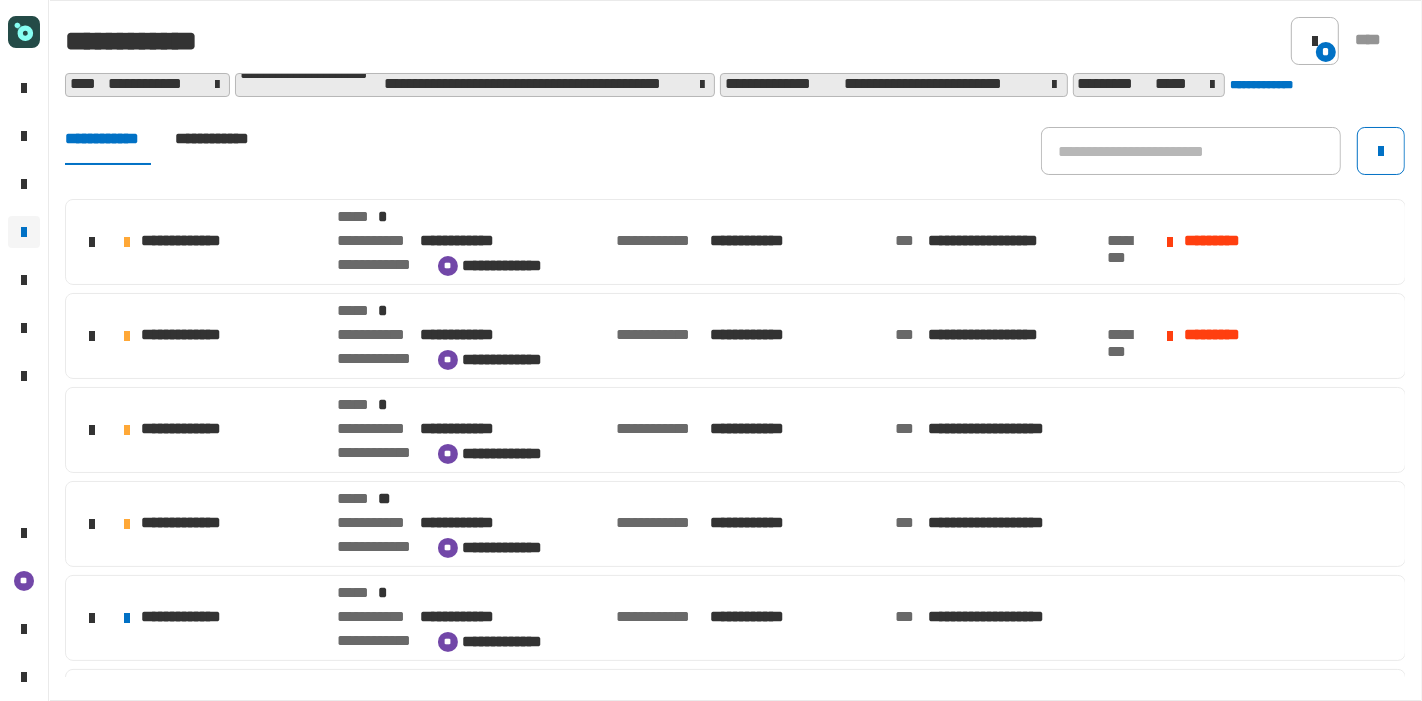 click on "**********" 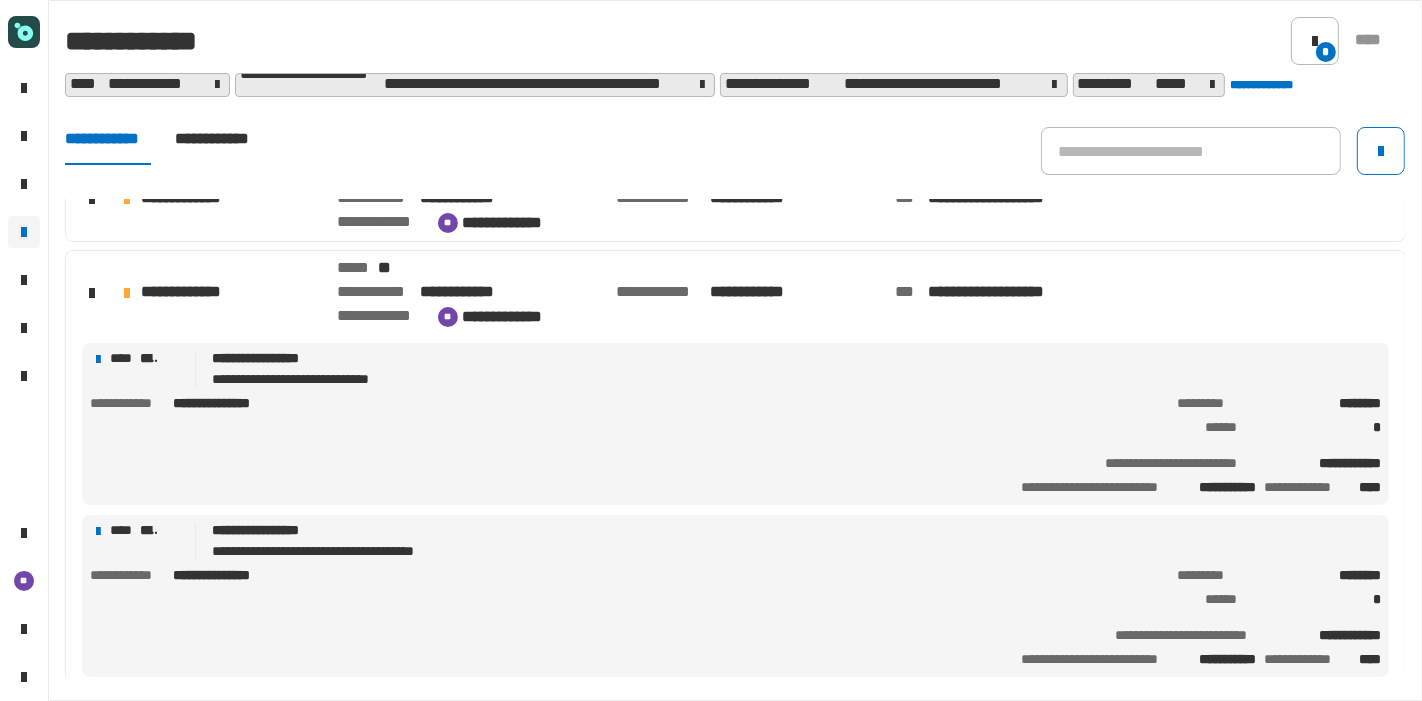 scroll, scrollTop: 239, scrollLeft: 0, axis: vertical 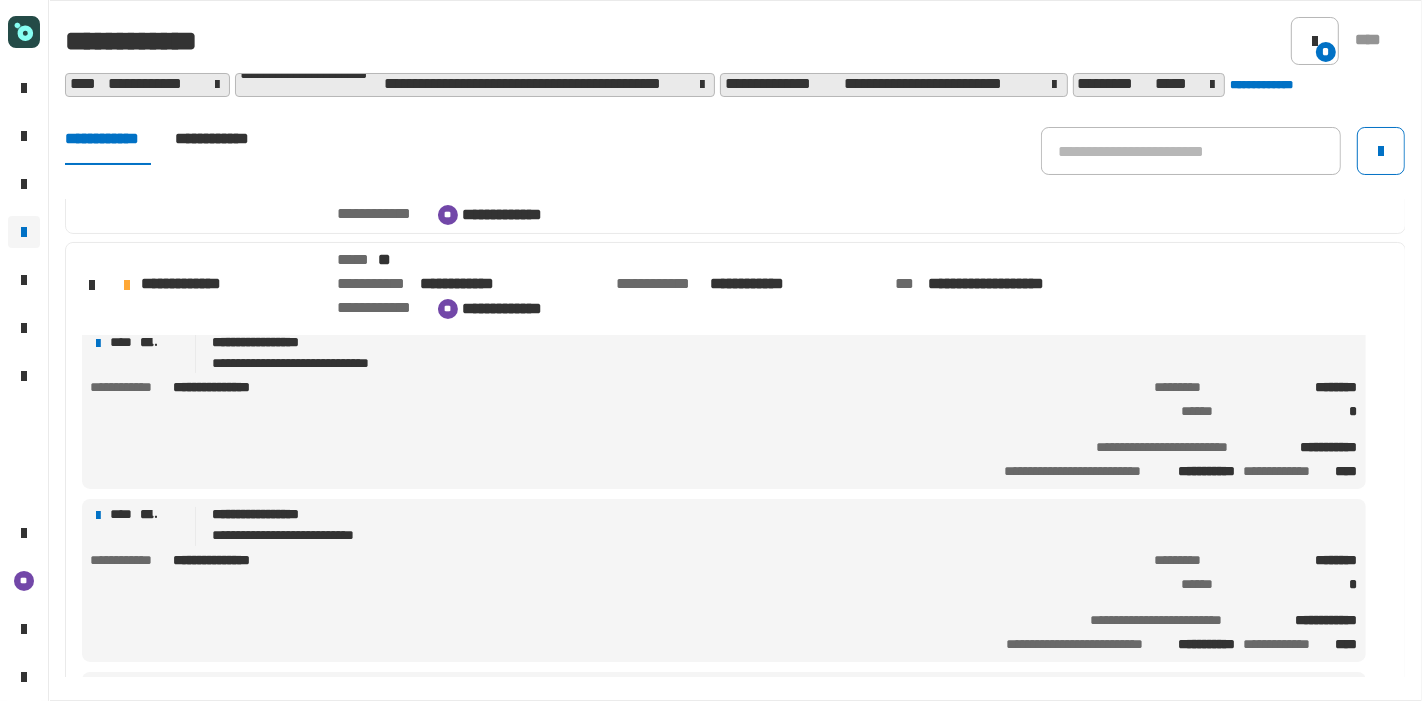 click on "**********" 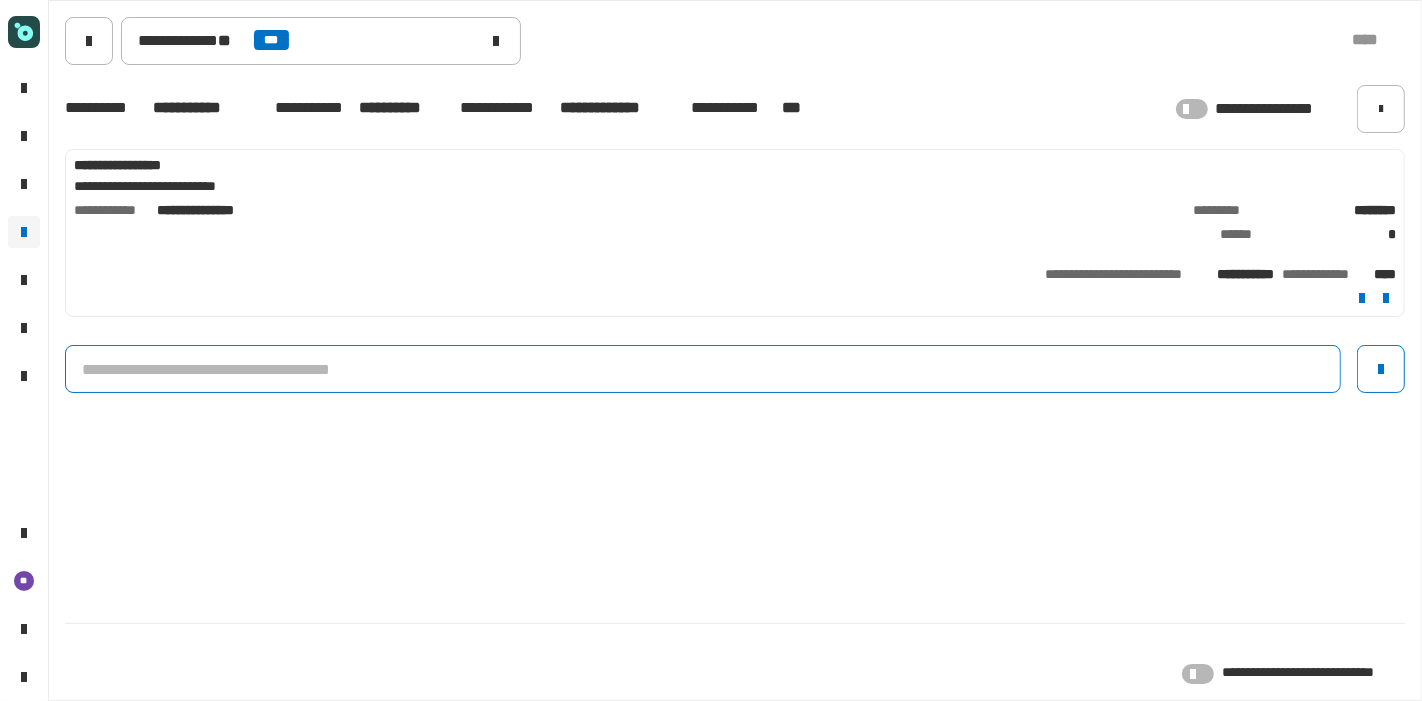 click 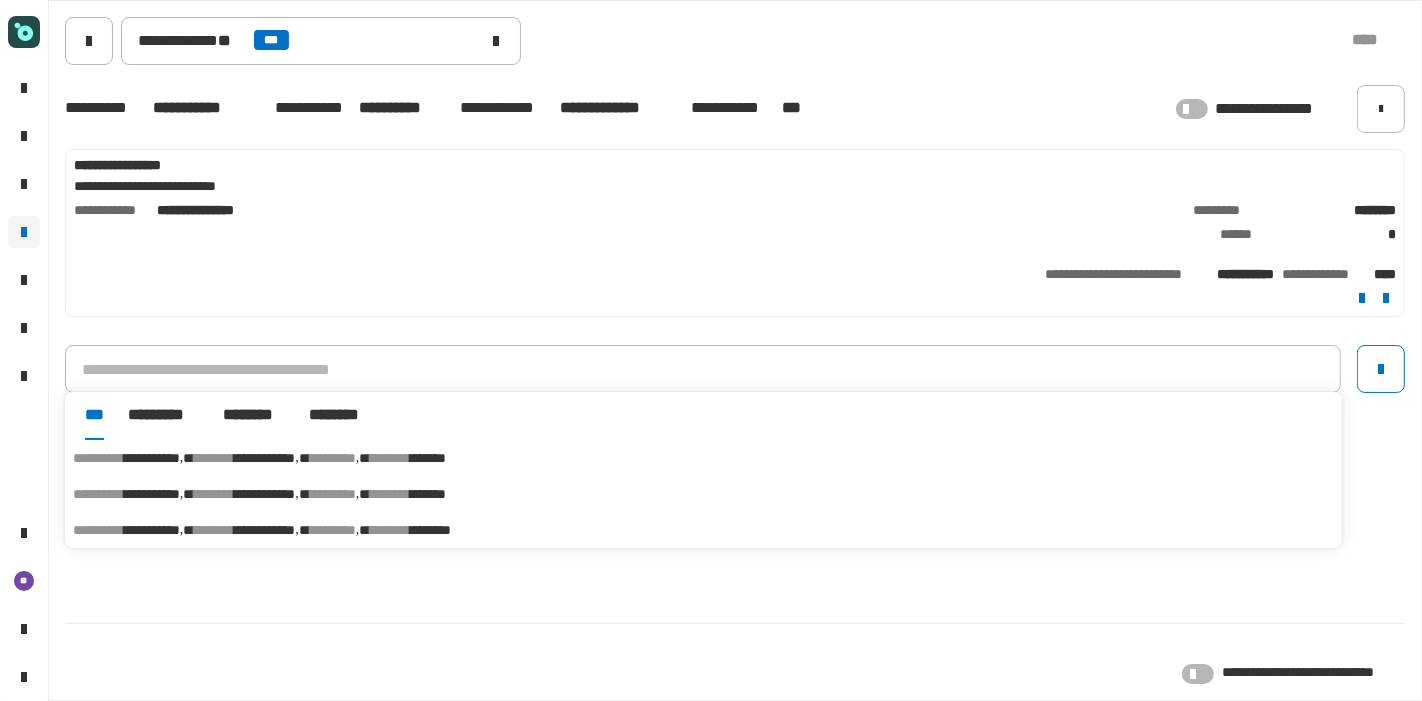 click on "********" at bounding box center (333, 530) 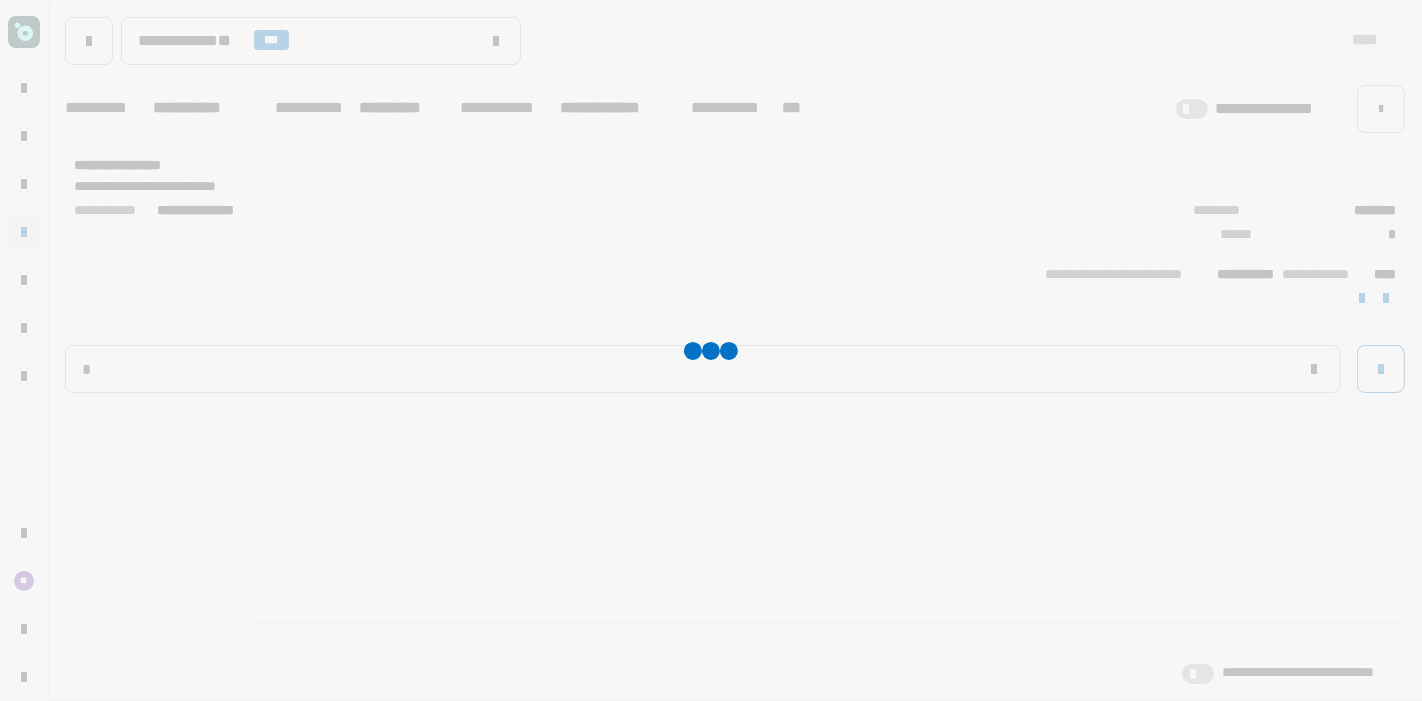type on "**********" 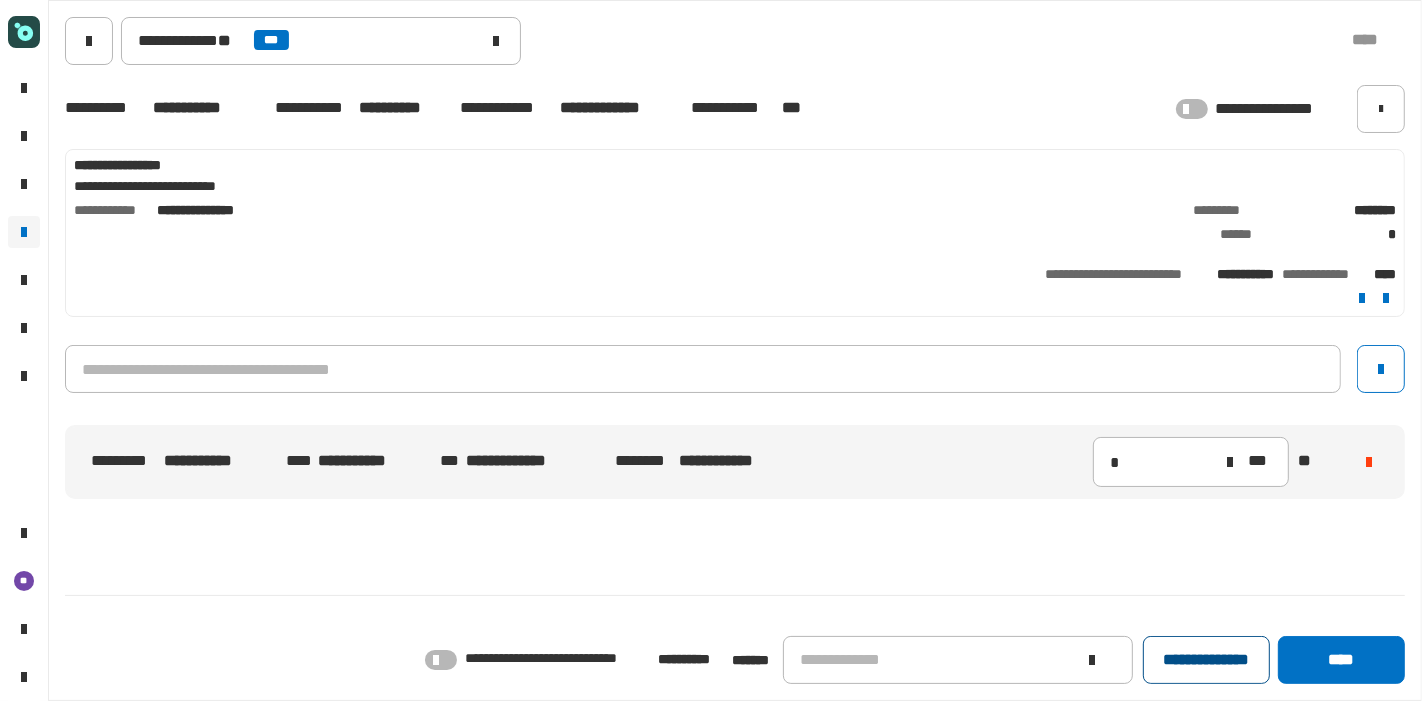 click on "**********" 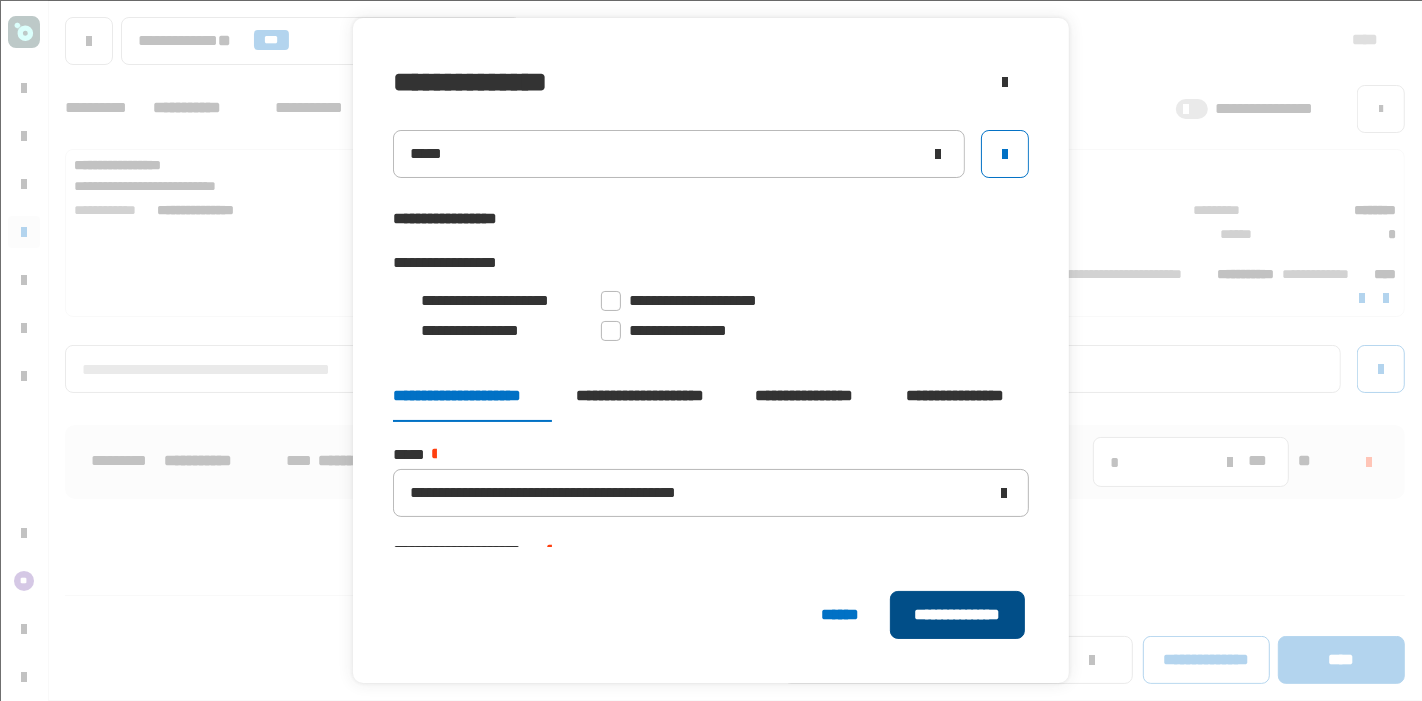 click on "**********" 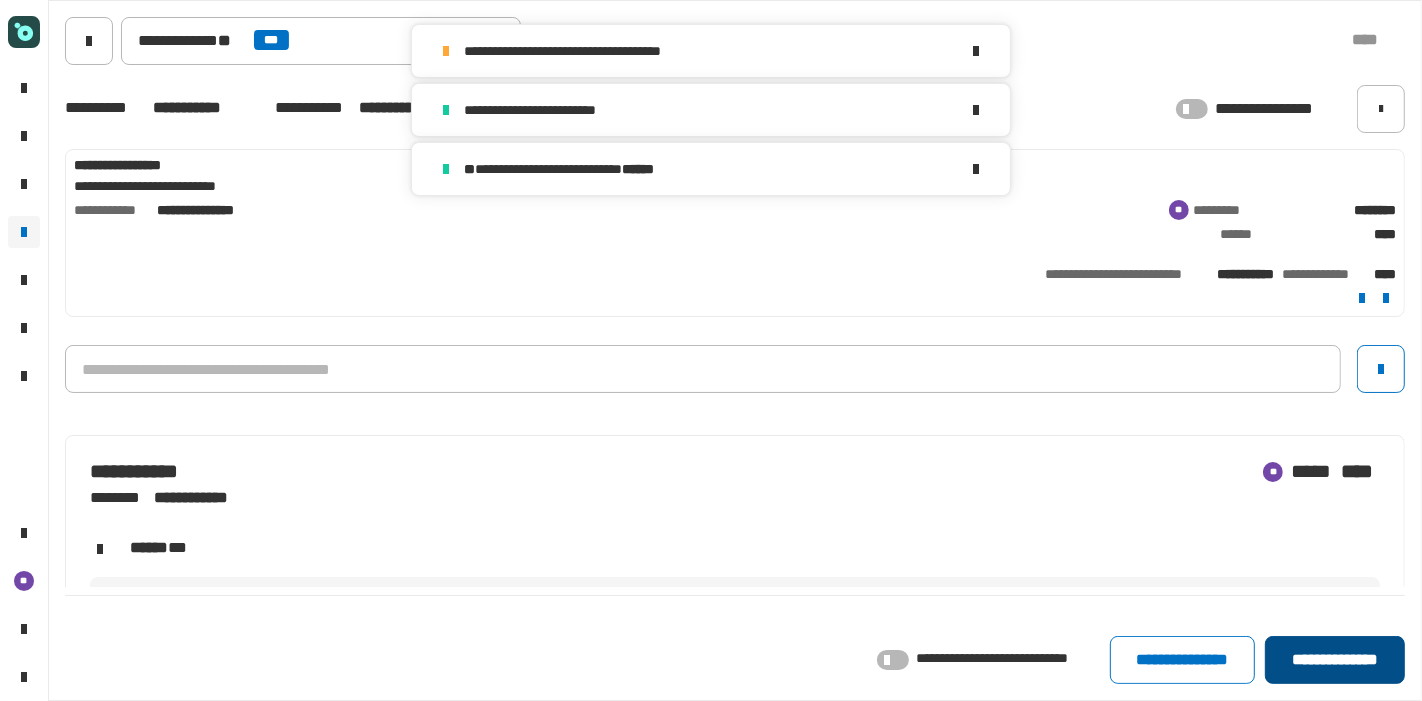 click on "**********" 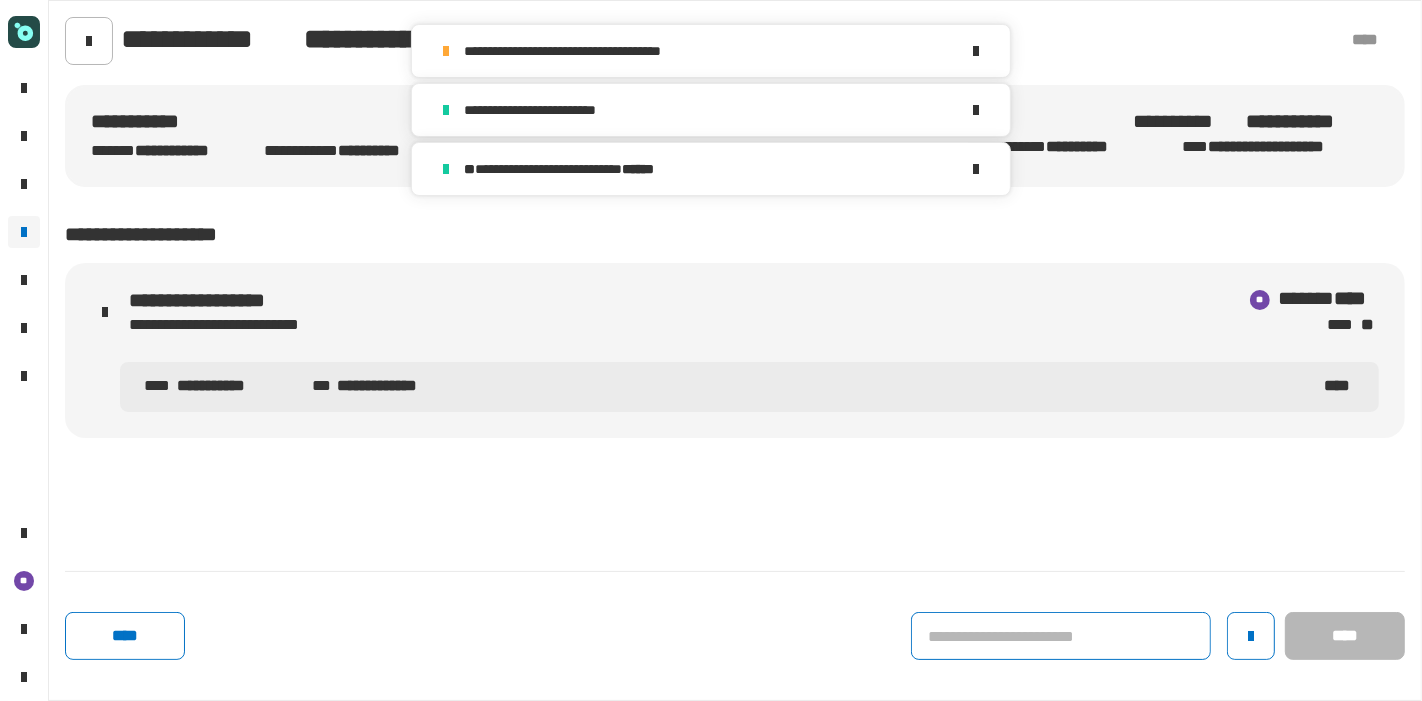 click 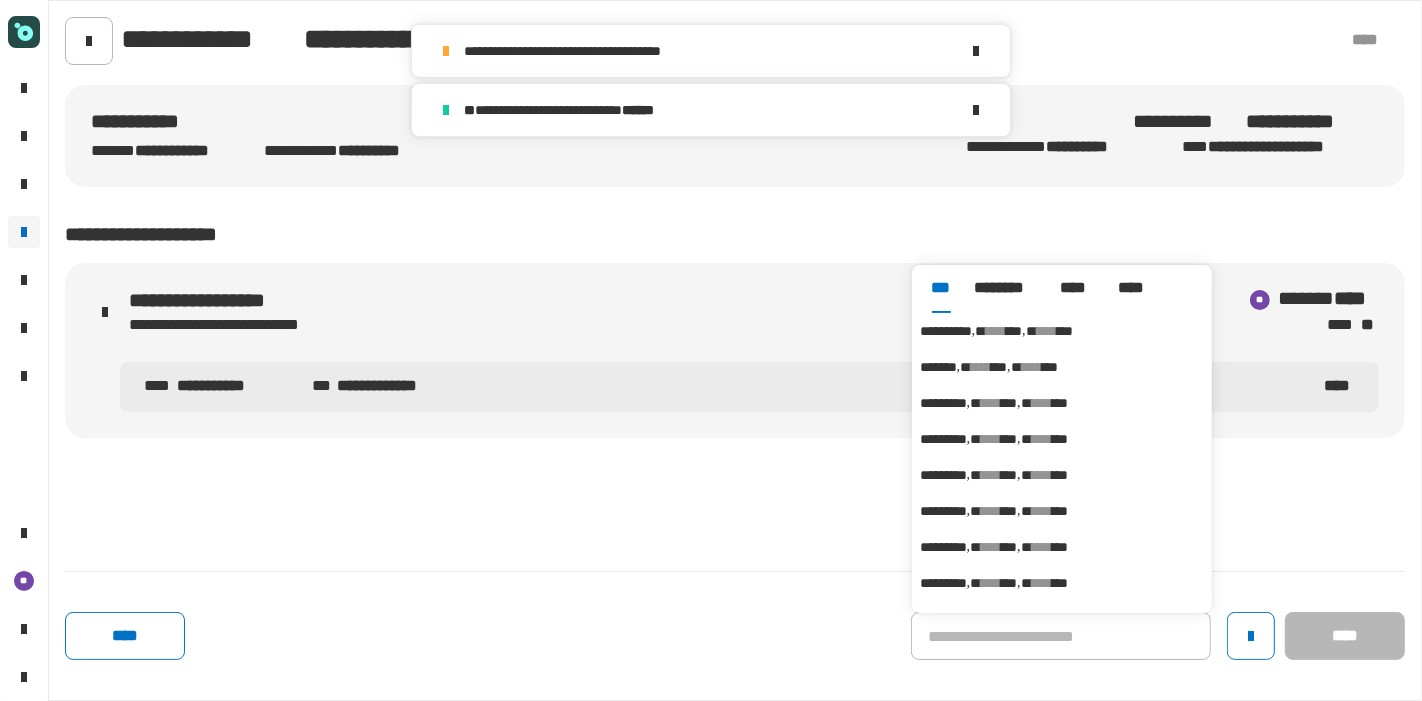 click on "****" at bounding box center [996, 331] 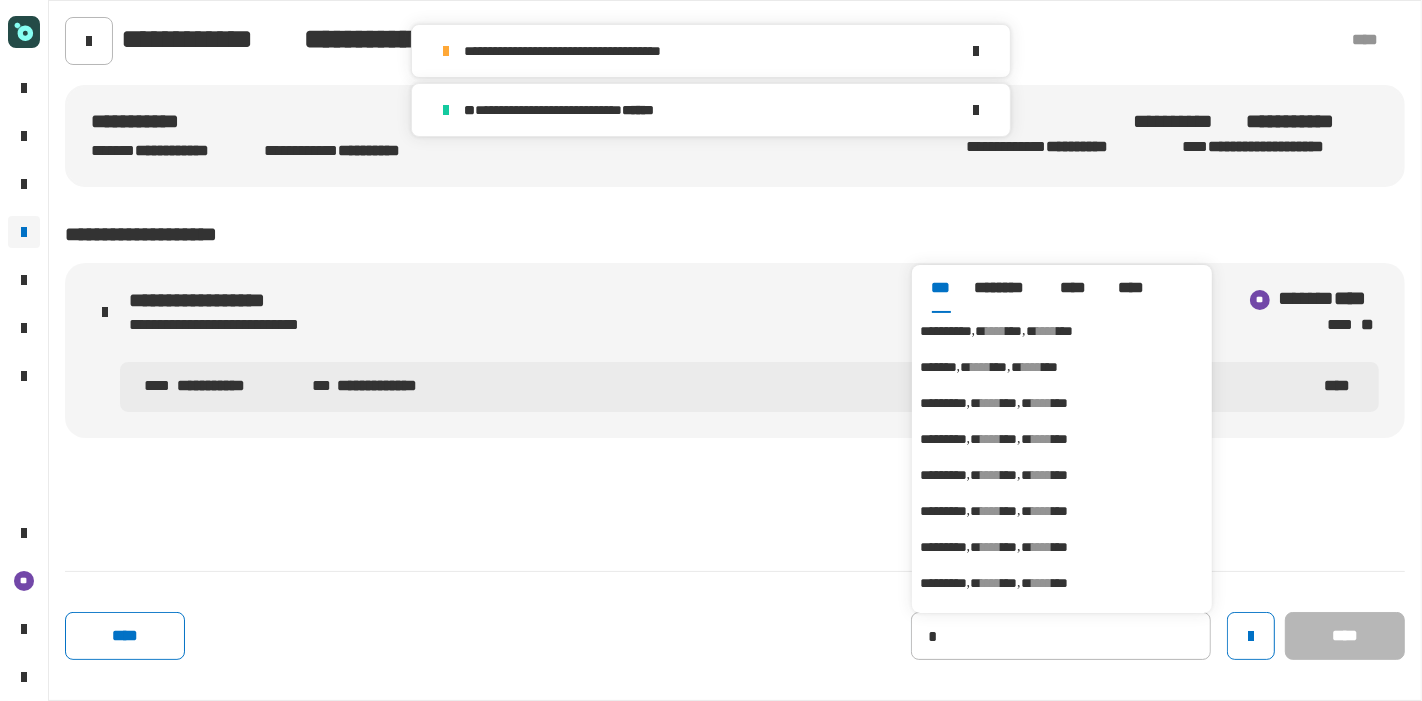 type on "**********" 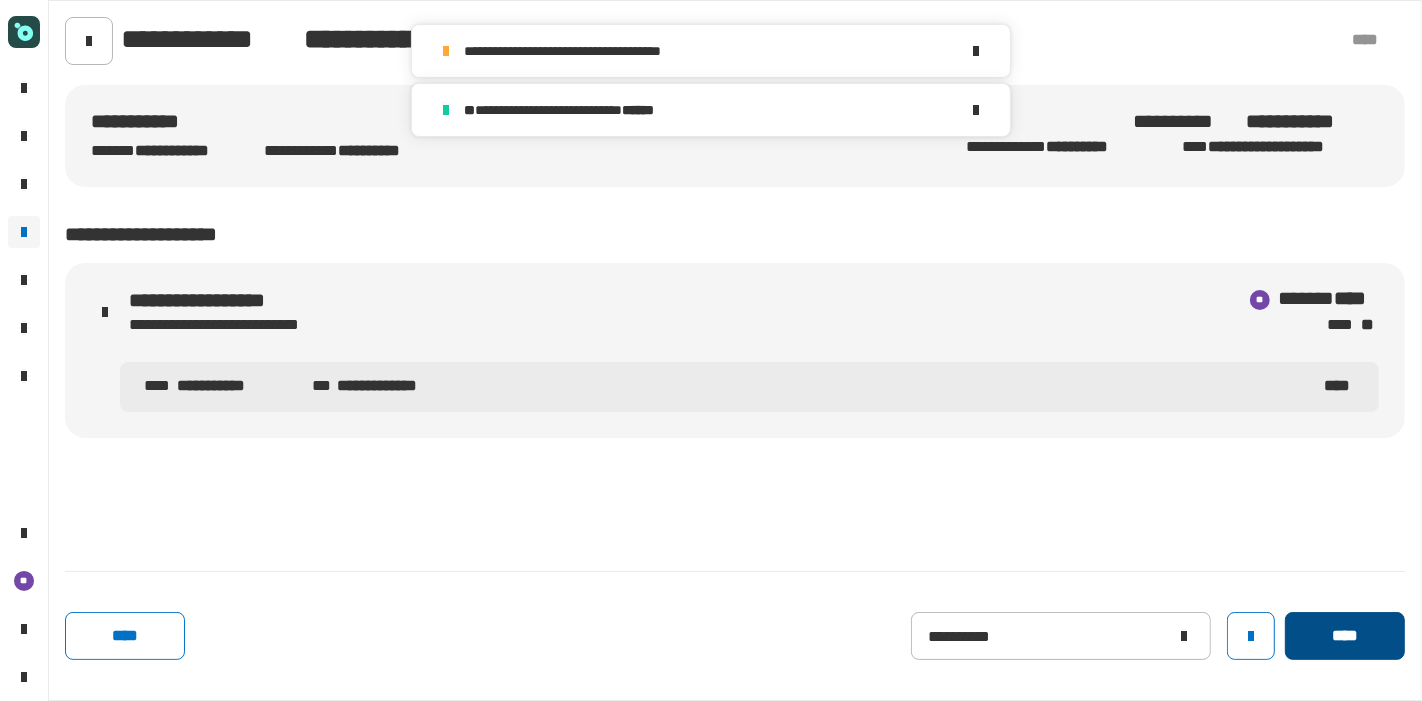click on "****" 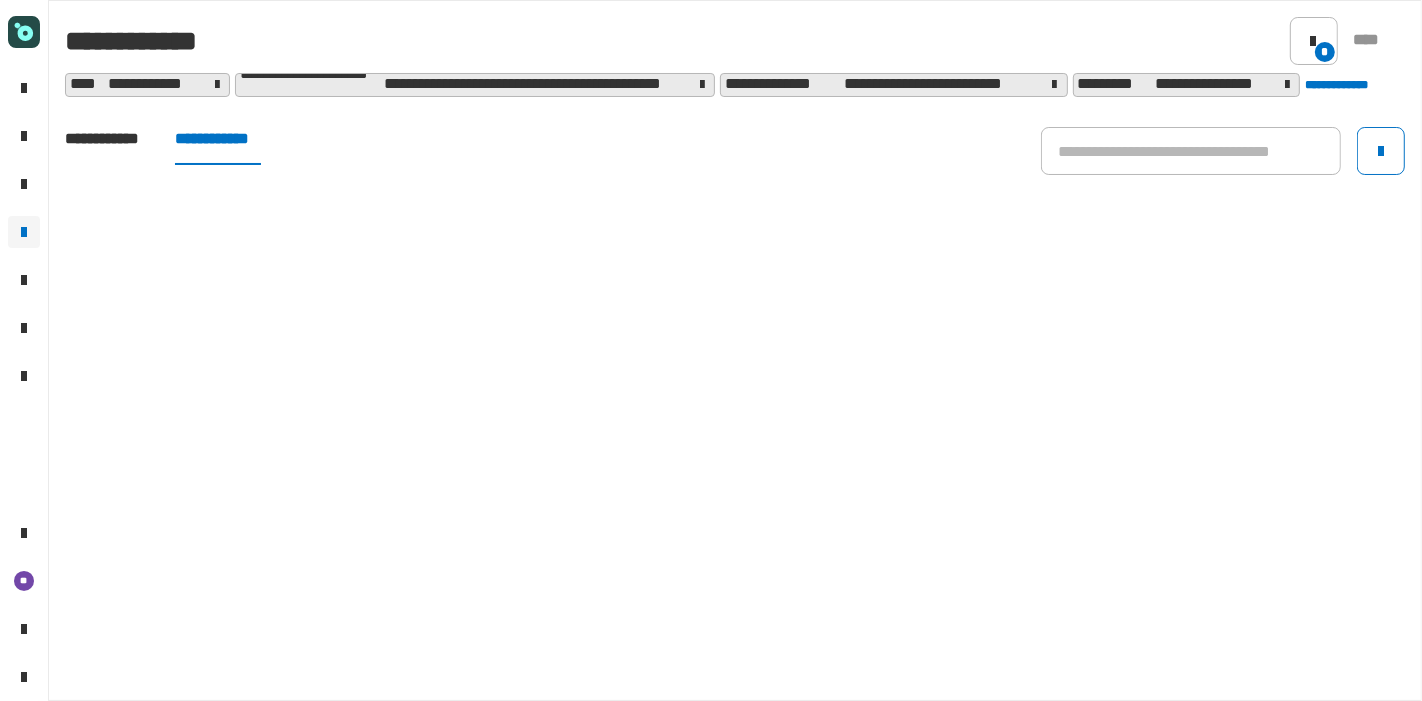 click on "**********" 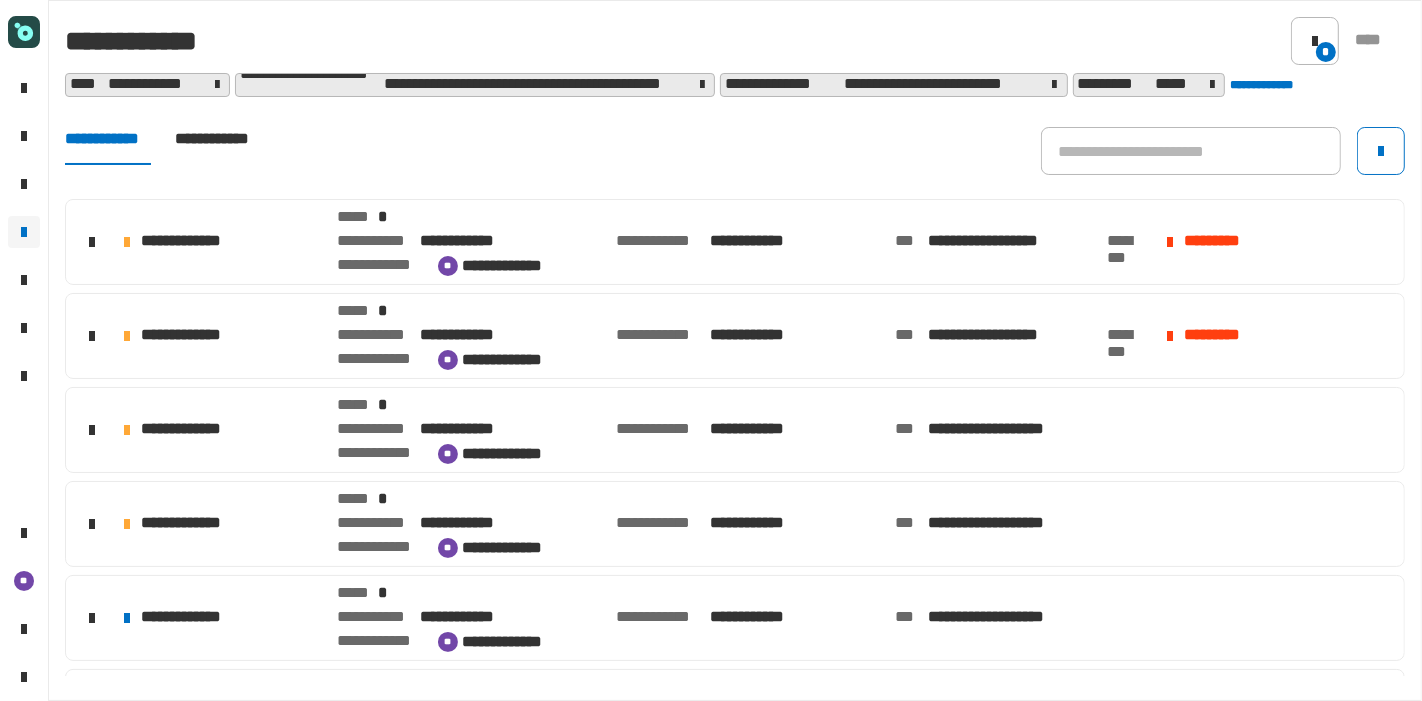click on "**********" 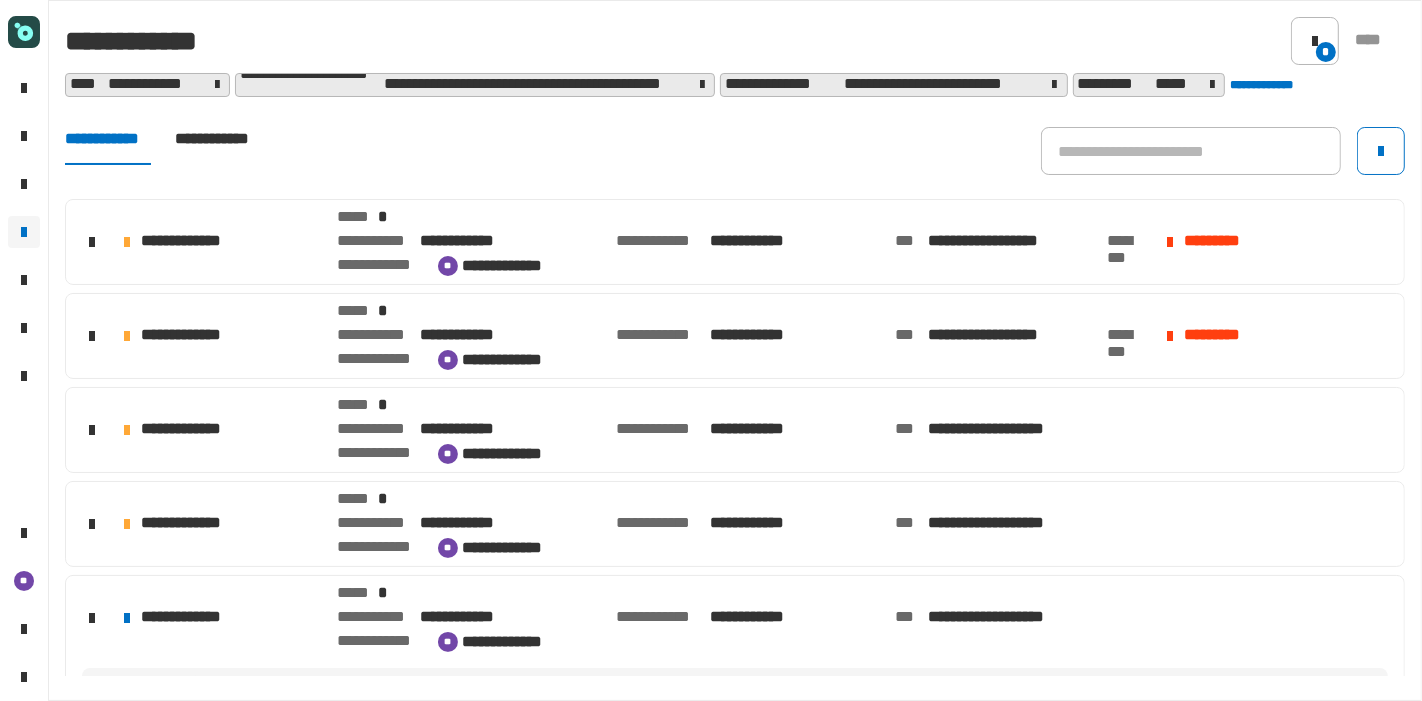 click on "**********" 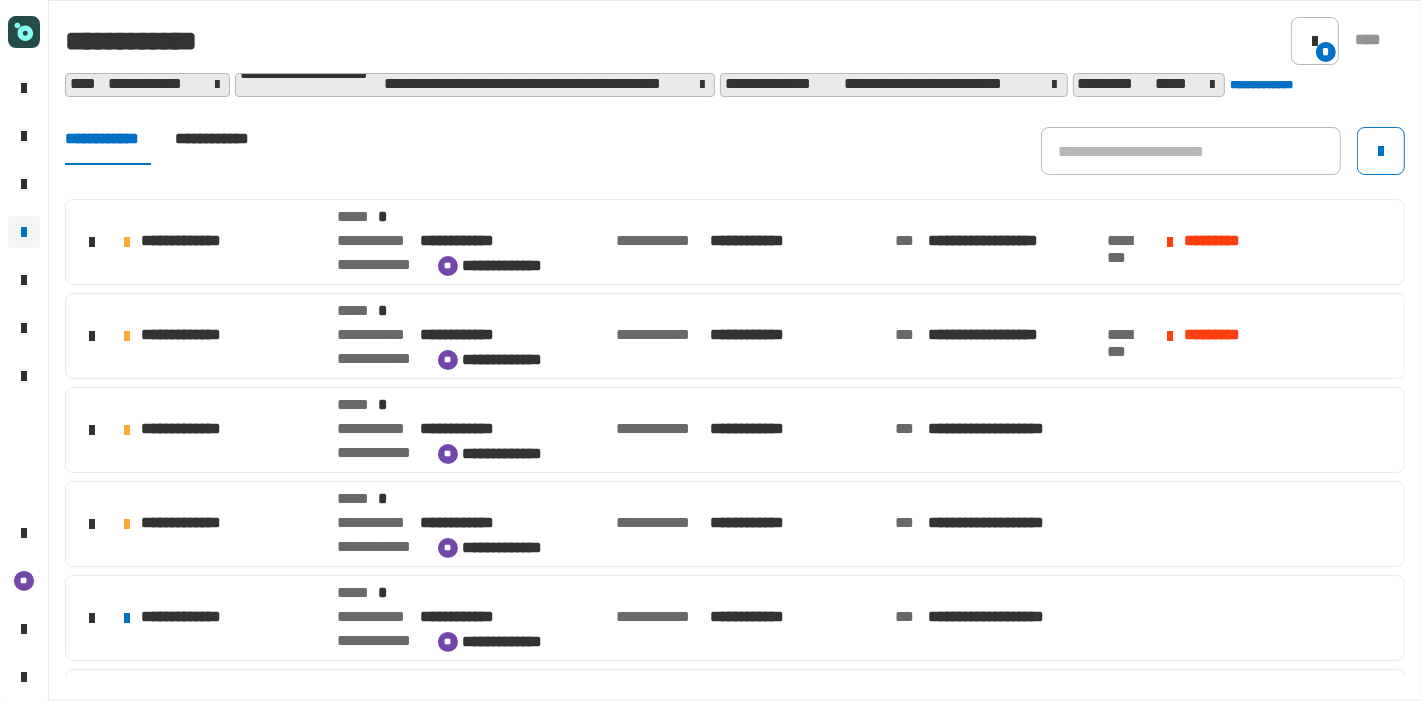 click on "**********" 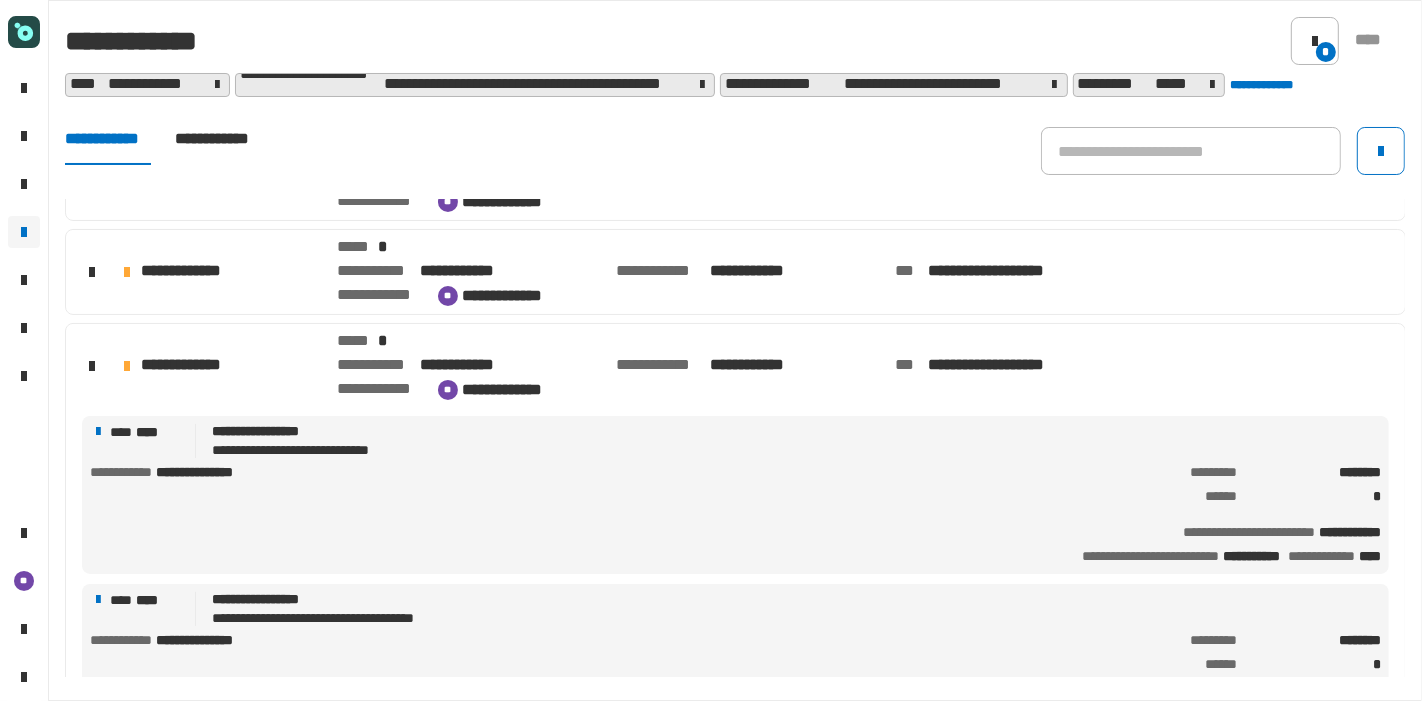 scroll, scrollTop: 212, scrollLeft: 0, axis: vertical 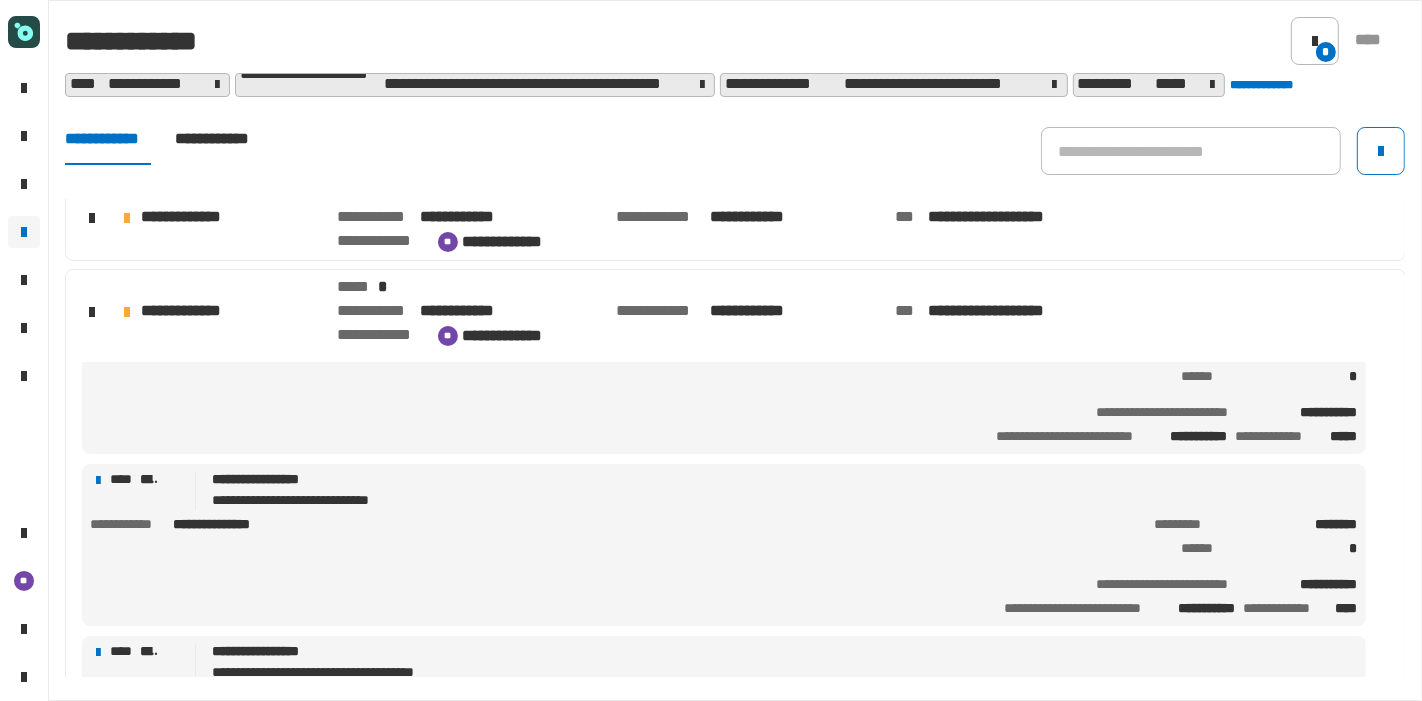 click on "**********" 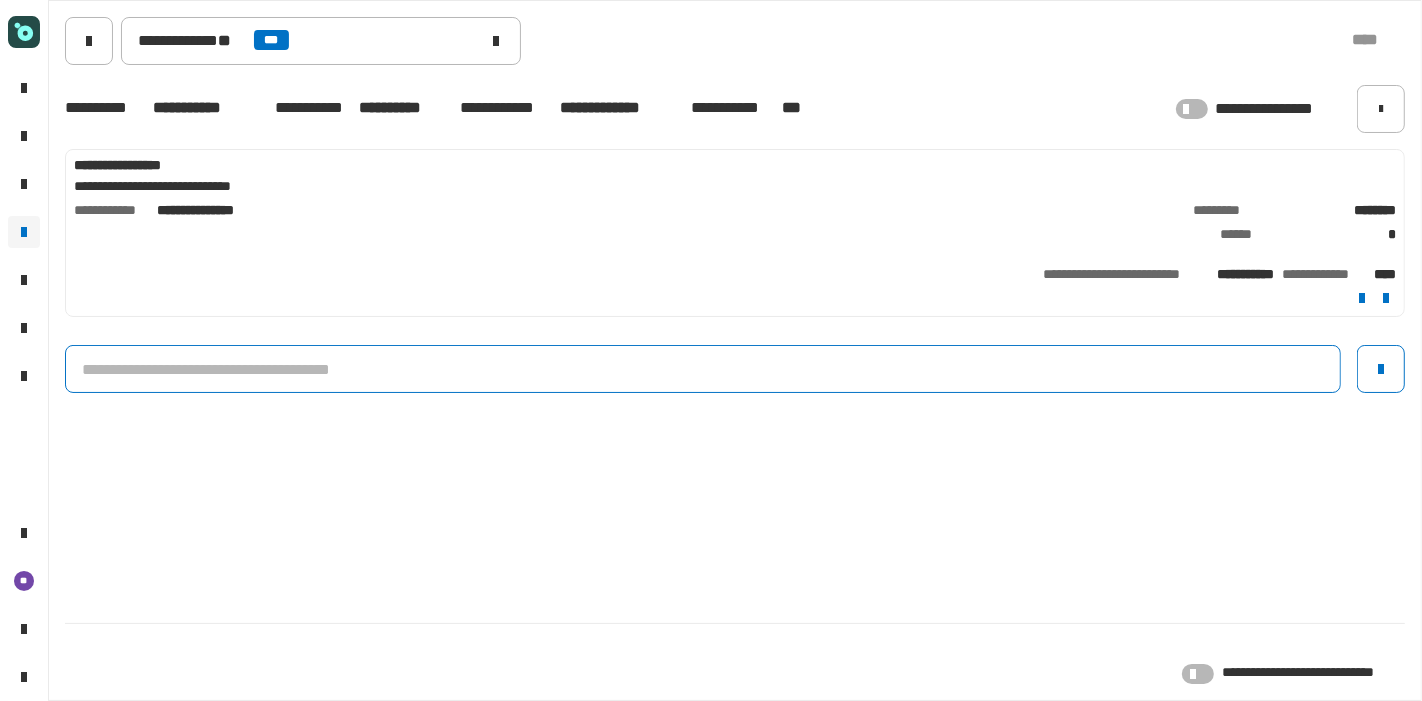 click 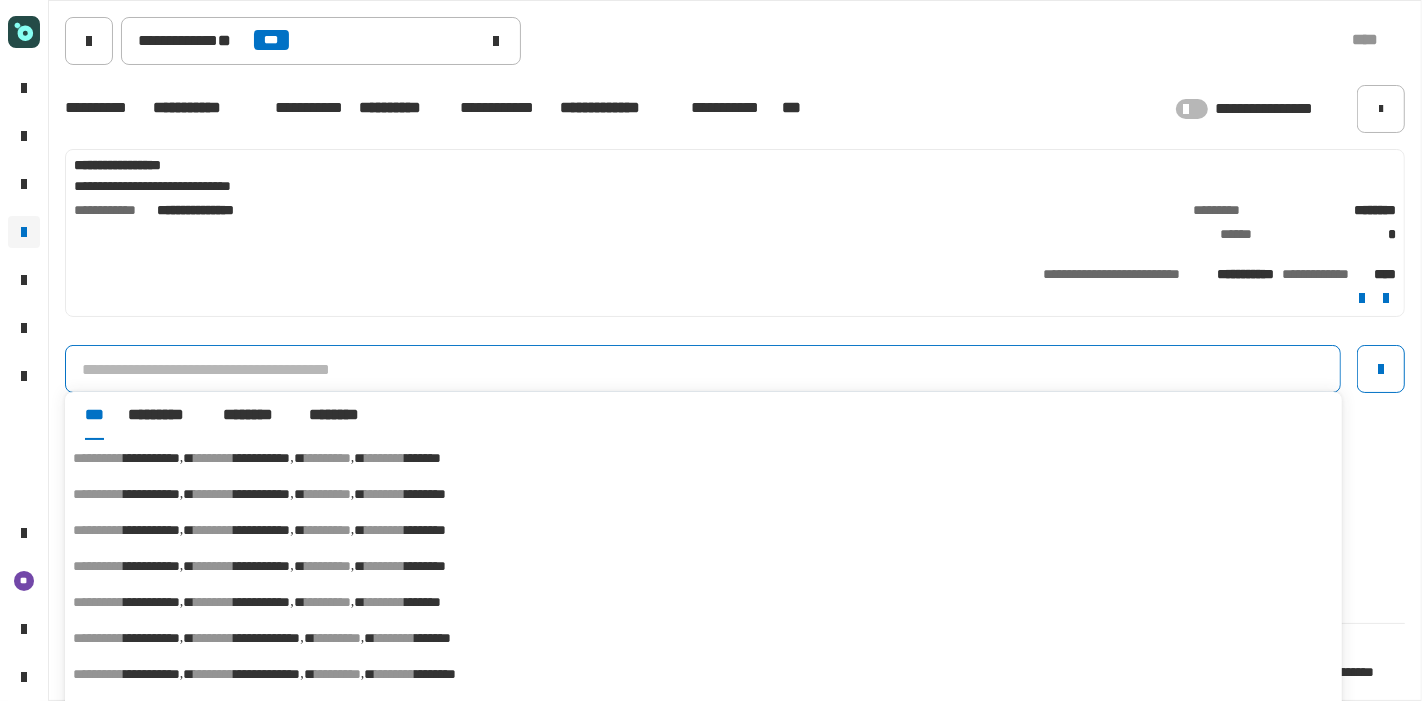 scroll, scrollTop: 60, scrollLeft: 0, axis: vertical 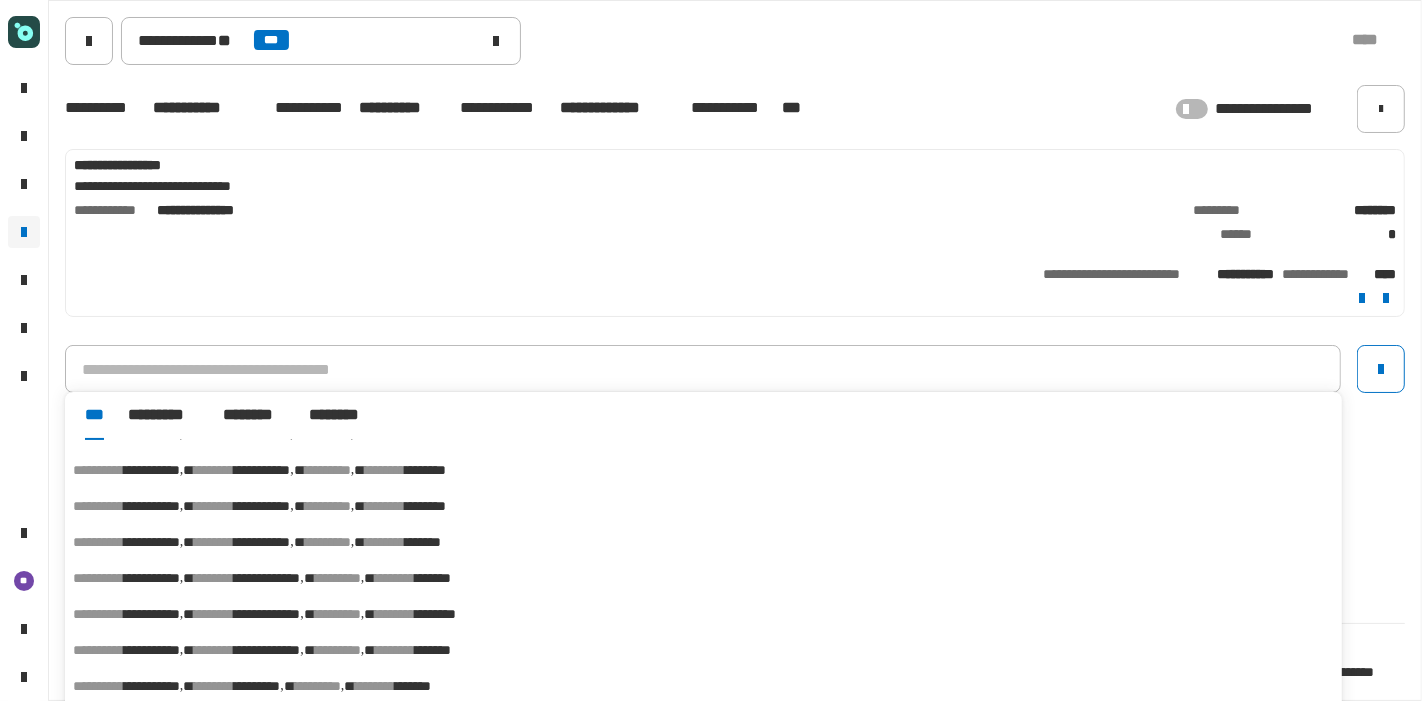 click on "**********" at bounding box center (703, 578) 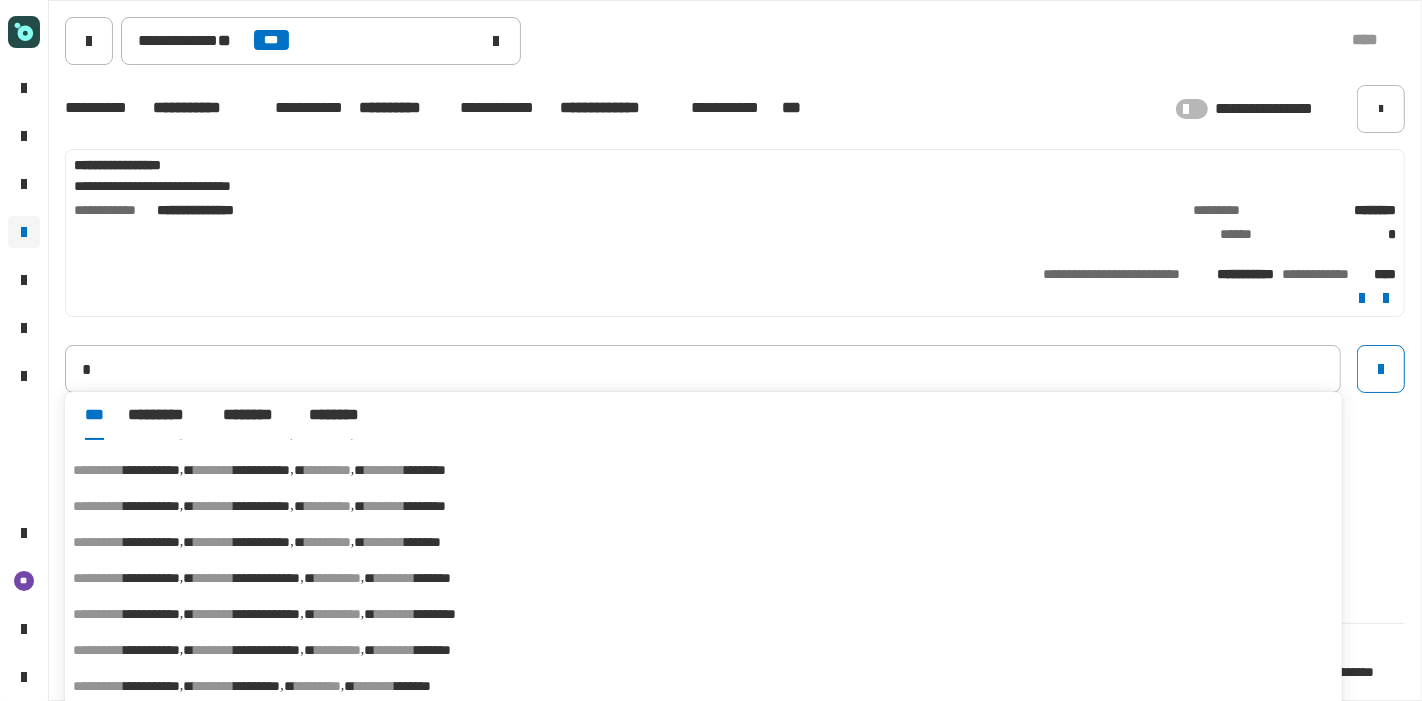 type on "**********" 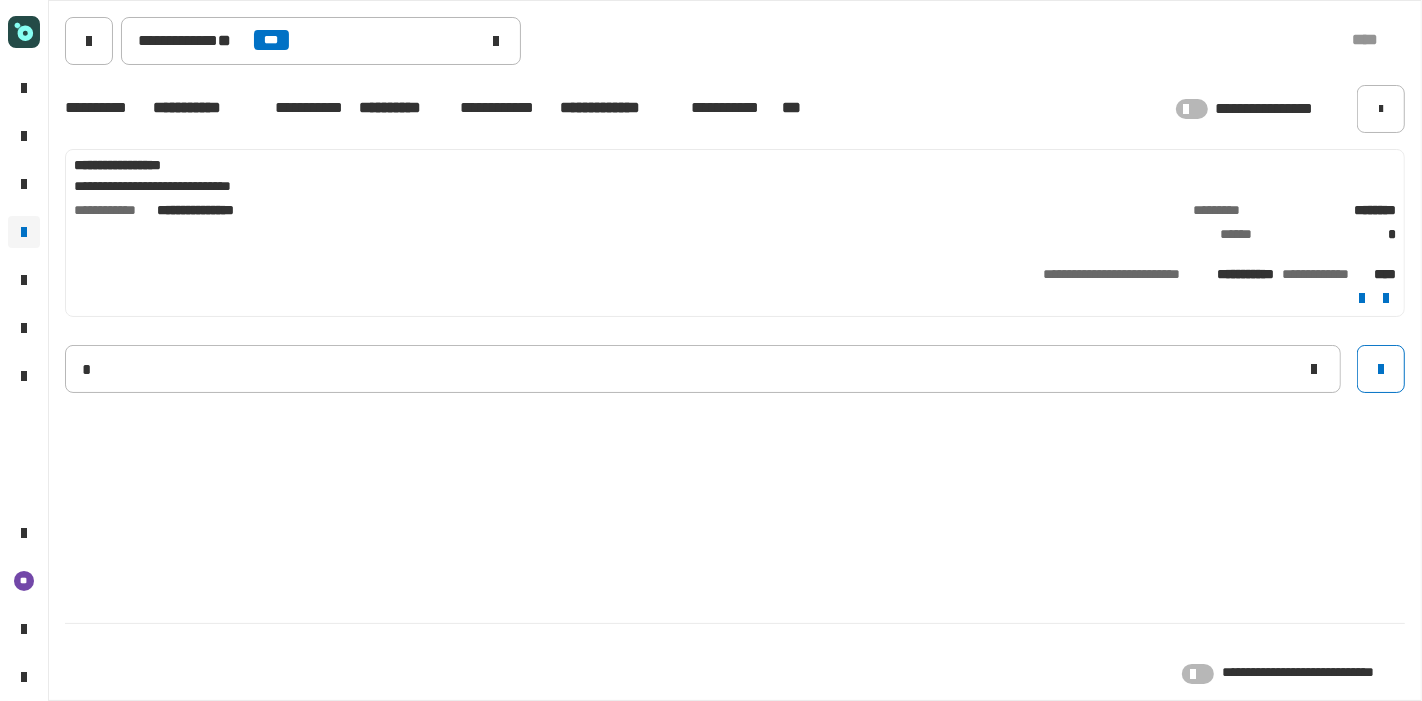 type 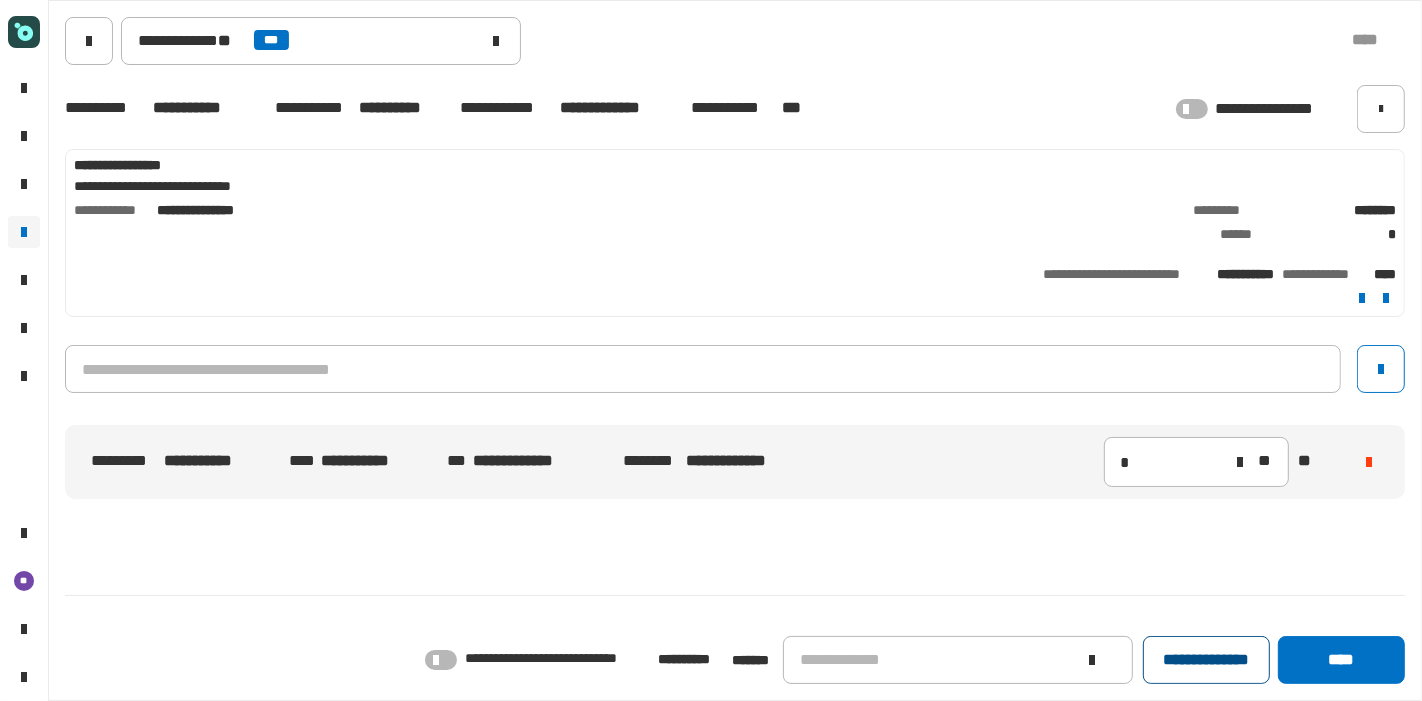 click on "**********" 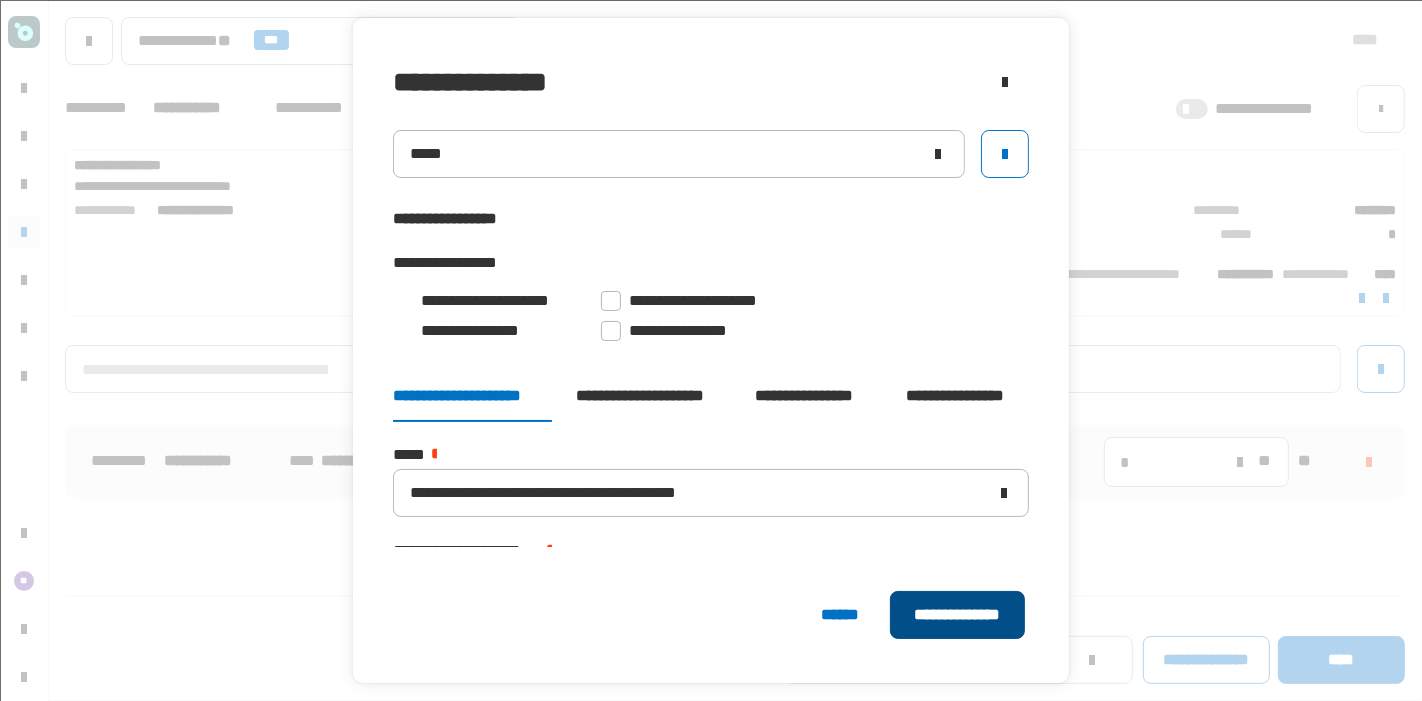 click on "**********" 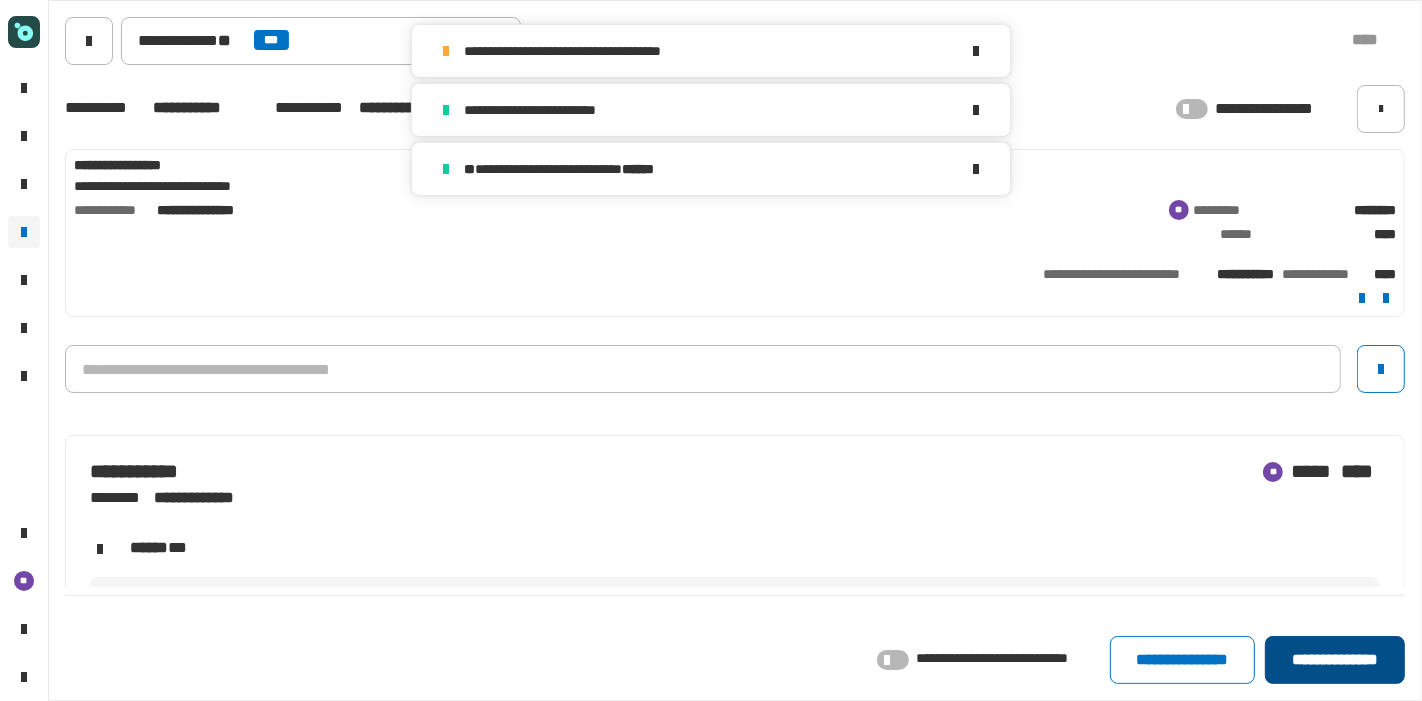click on "**********" 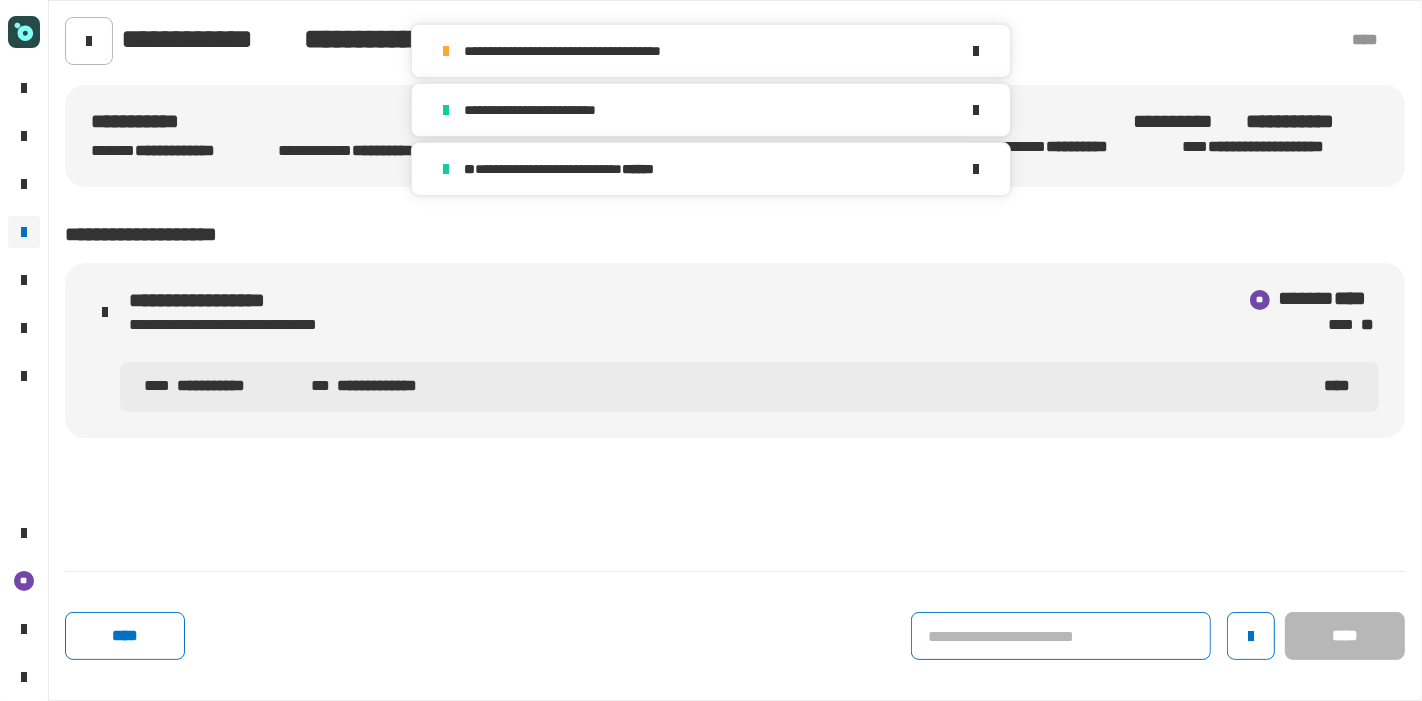 click 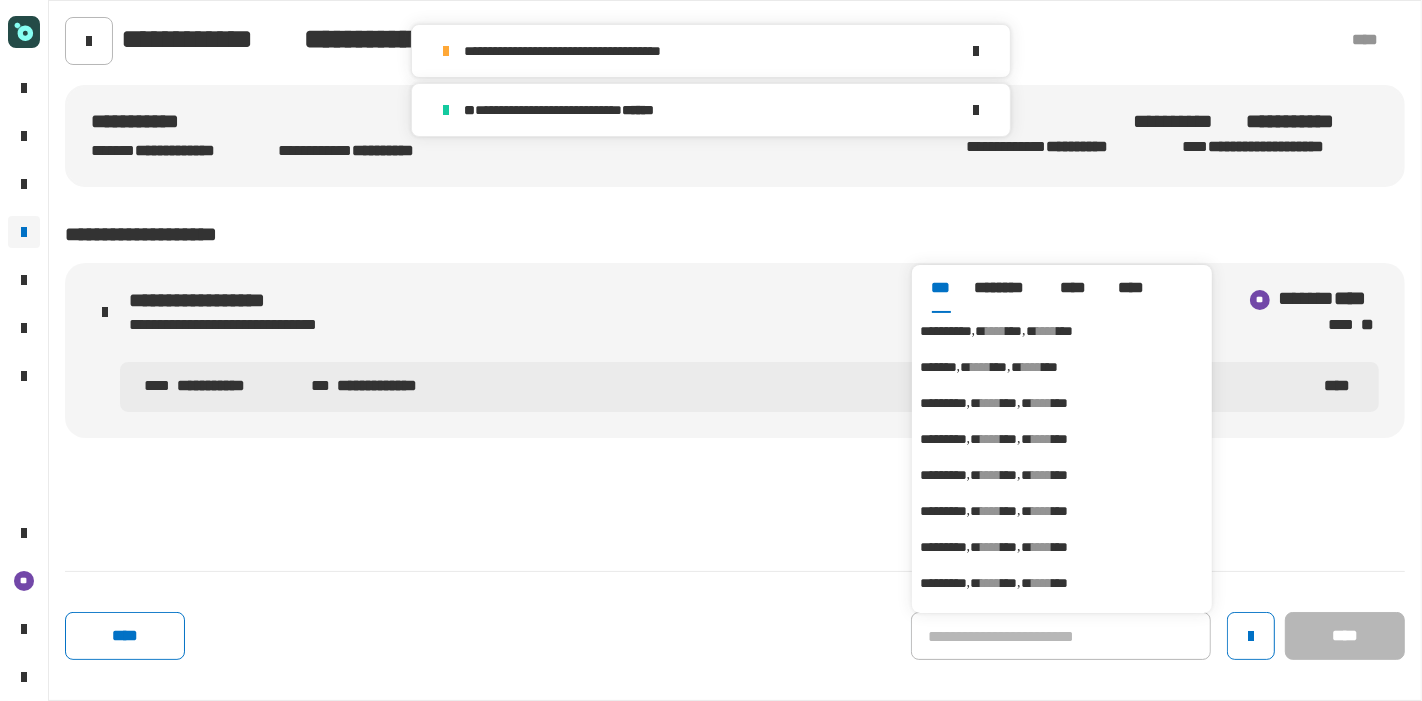 click on "**********" at bounding box center [1062, 331] 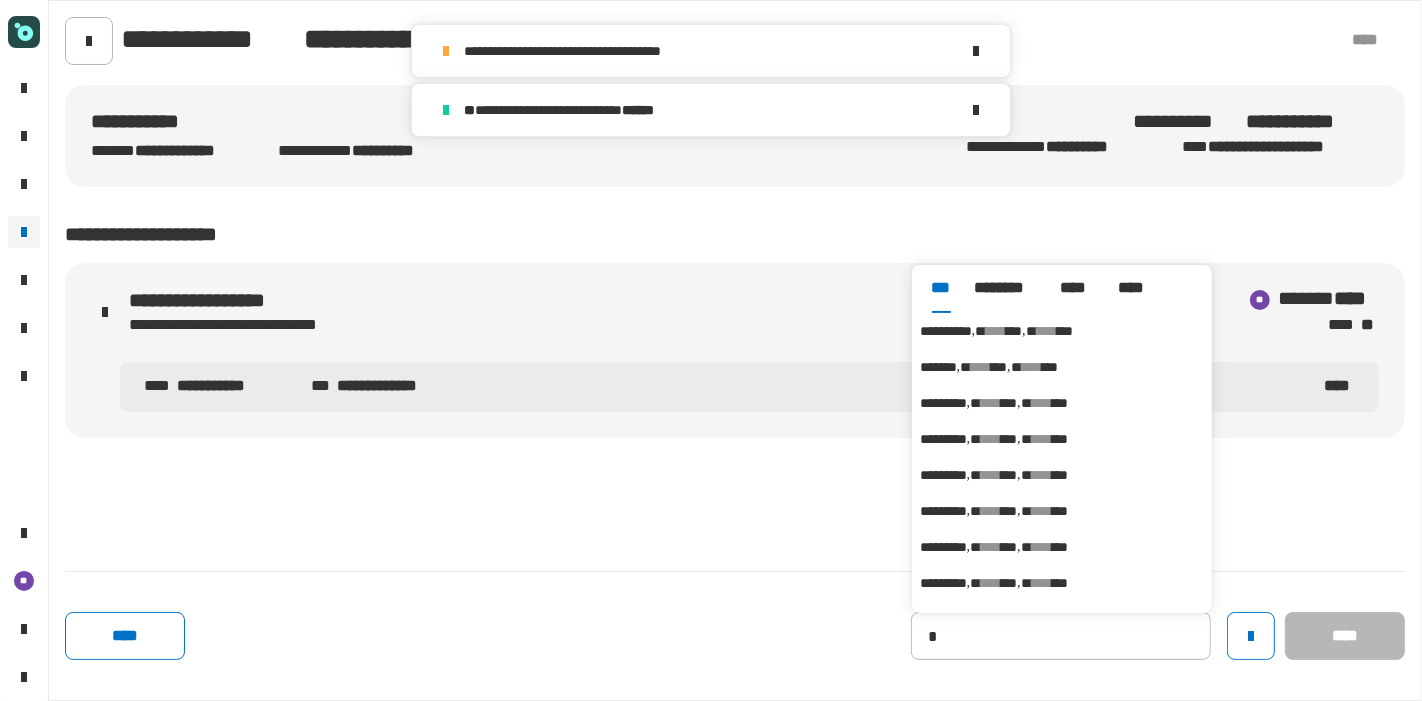 type on "**********" 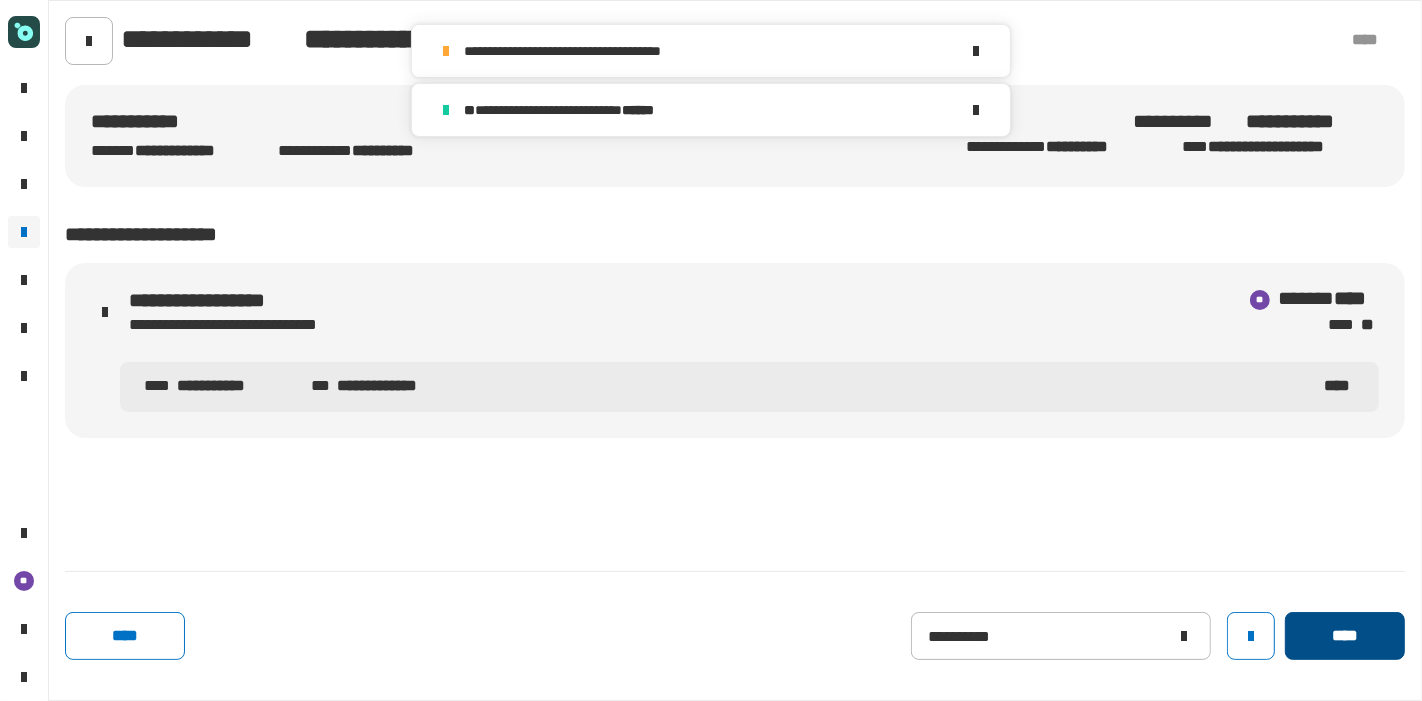 click on "****" 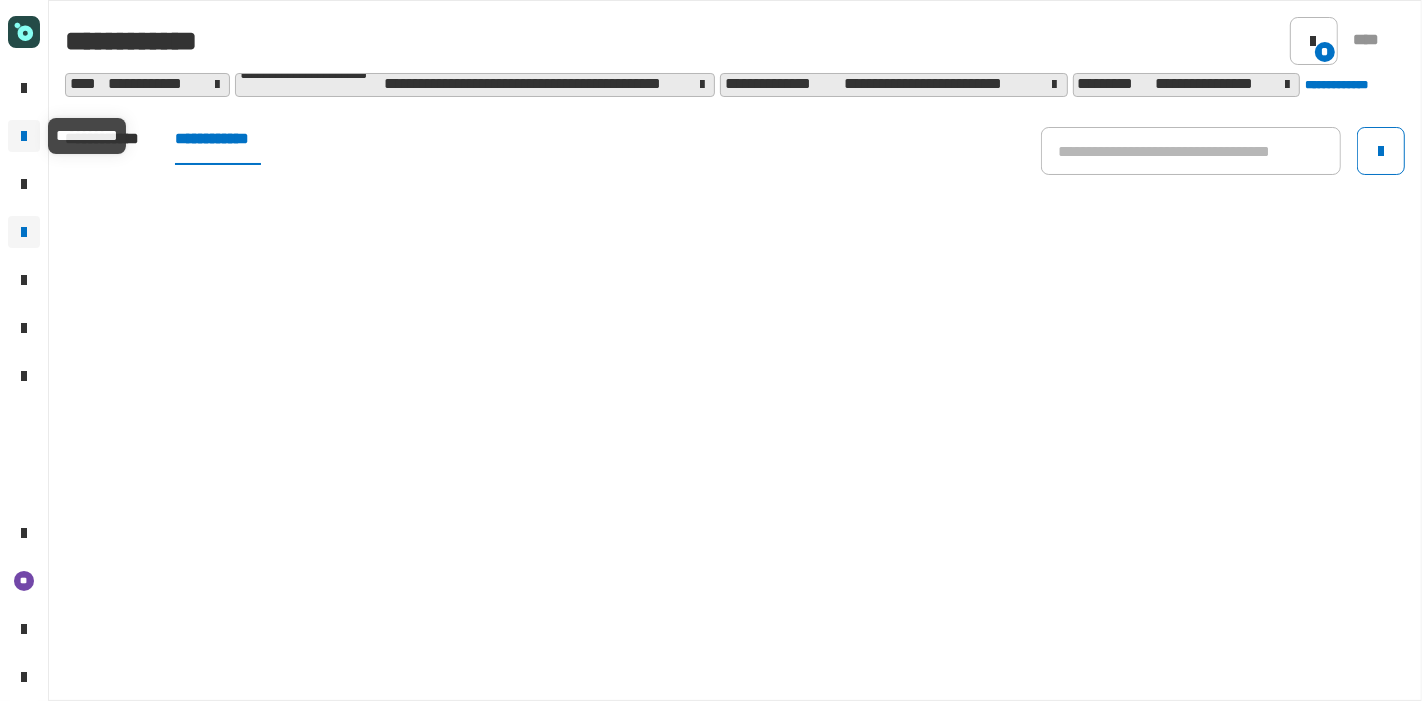 click on "**********" 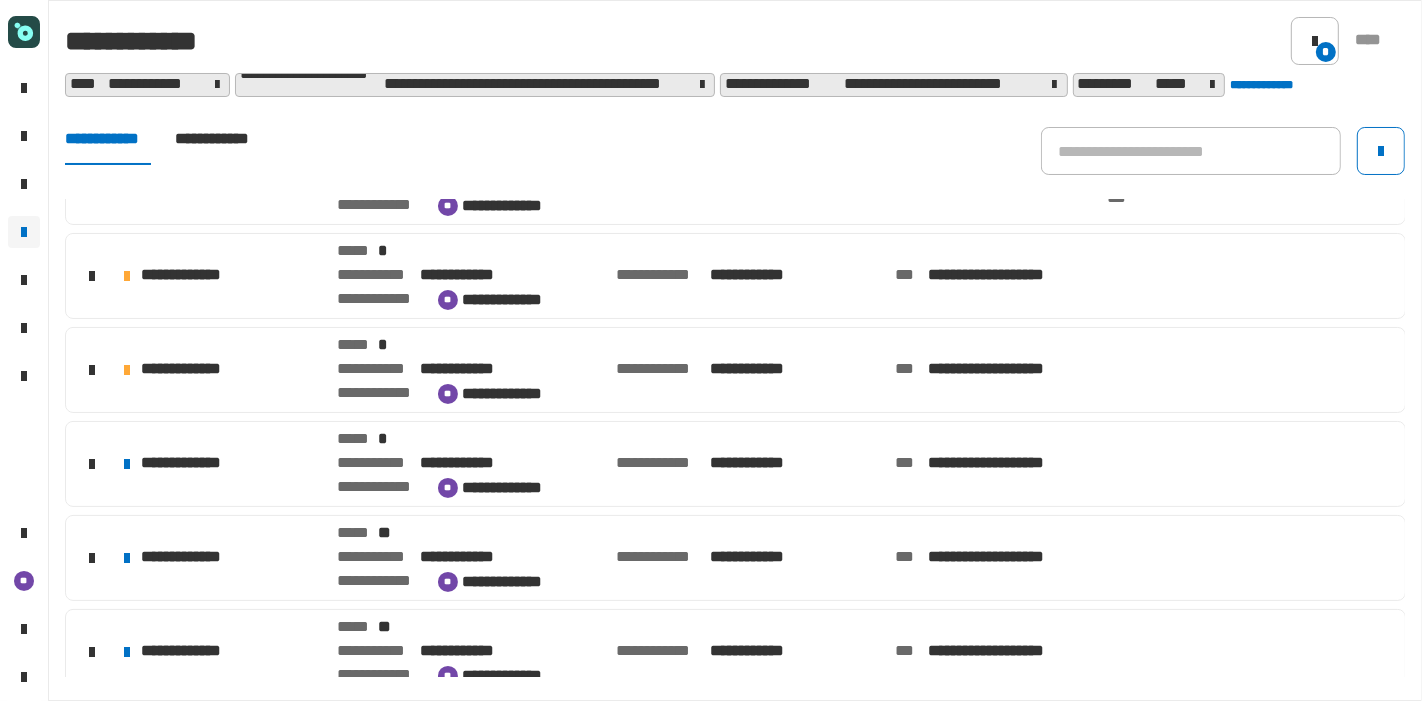 scroll, scrollTop: 156, scrollLeft: 0, axis: vertical 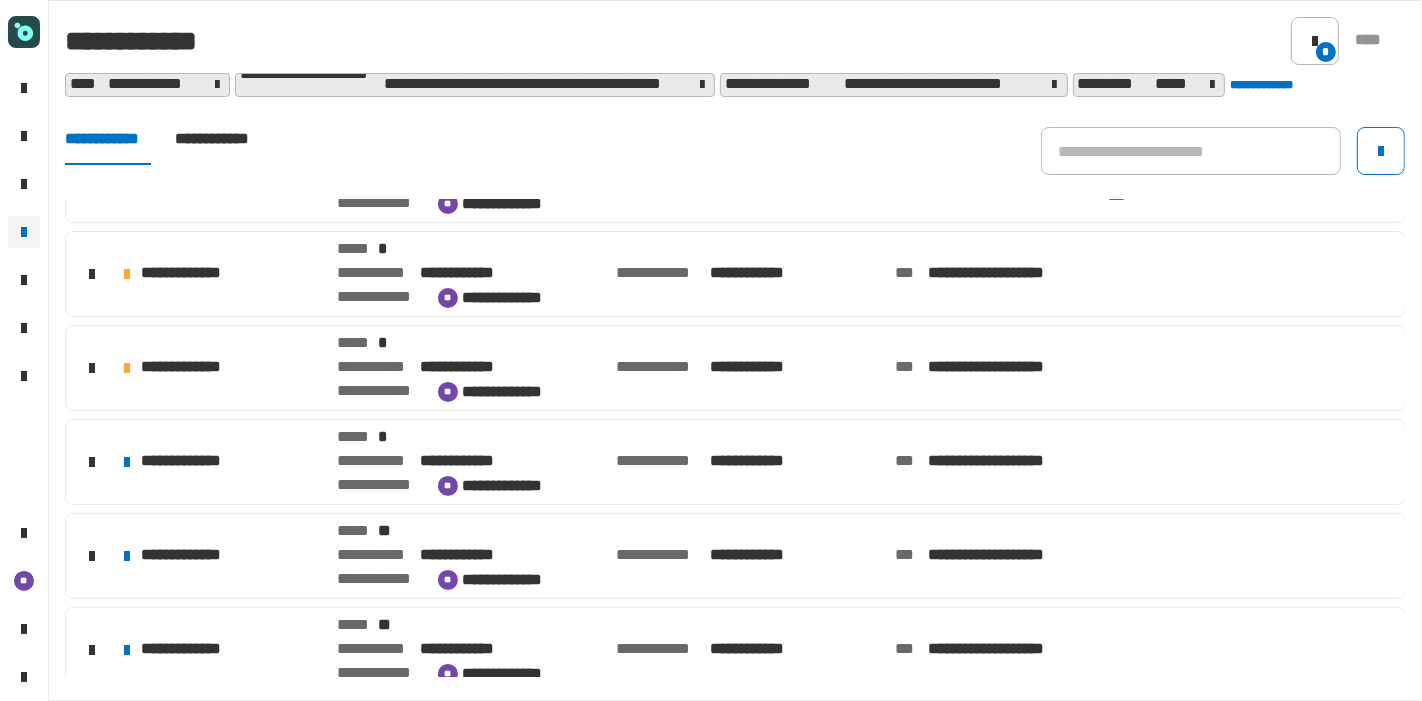 click on "**********" 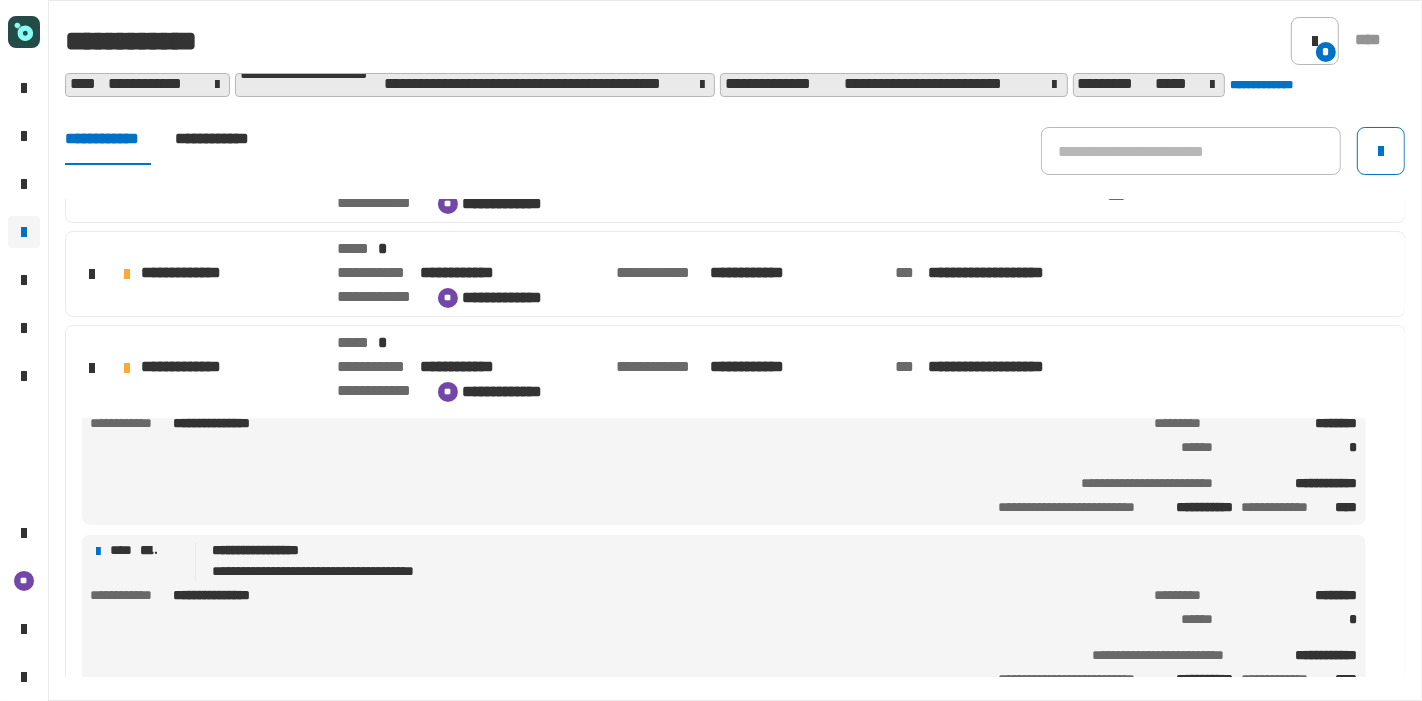 scroll, scrollTop: 0, scrollLeft: 0, axis: both 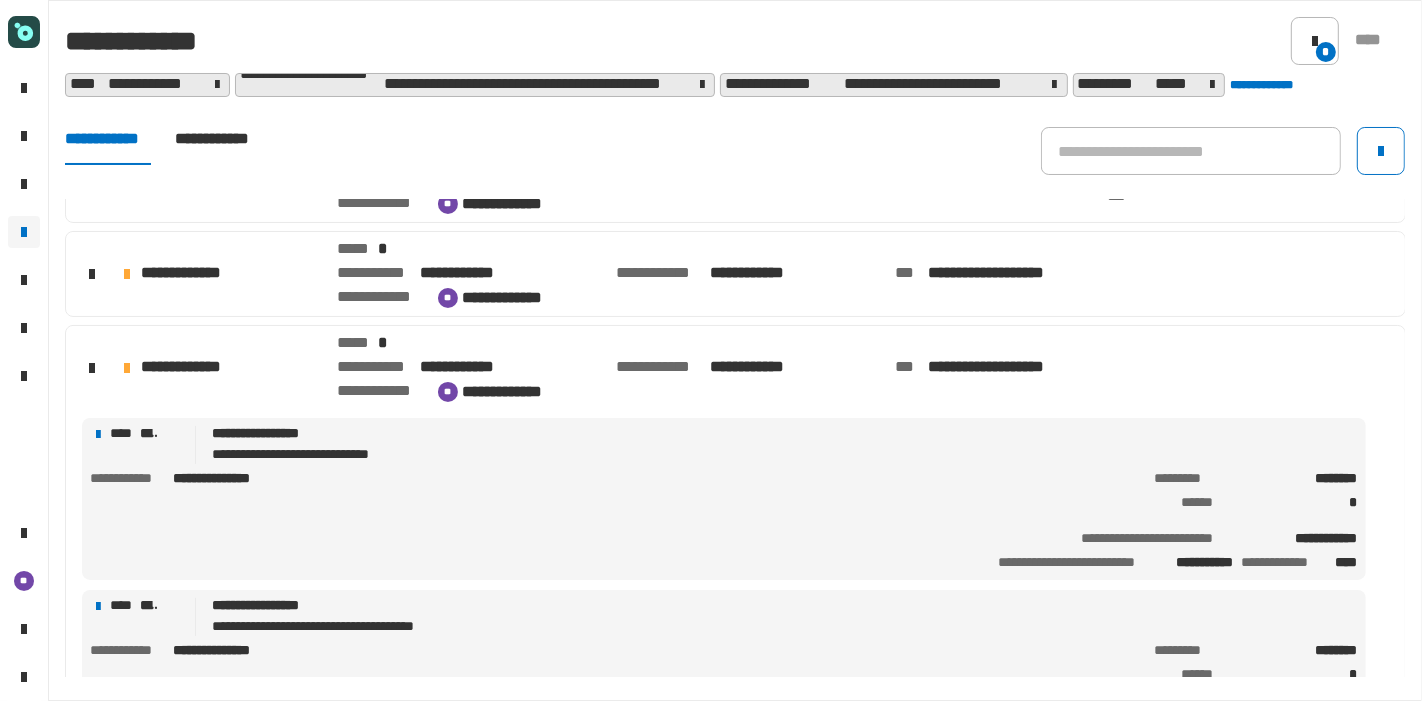 click on "**********" 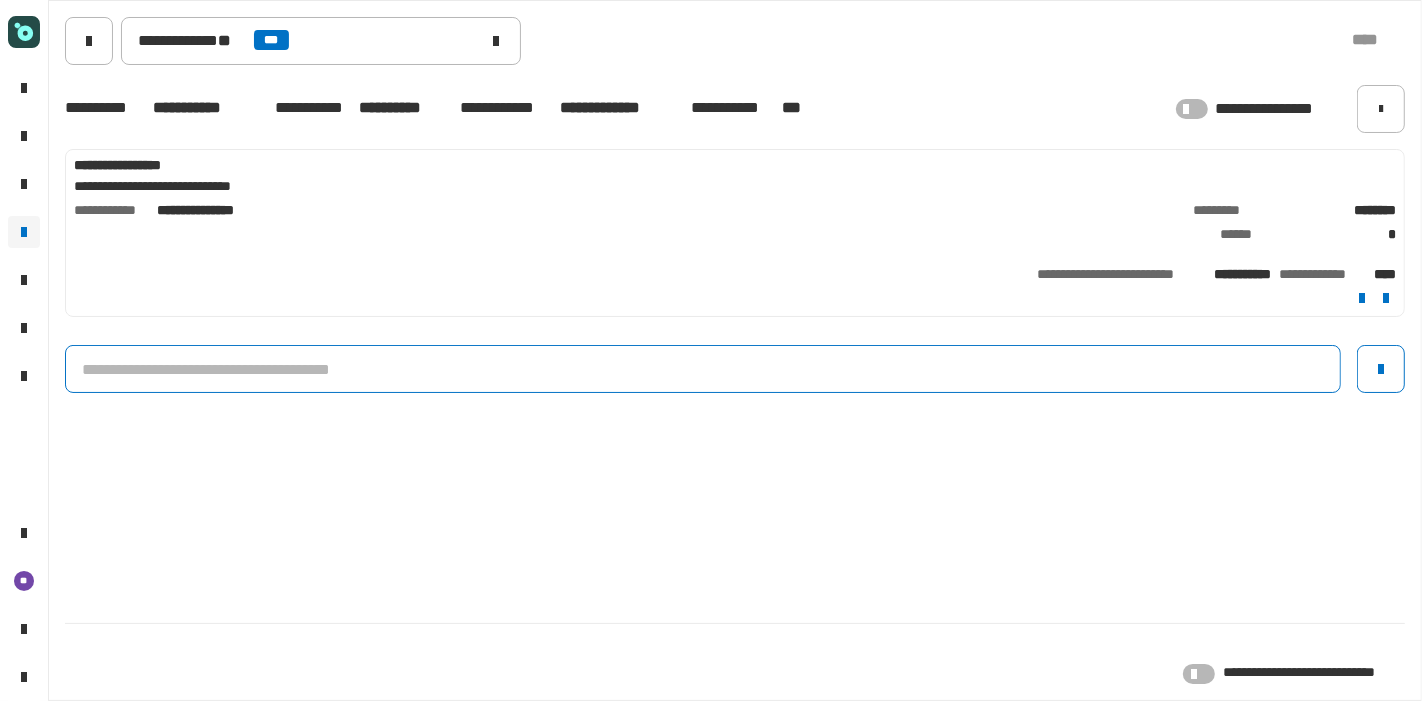 click 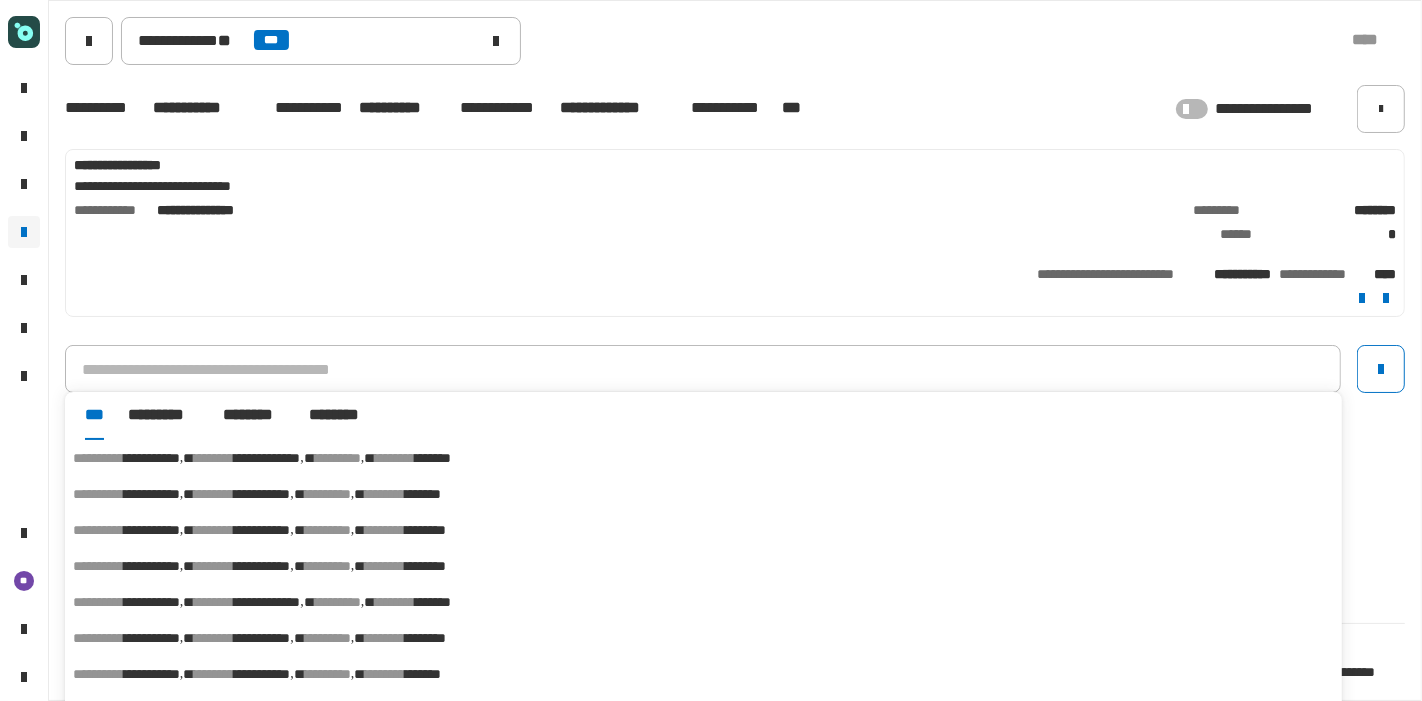 click on "********" at bounding box center [385, 530] 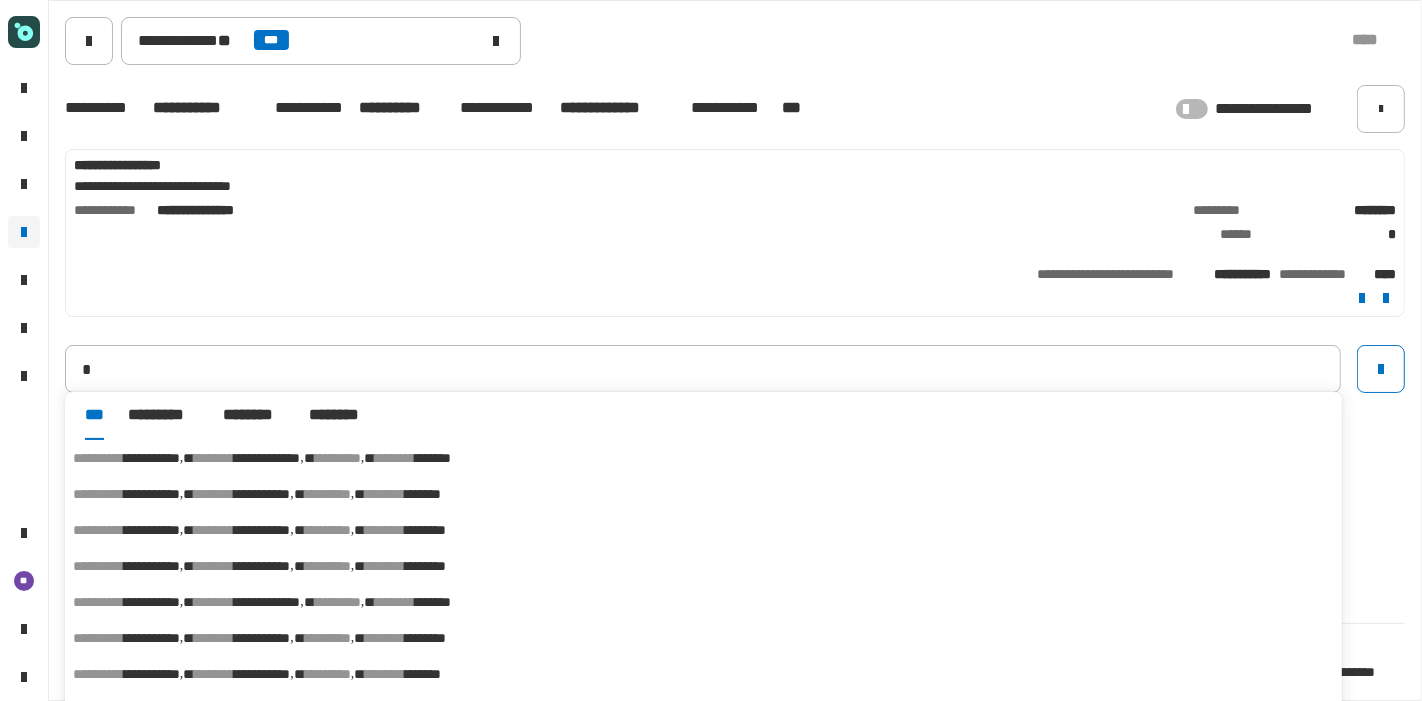 type on "**********" 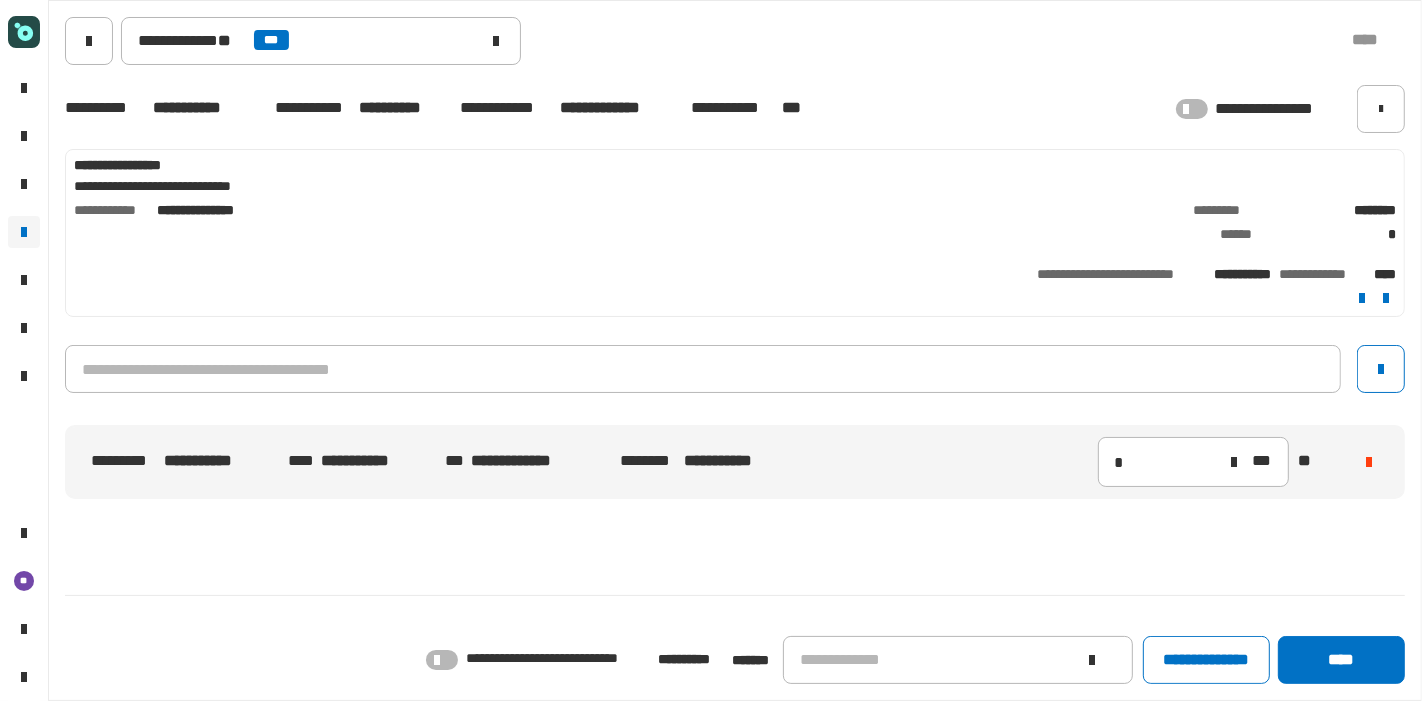 click on "**********" 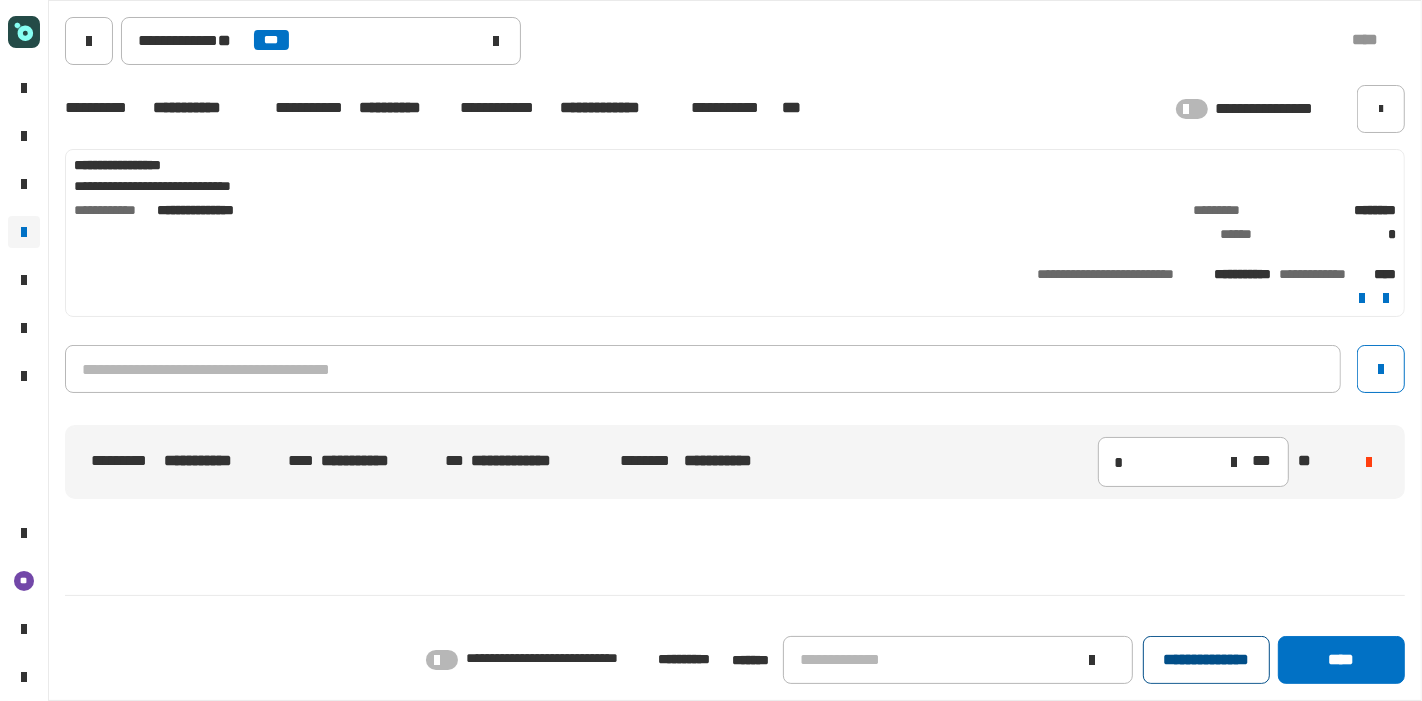 click on "**********" 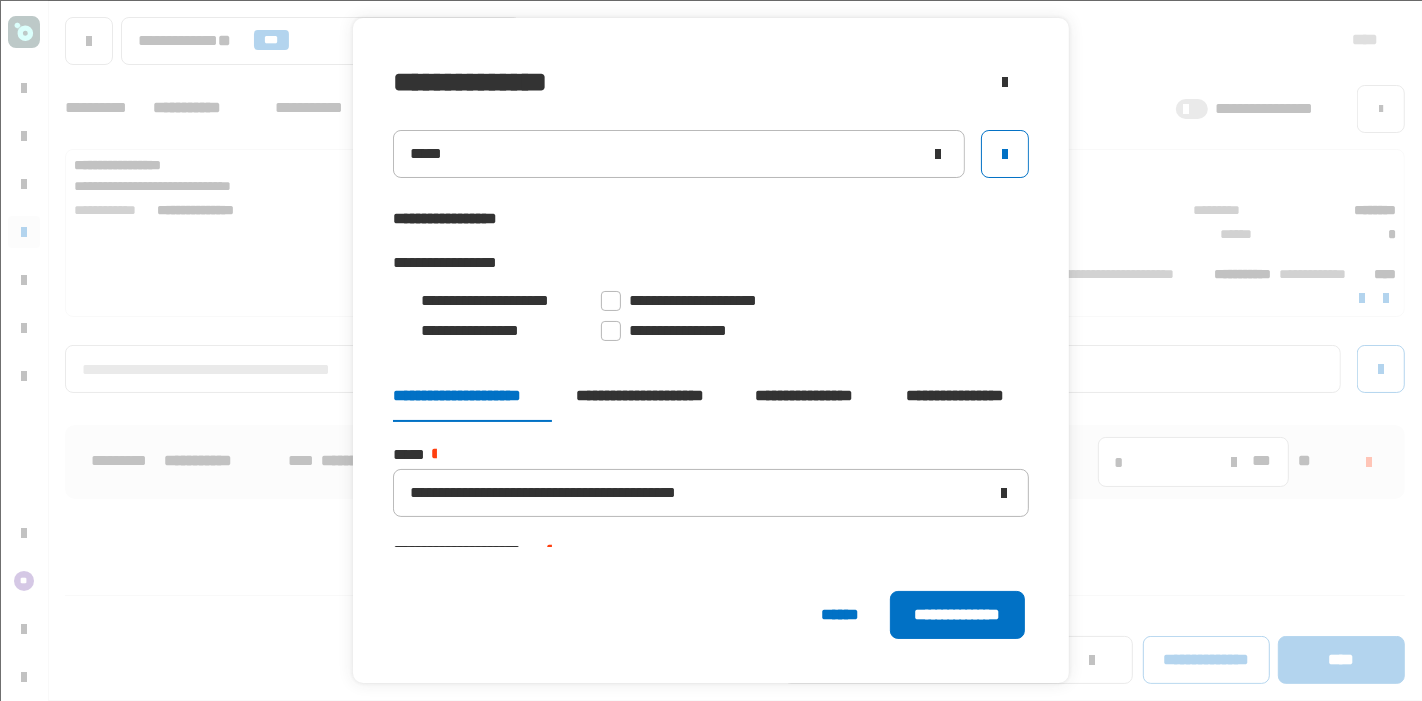 click on "**********" 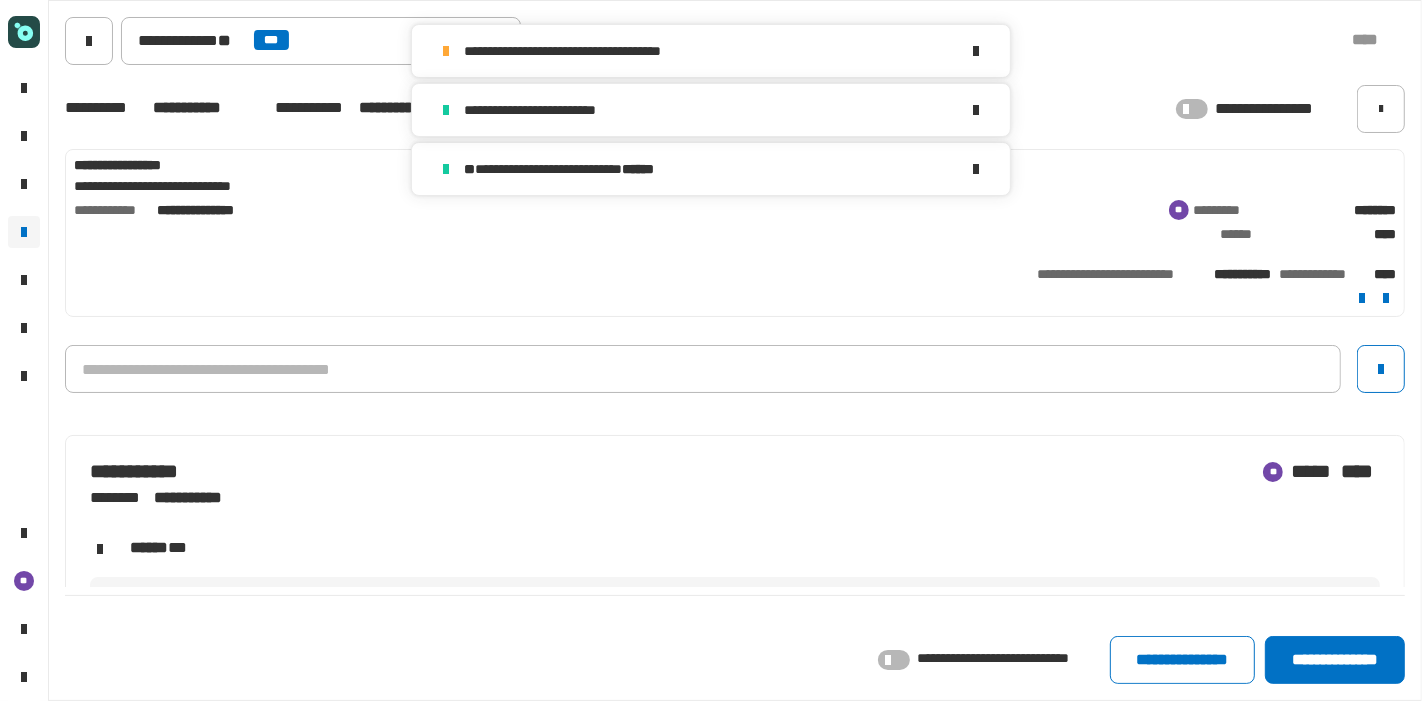 click on "**********" 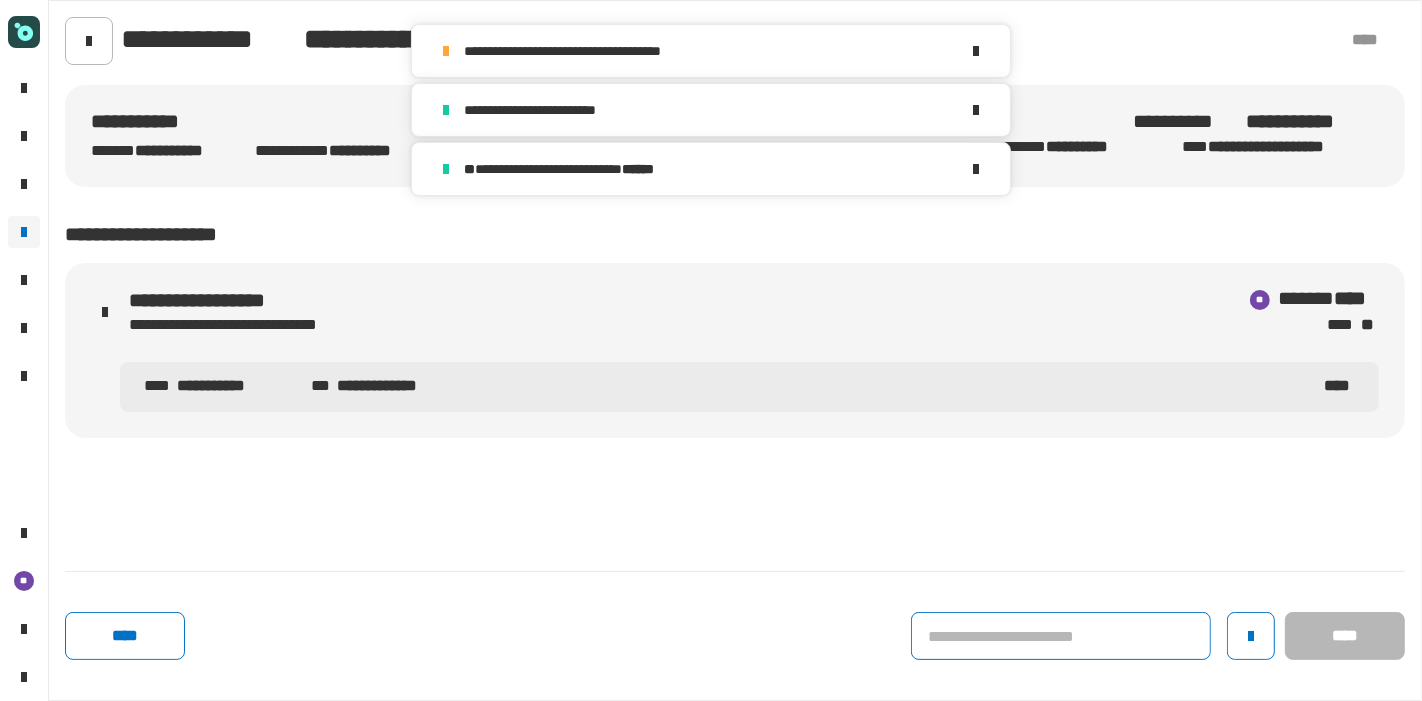 click 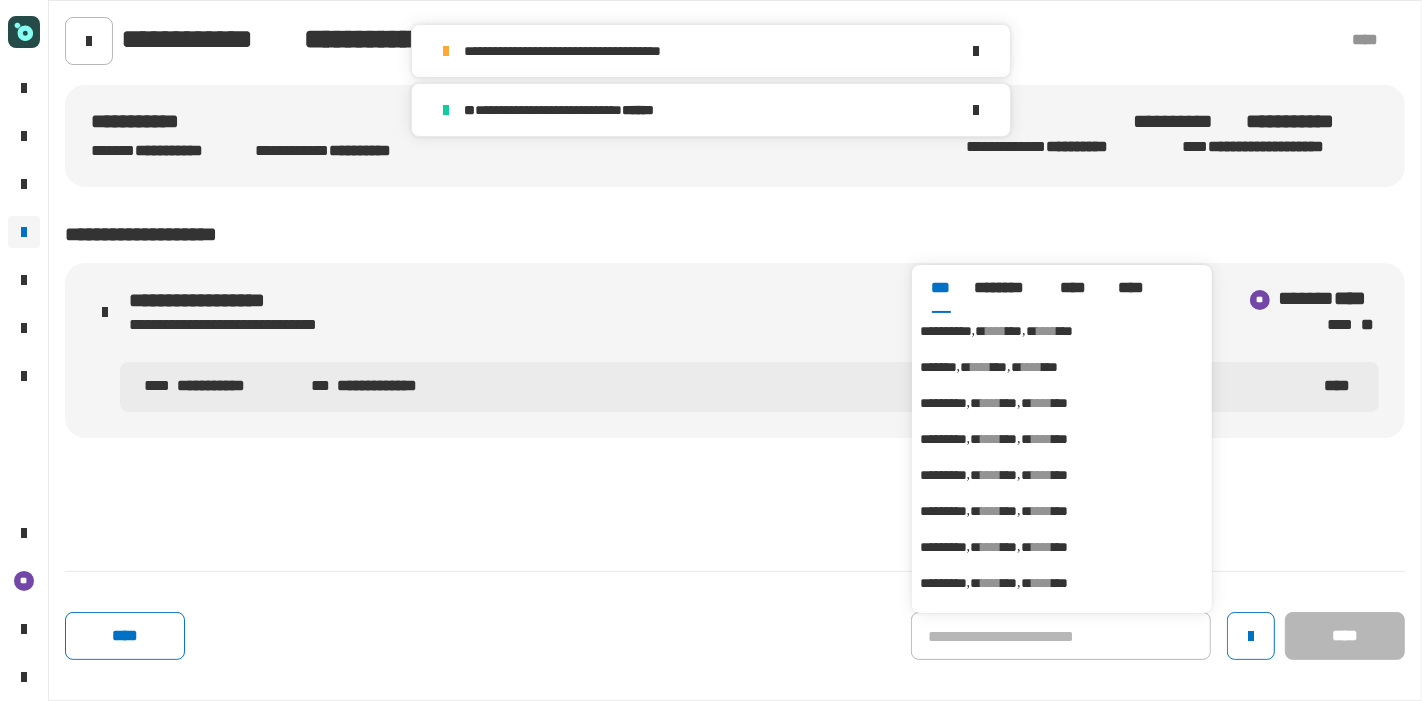 click on "****" at bounding box center [996, 331] 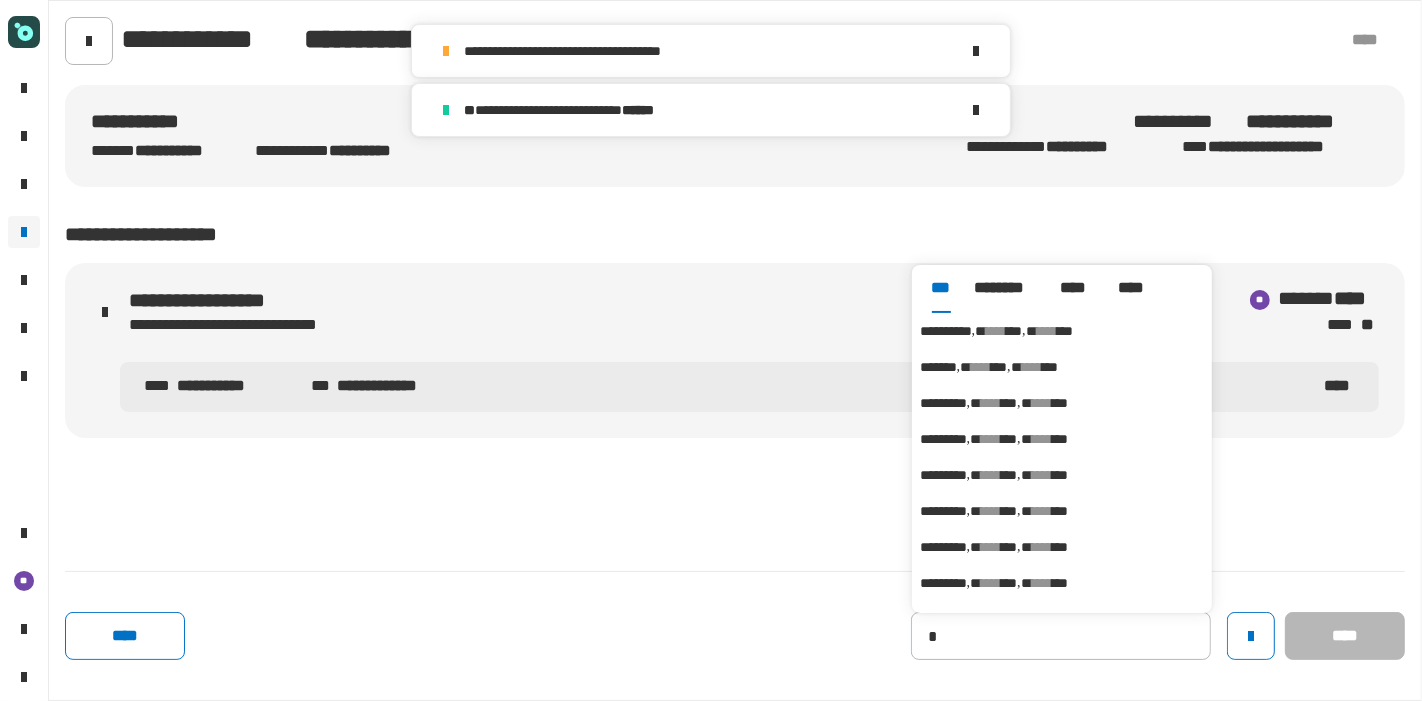 type on "**********" 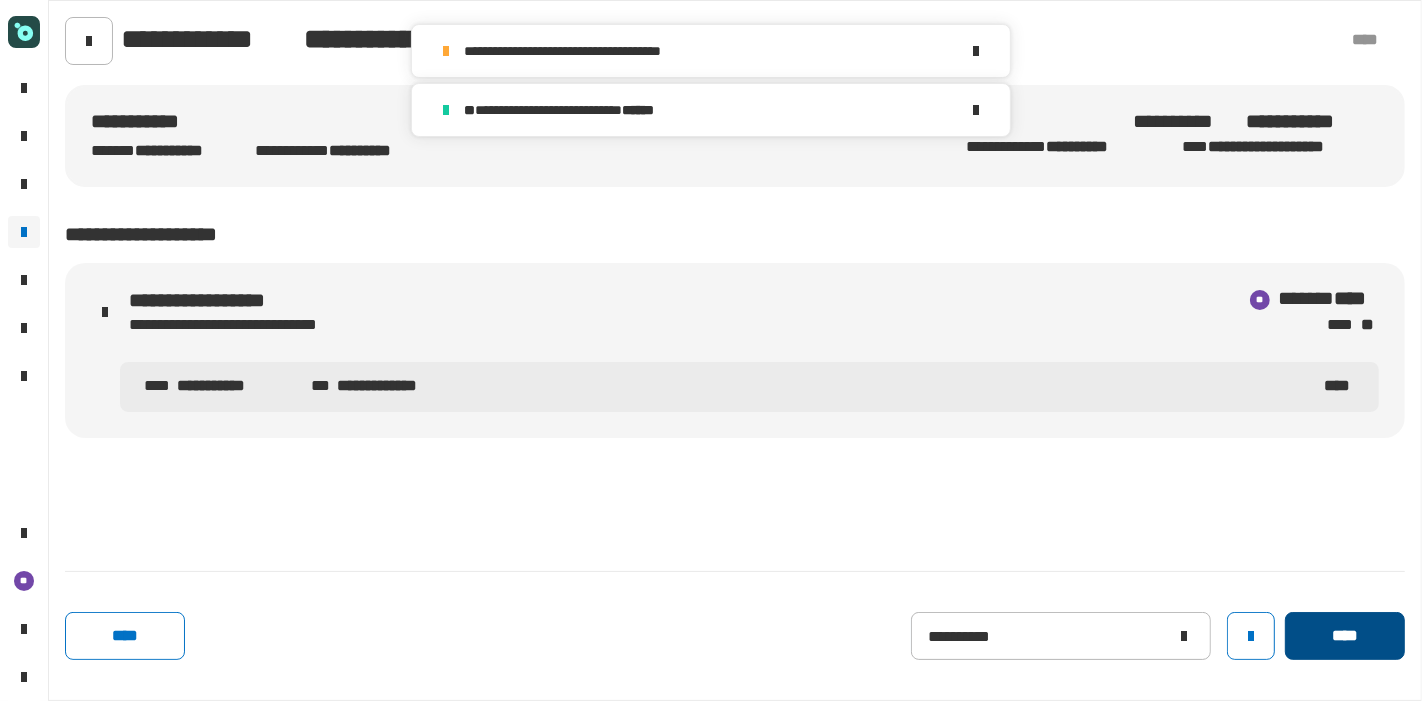 click on "****" 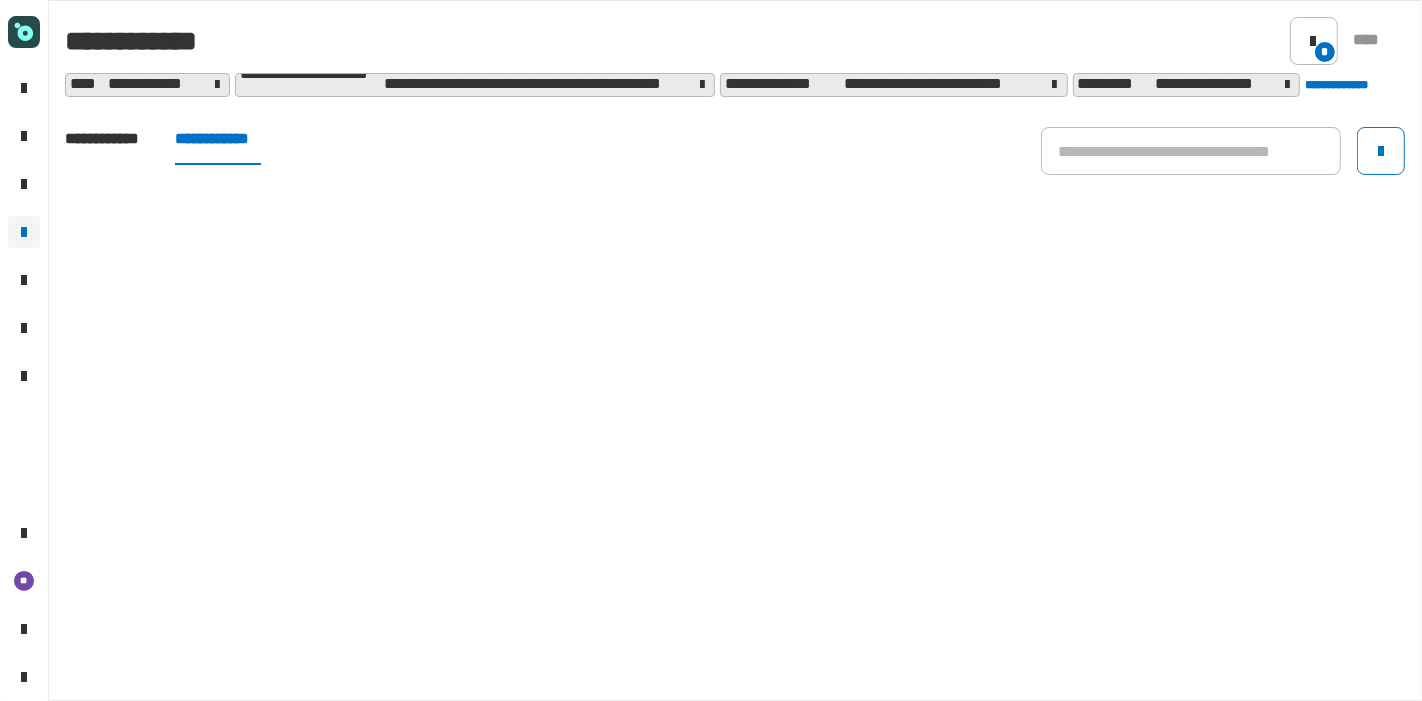 click on "**********" 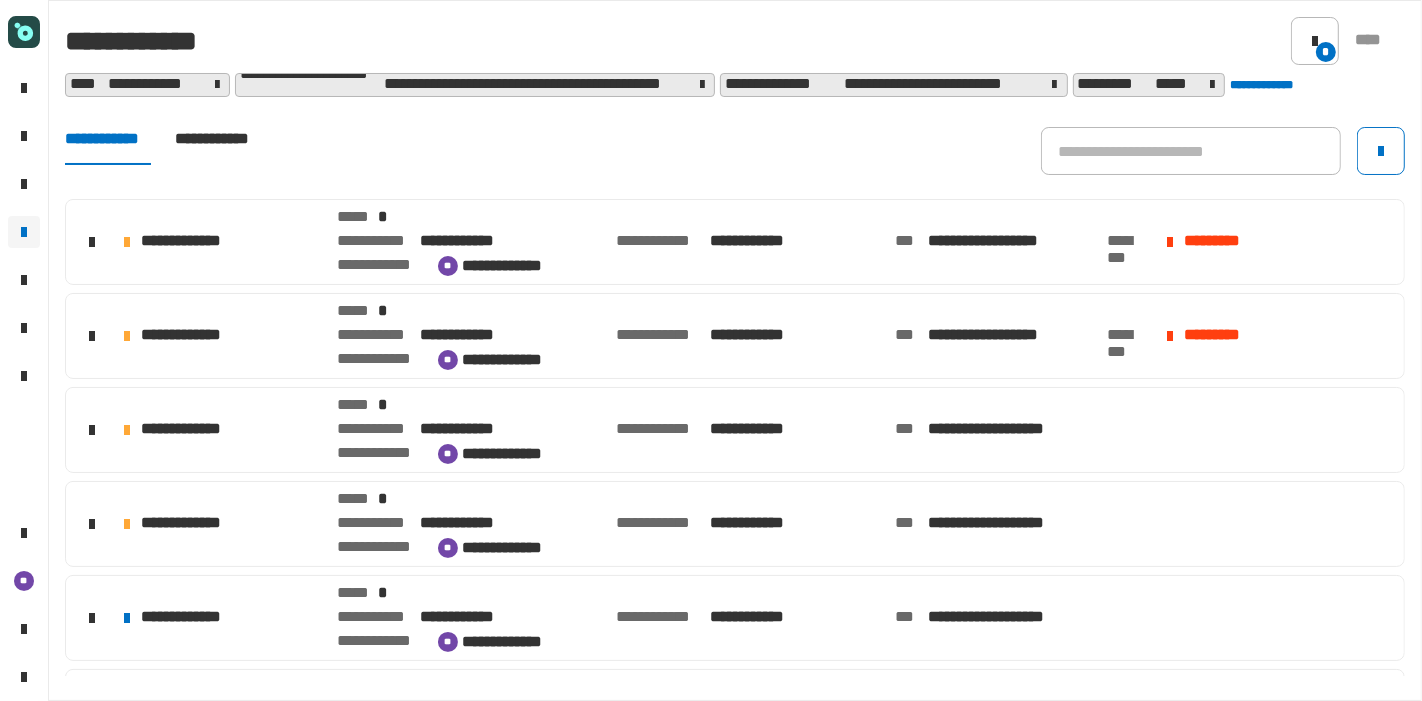 click on "**********" 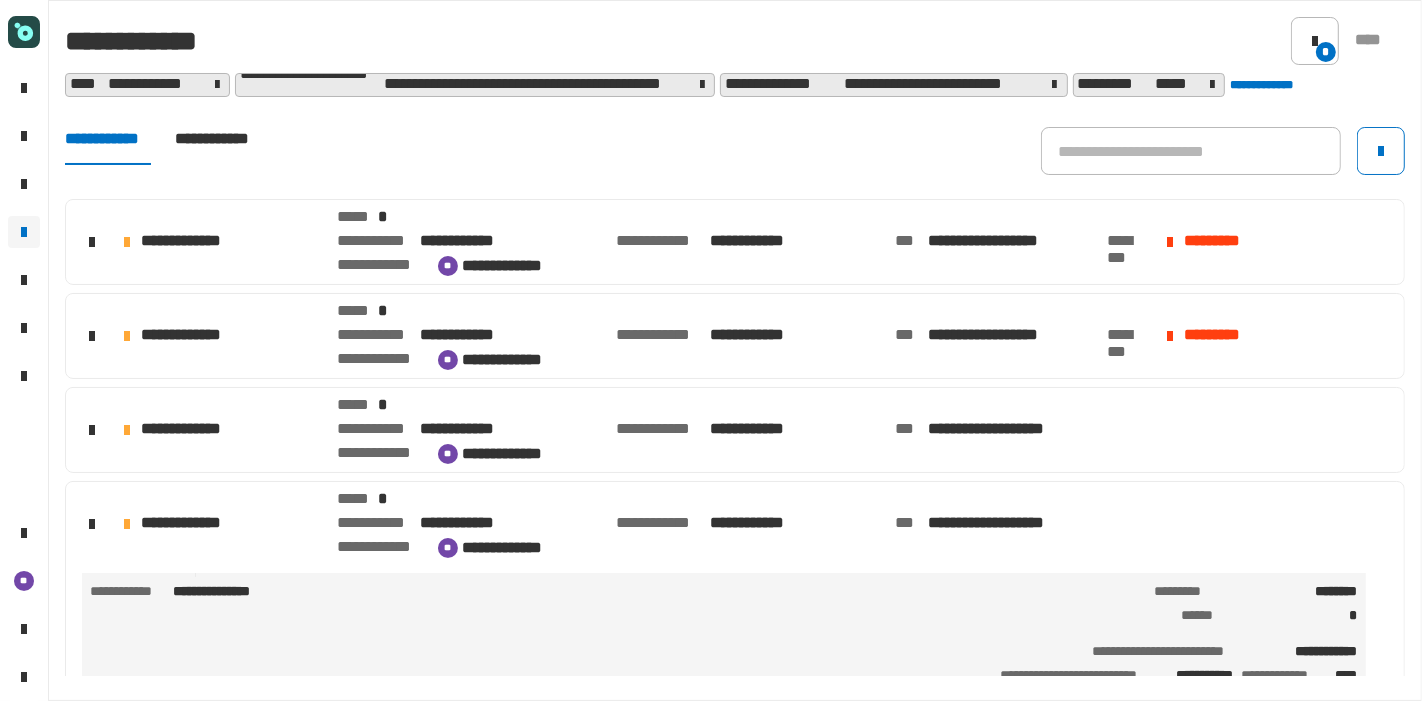 scroll, scrollTop: 217, scrollLeft: 0, axis: vertical 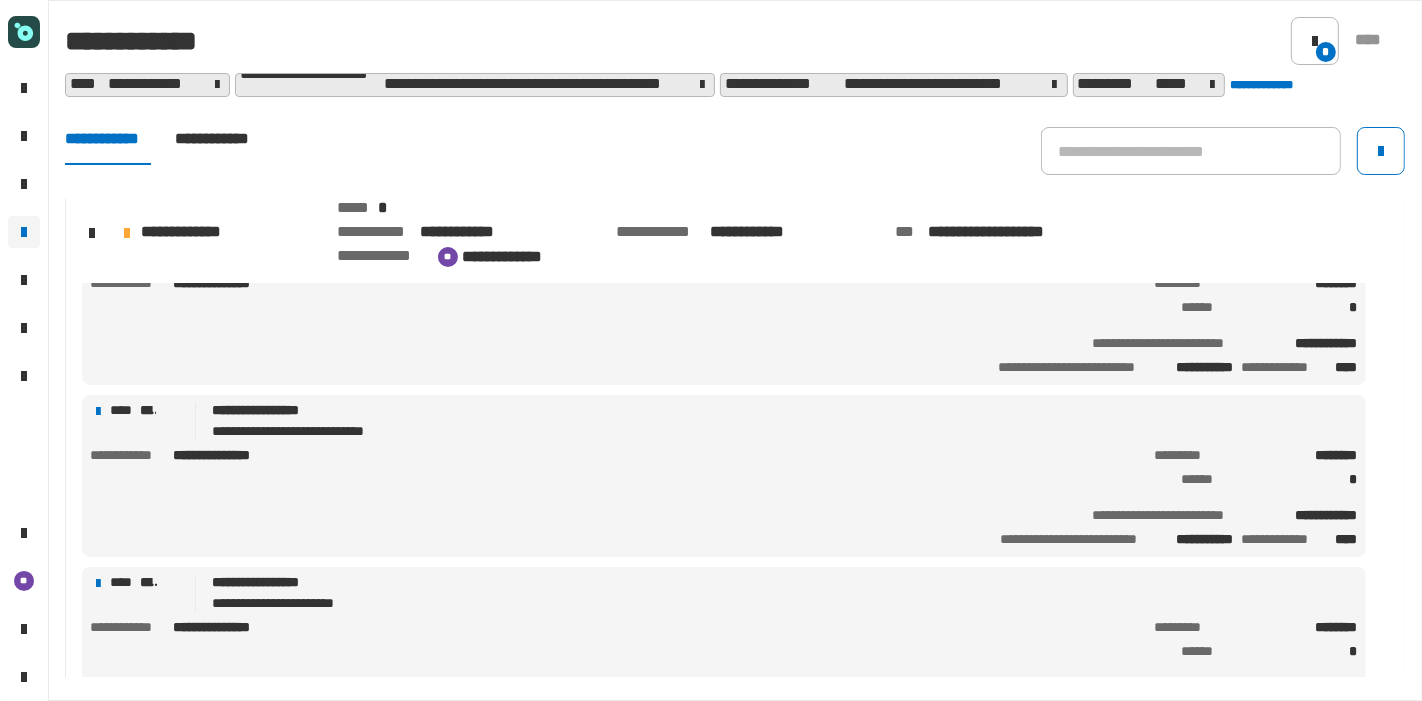 drag, startPoint x: 869, startPoint y: 338, endPoint x: 650, endPoint y: 344, distance: 219.08218 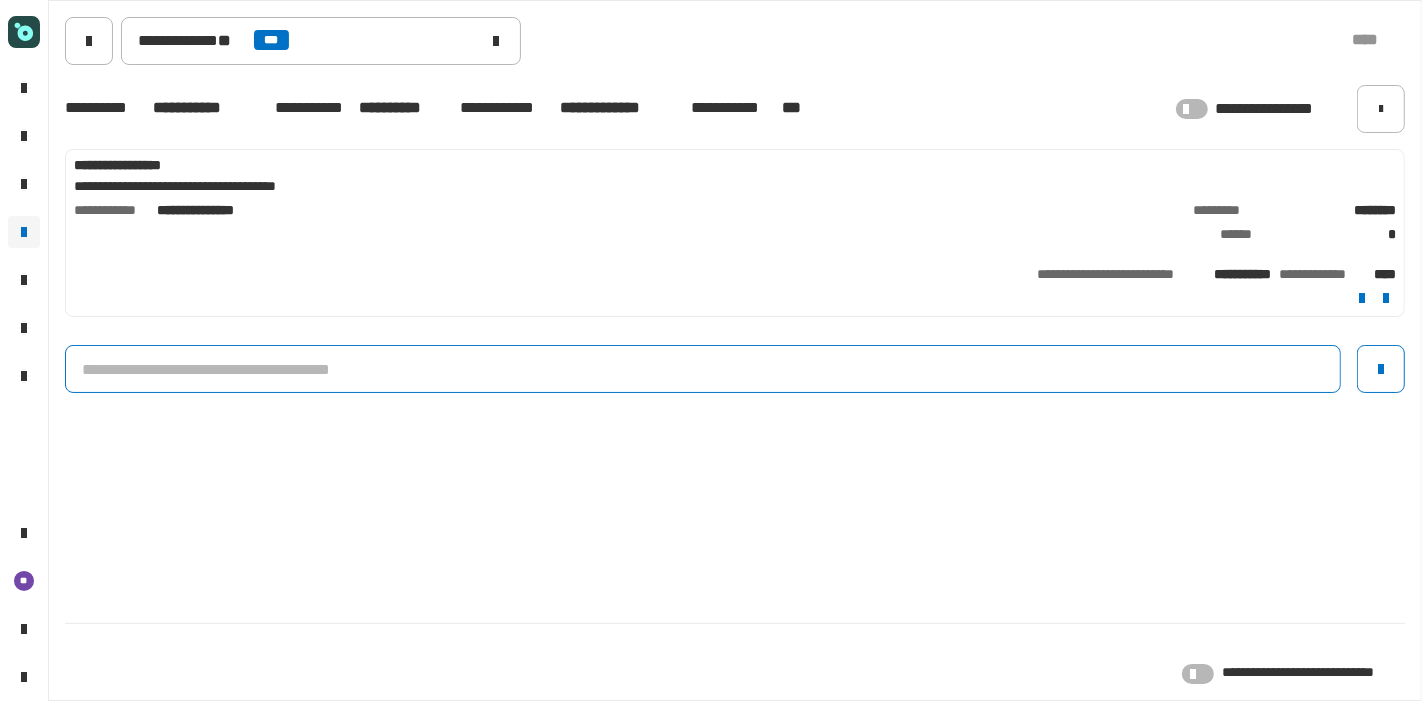 click 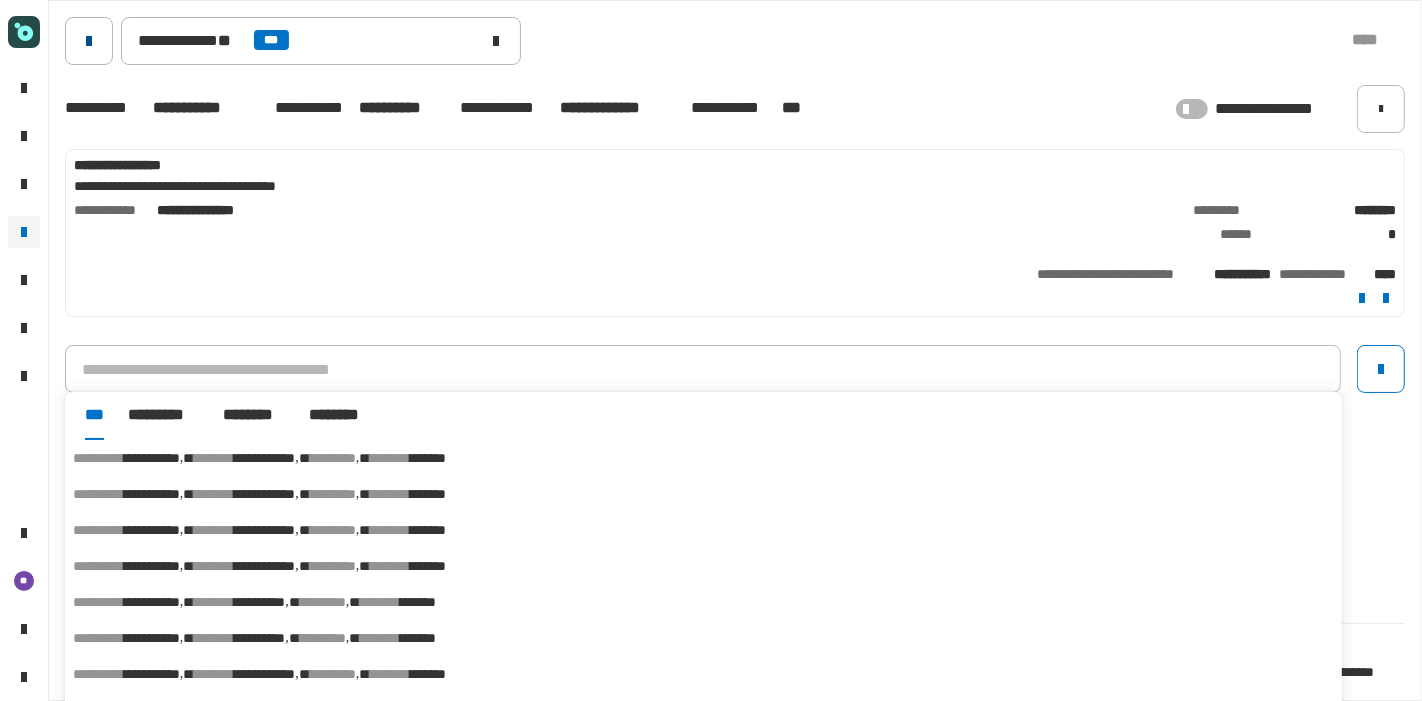 click 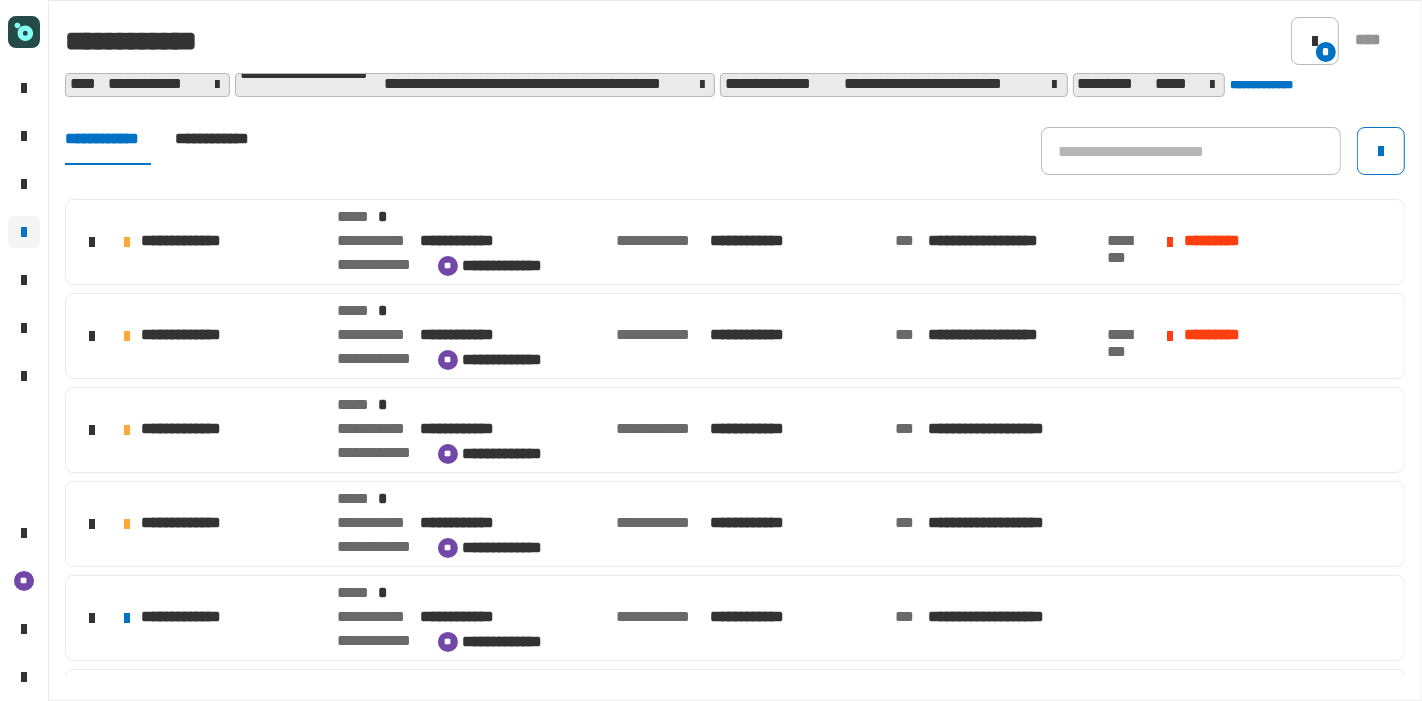 scroll, scrollTop: 159, scrollLeft: 0, axis: vertical 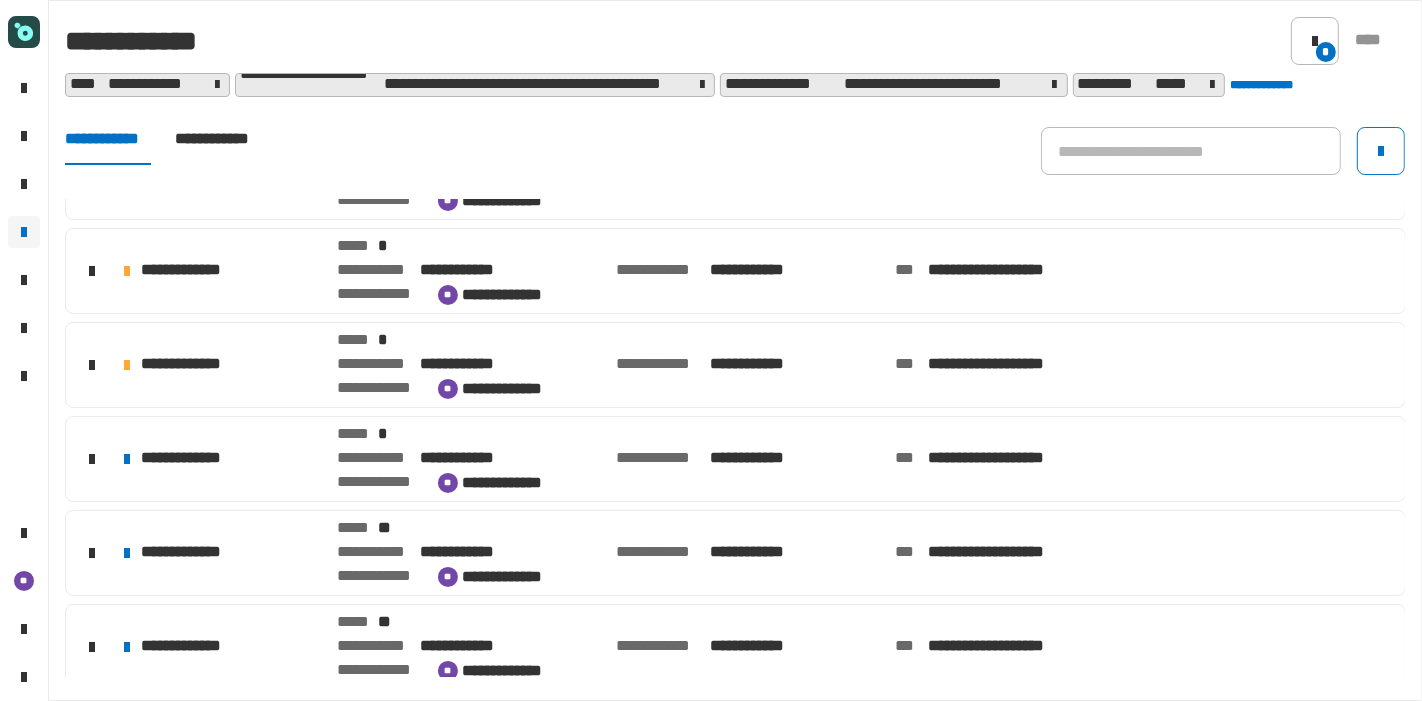 click on "**********" 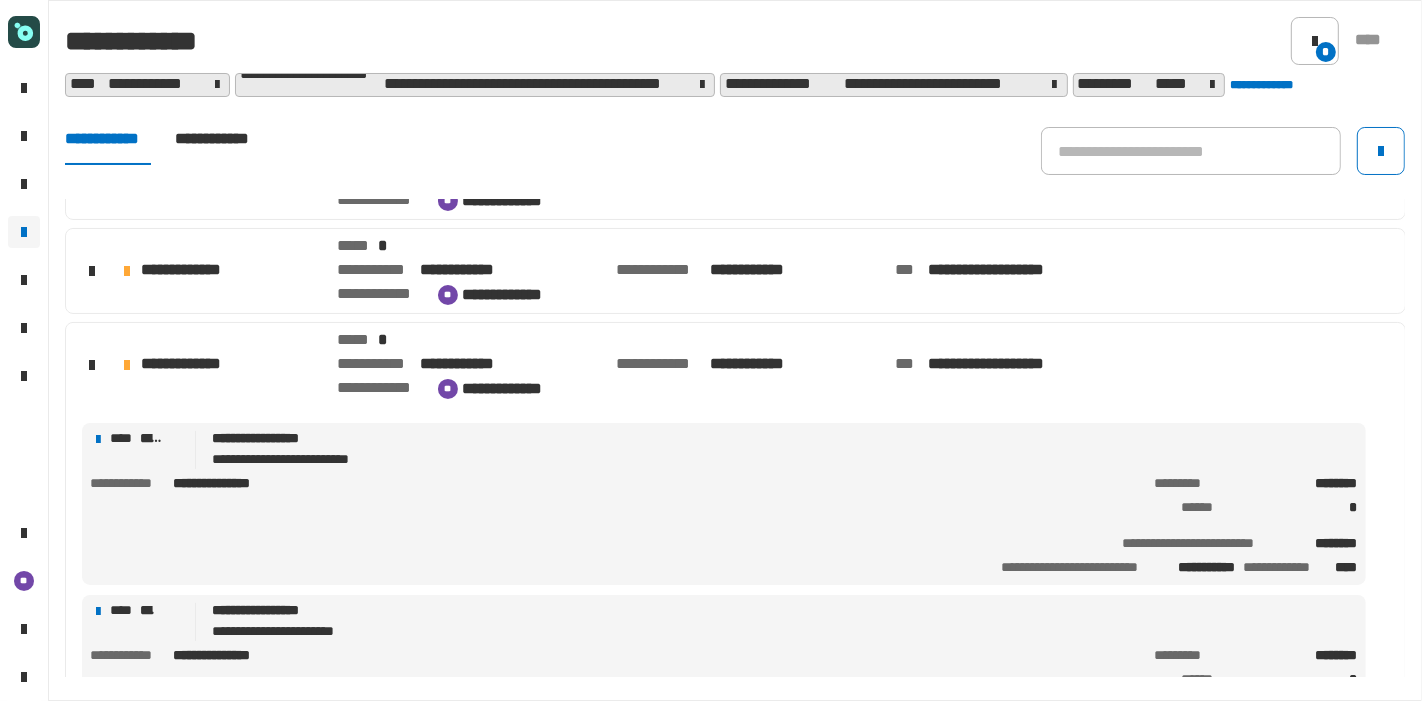 scroll, scrollTop: 510, scrollLeft: 0, axis: vertical 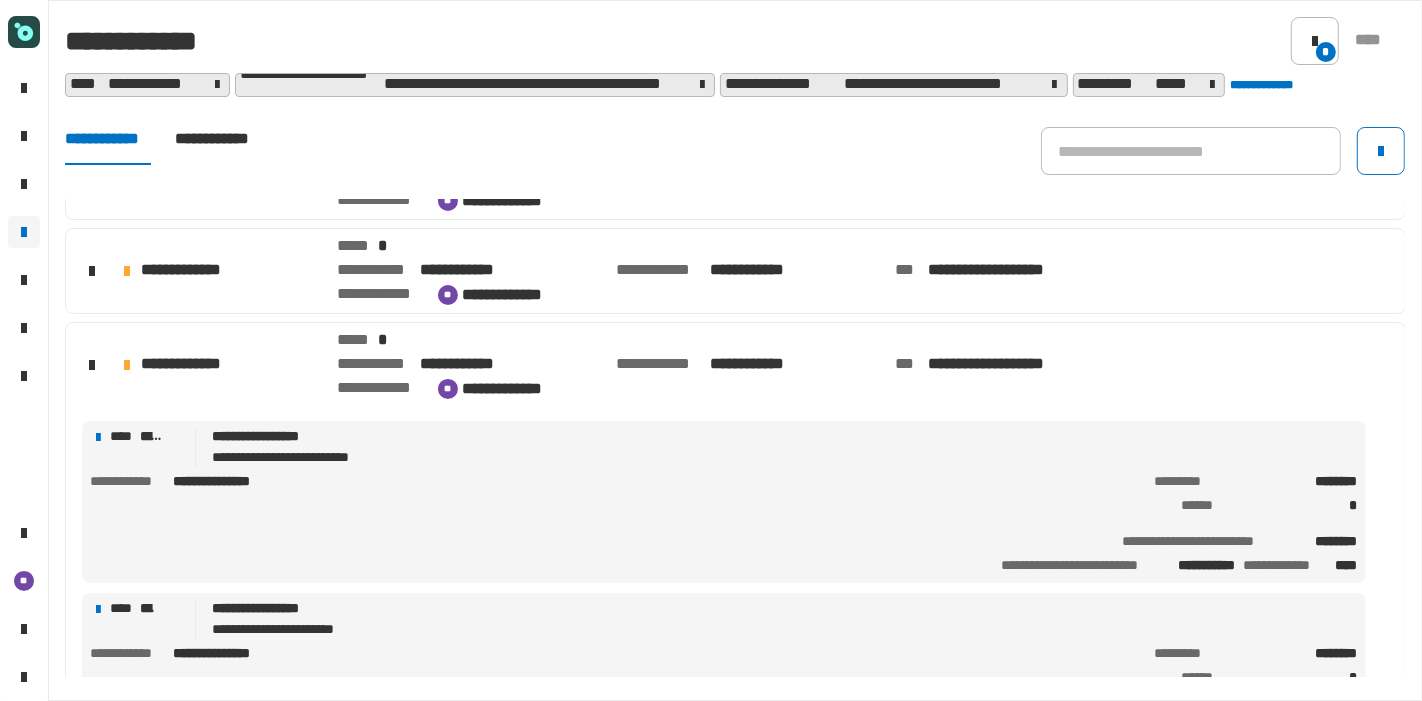 click on "**********" 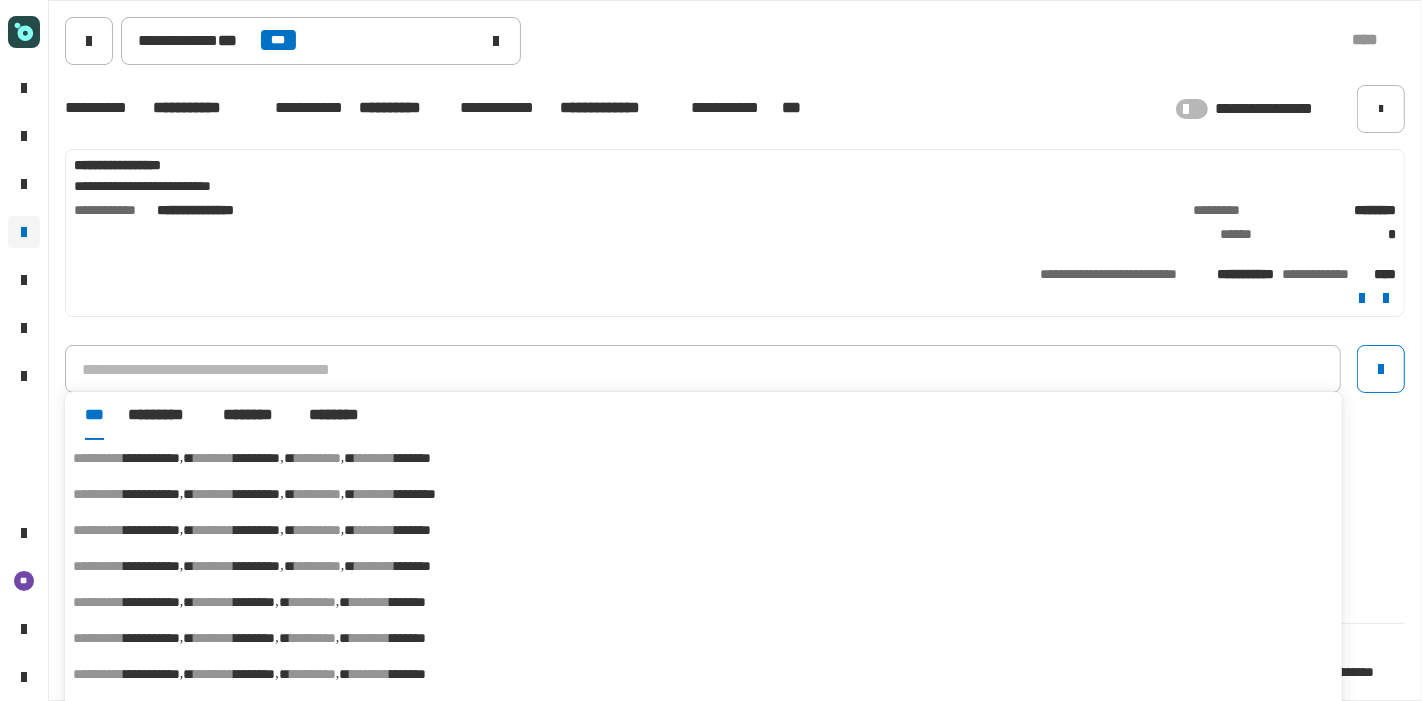 click on "********" at bounding box center (375, 494) 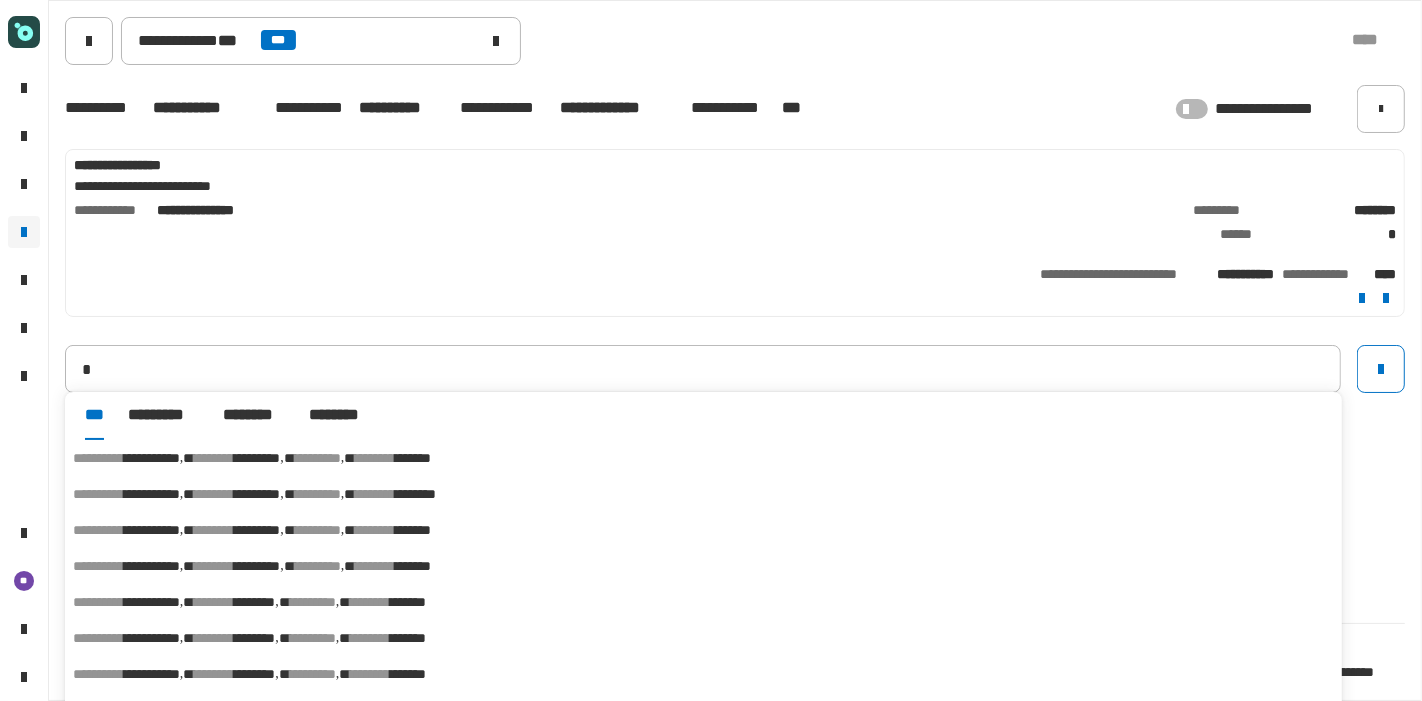 type on "**********" 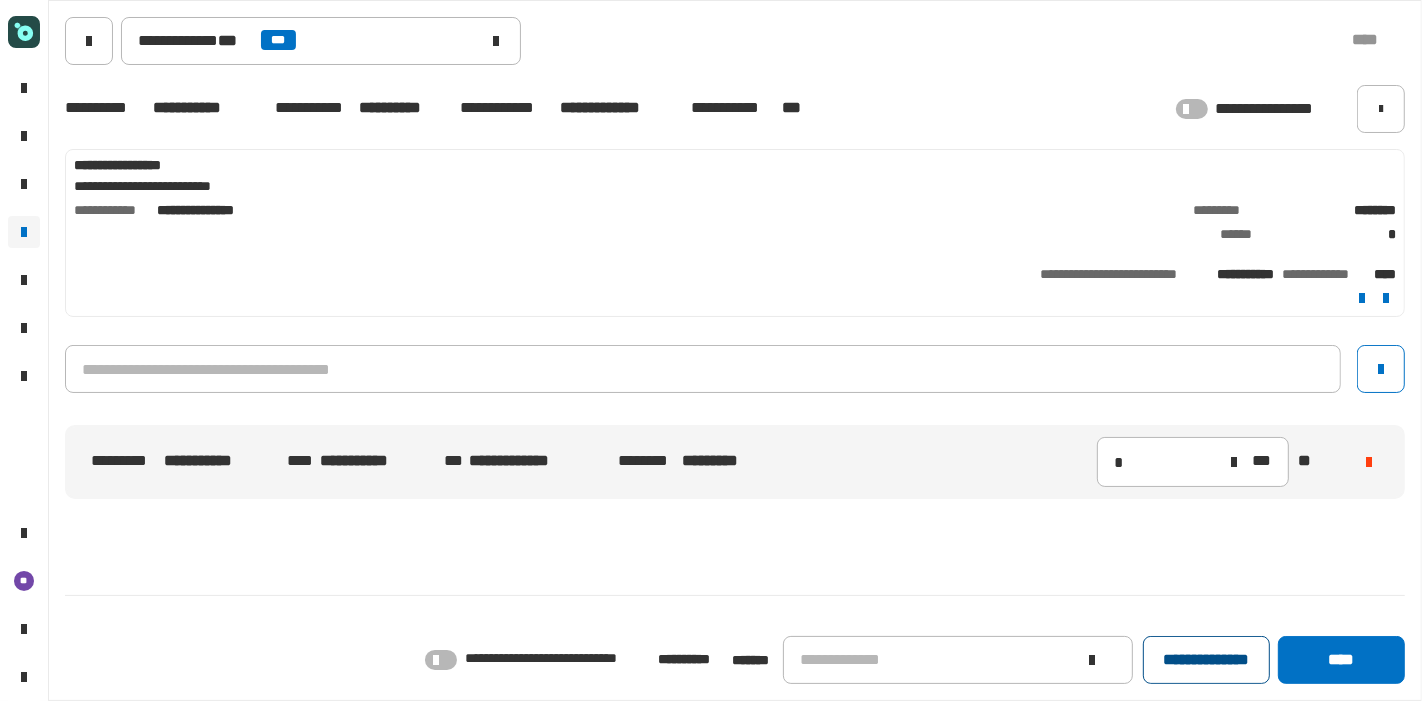 click on "**********" 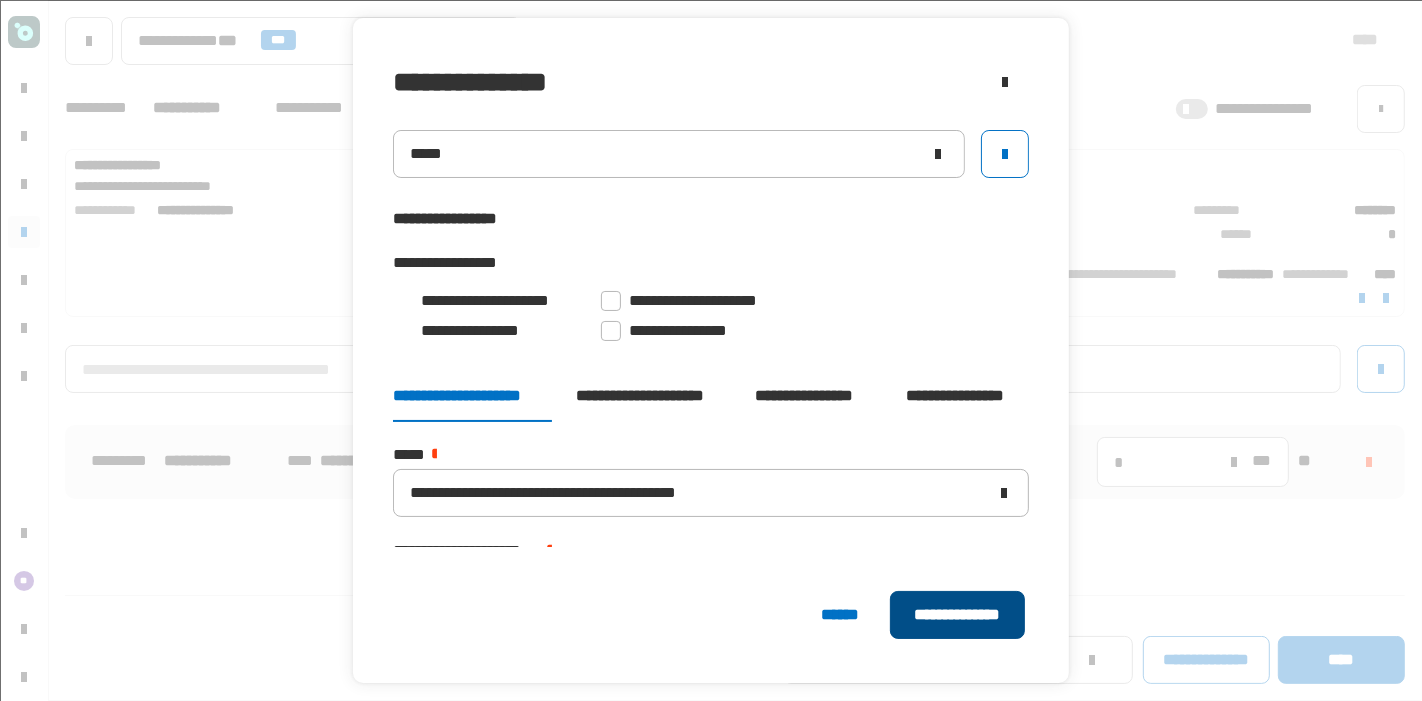 click on "**********" 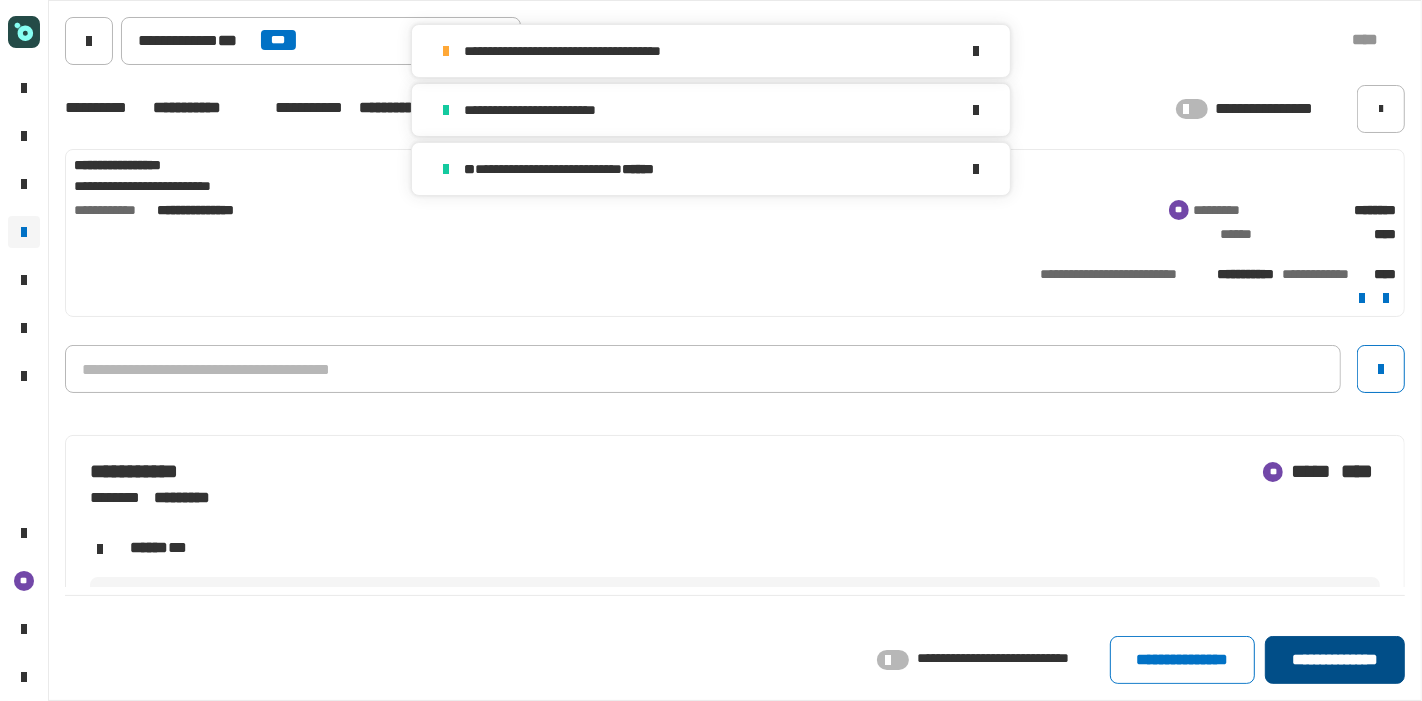 click on "**********" 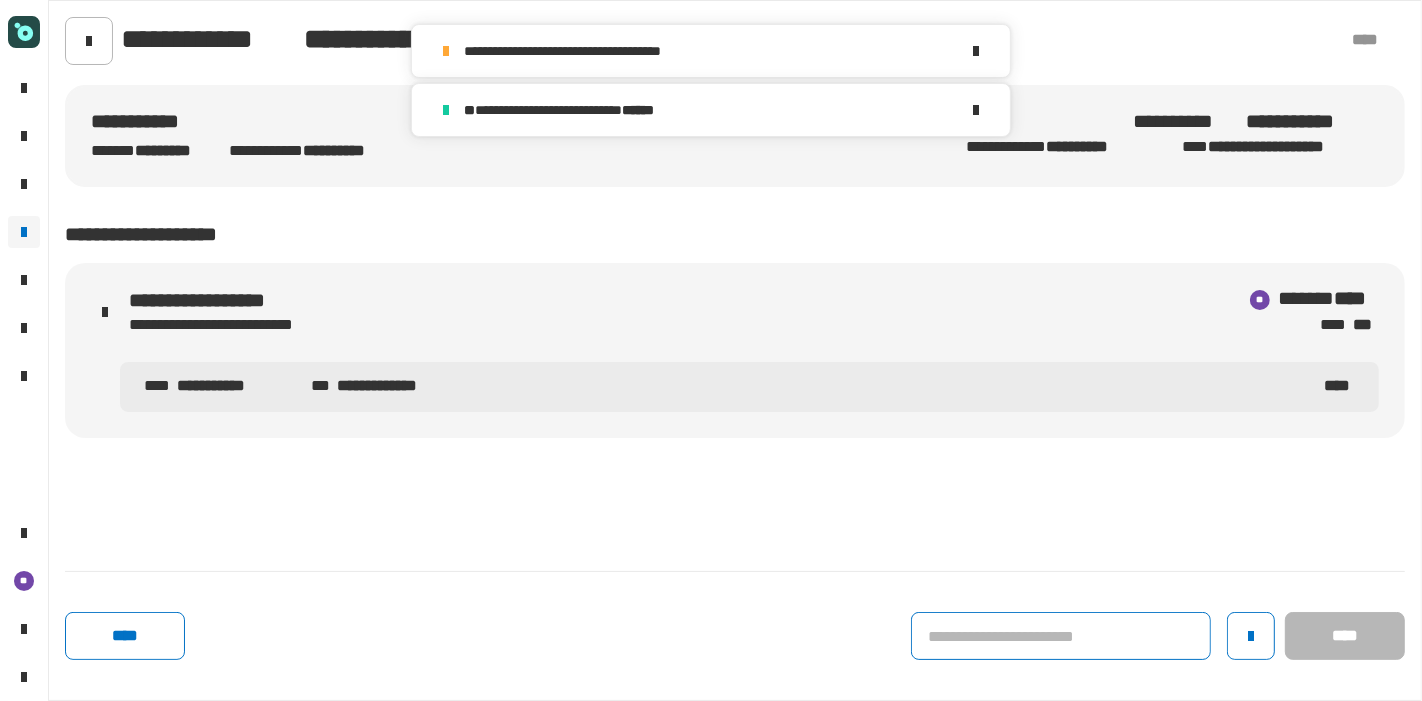 click 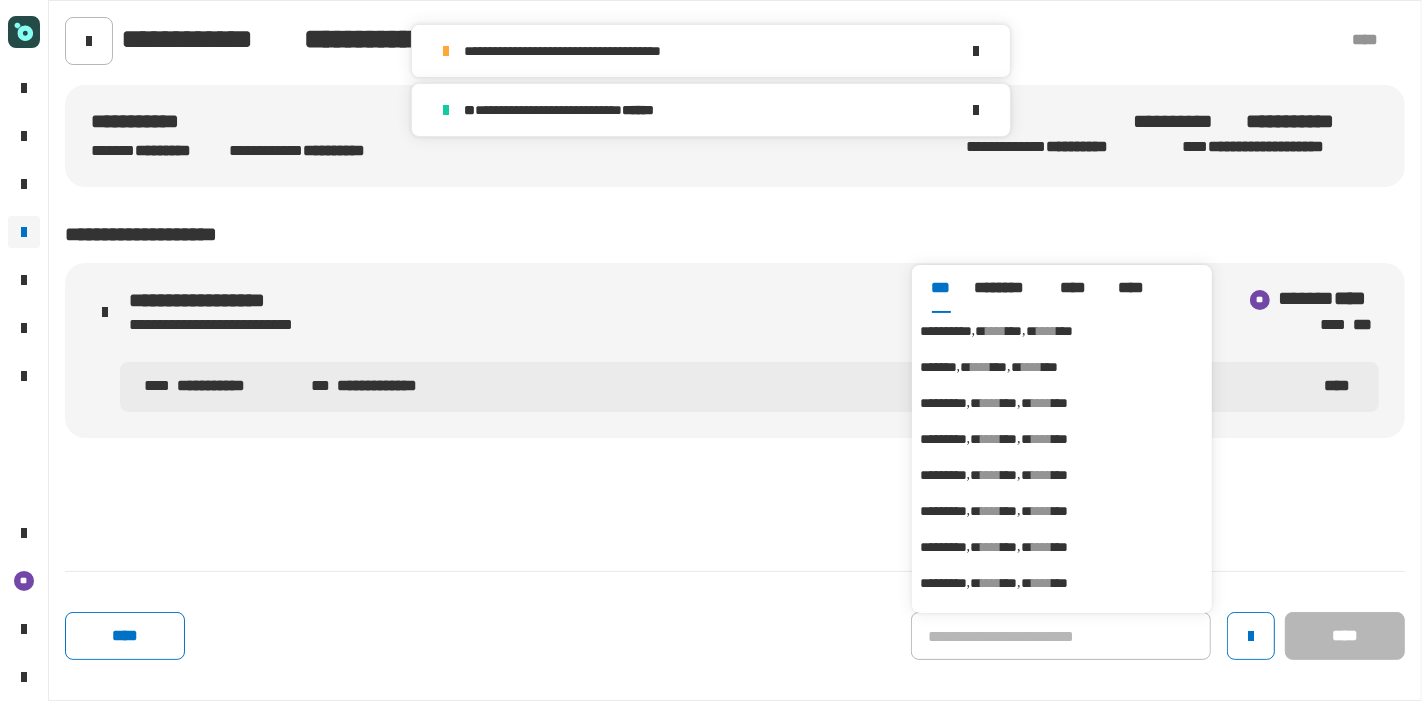 click on "****" at bounding box center (1047, 331) 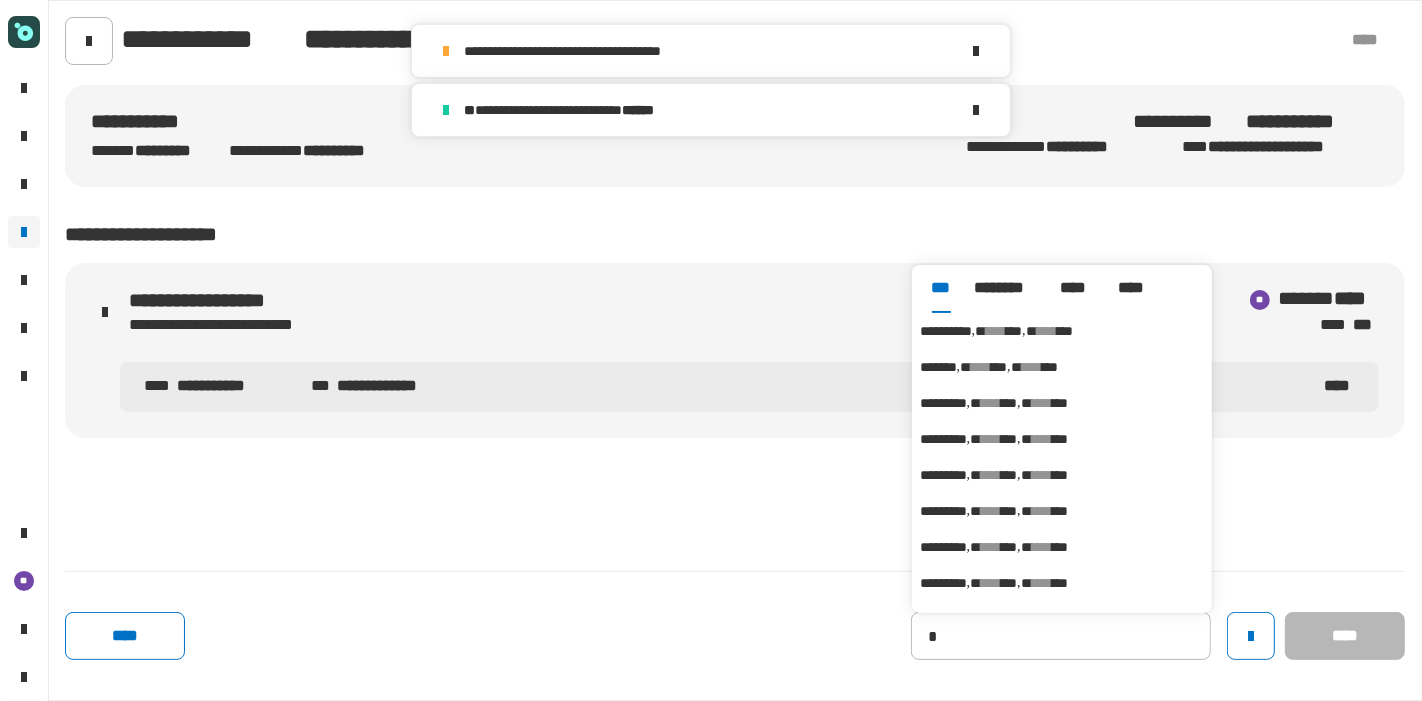 type on "**********" 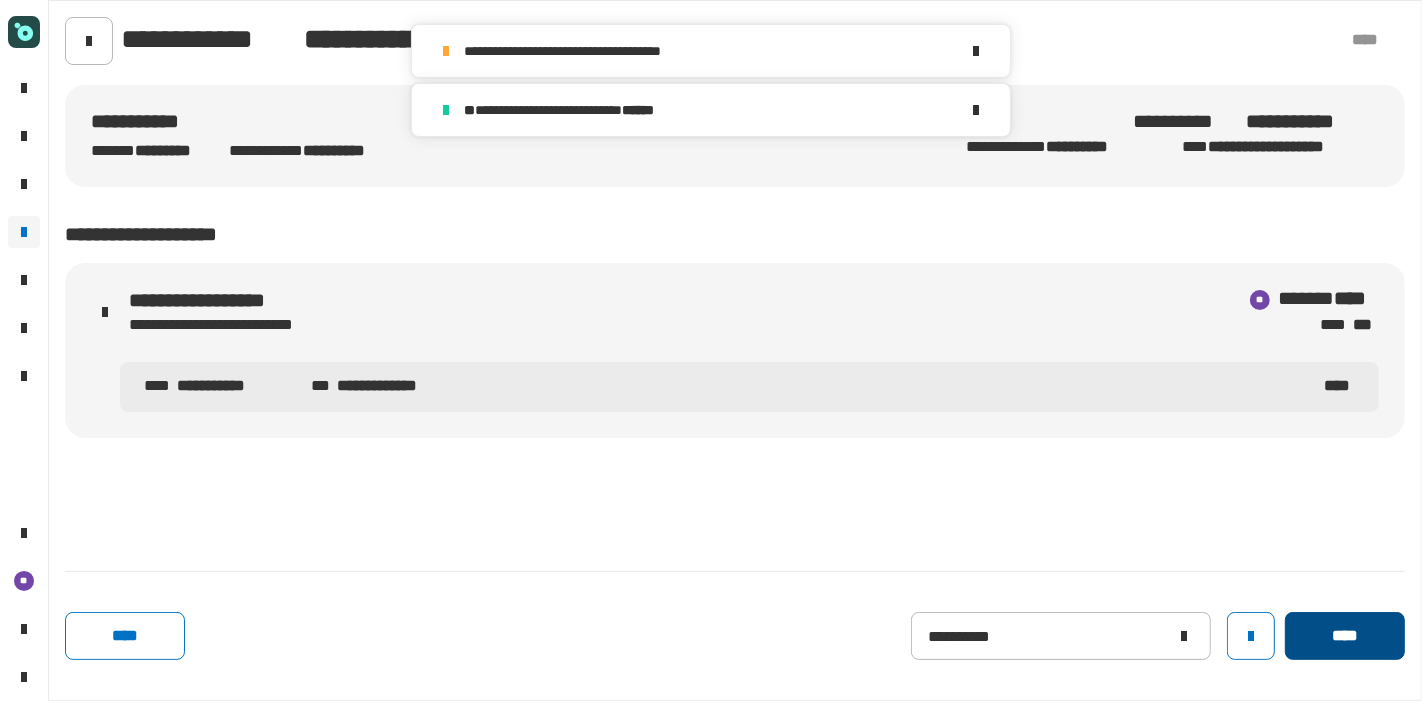 click on "****" 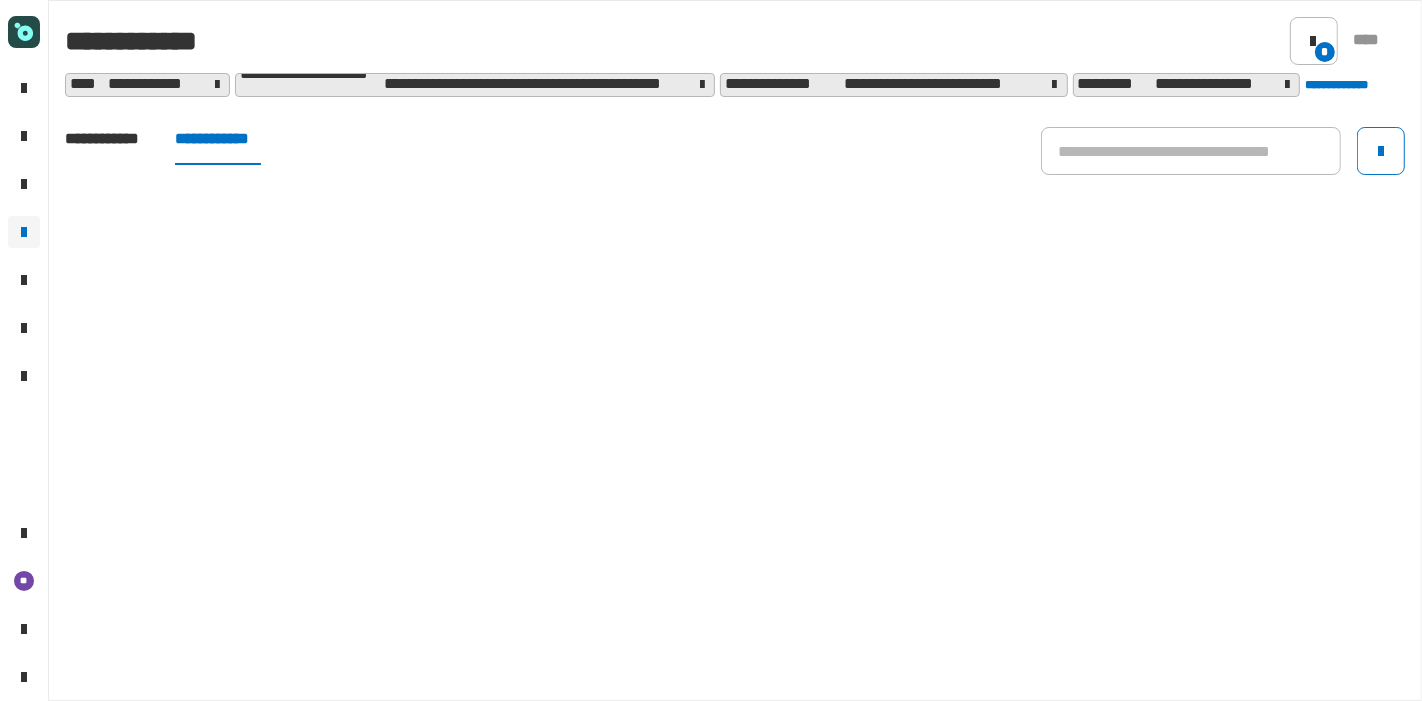 click on "**********" 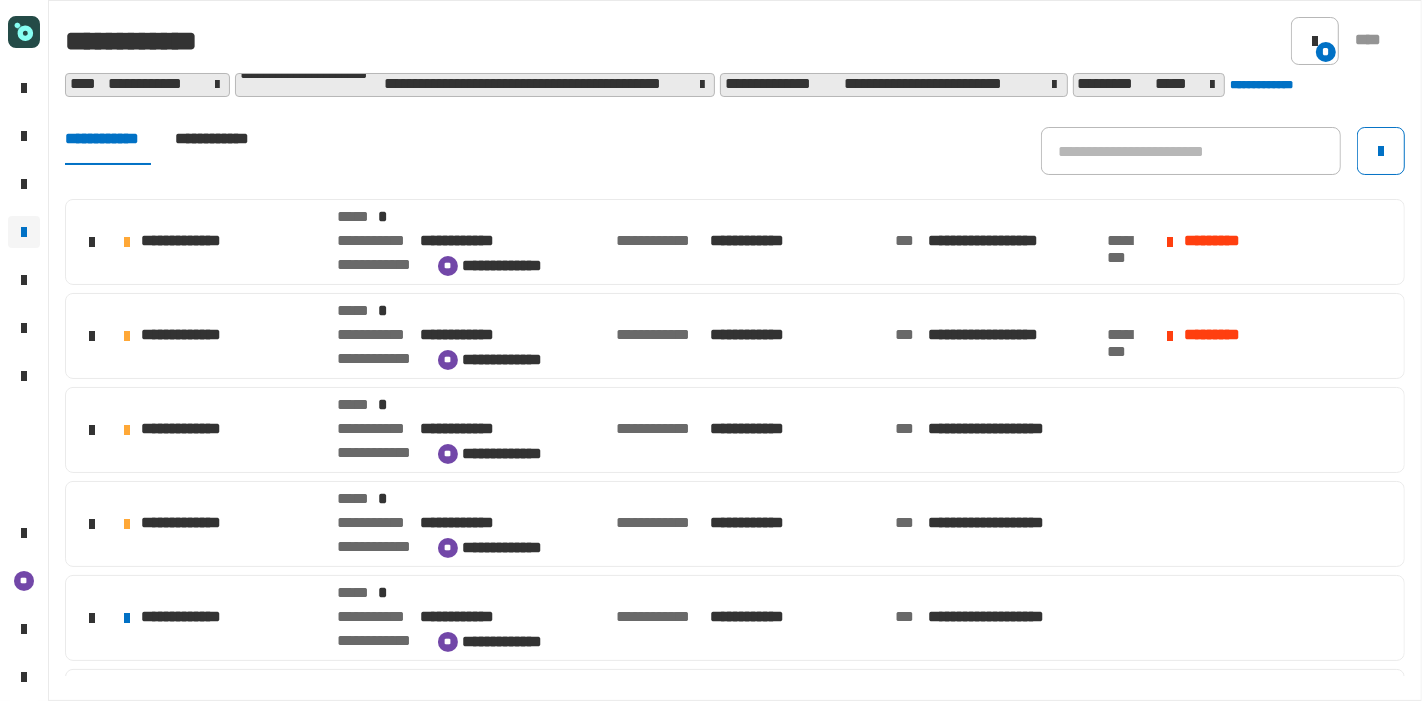 click on "**********" 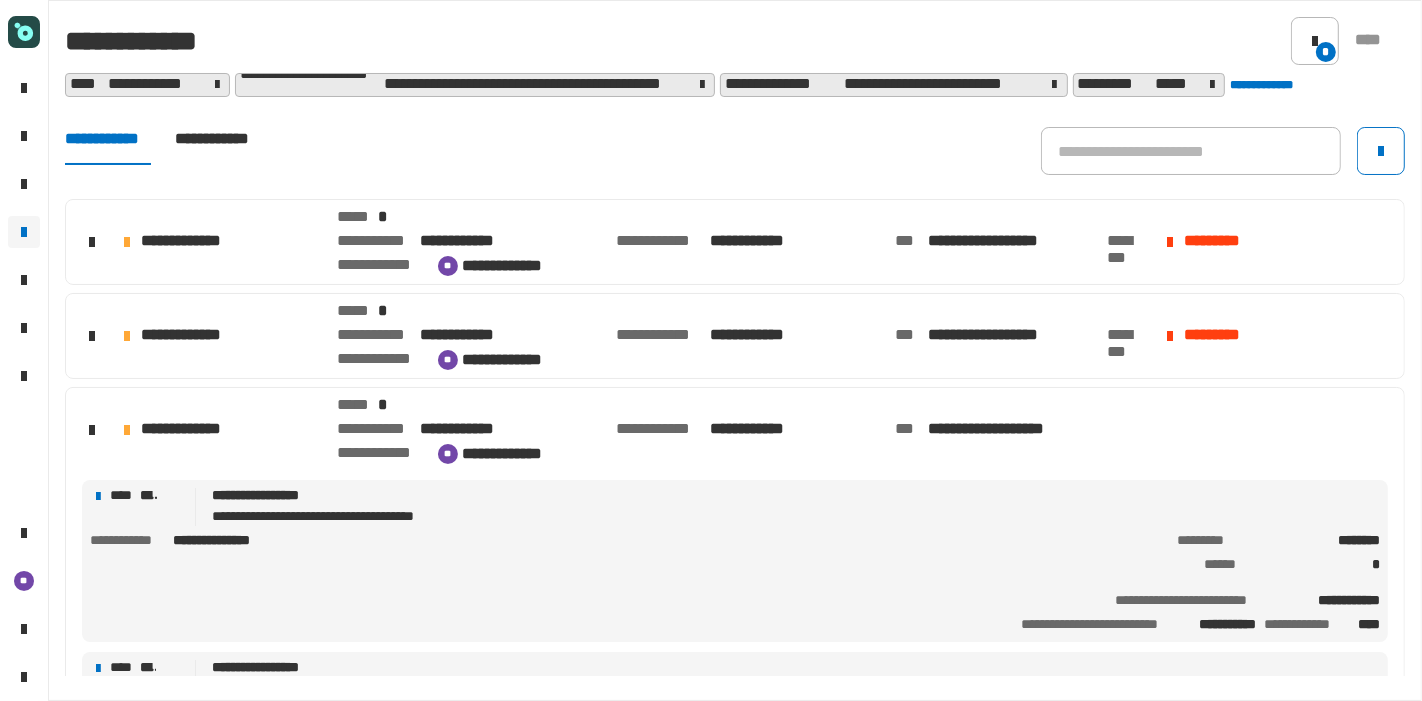 drag, startPoint x: 293, startPoint y: 441, endPoint x: 222, endPoint y: 455, distance: 72.36712 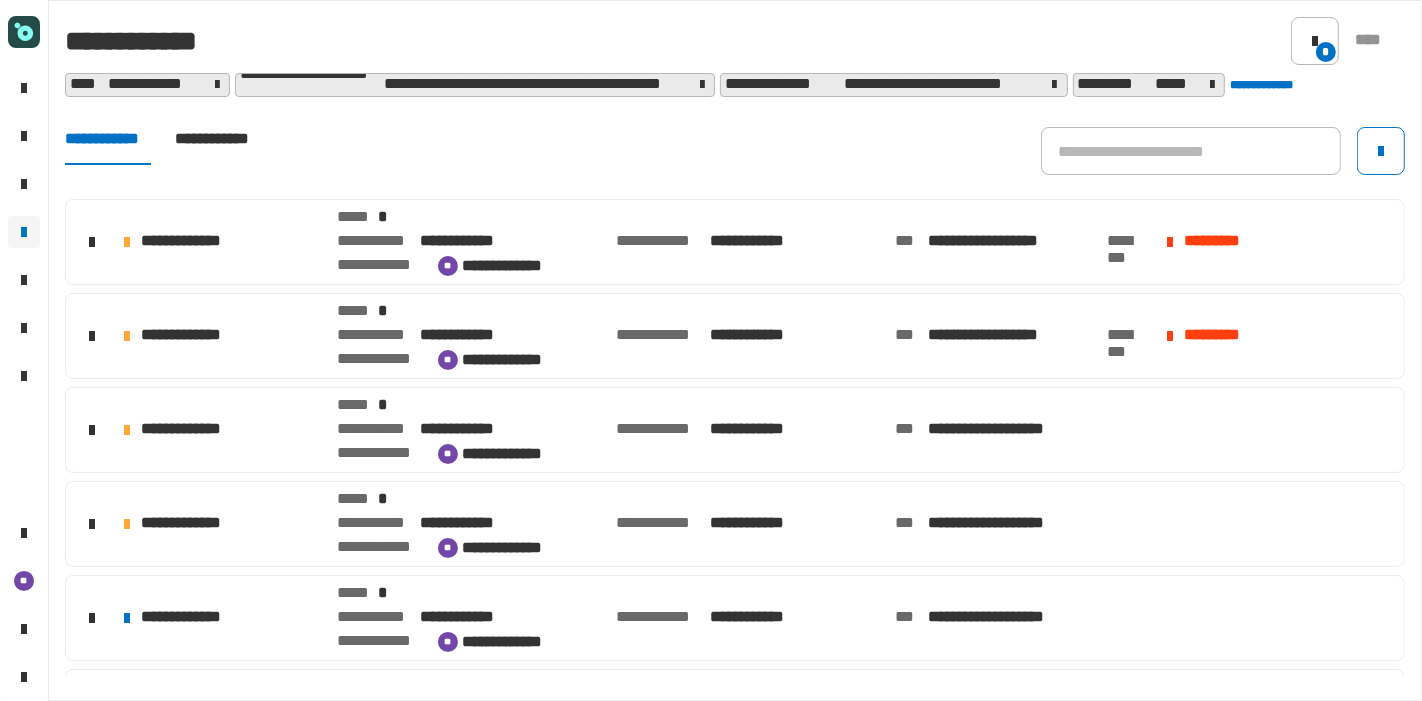 click on "**********" 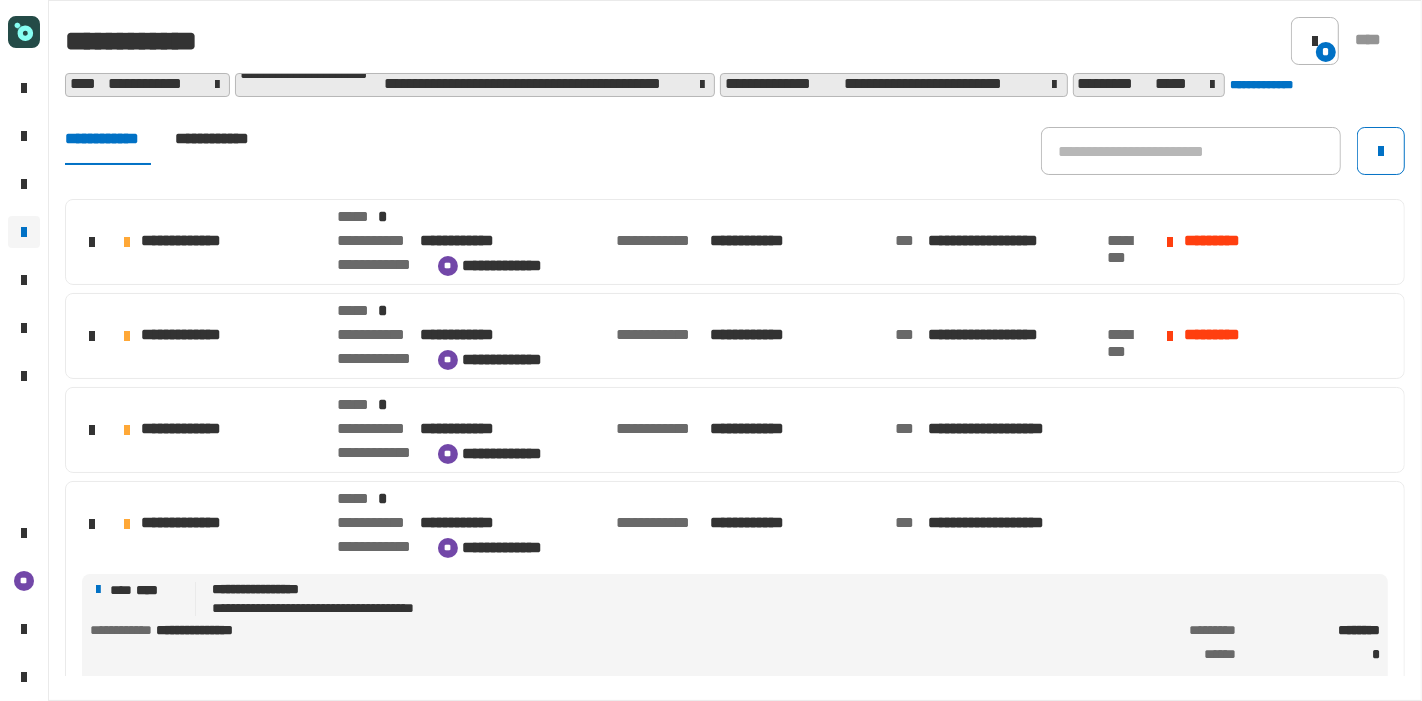 scroll, scrollTop: 472, scrollLeft: 0, axis: vertical 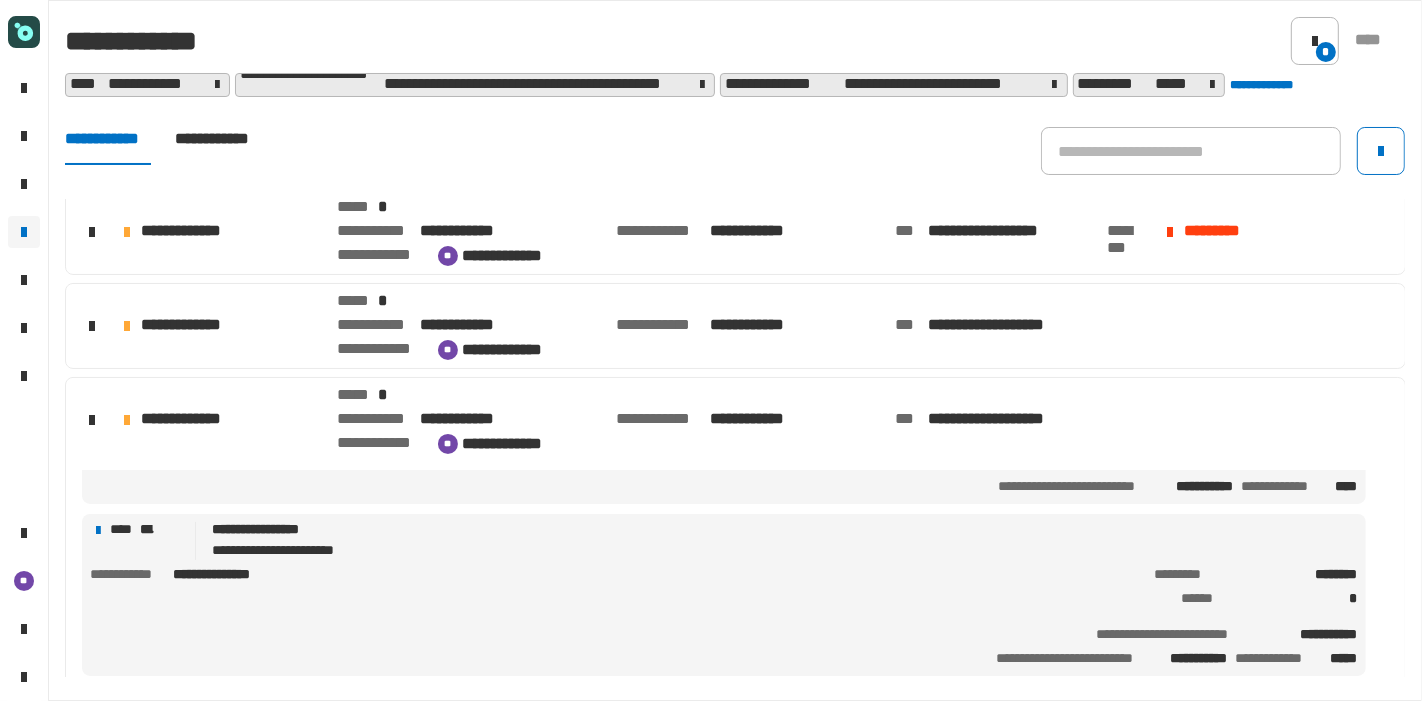 click on "**********" 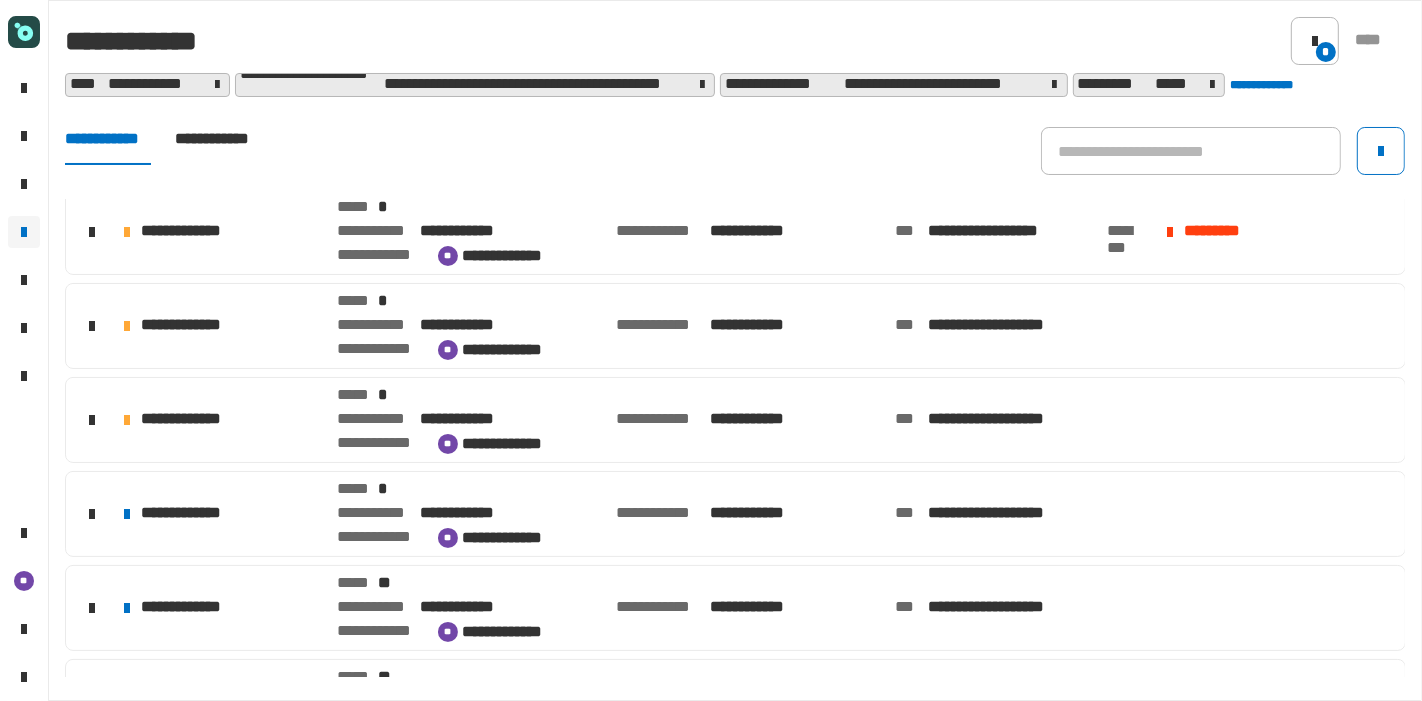 click on "**********" 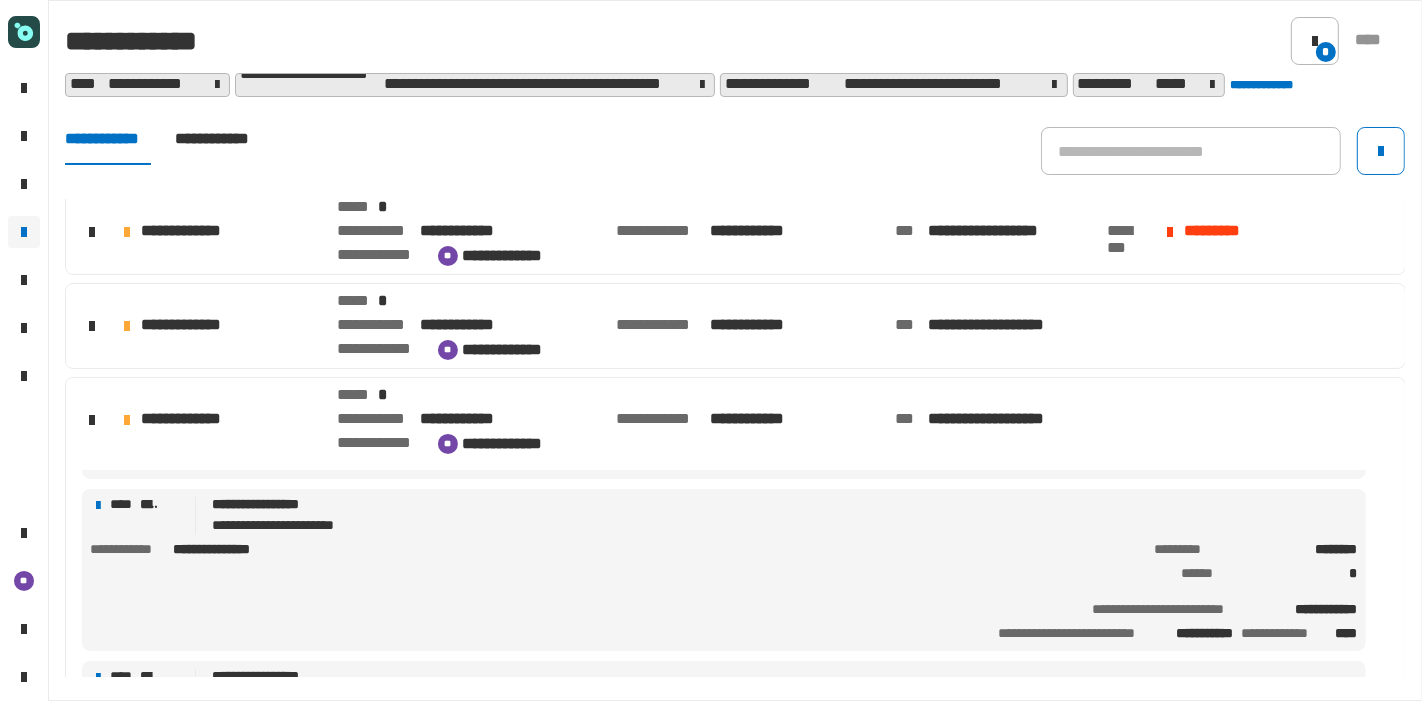 scroll, scrollTop: 325, scrollLeft: 0, axis: vertical 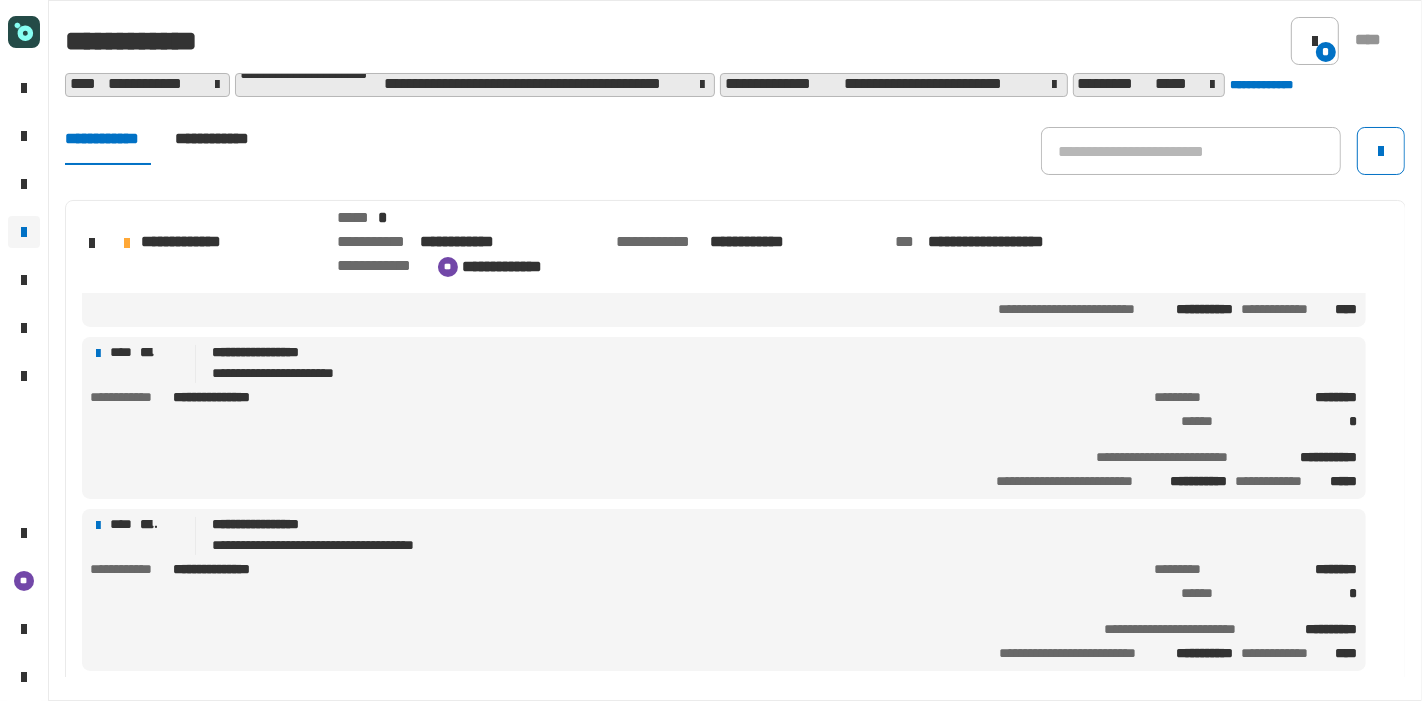 click on "**********" 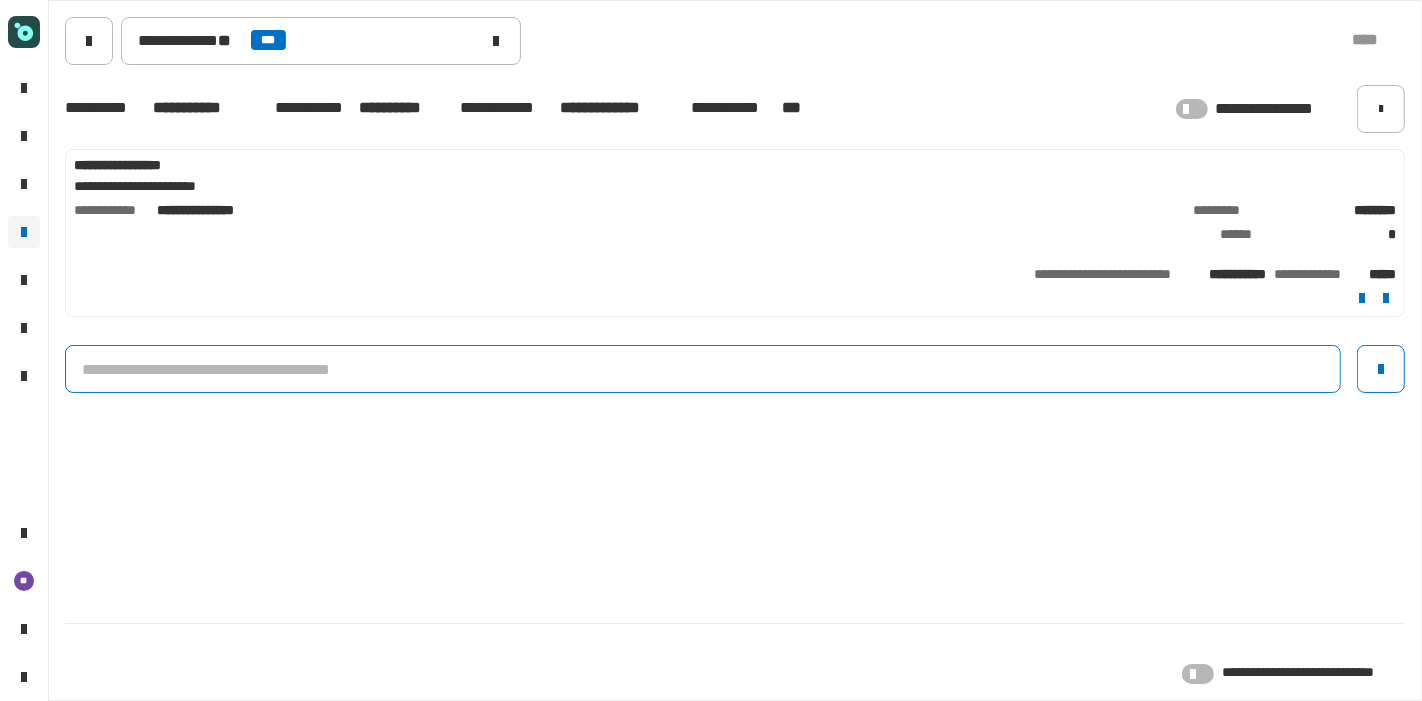 click 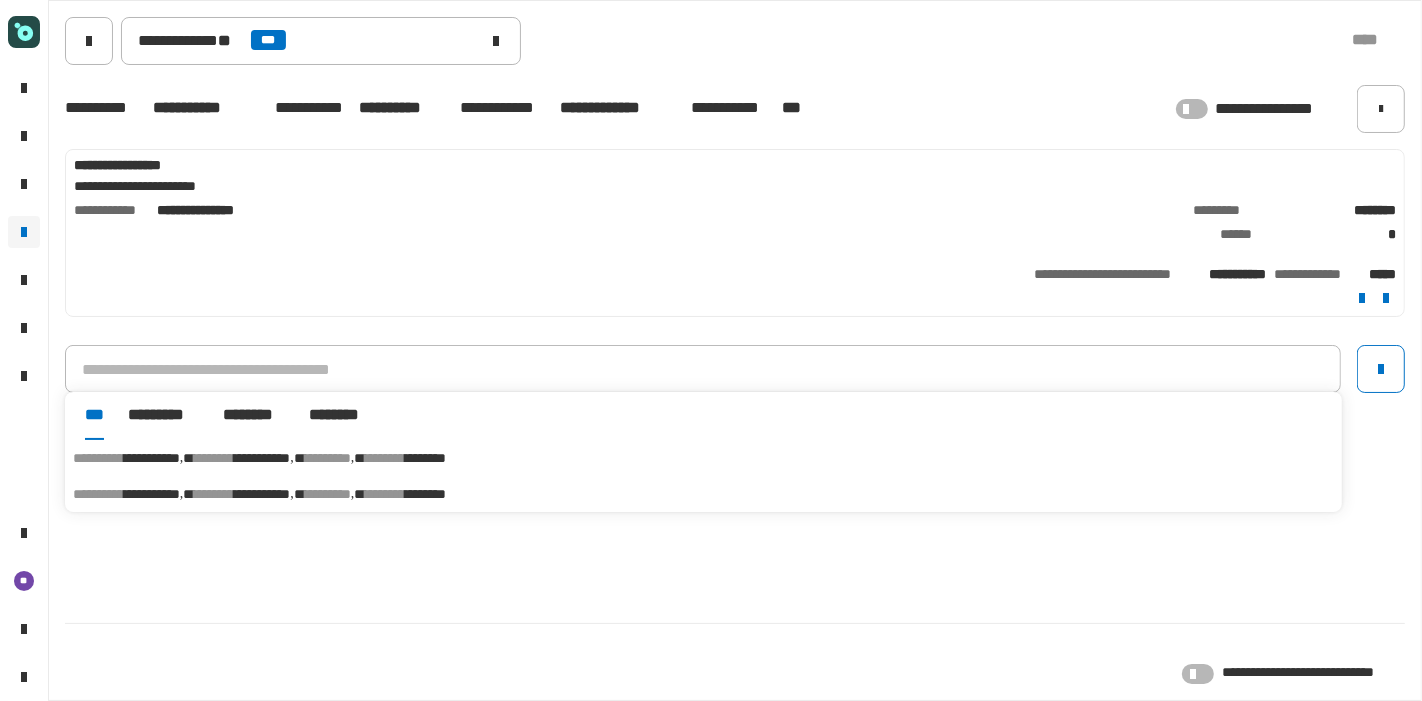click on "********" at bounding box center [425, 458] 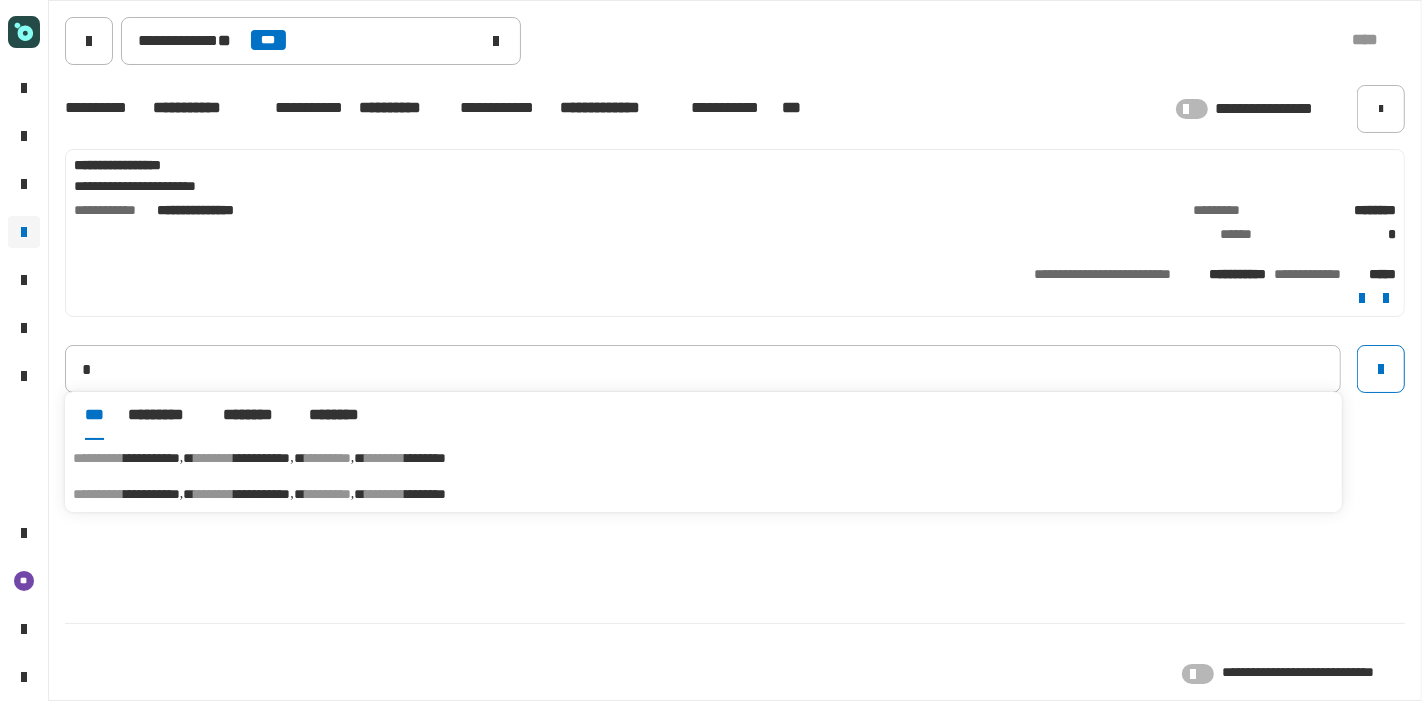type on "**********" 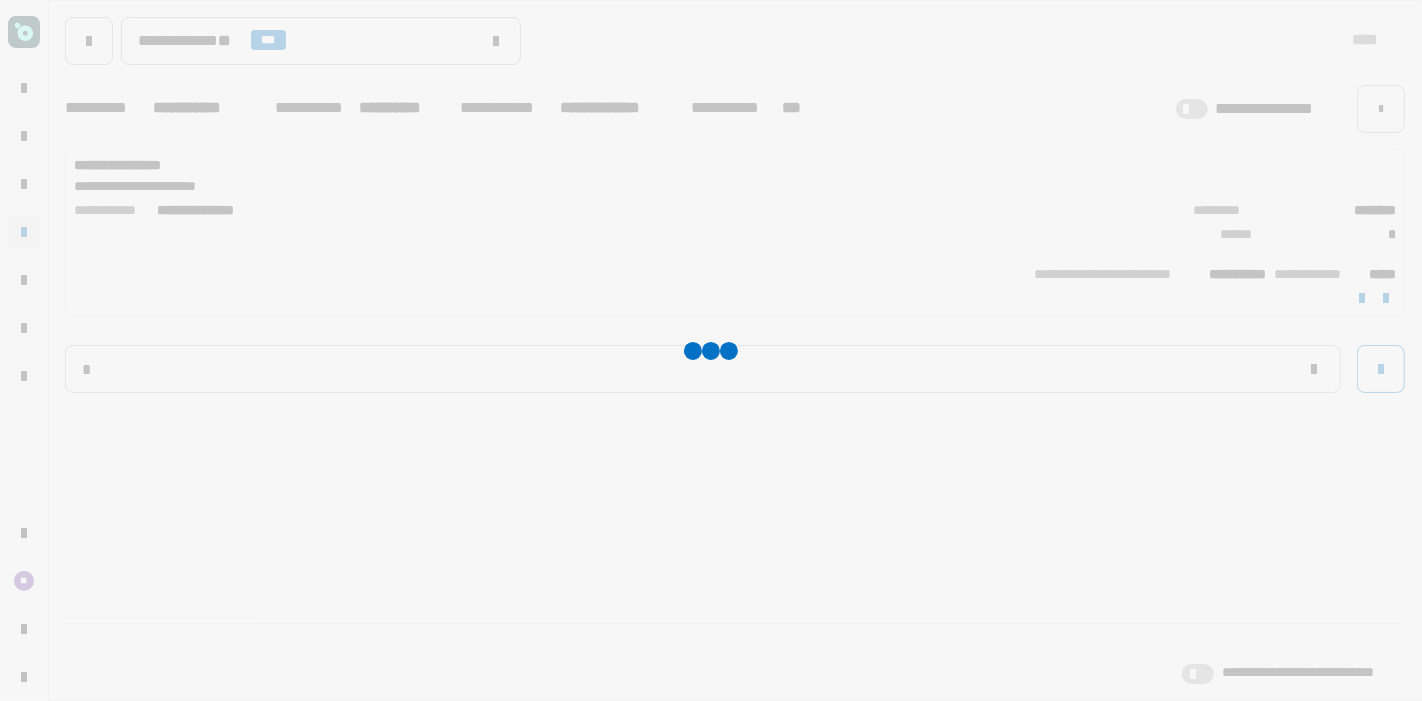type 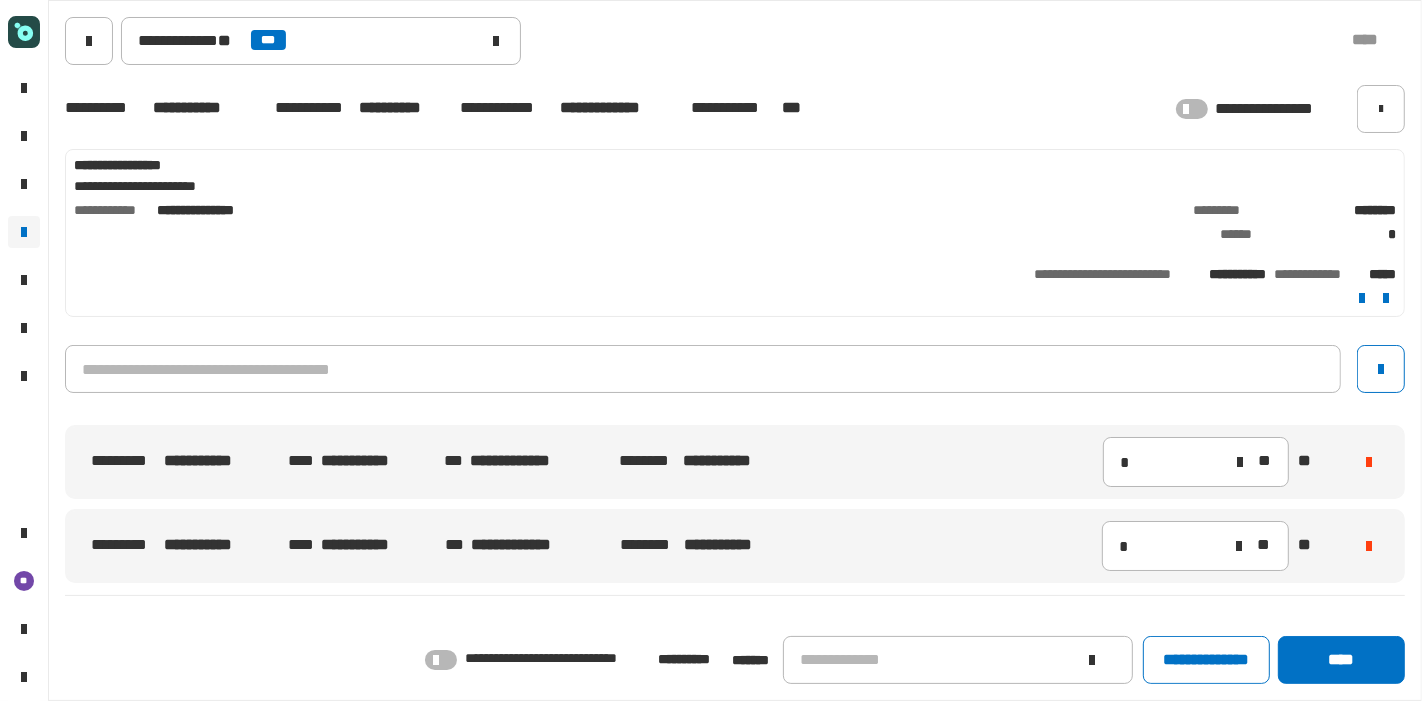 click on "**********" 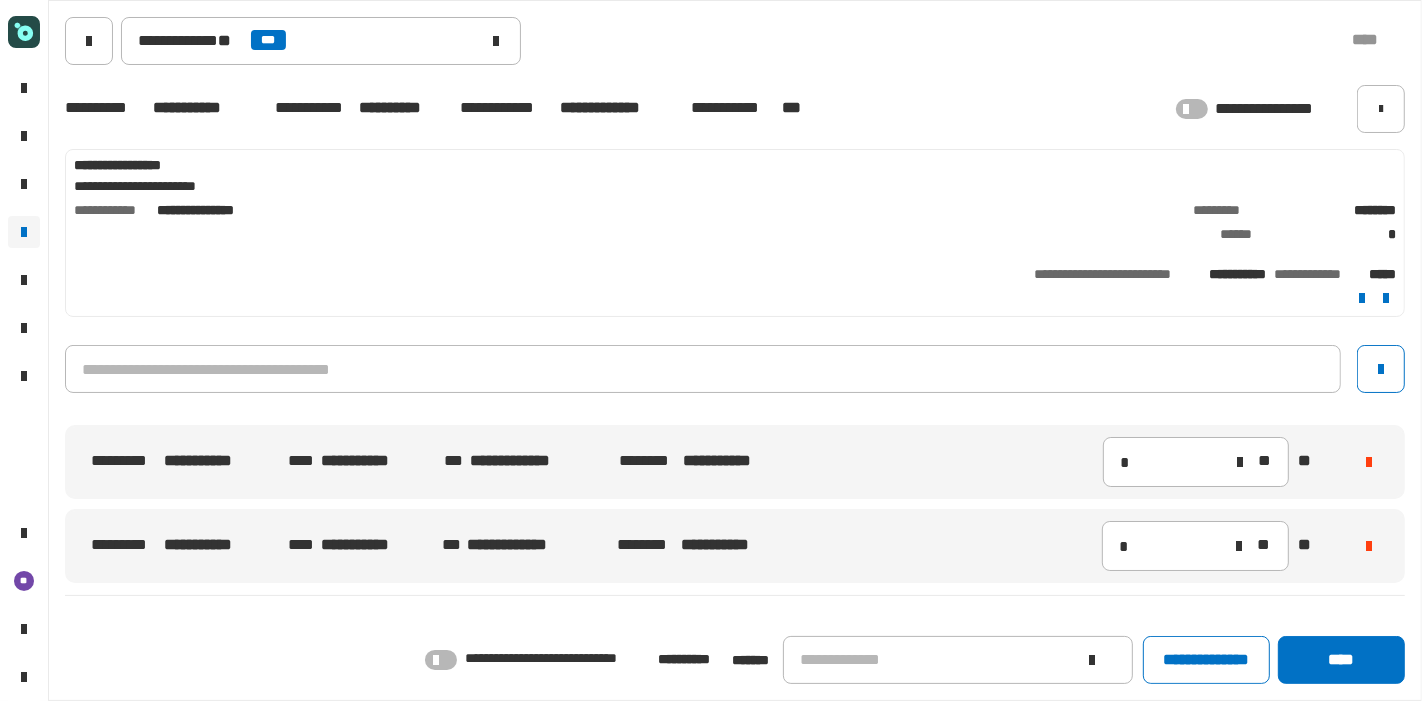 click 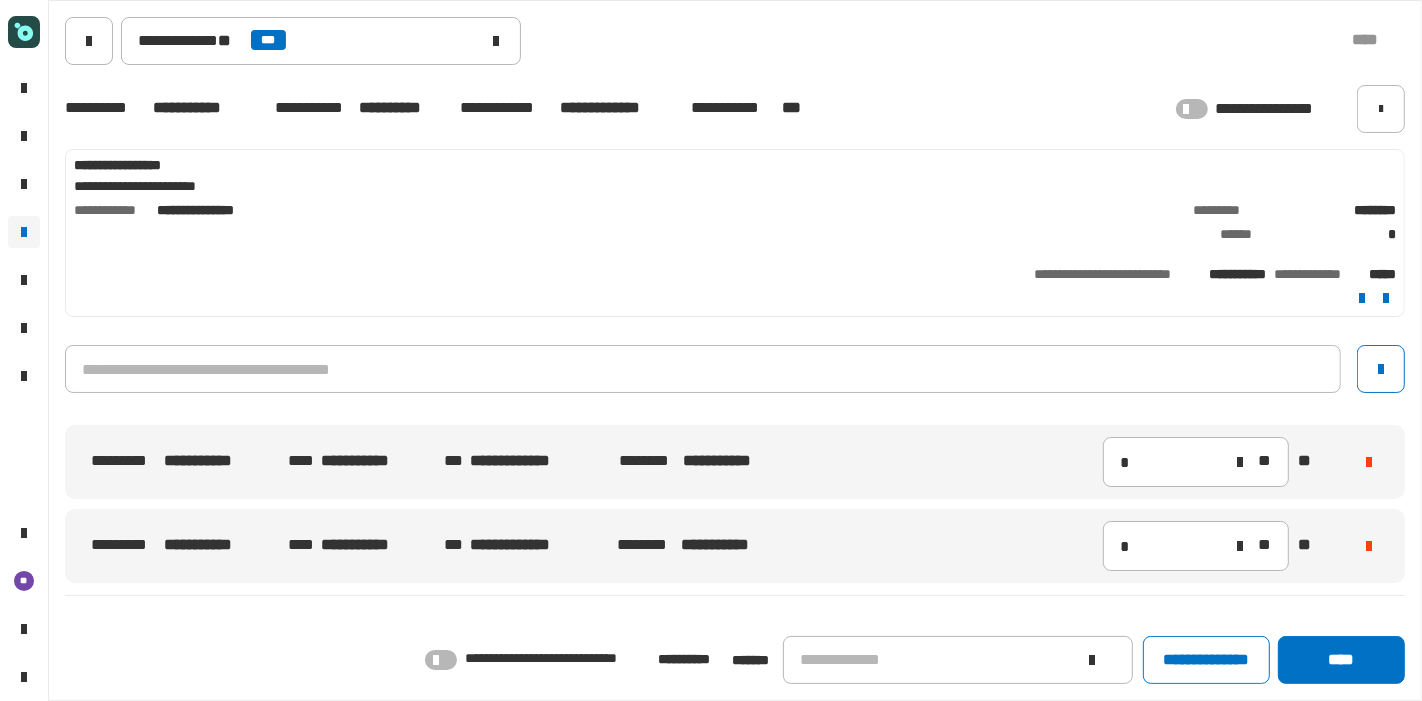 click 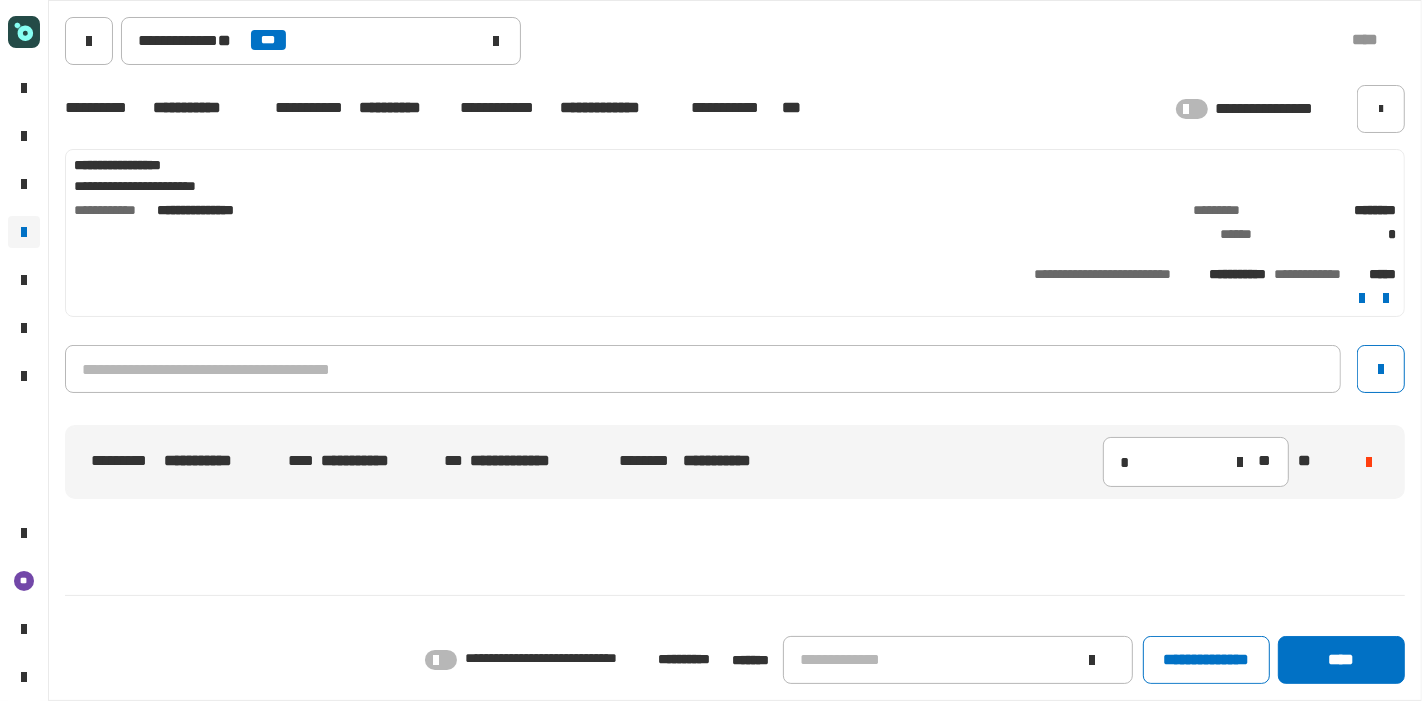 click on "**********" 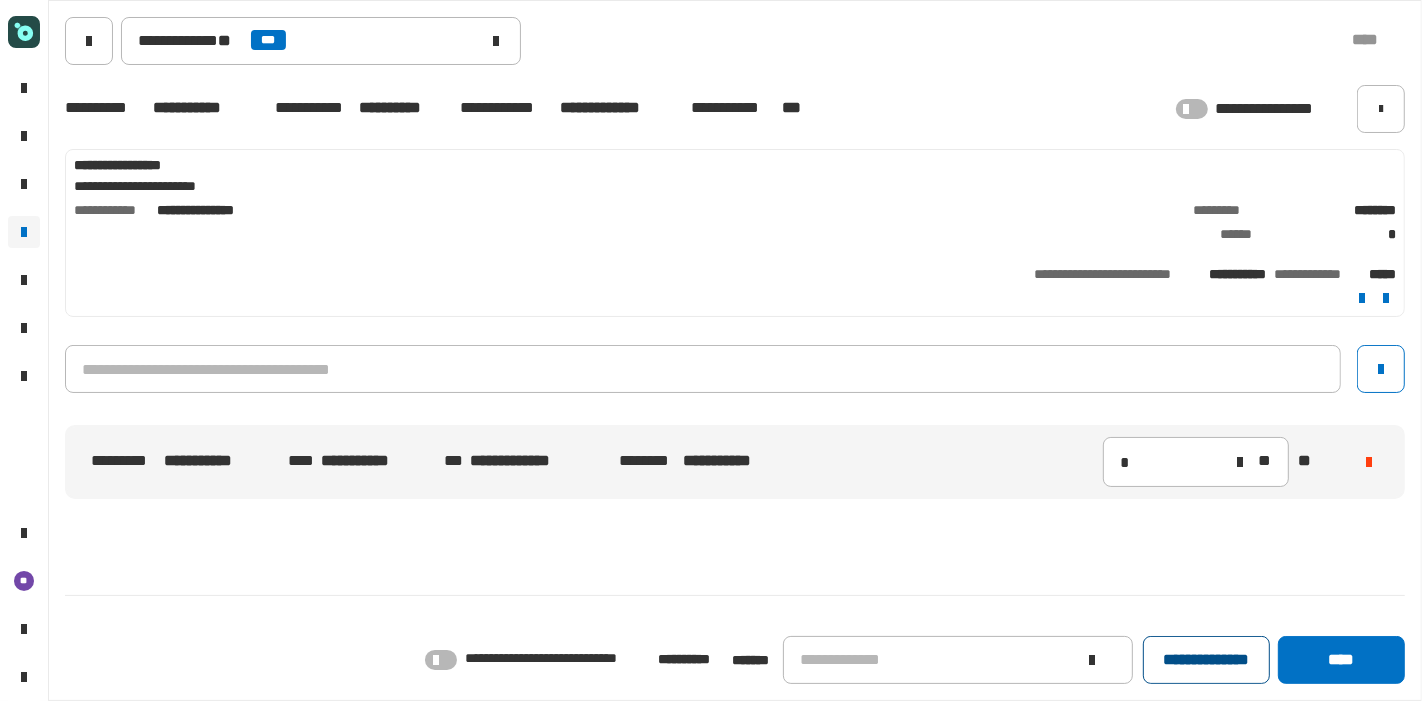 click on "**********" 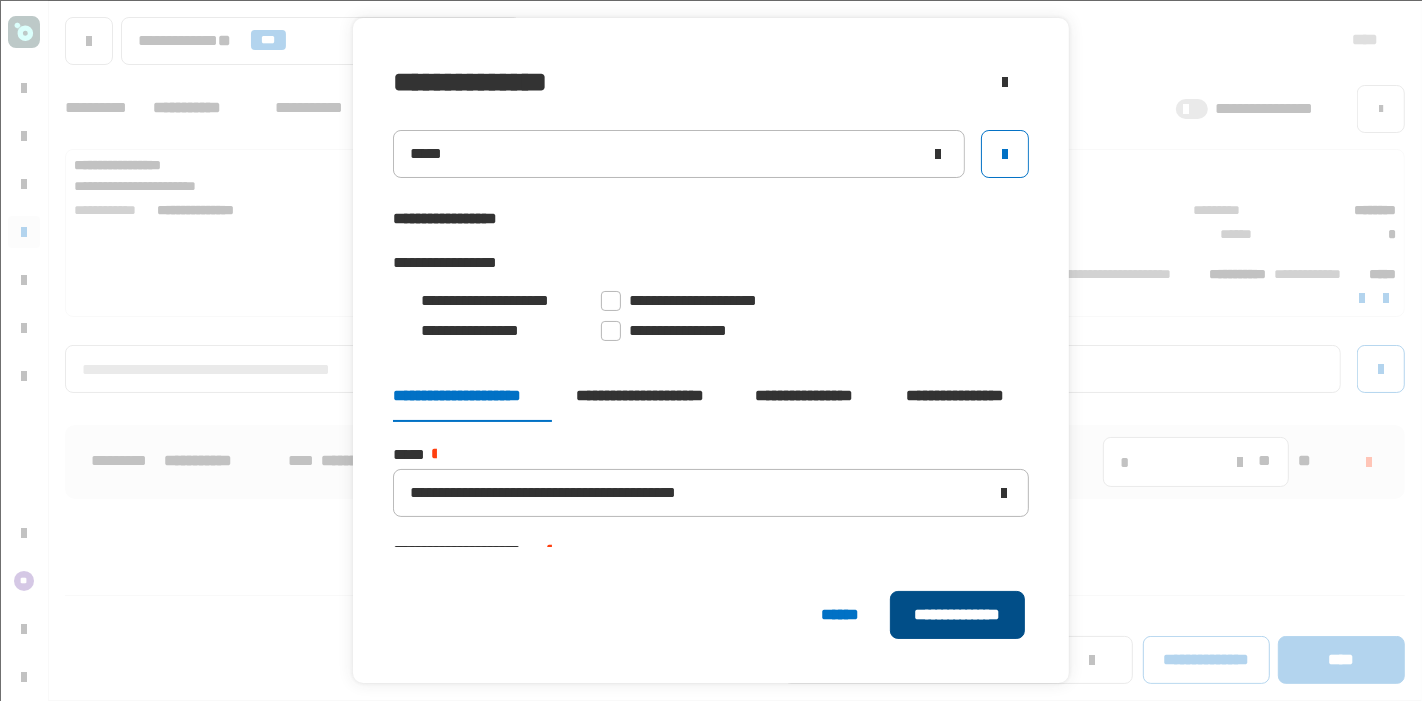 click on "**********" 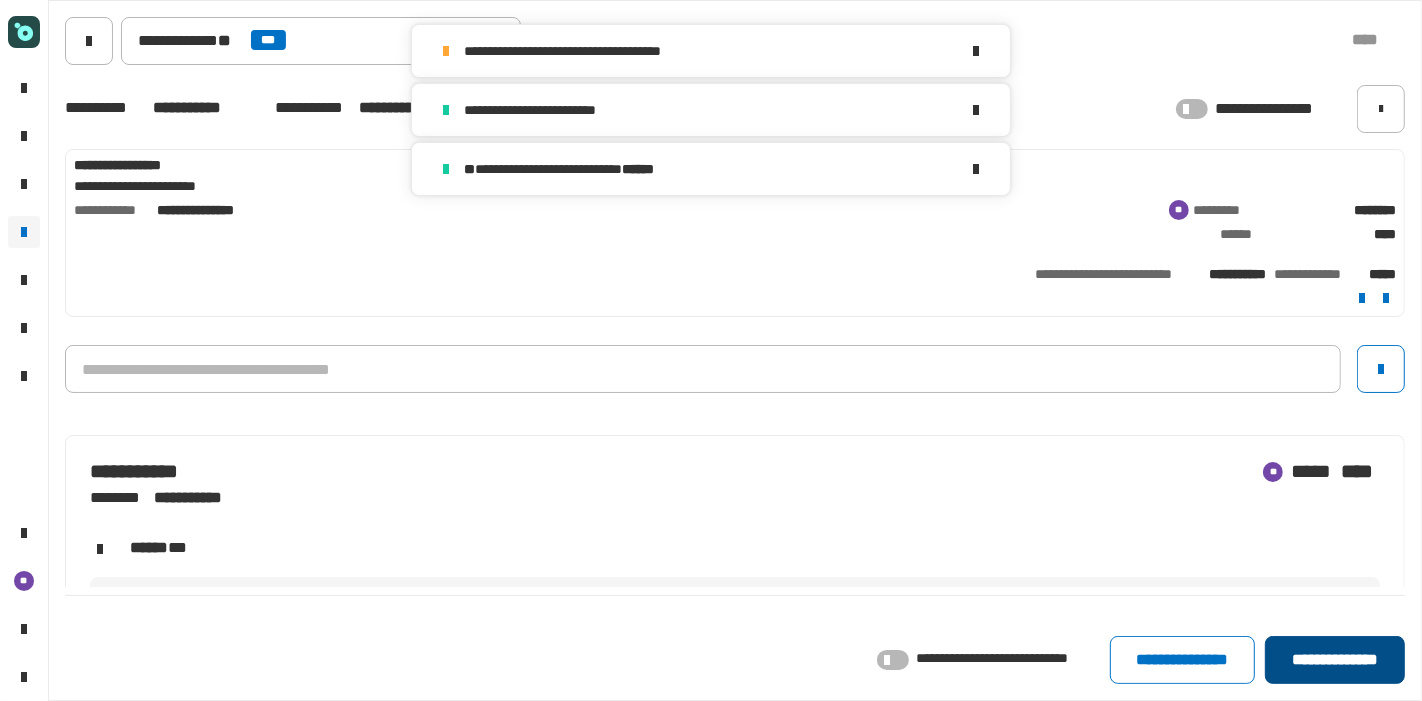 click on "**********" 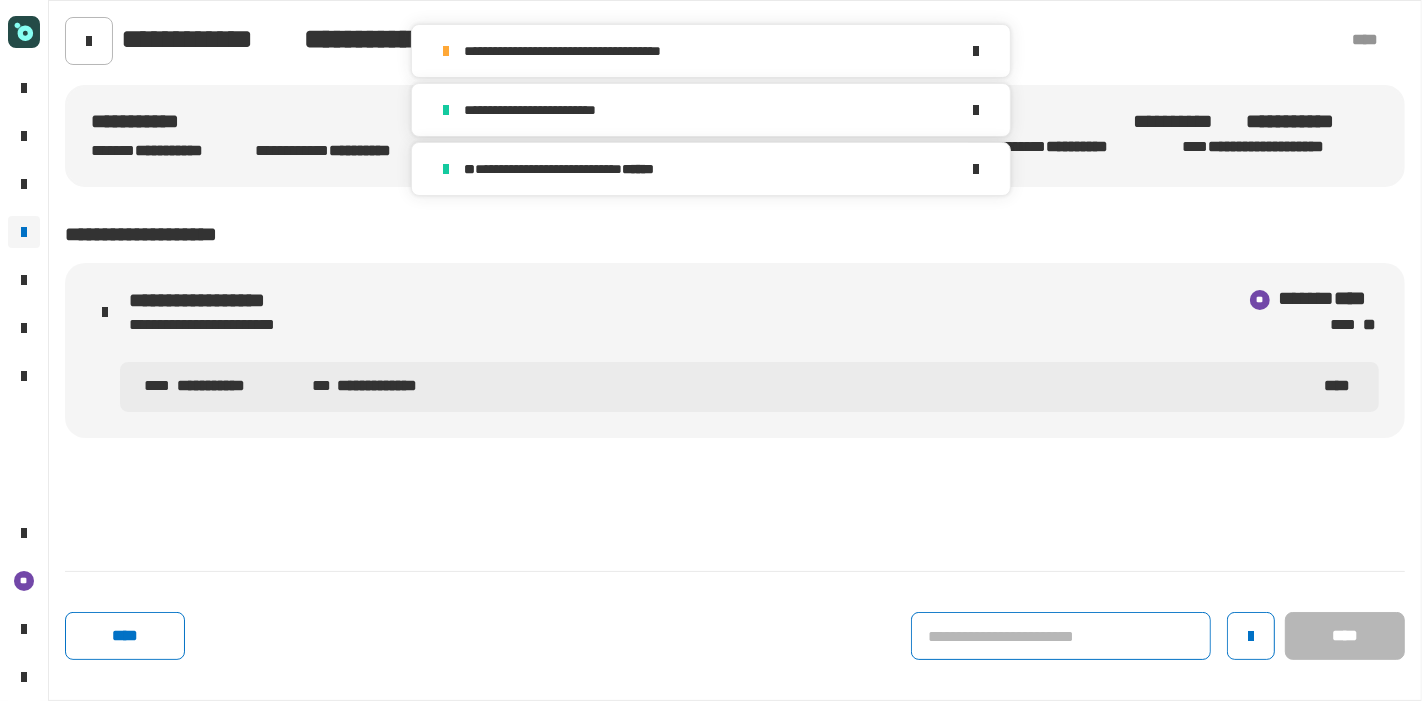 click 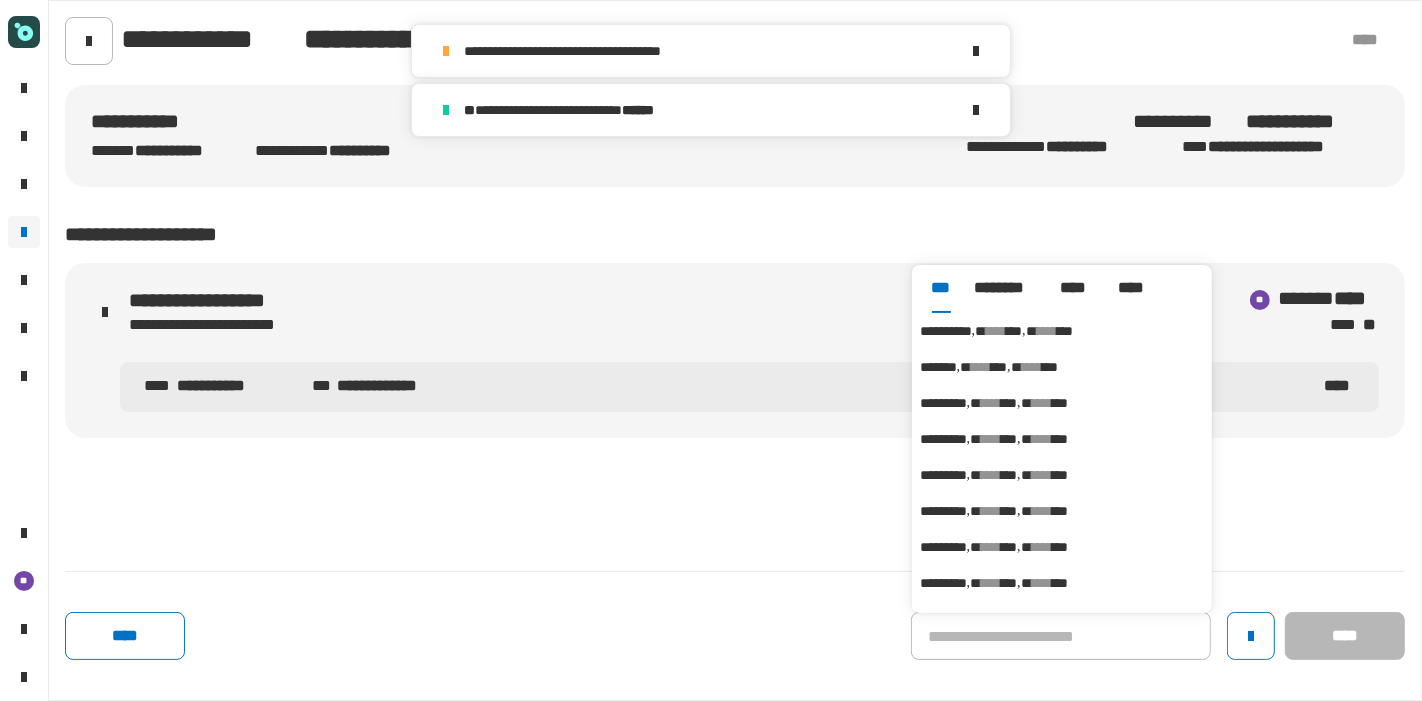 click on "***" at bounding box center [1014, 331] 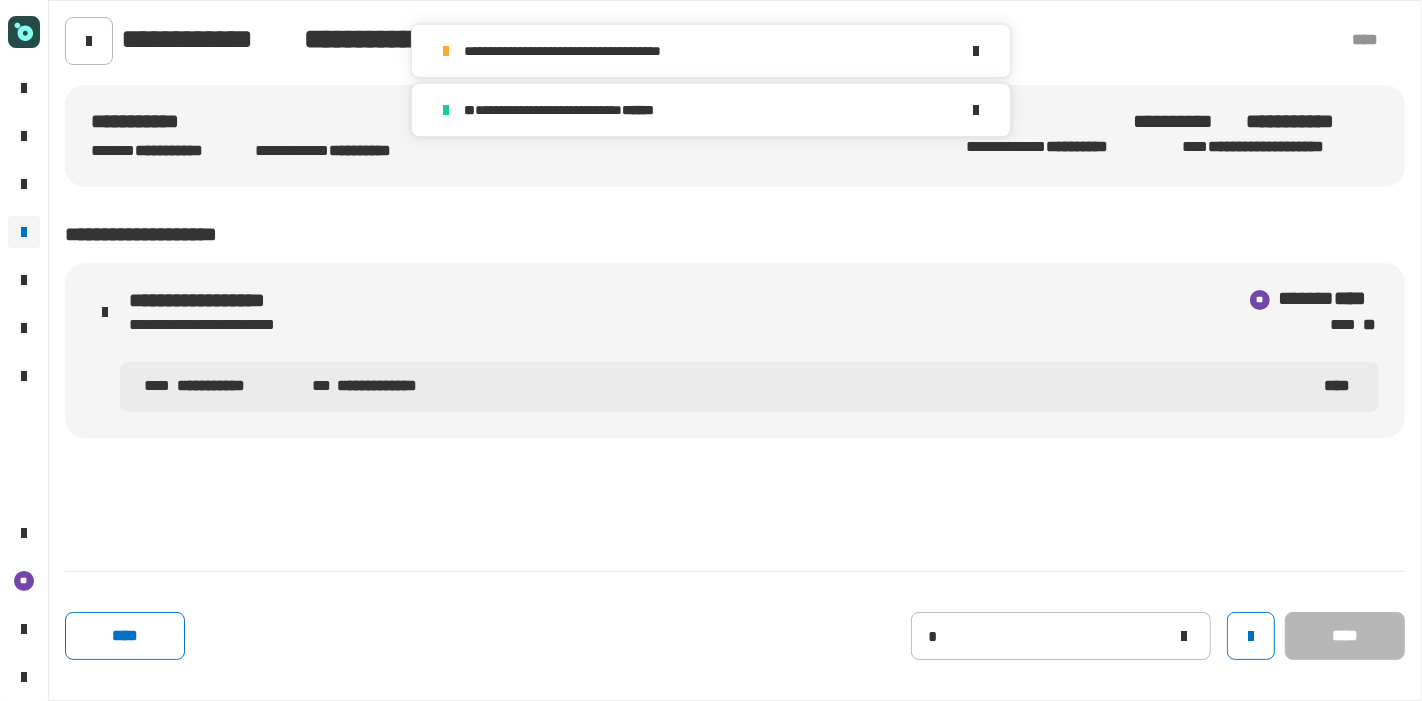 type on "**********" 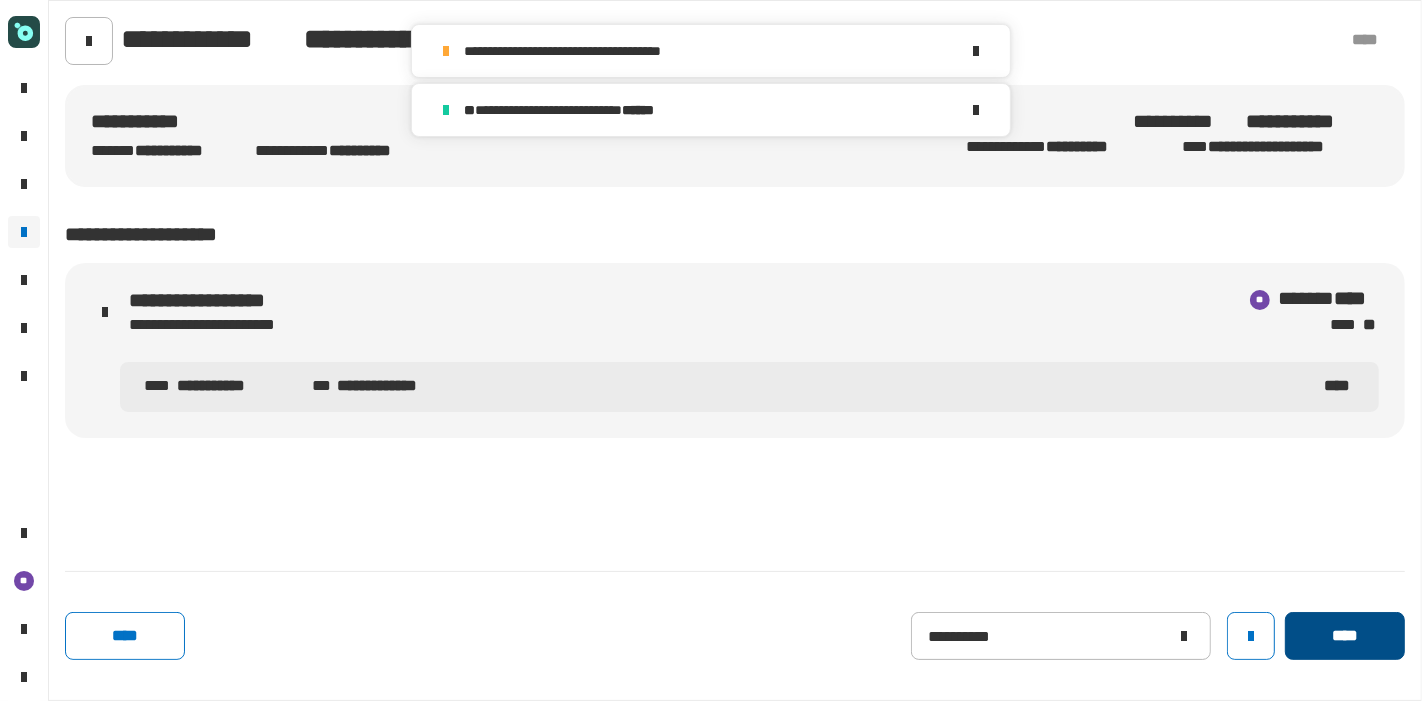 click on "****" 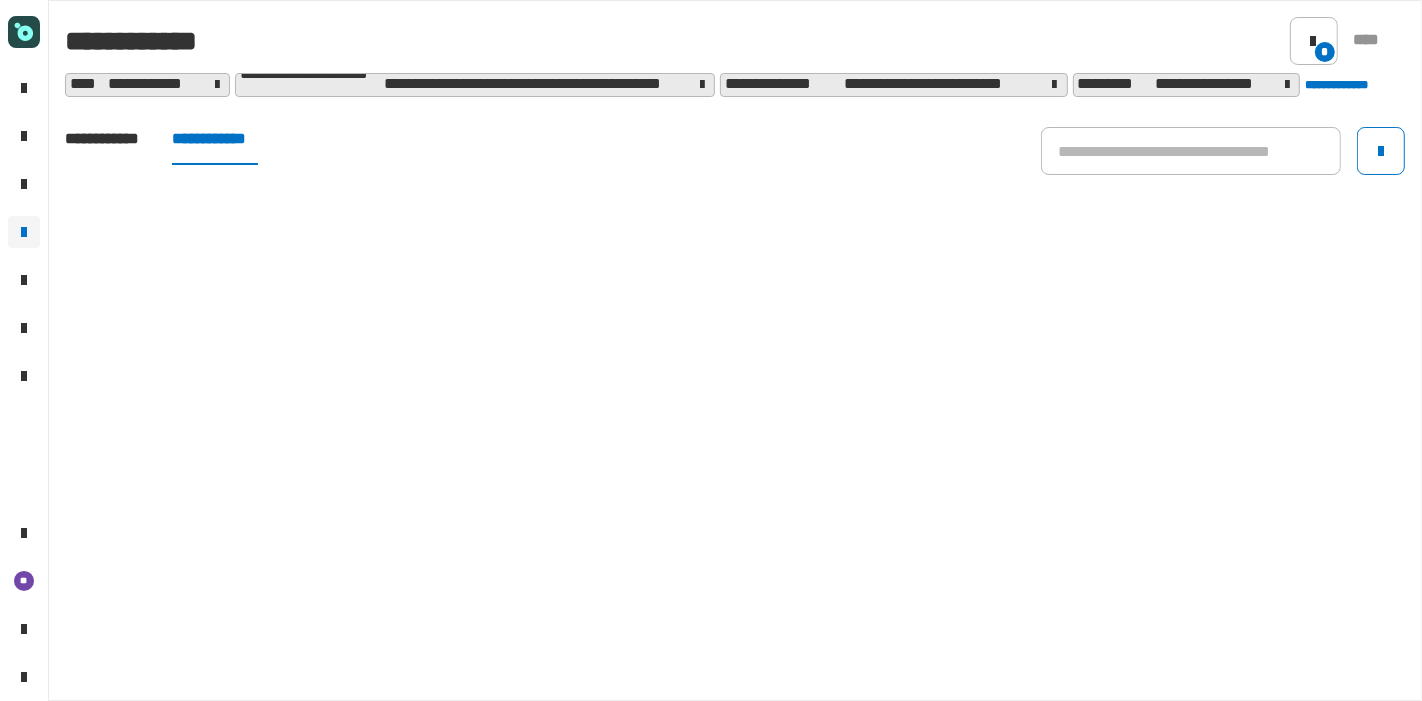 click on "**********" 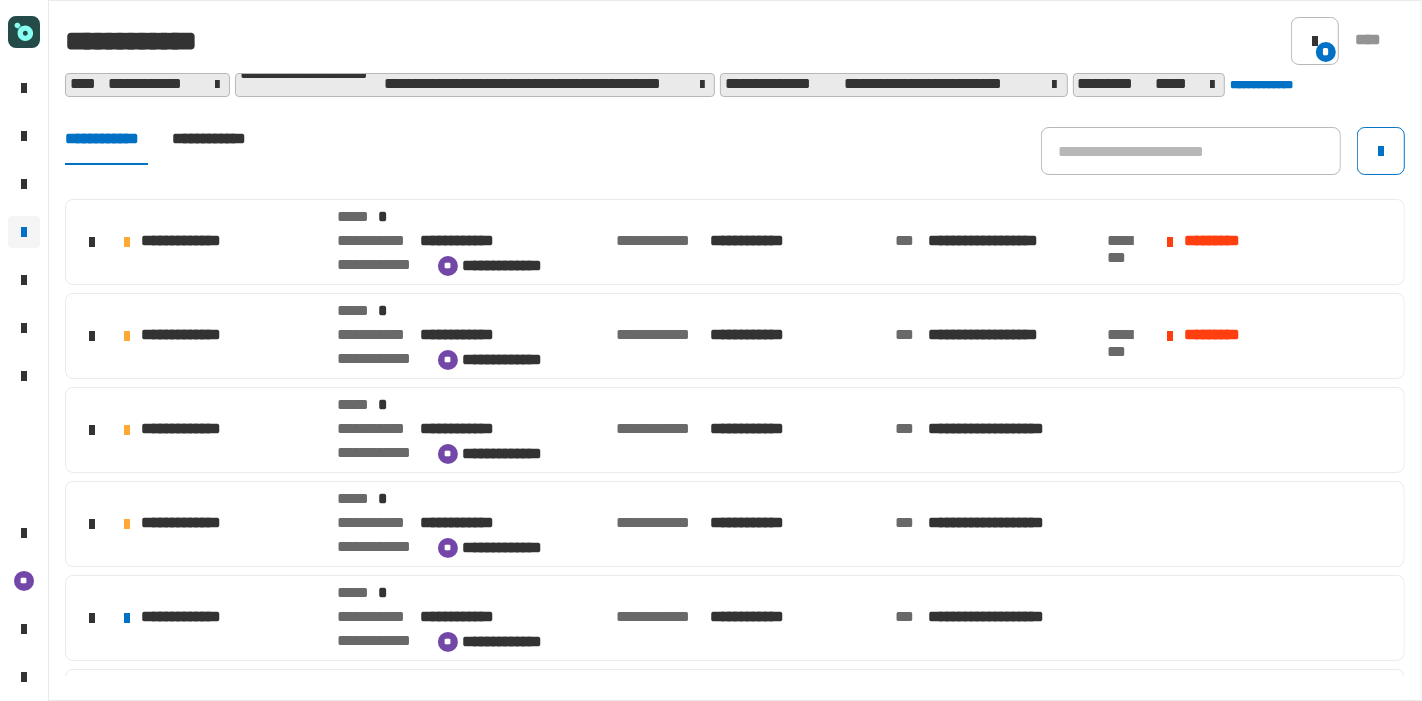 click on "**********" 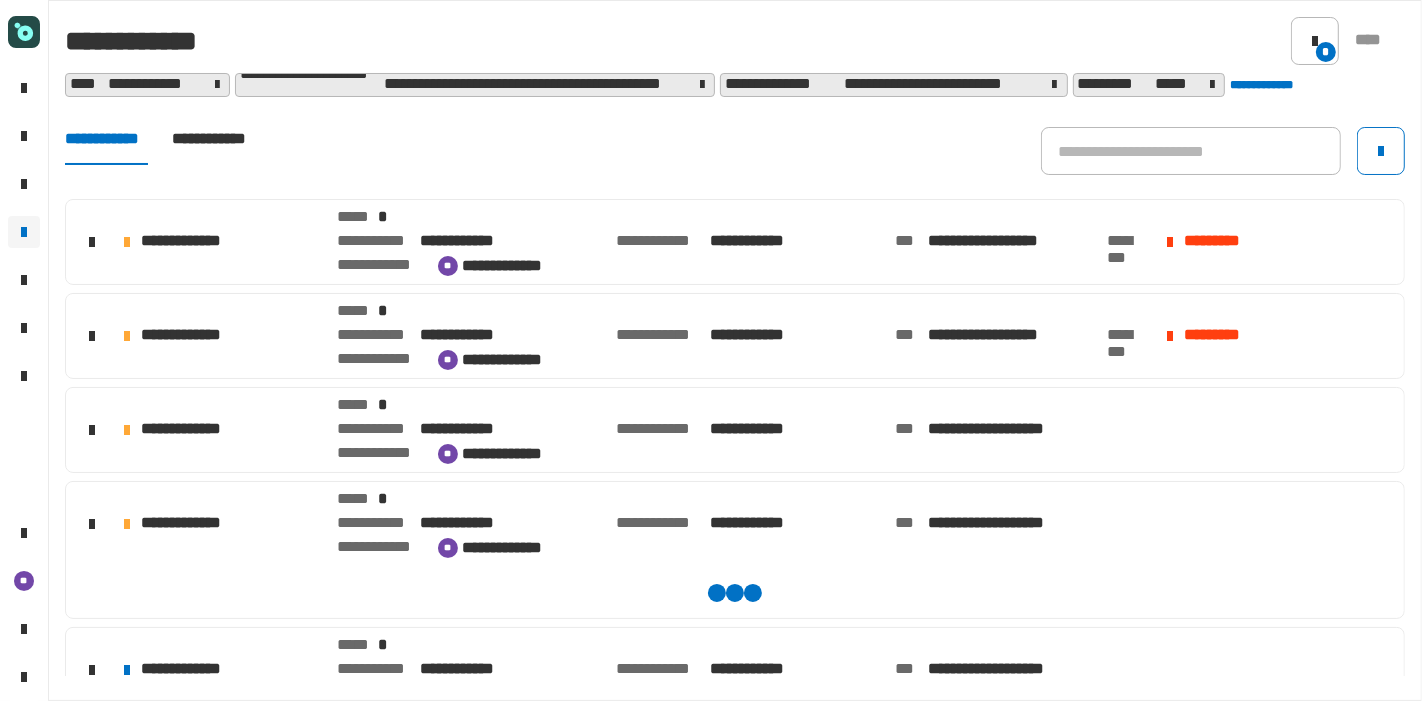 scroll, scrollTop: 300, scrollLeft: 0, axis: vertical 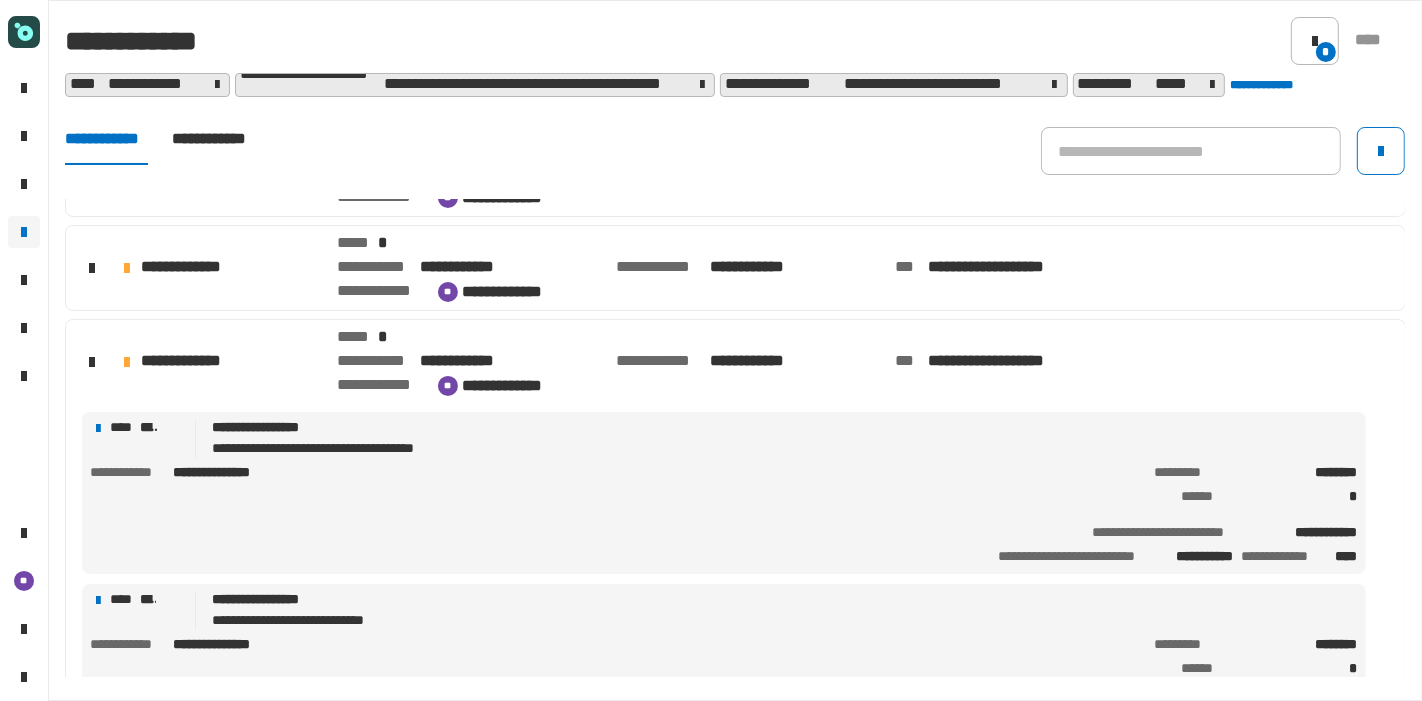 click on "**********" 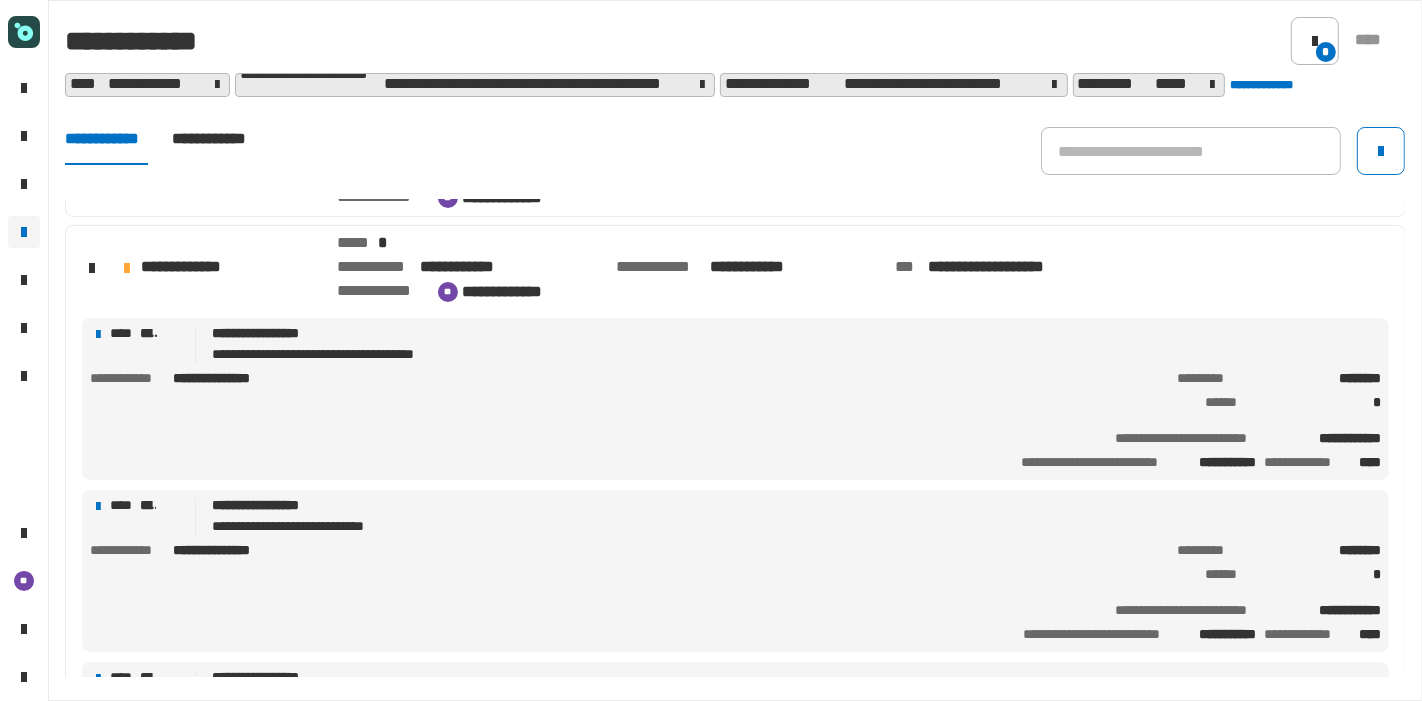 scroll, scrollTop: 128, scrollLeft: 0, axis: vertical 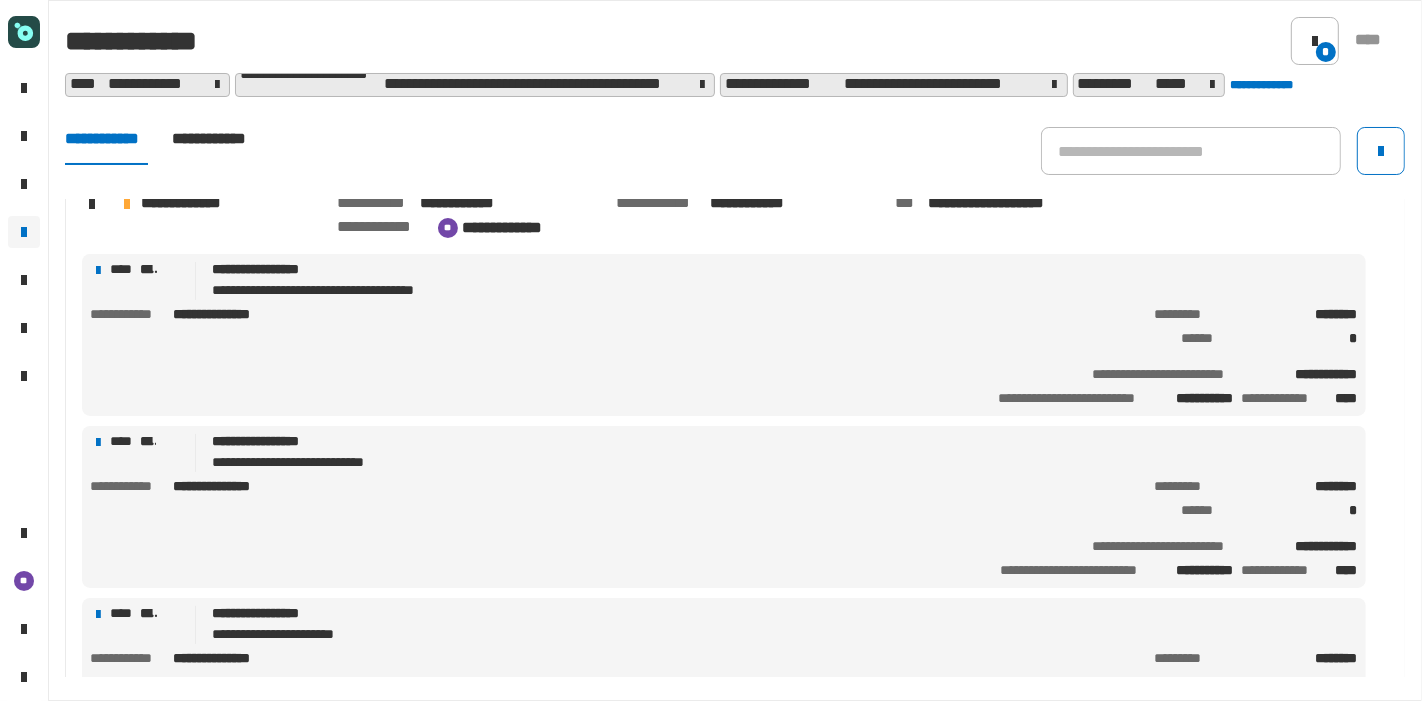 click on "**********" 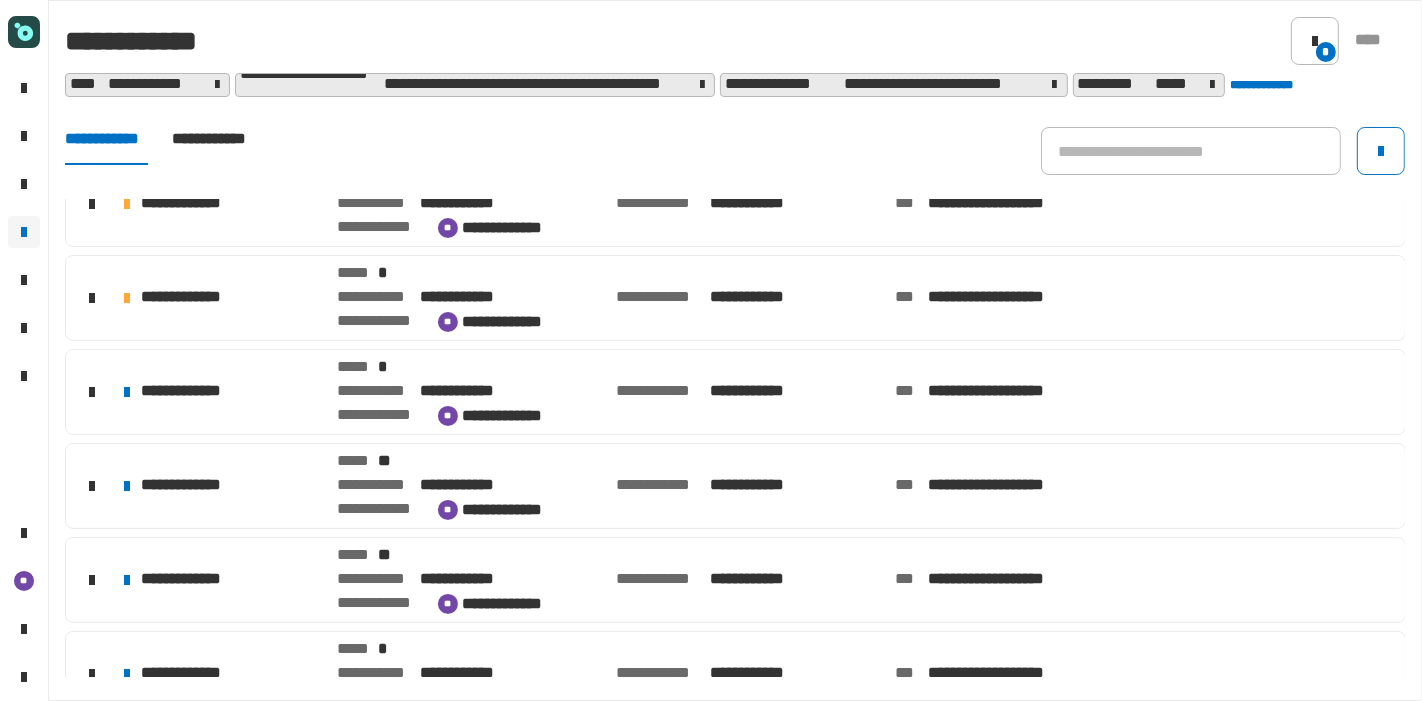 click on "**********" 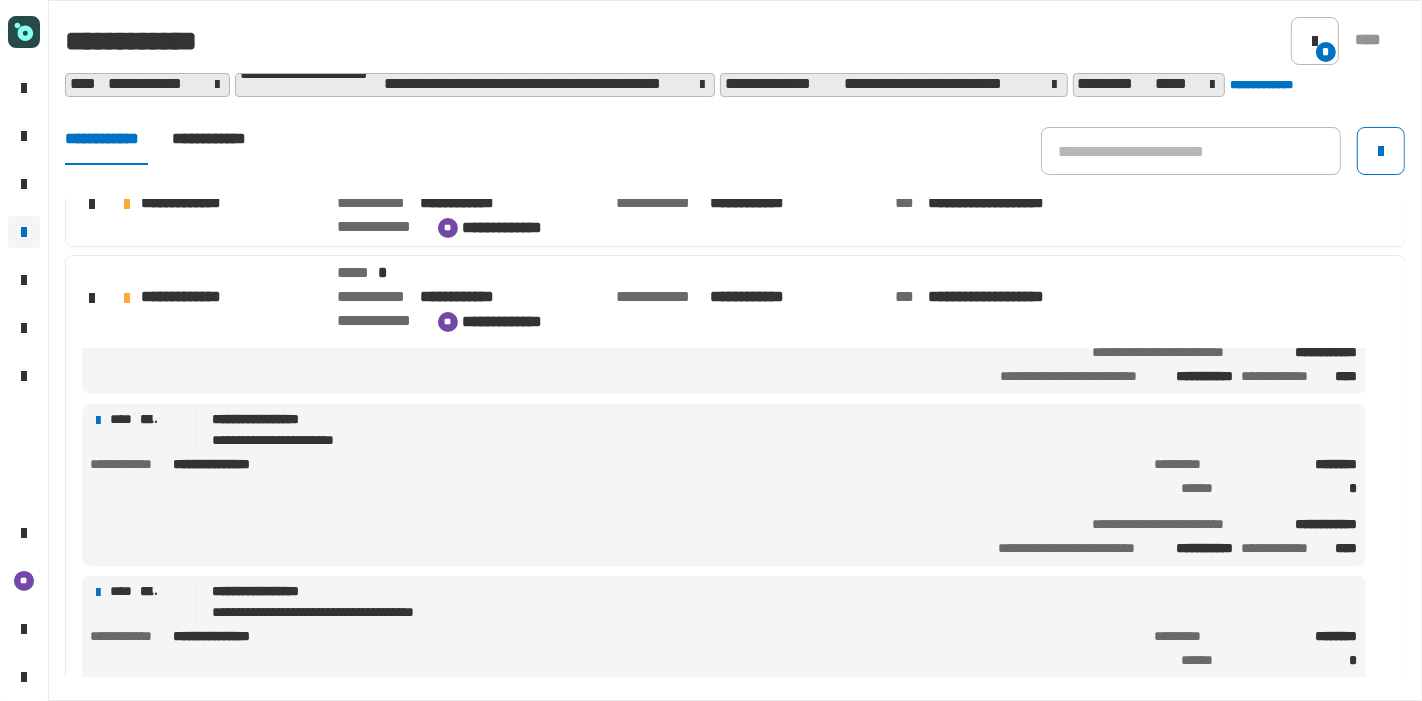 scroll, scrollTop: 300, scrollLeft: 0, axis: vertical 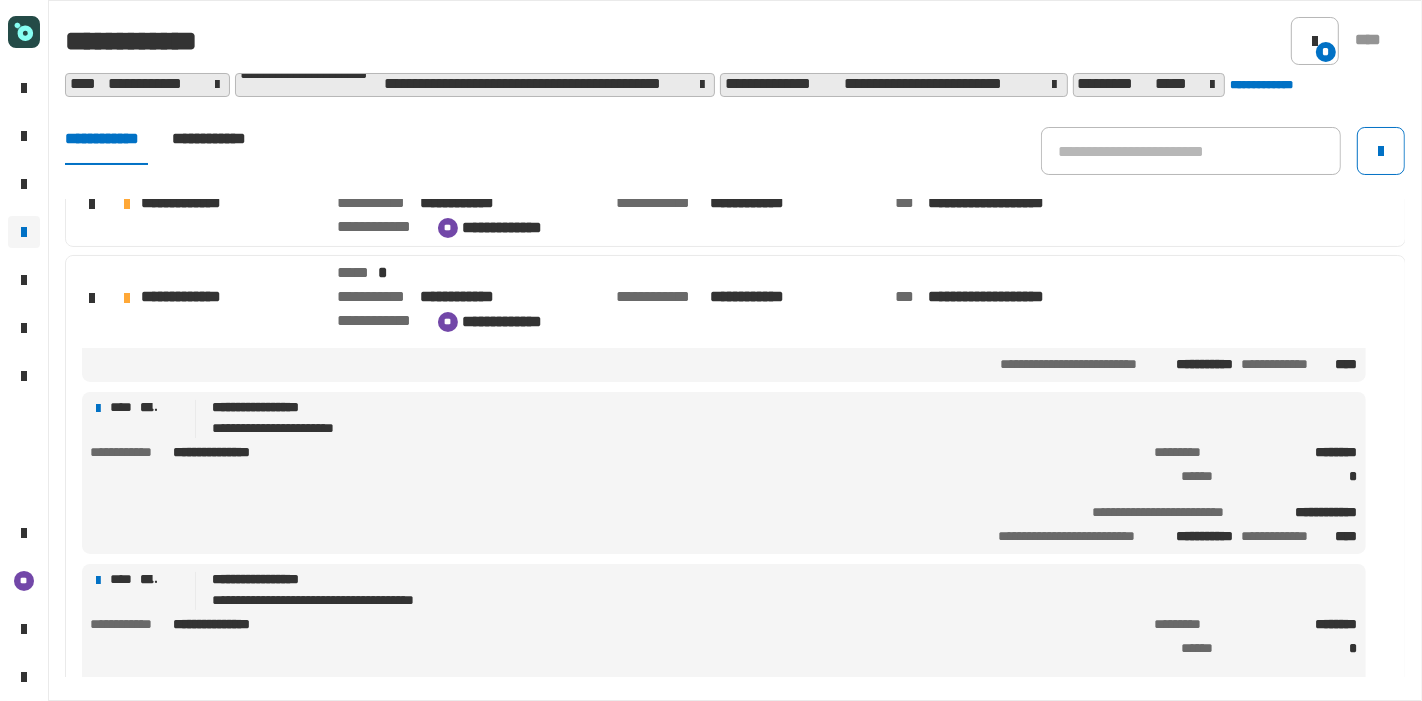 click on "**********" 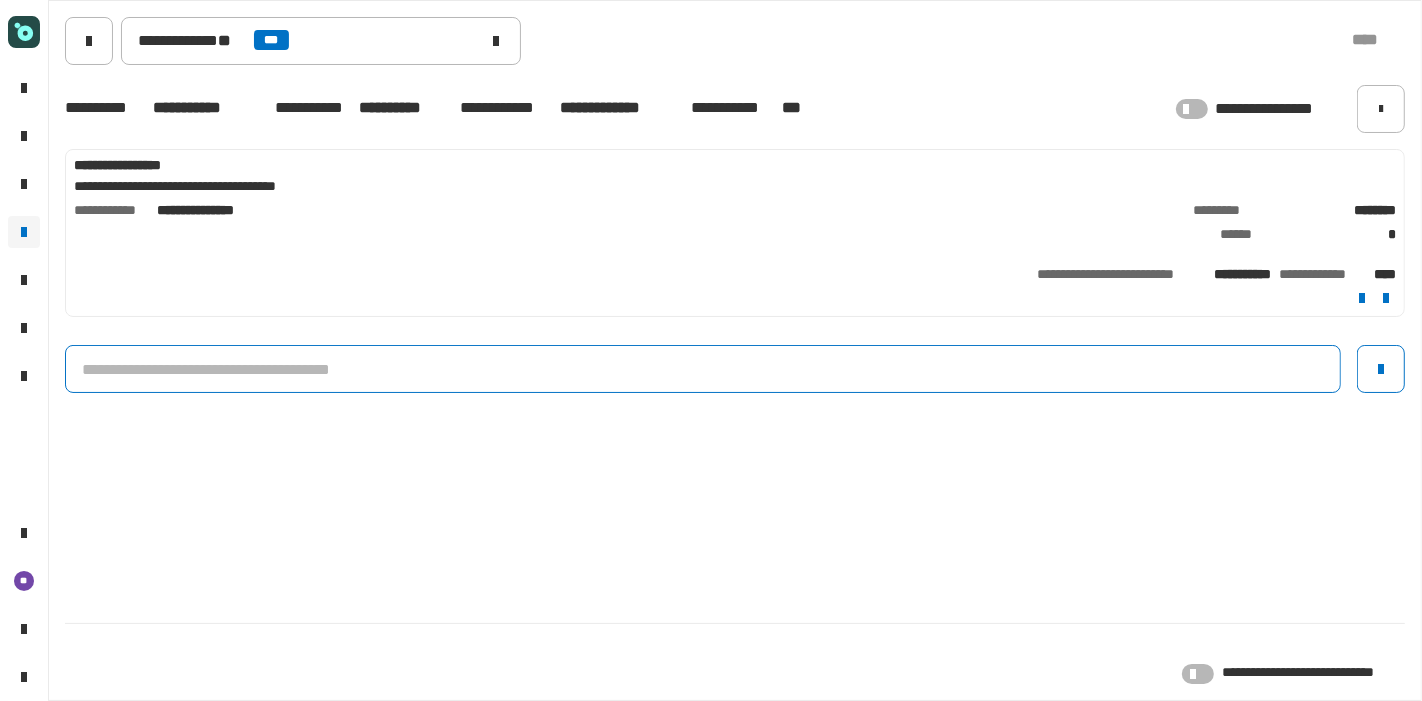 click 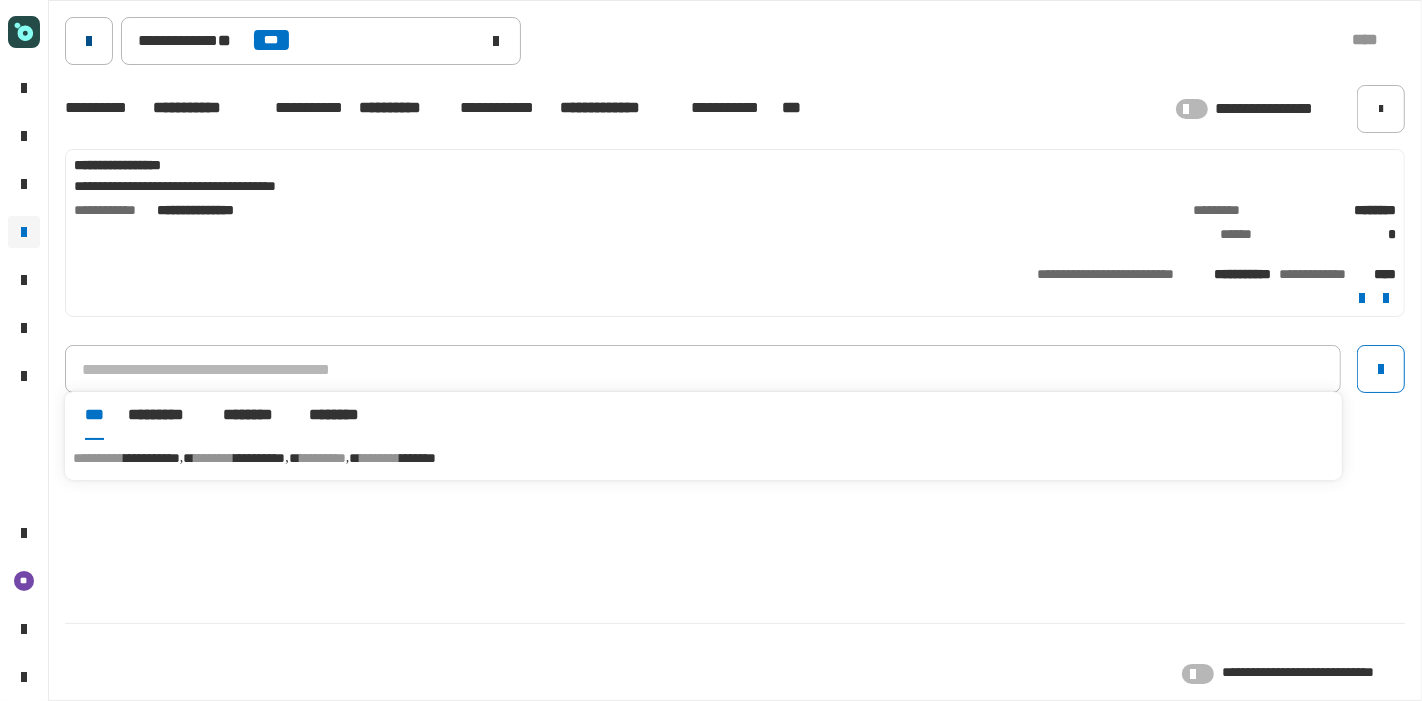 click 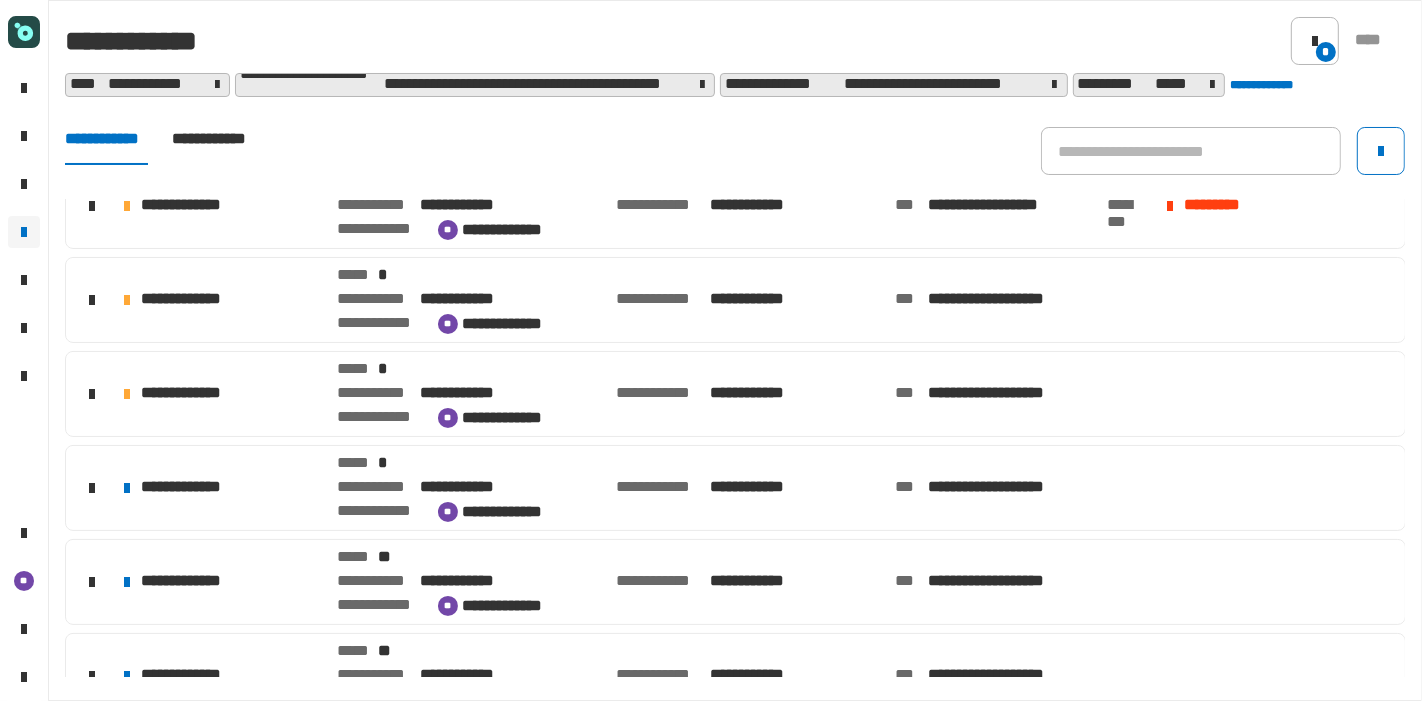 scroll, scrollTop: 129, scrollLeft: 0, axis: vertical 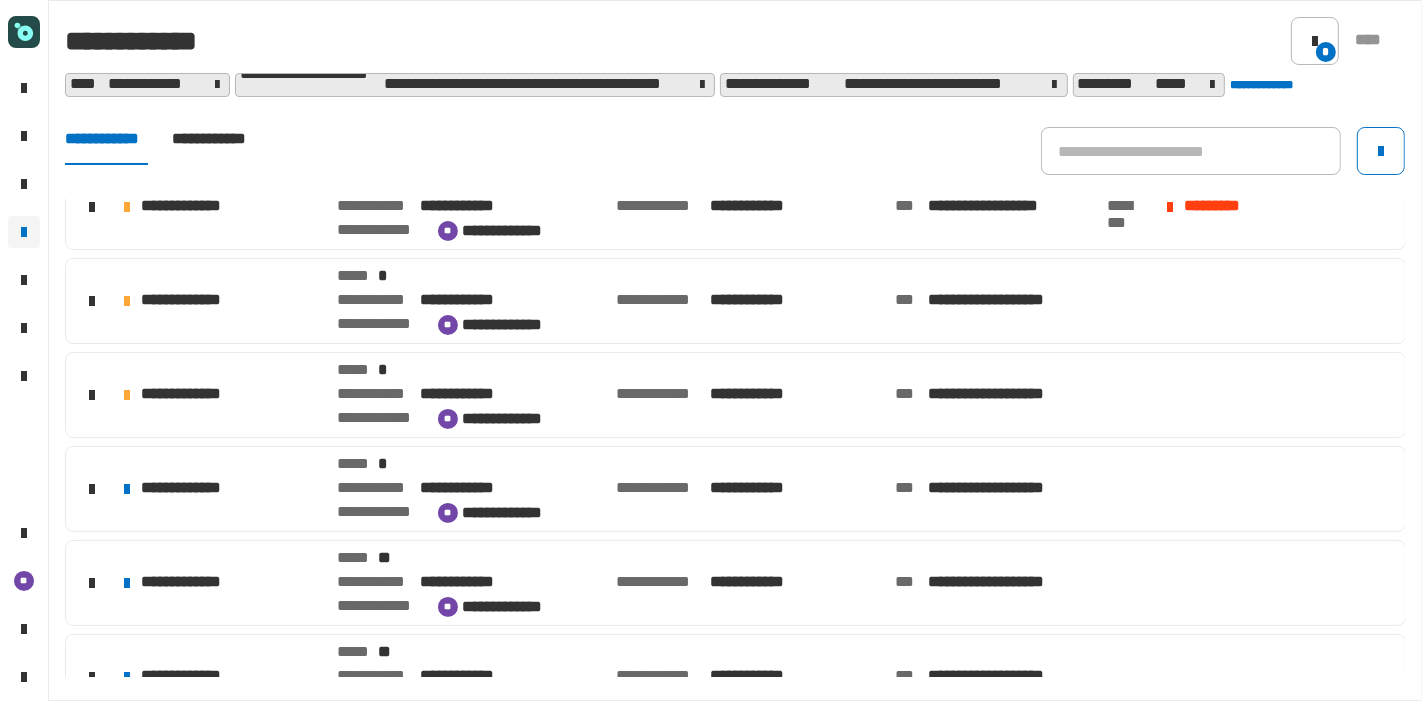 click on "**********" 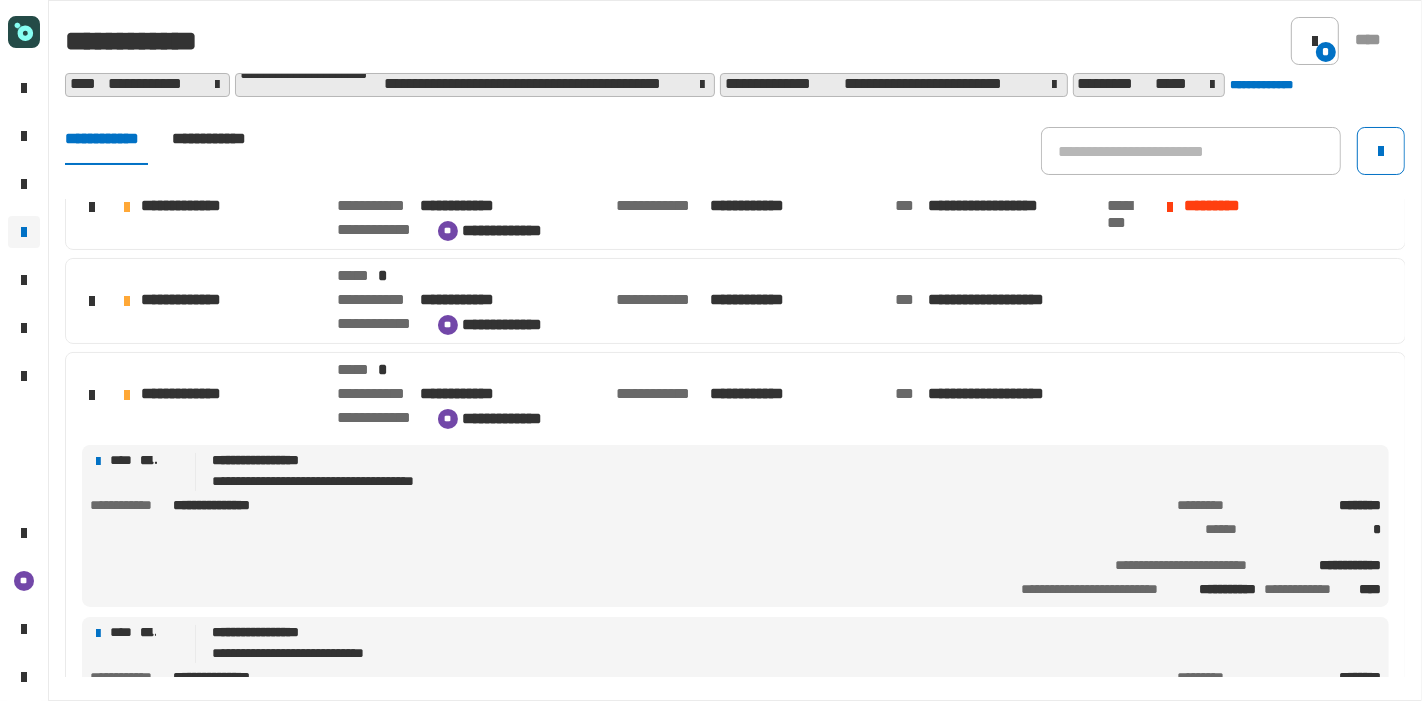 scroll, scrollTop: 300, scrollLeft: 0, axis: vertical 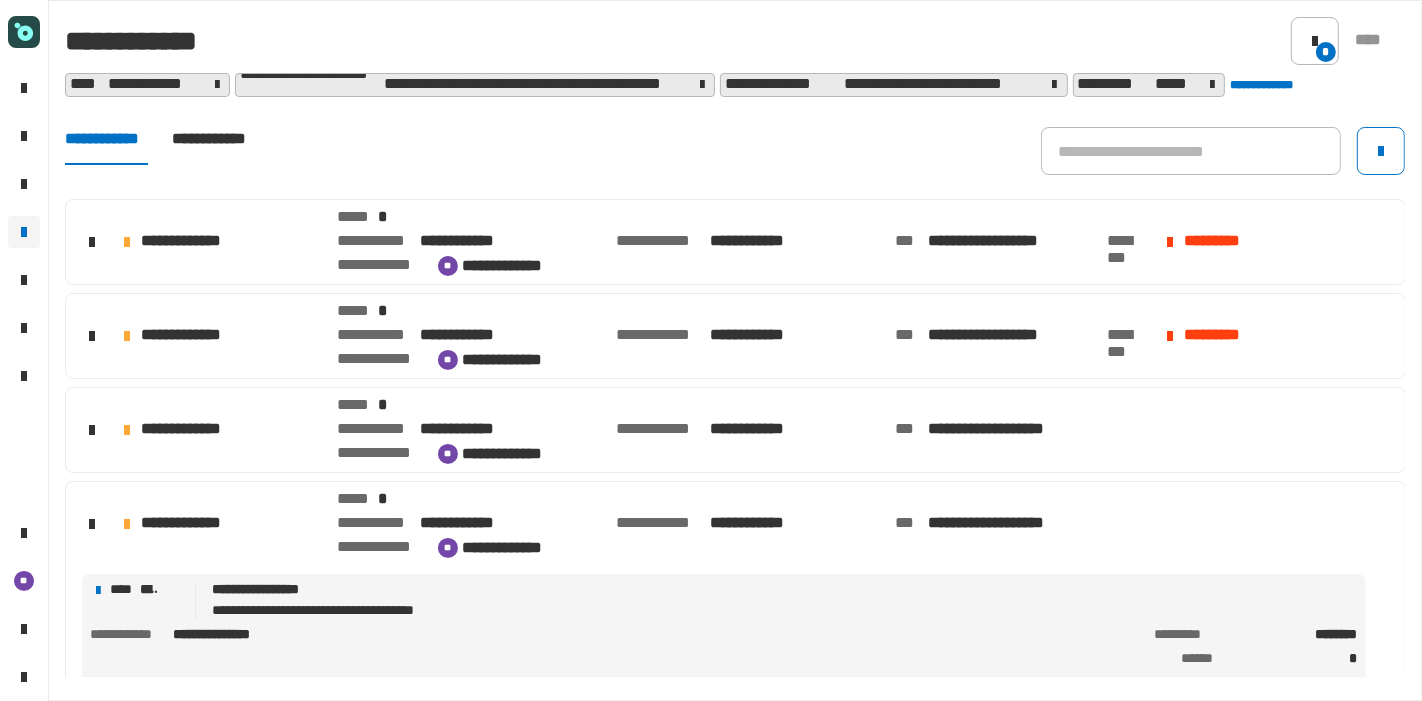 click on "**********" 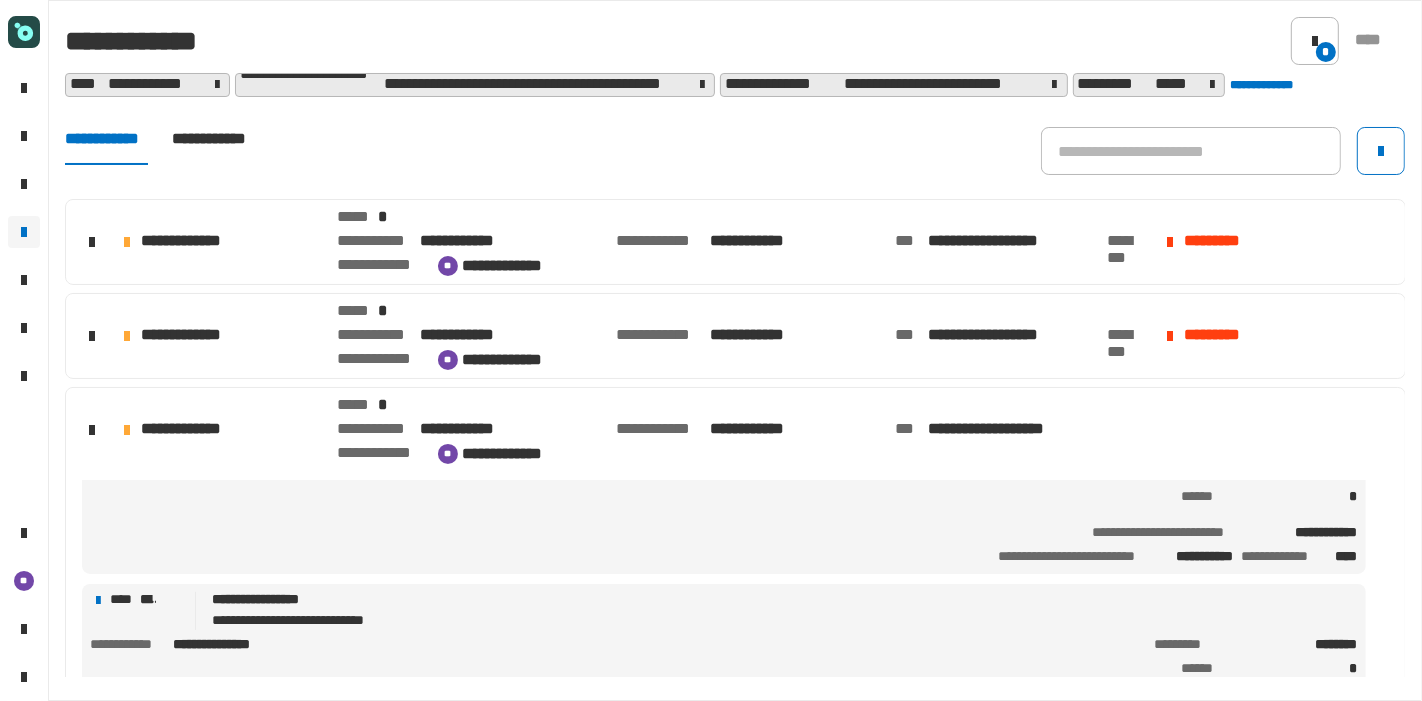 scroll, scrollTop: 128, scrollLeft: 0, axis: vertical 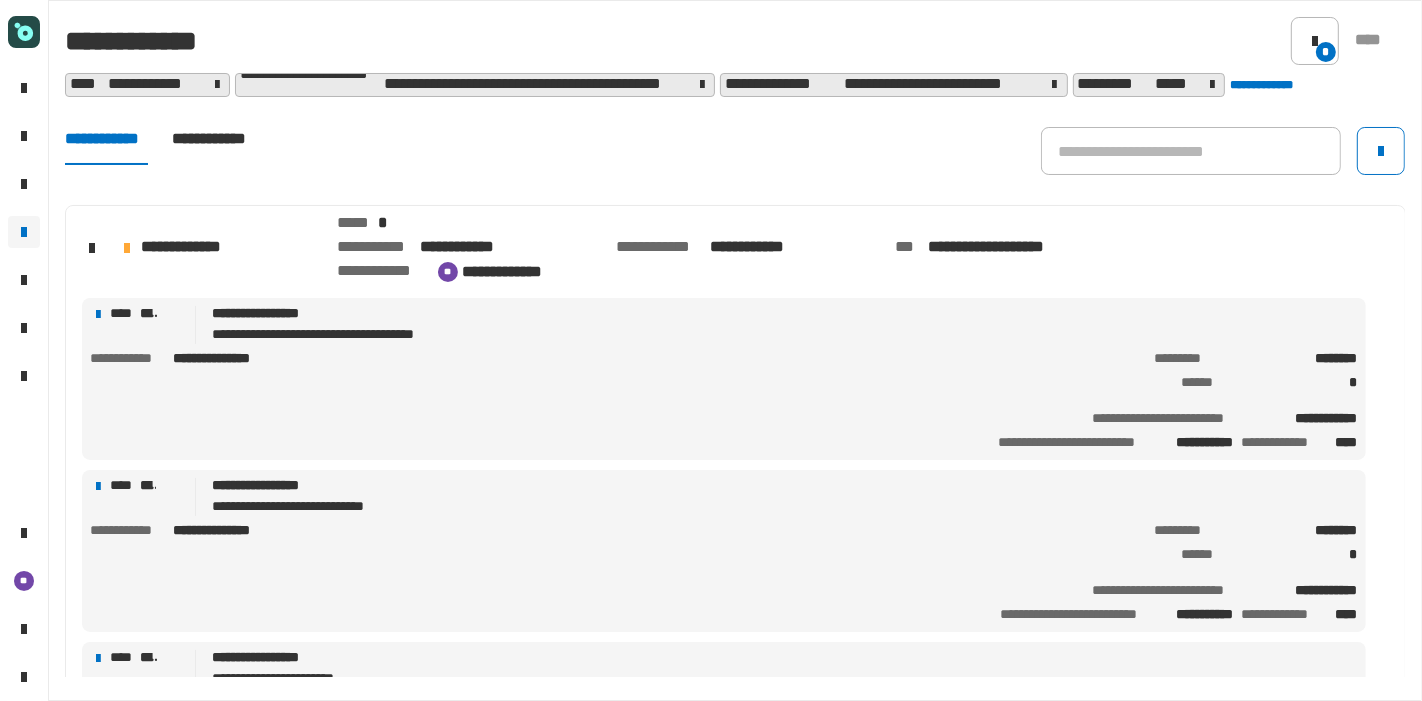 click on "**********" 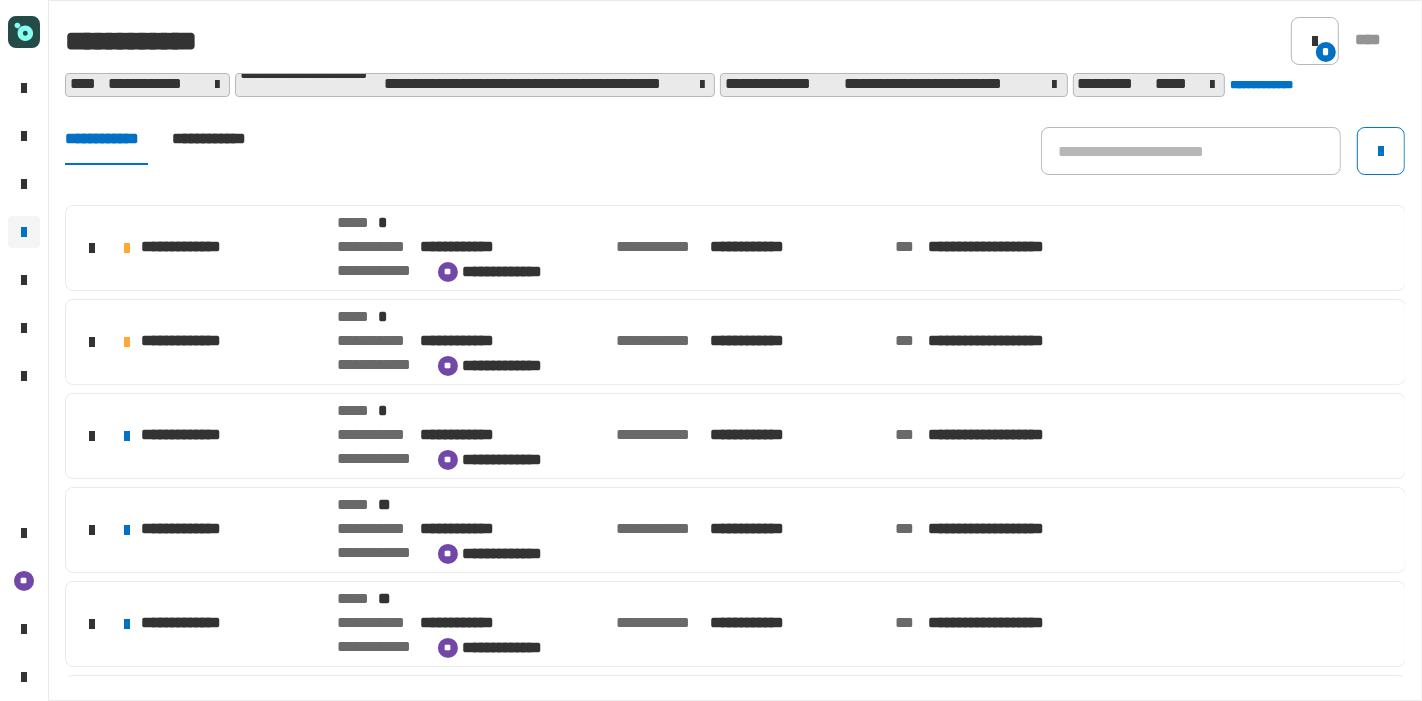 click on "**********" 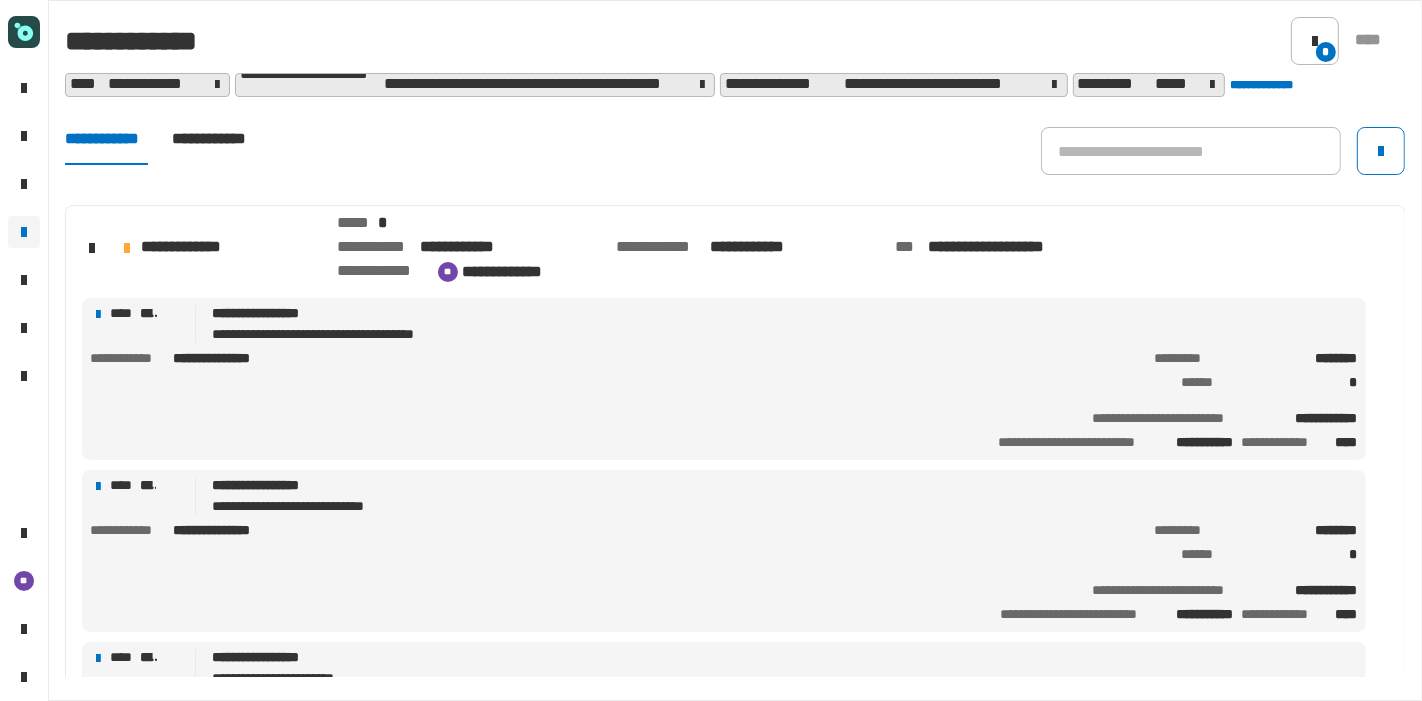 click on "**********" 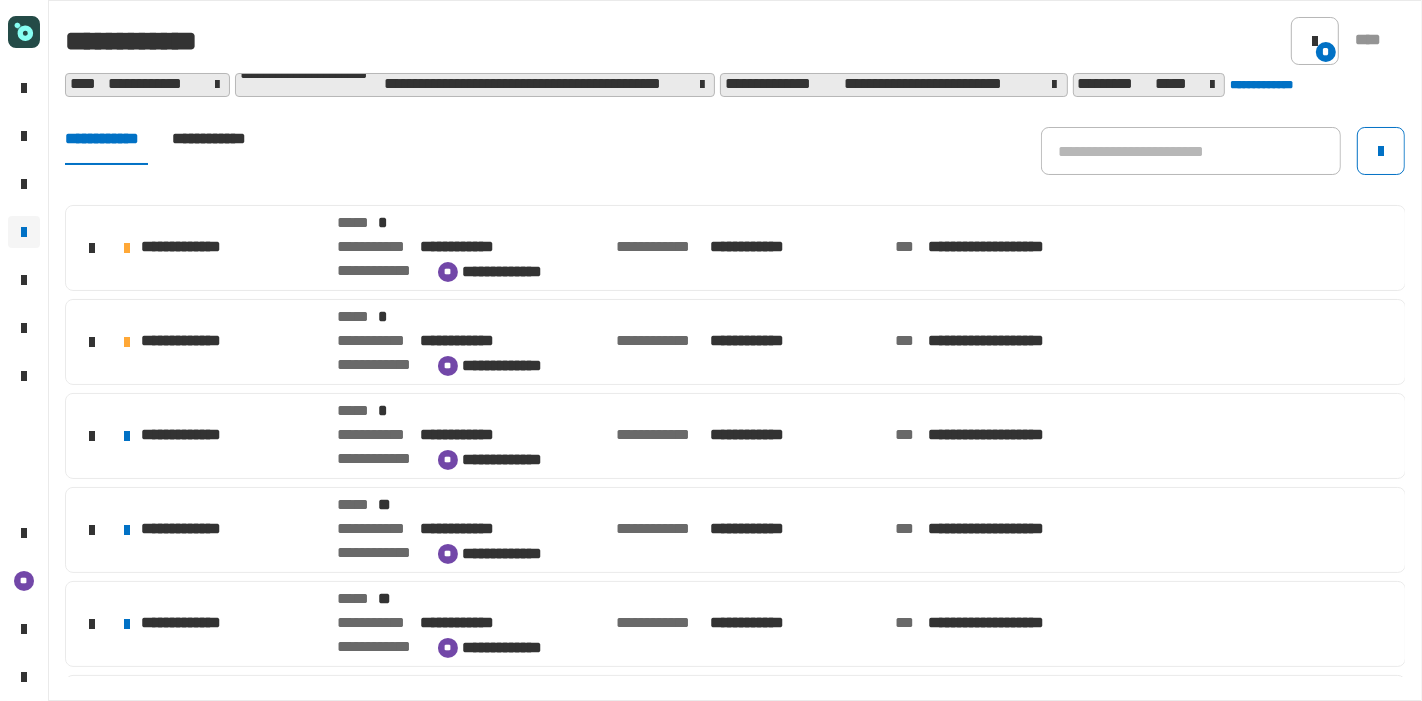 scroll, scrollTop: 159, scrollLeft: 0, axis: vertical 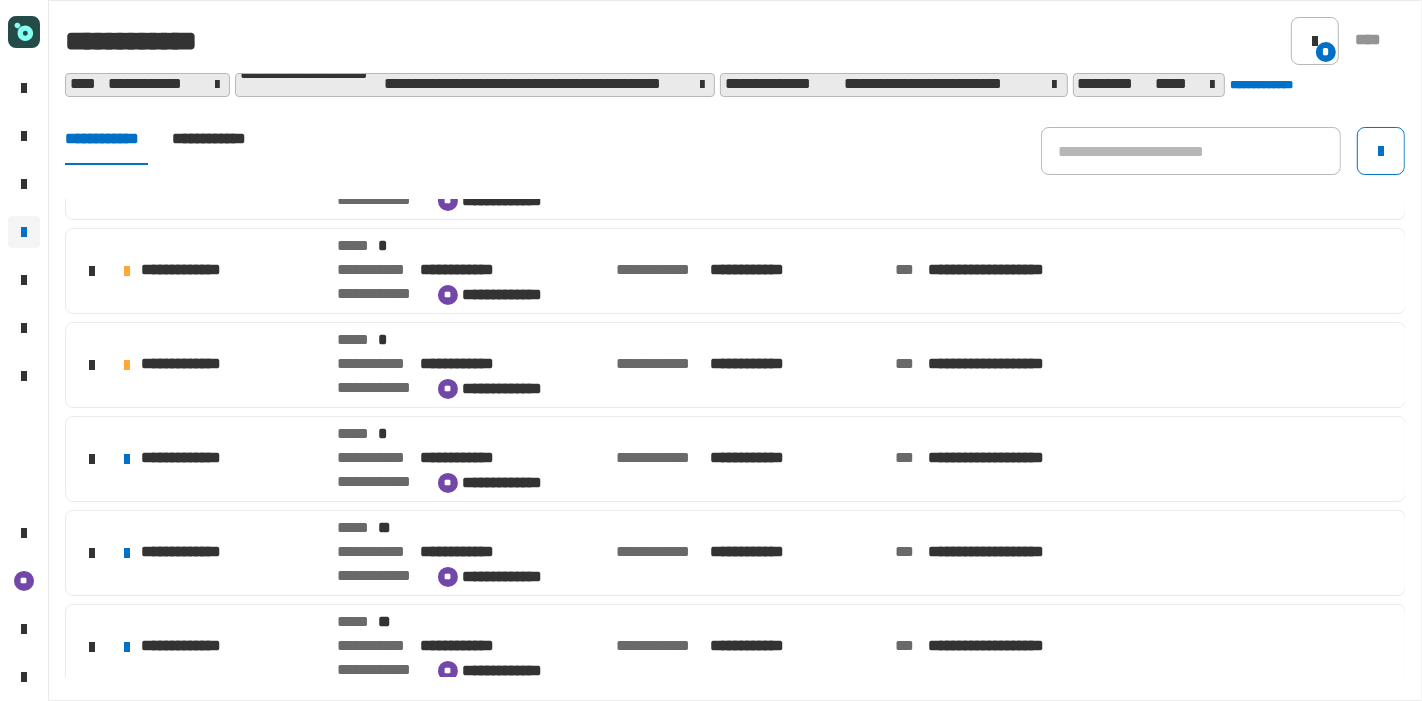 click on "***** *" 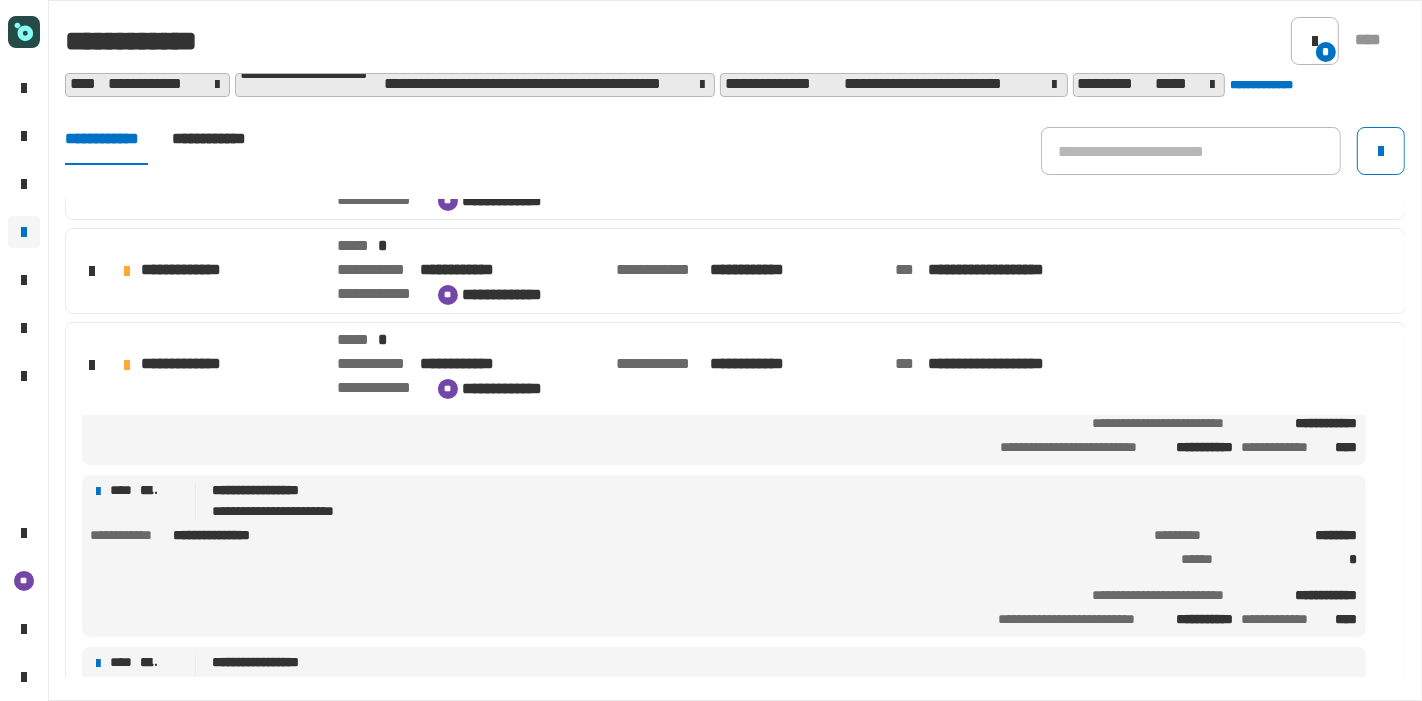 scroll, scrollTop: 300, scrollLeft: 0, axis: vertical 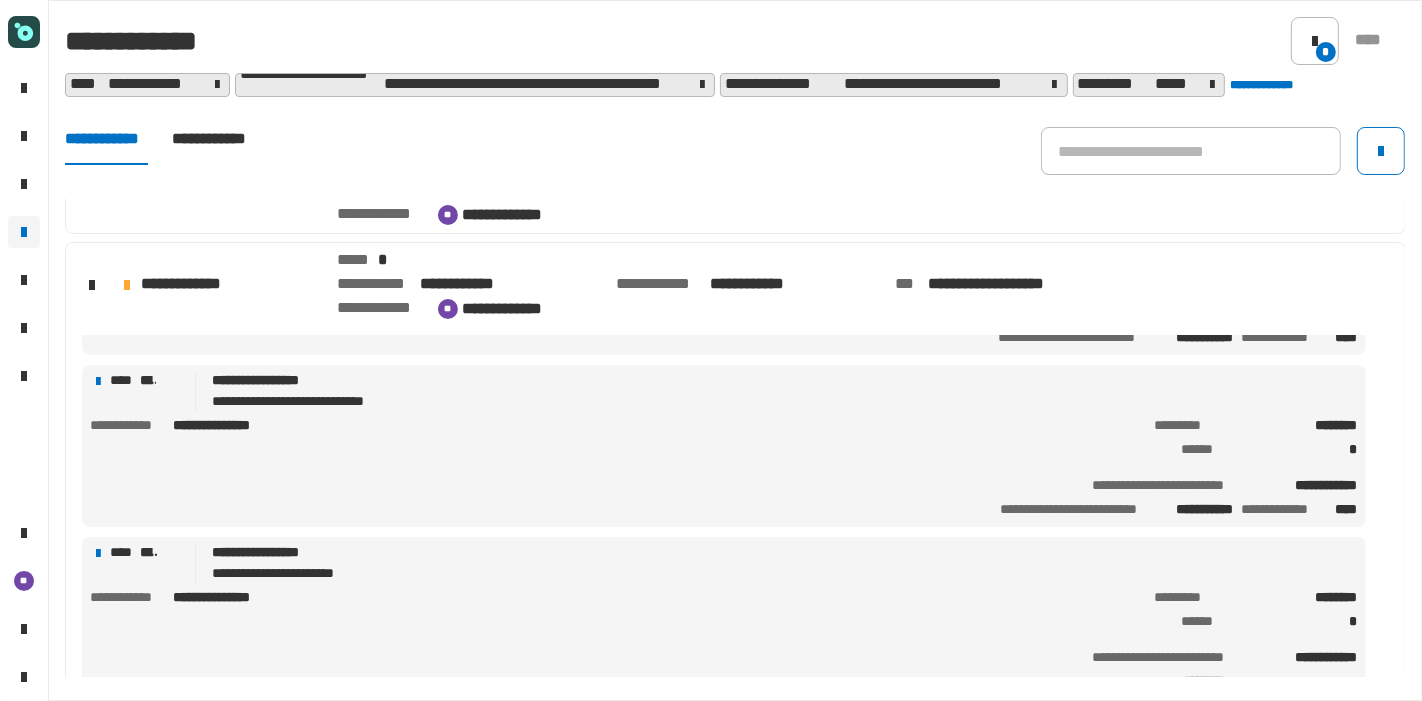 click on "**********" 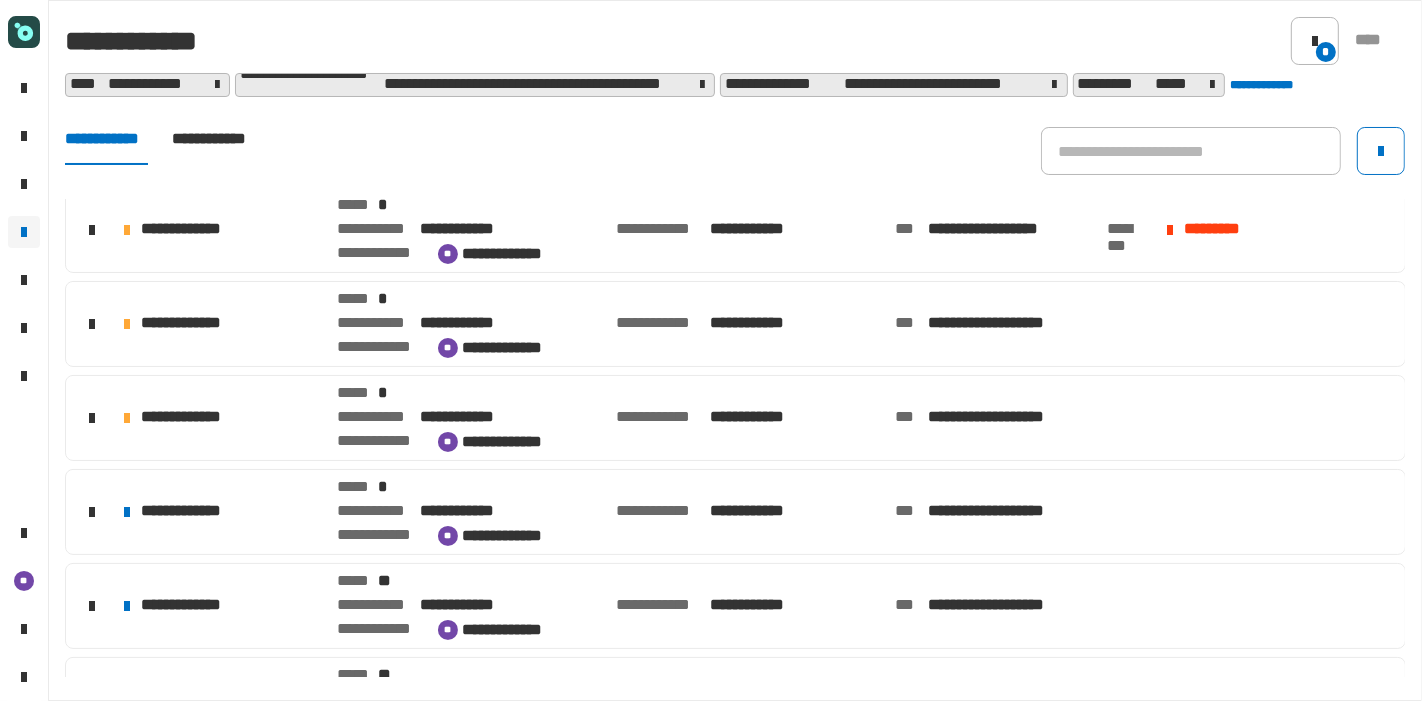 scroll, scrollTop: 105, scrollLeft: 0, axis: vertical 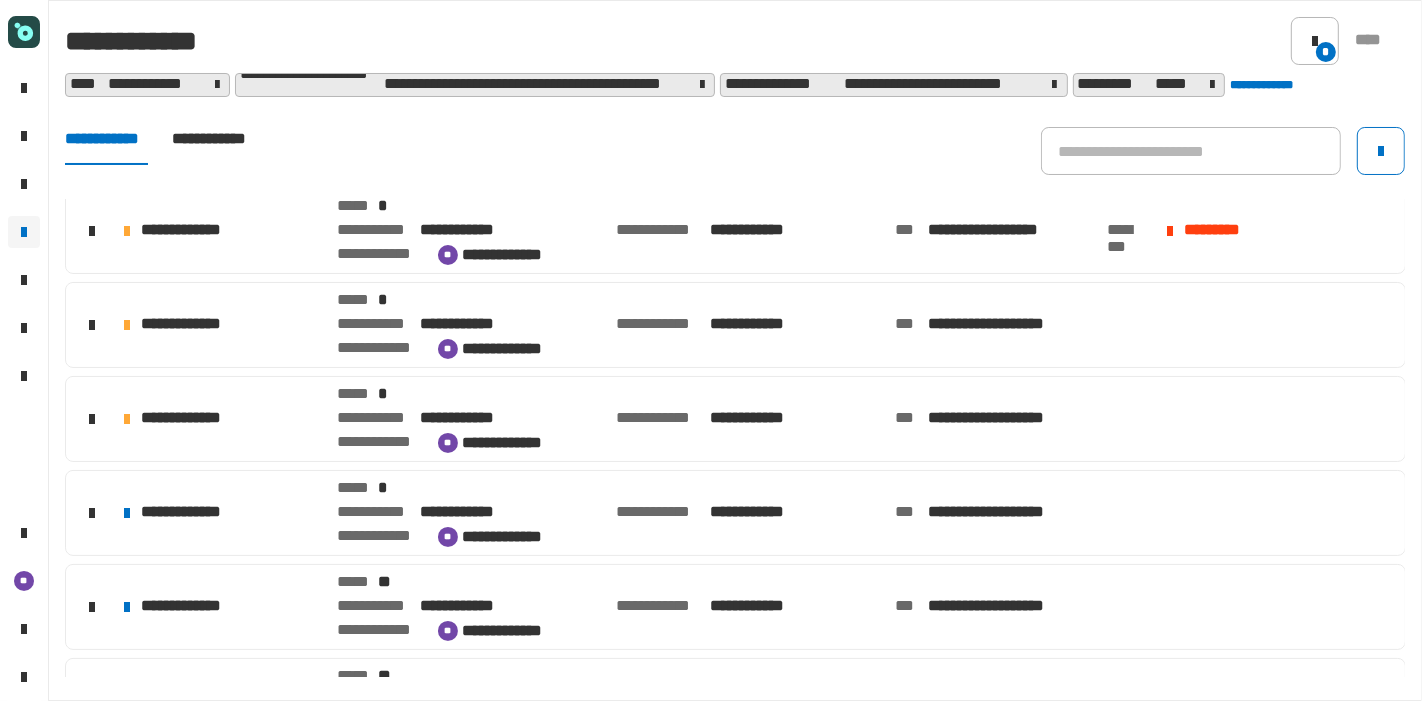 click on "**********" 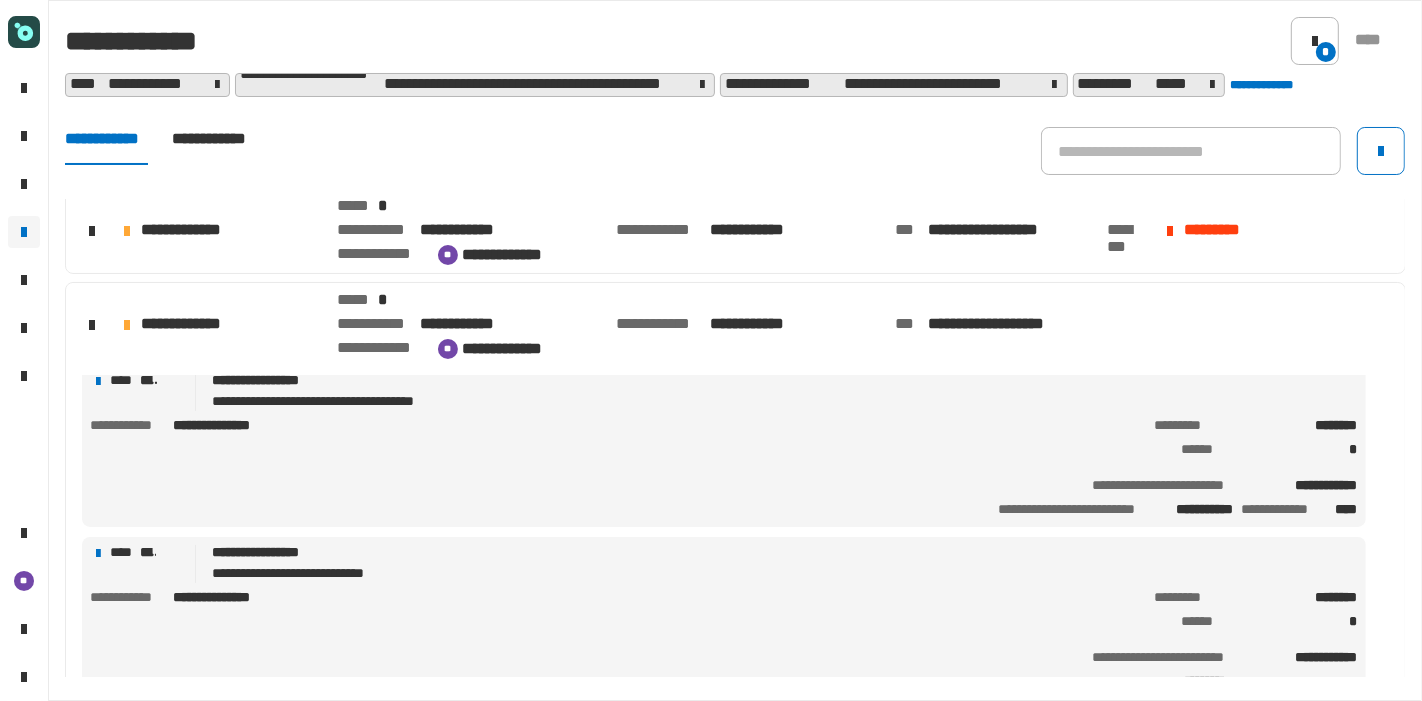scroll, scrollTop: 128, scrollLeft: 0, axis: vertical 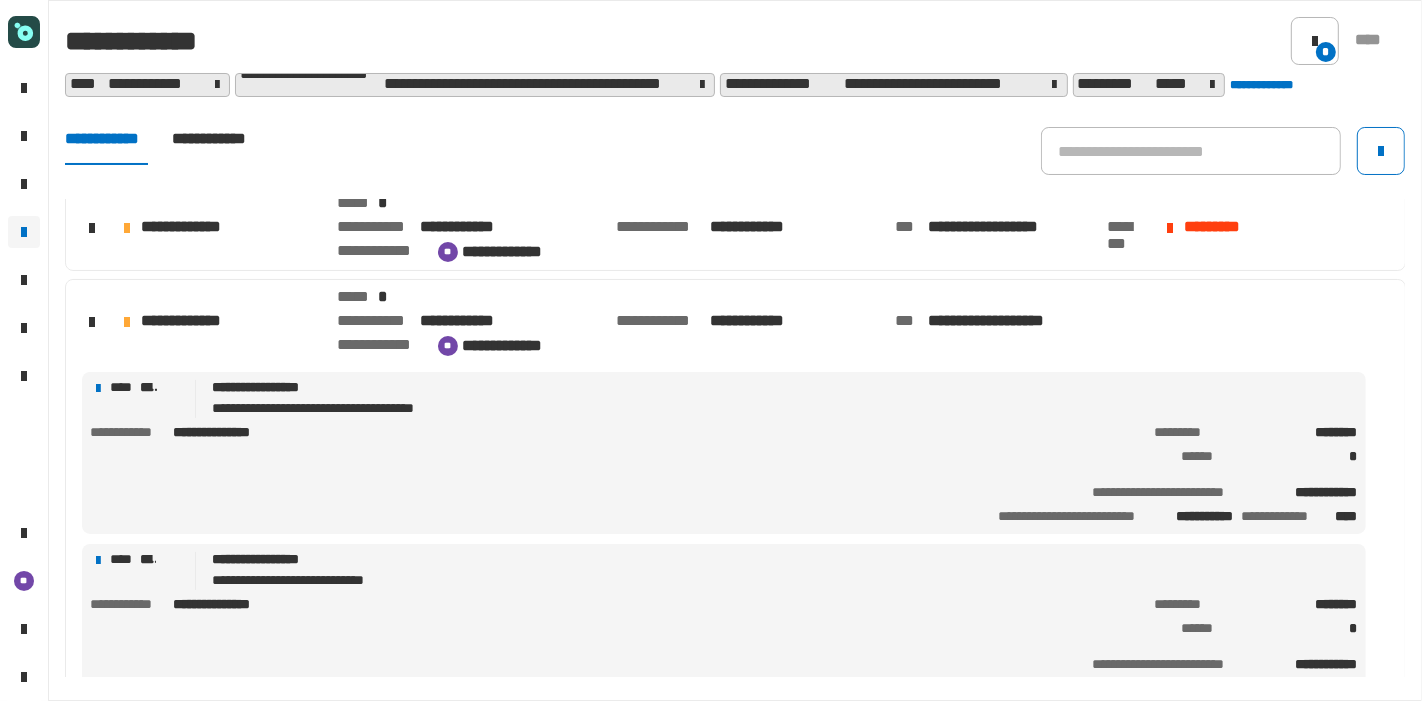 click on "**********" 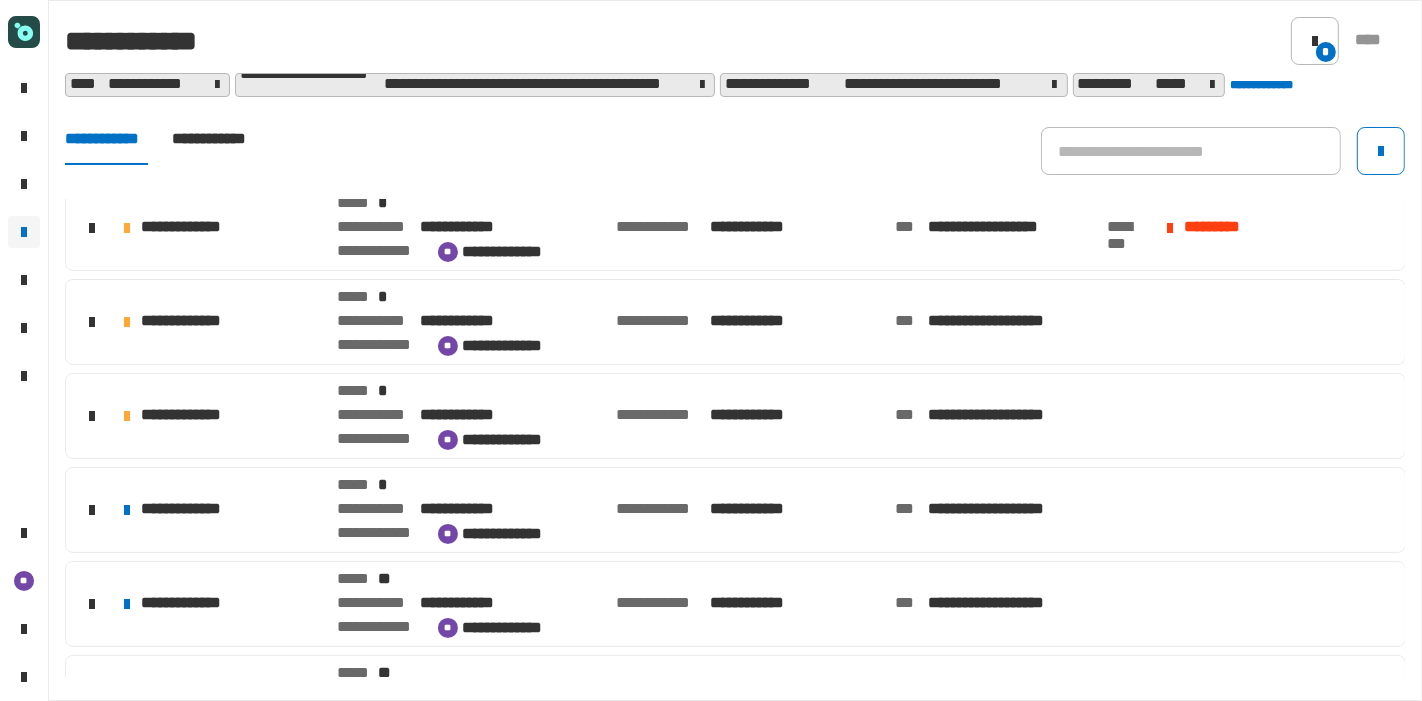 click on "**********" 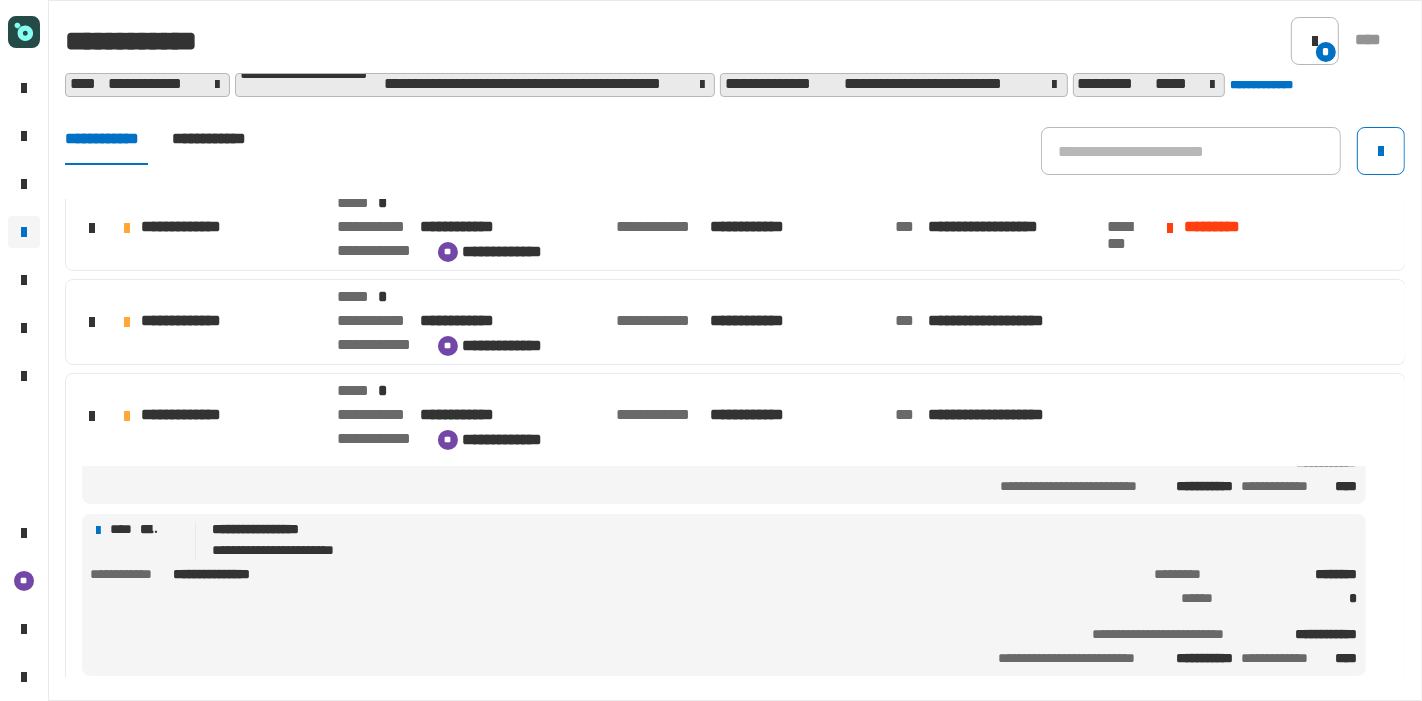 scroll, scrollTop: 300, scrollLeft: 0, axis: vertical 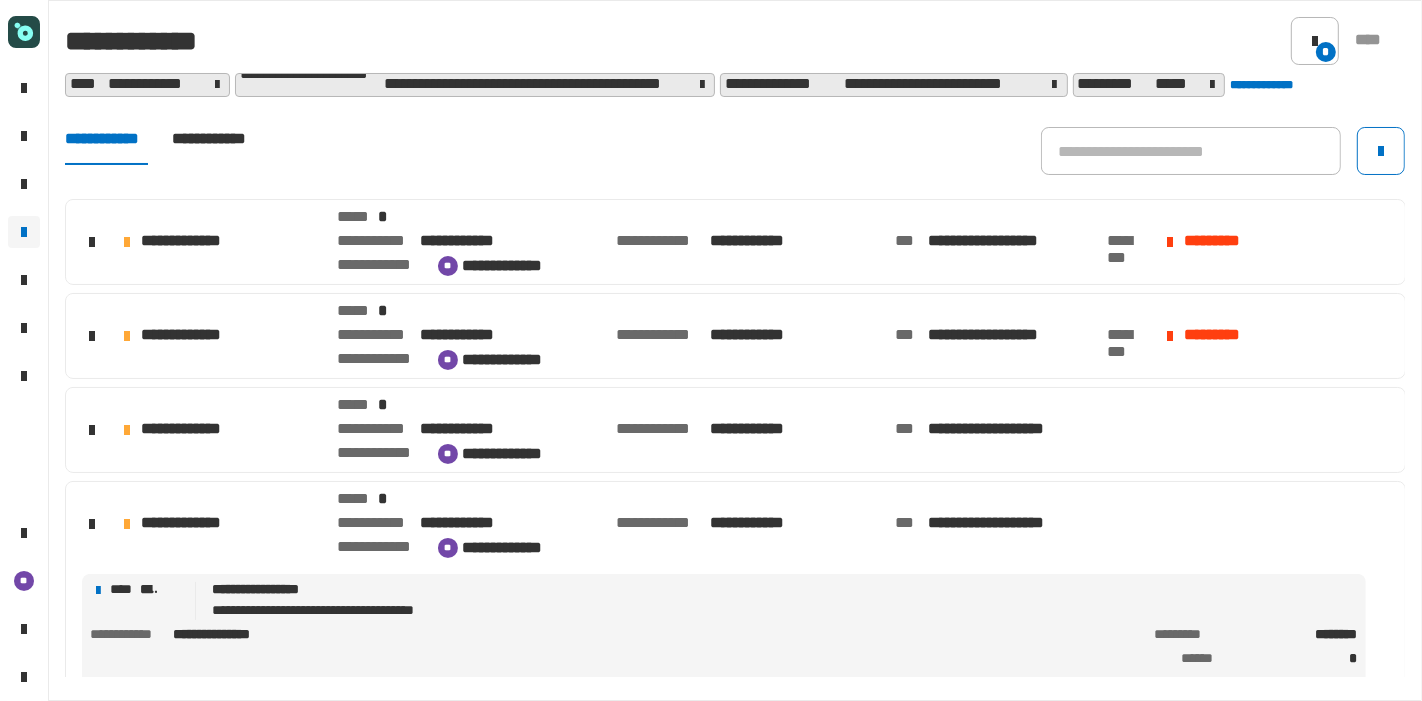 click on "**********" 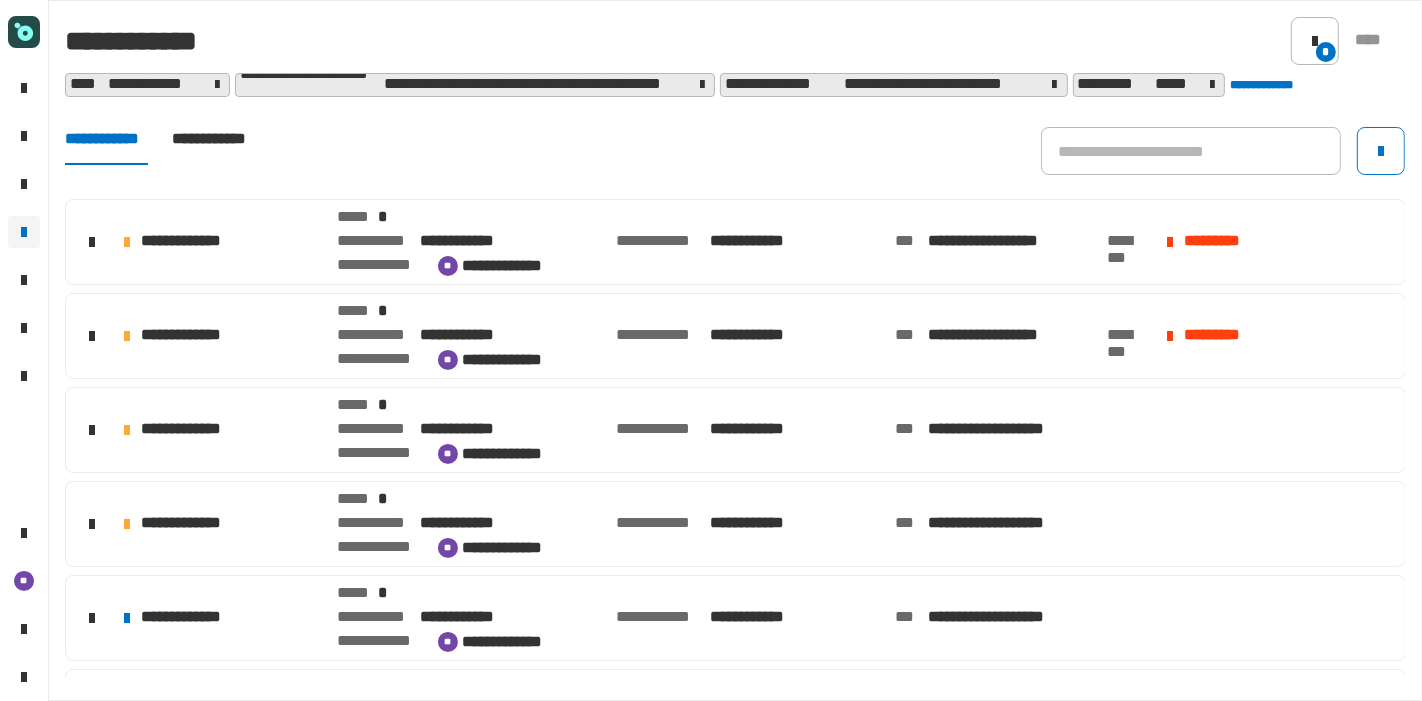 click on "**********" 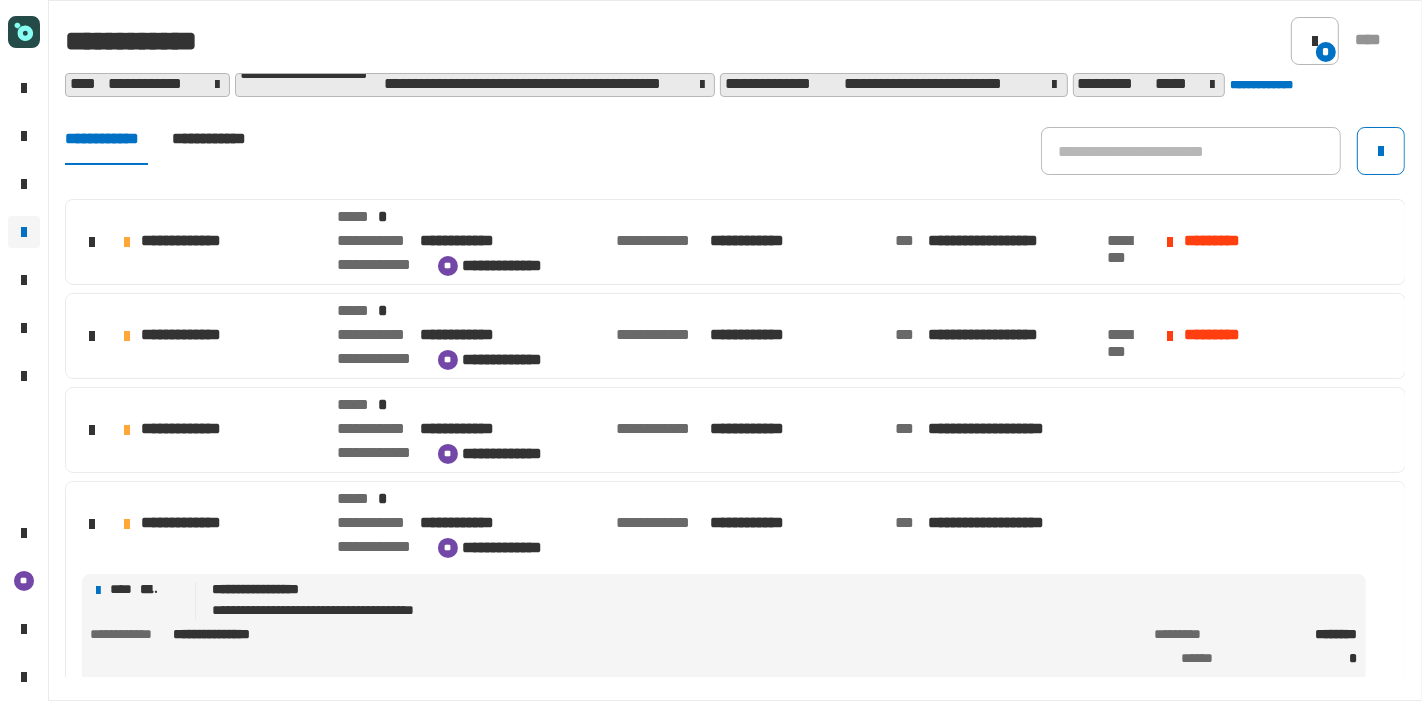 scroll, scrollTop: 48, scrollLeft: 0, axis: vertical 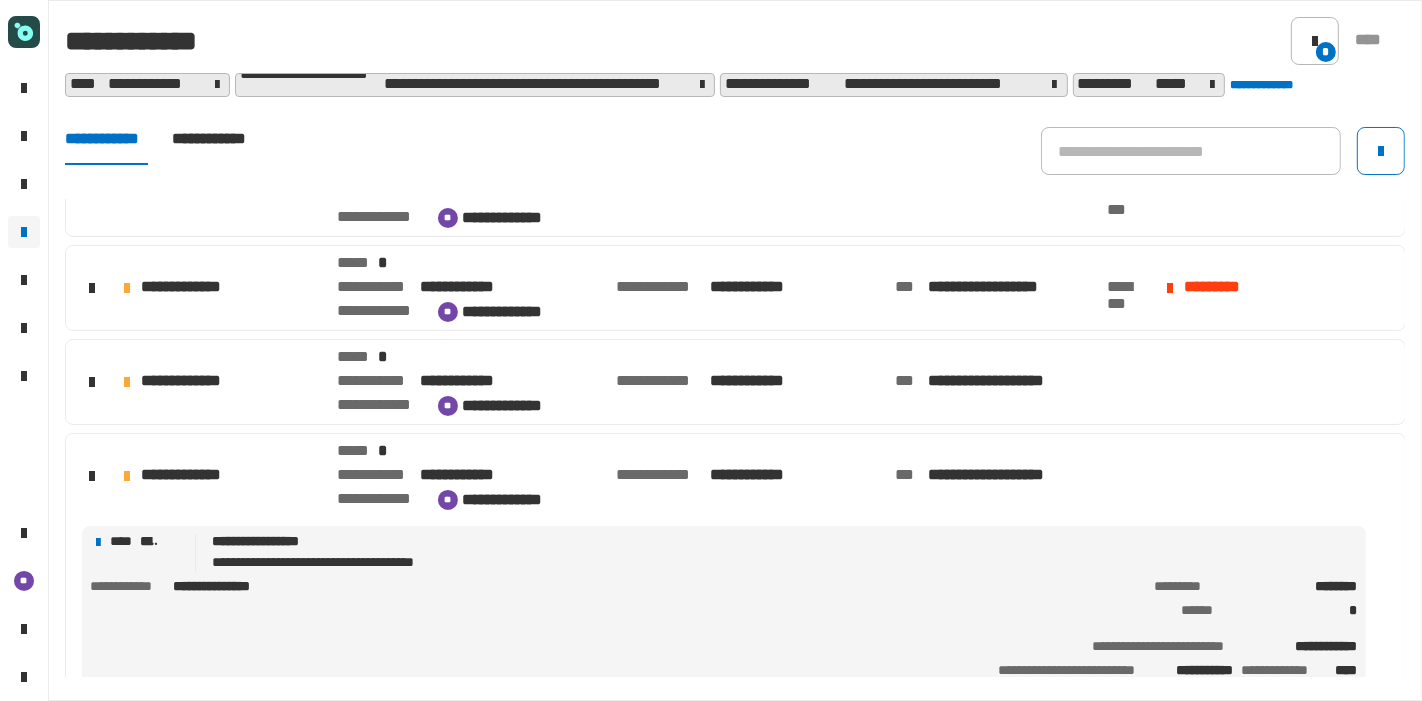 click on "**********" 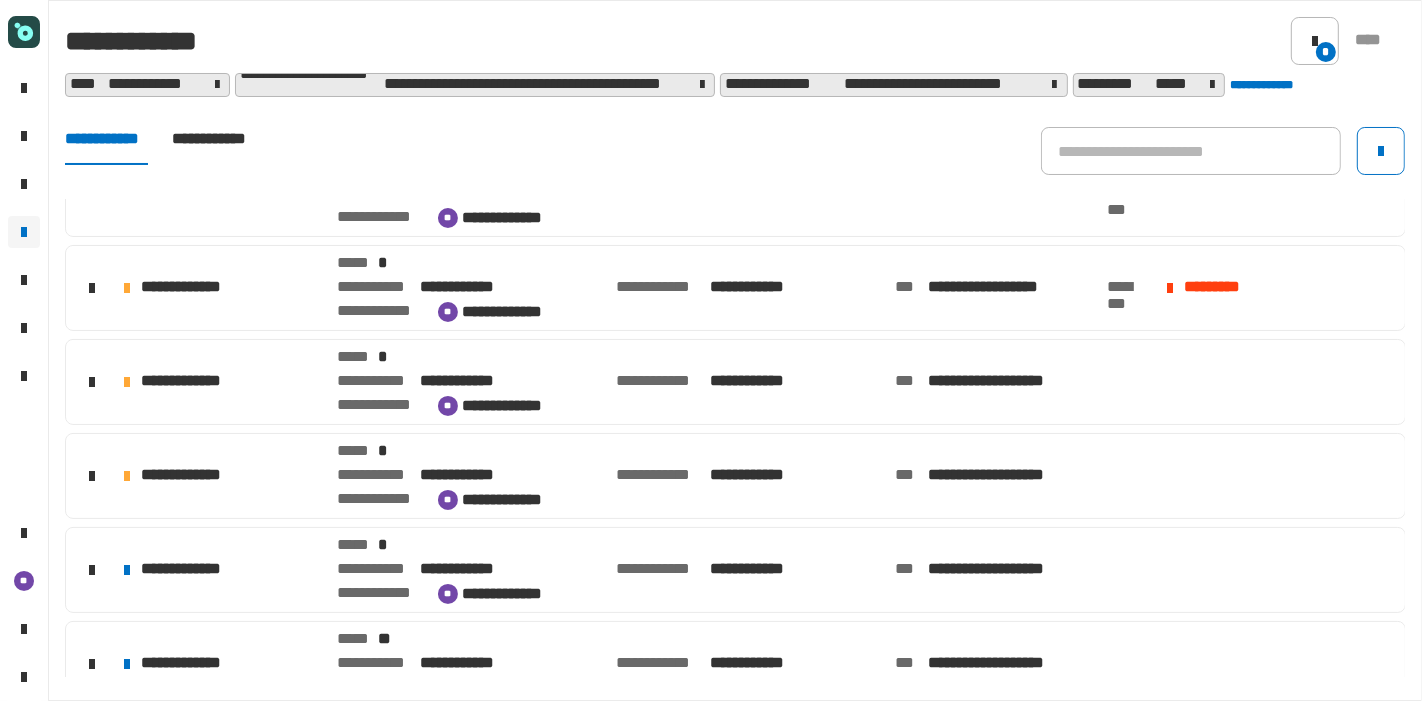scroll, scrollTop: 261, scrollLeft: 0, axis: vertical 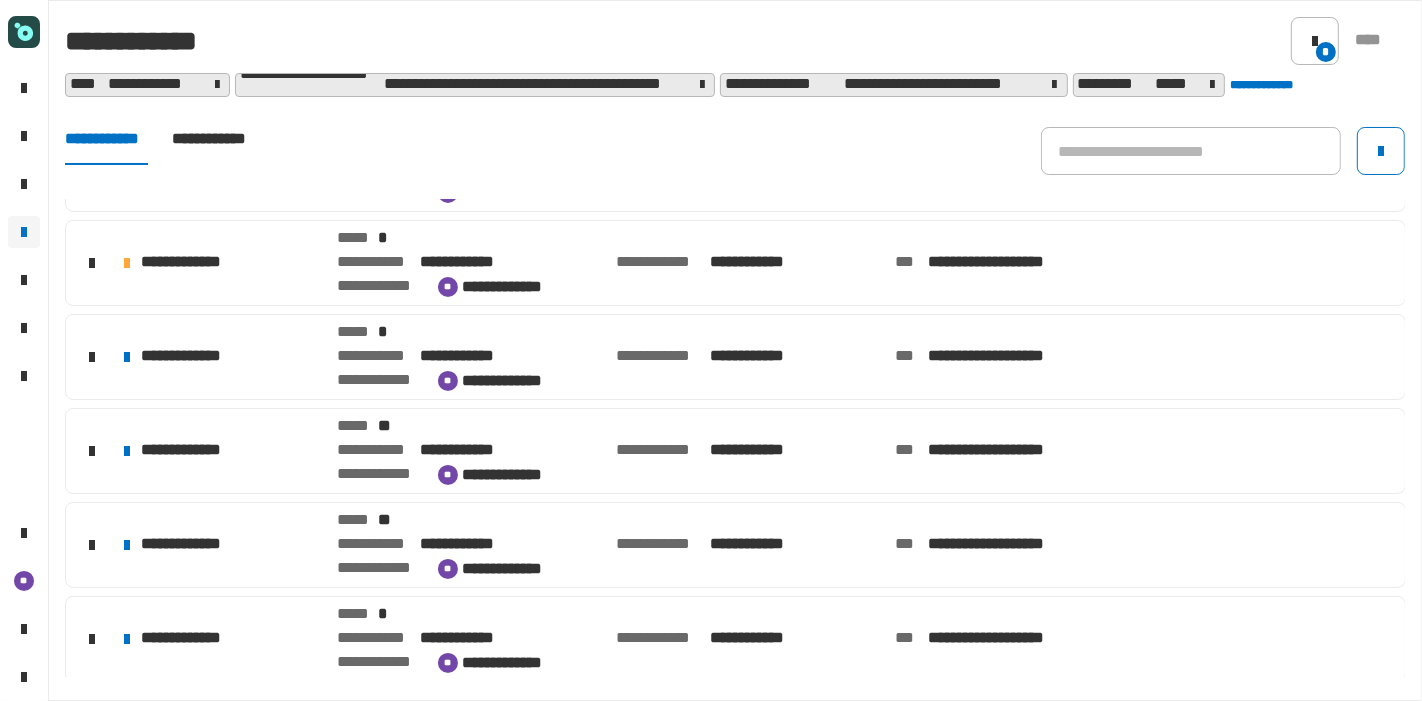 click on "**********" 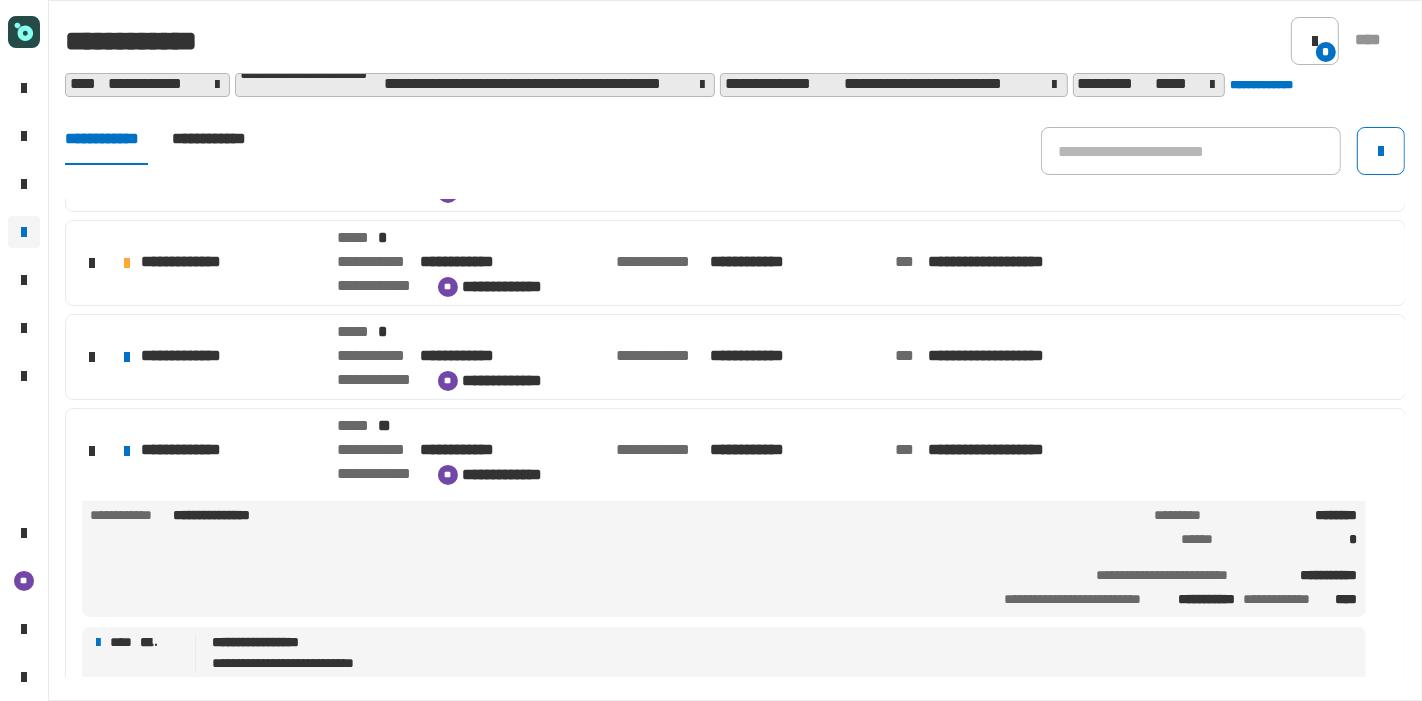 scroll, scrollTop: 1676, scrollLeft: 0, axis: vertical 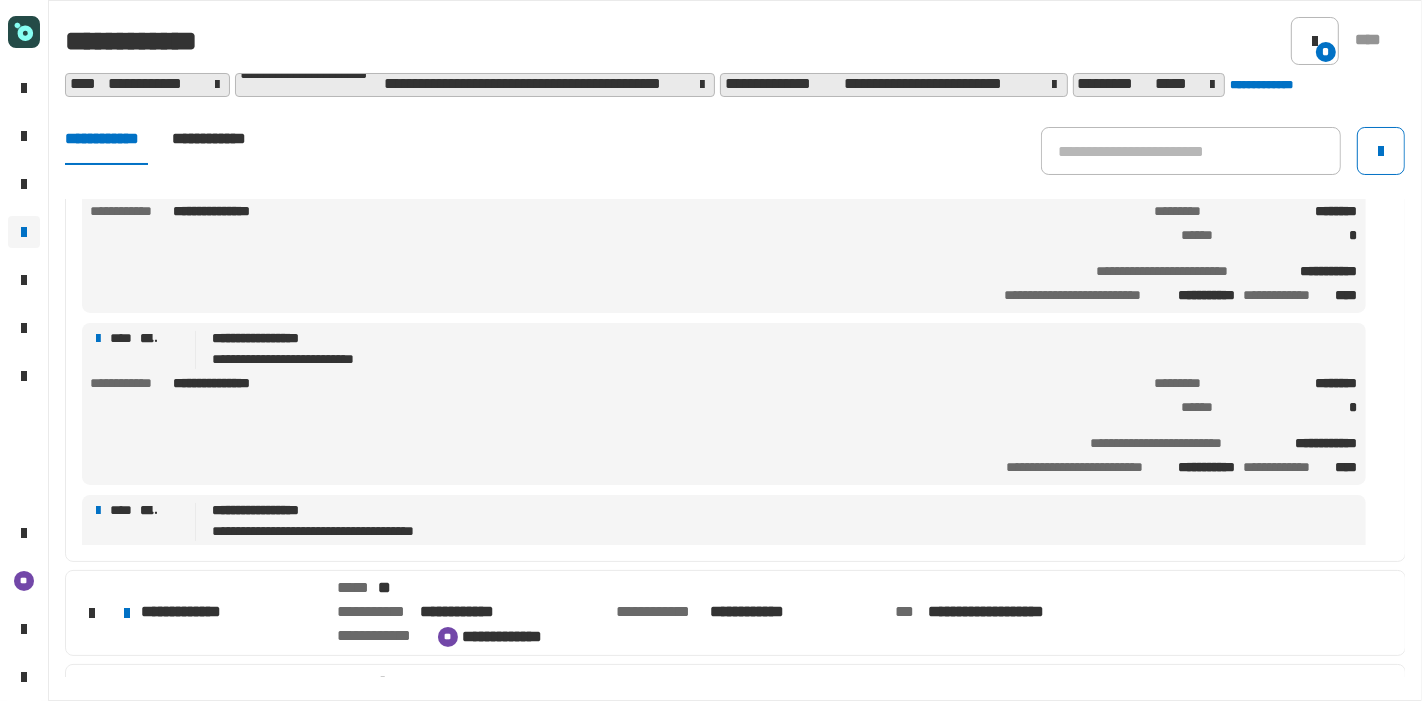 click on "*****" 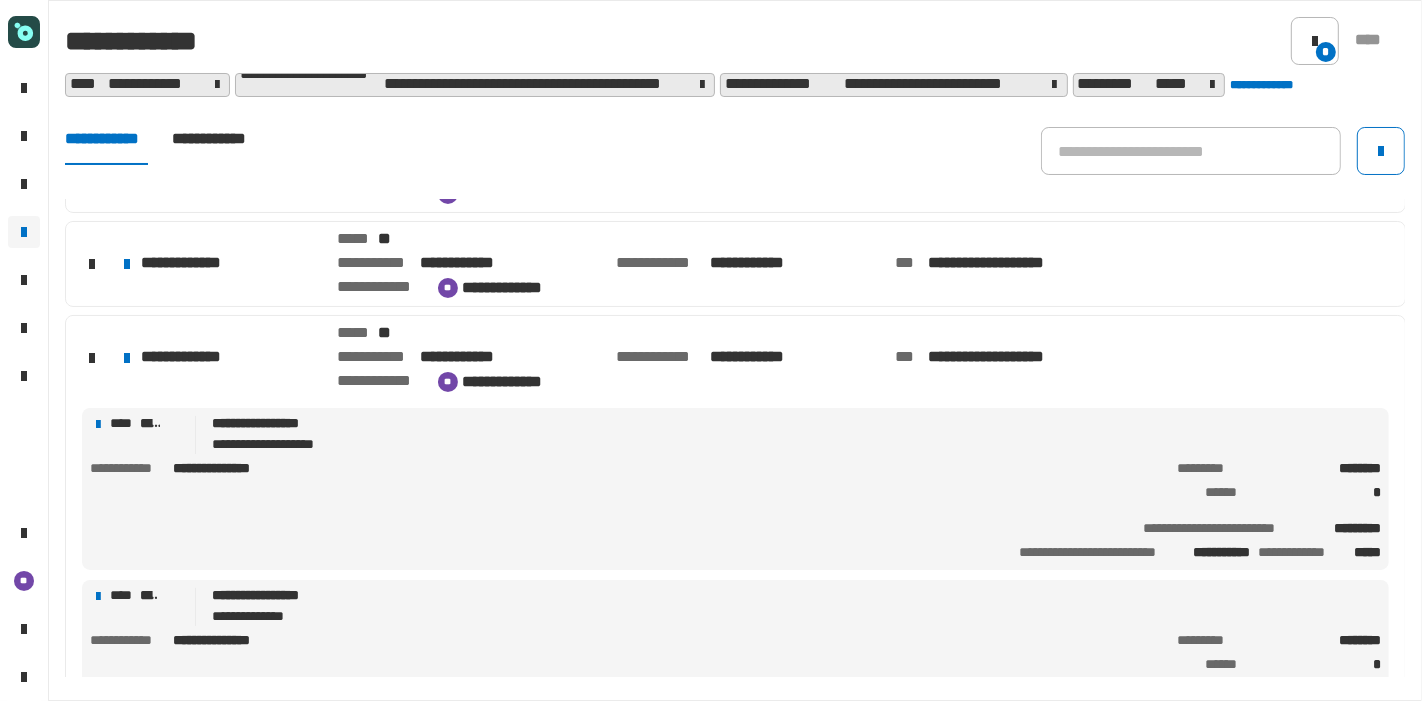 scroll, scrollTop: 452, scrollLeft: 0, axis: vertical 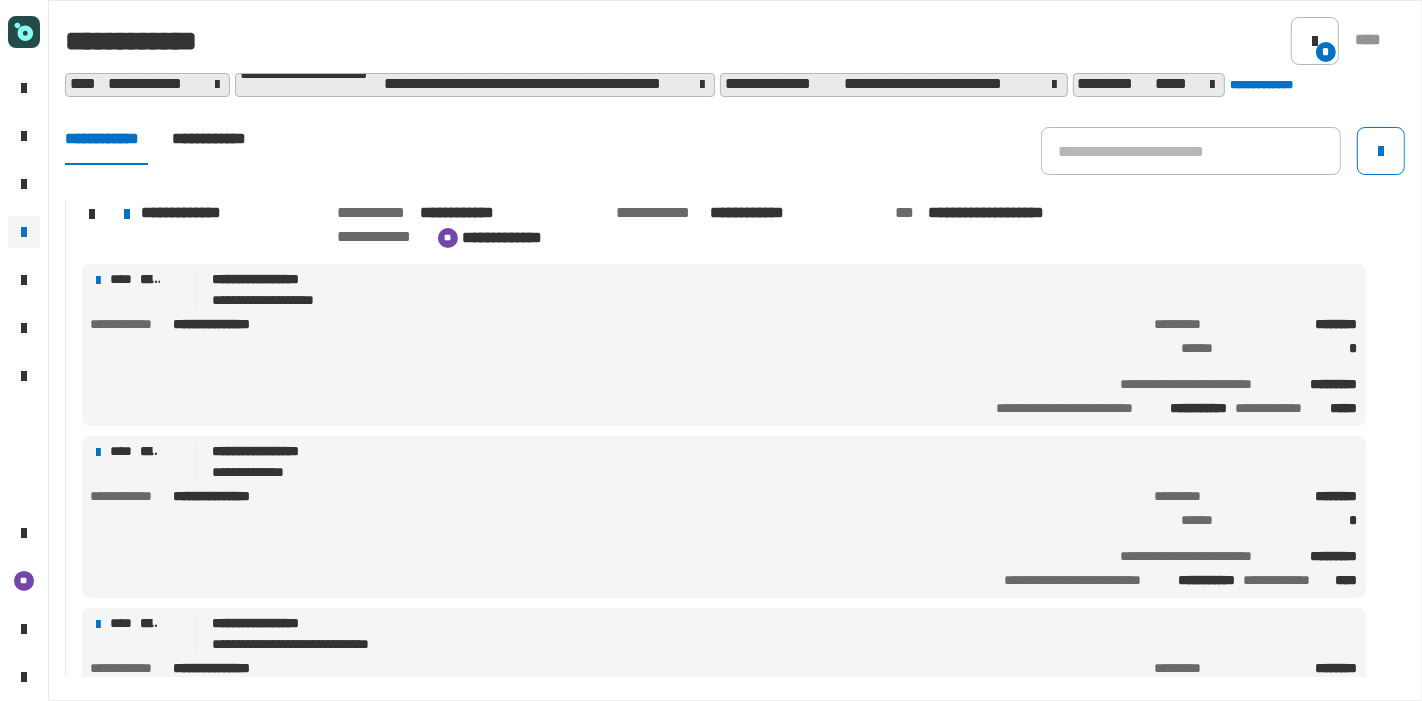 click 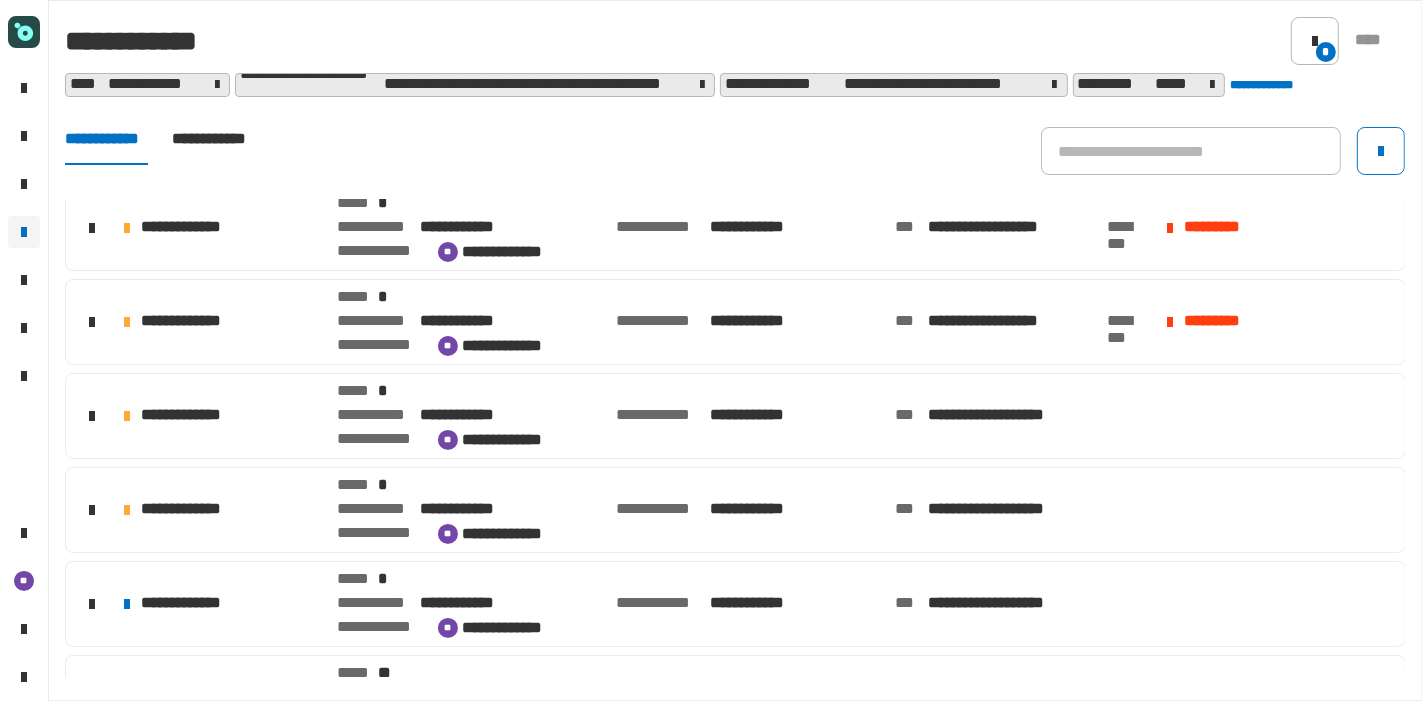 scroll, scrollTop: 13, scrollLeft: 0, axis: vertical 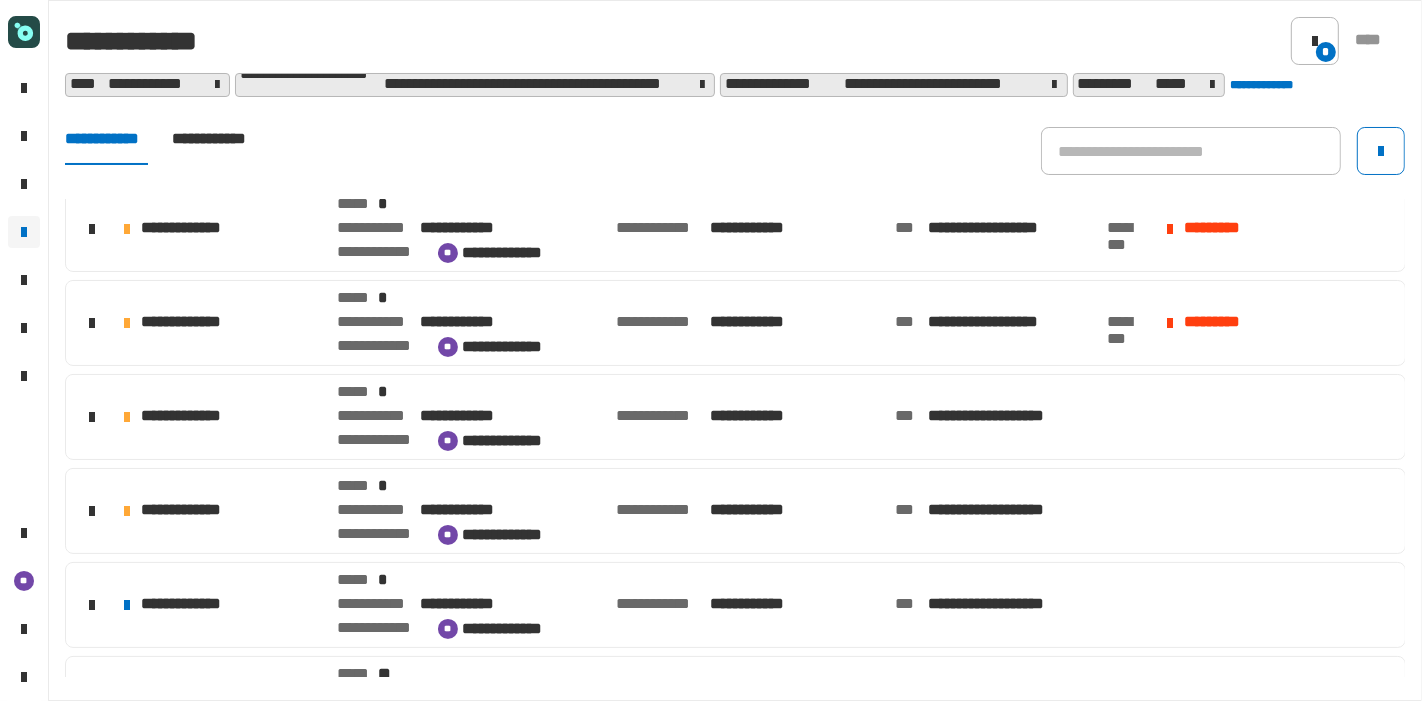 click on "**********" 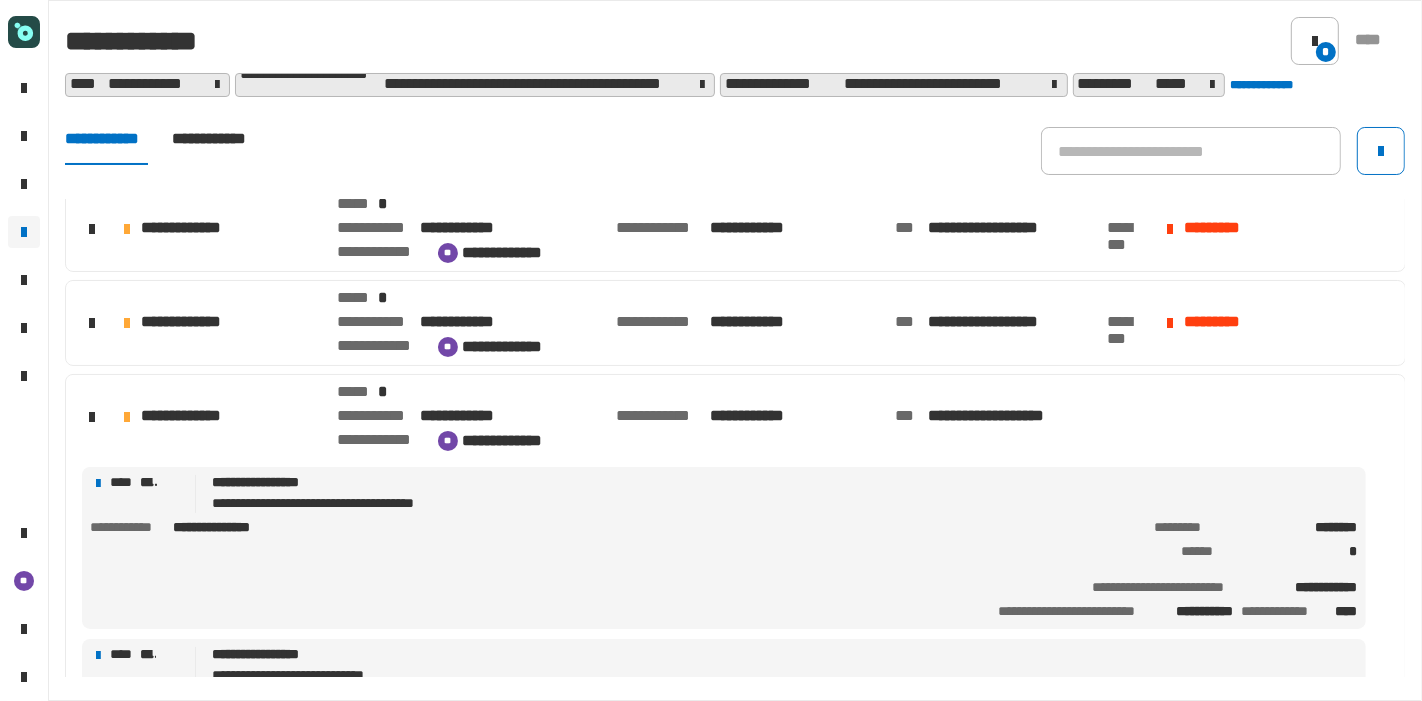click on "**********" 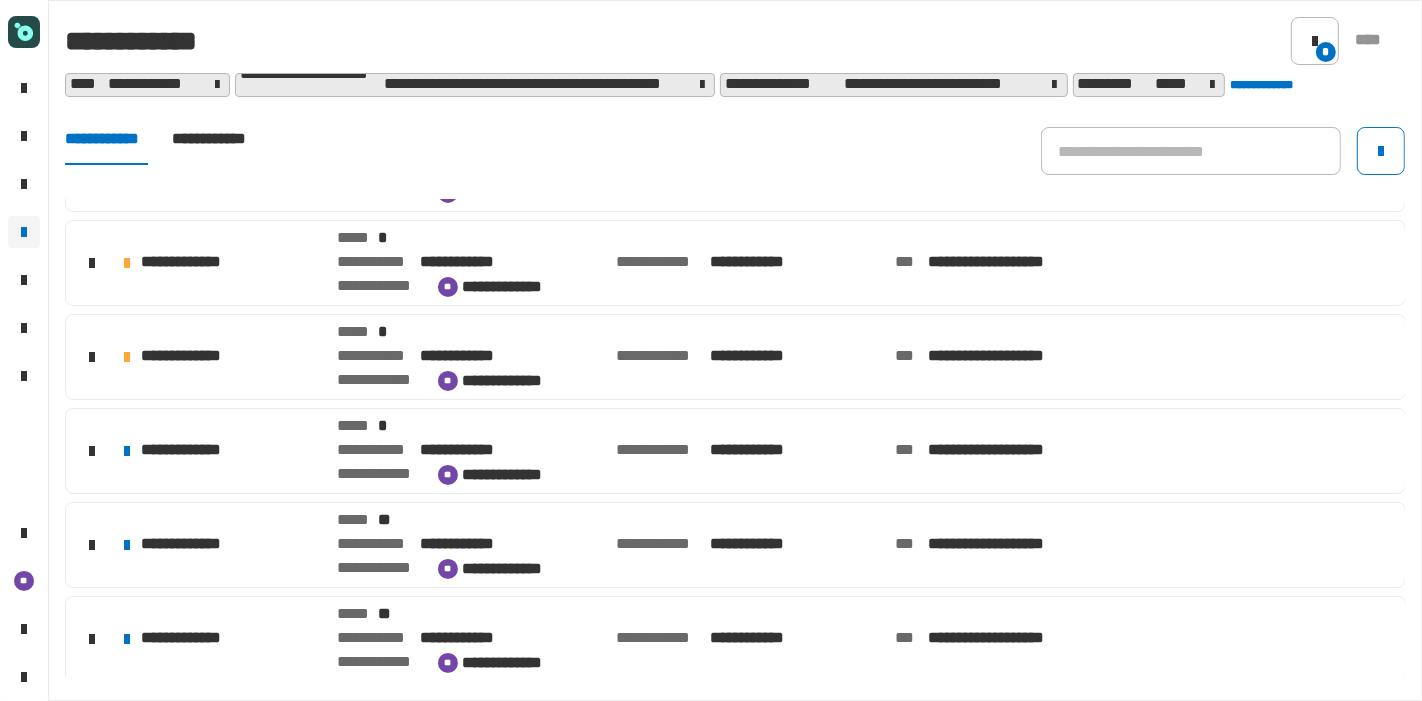 scroll, scrollTop: 175, scrollLeft: 0, axis: vertical 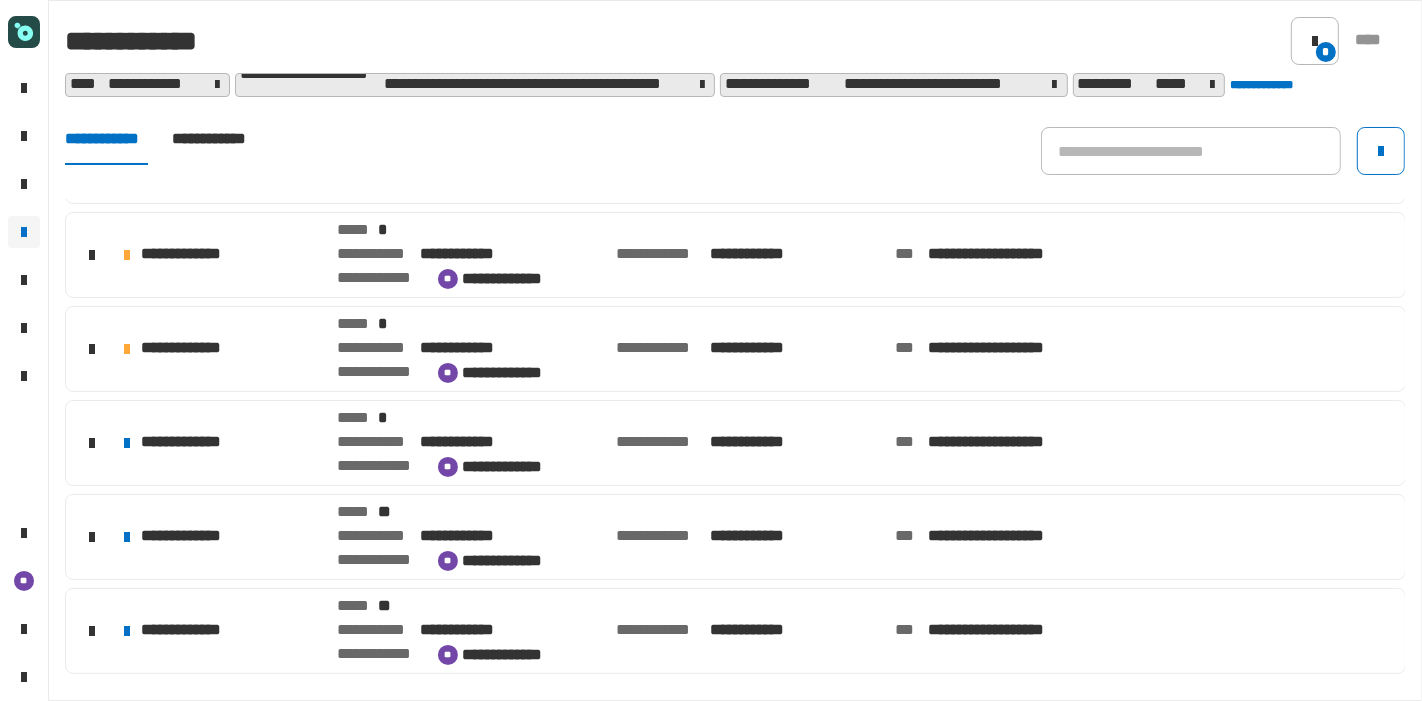click on "**********" 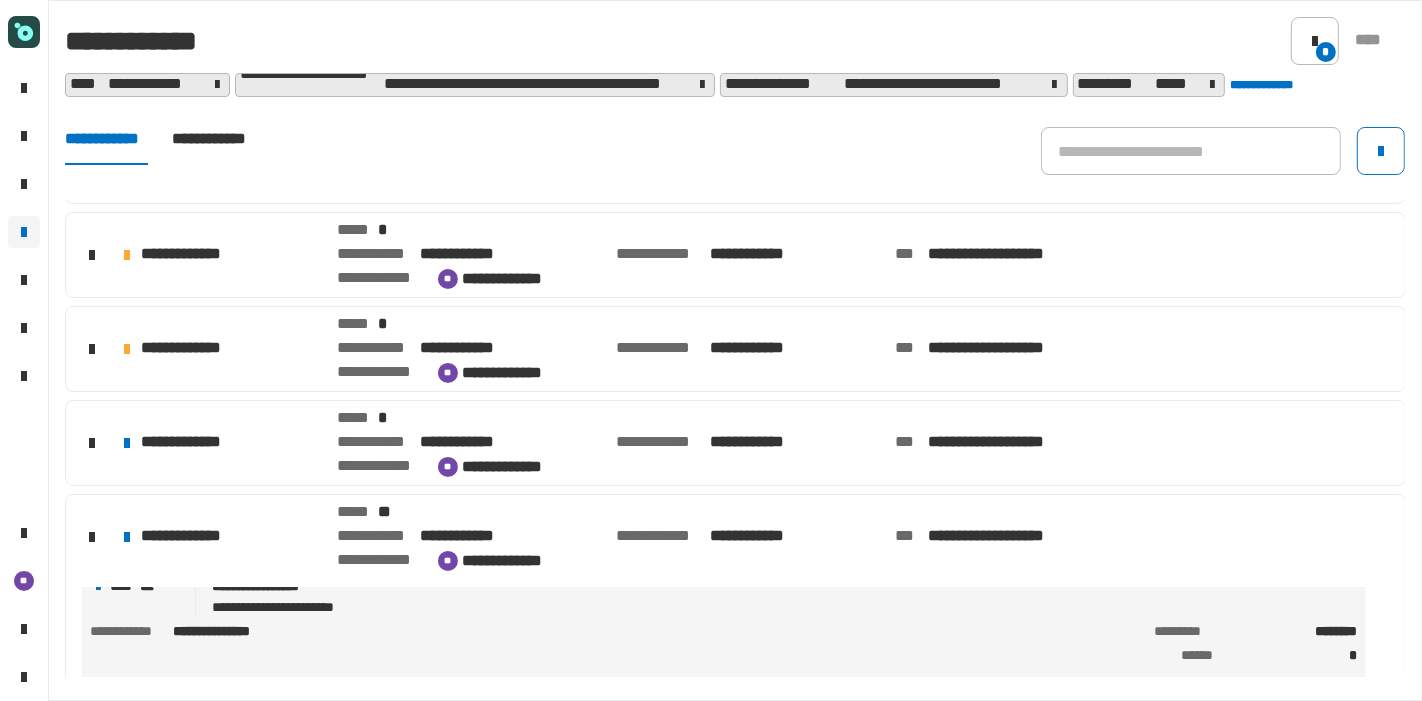scroll, scrollTop: 0, scrollLeft: 0, axis: both 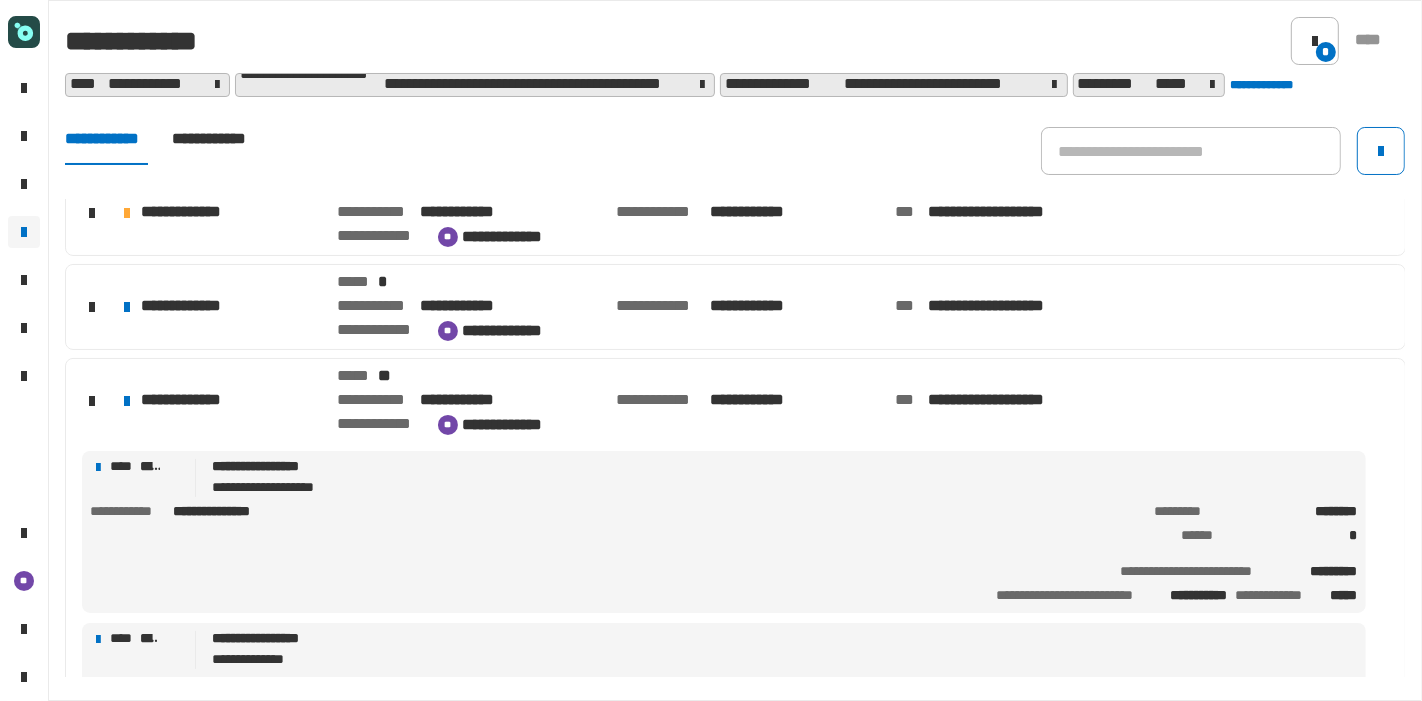 click on "**********" 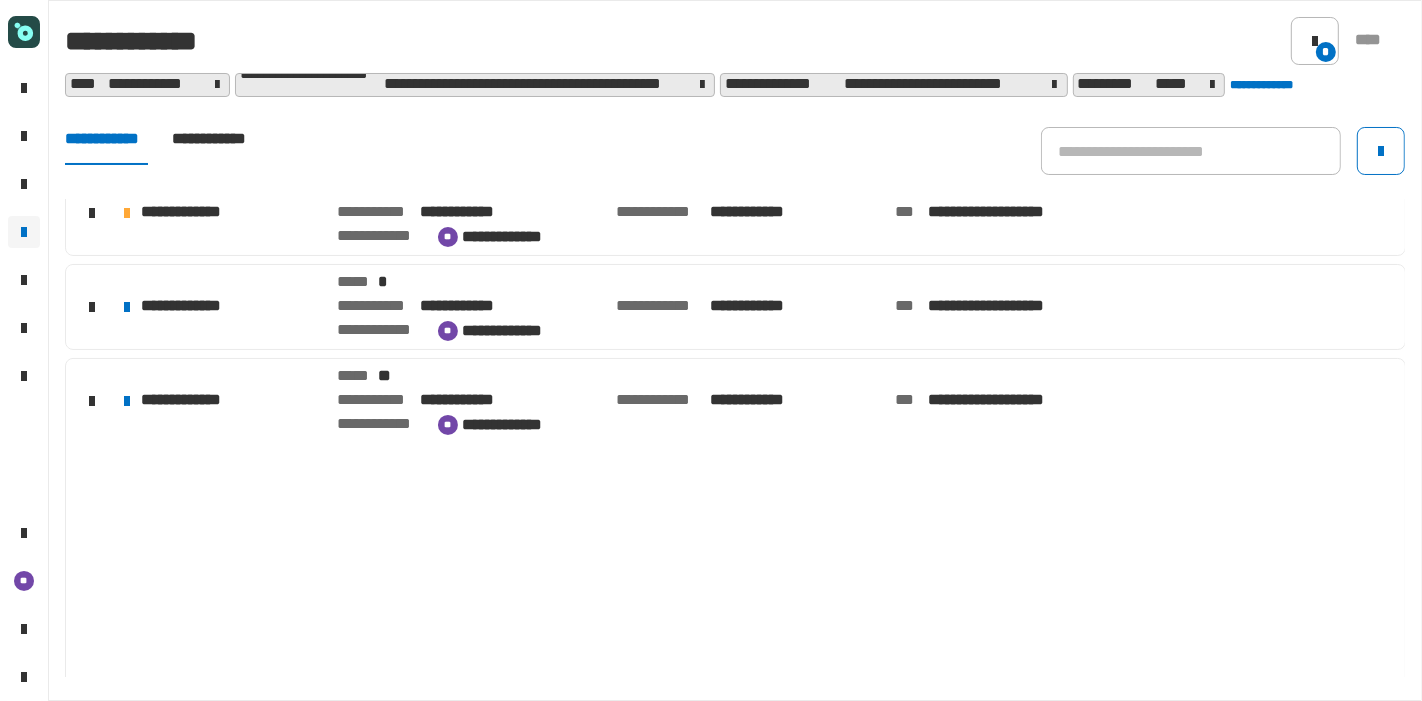 scroll, scrollTop: 262, scrollLeft: 0, axis: vertical 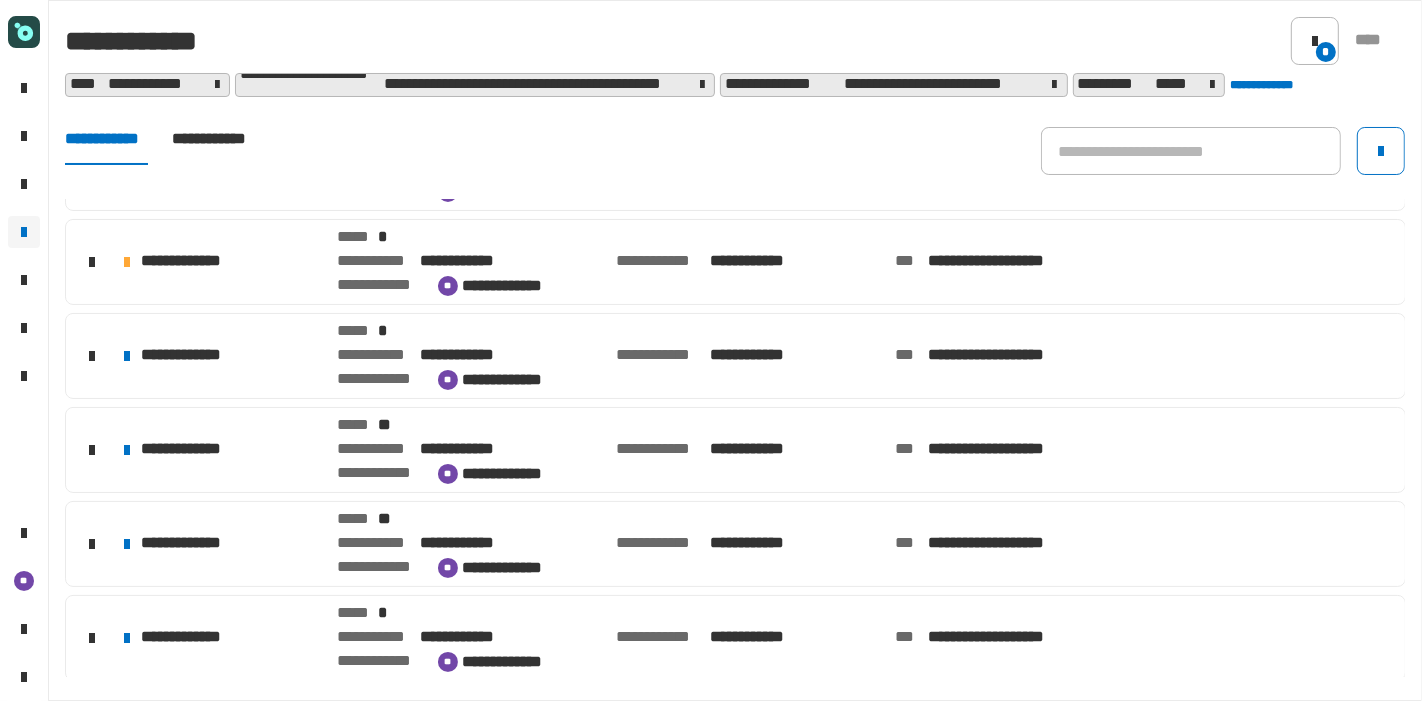 click on "**********" 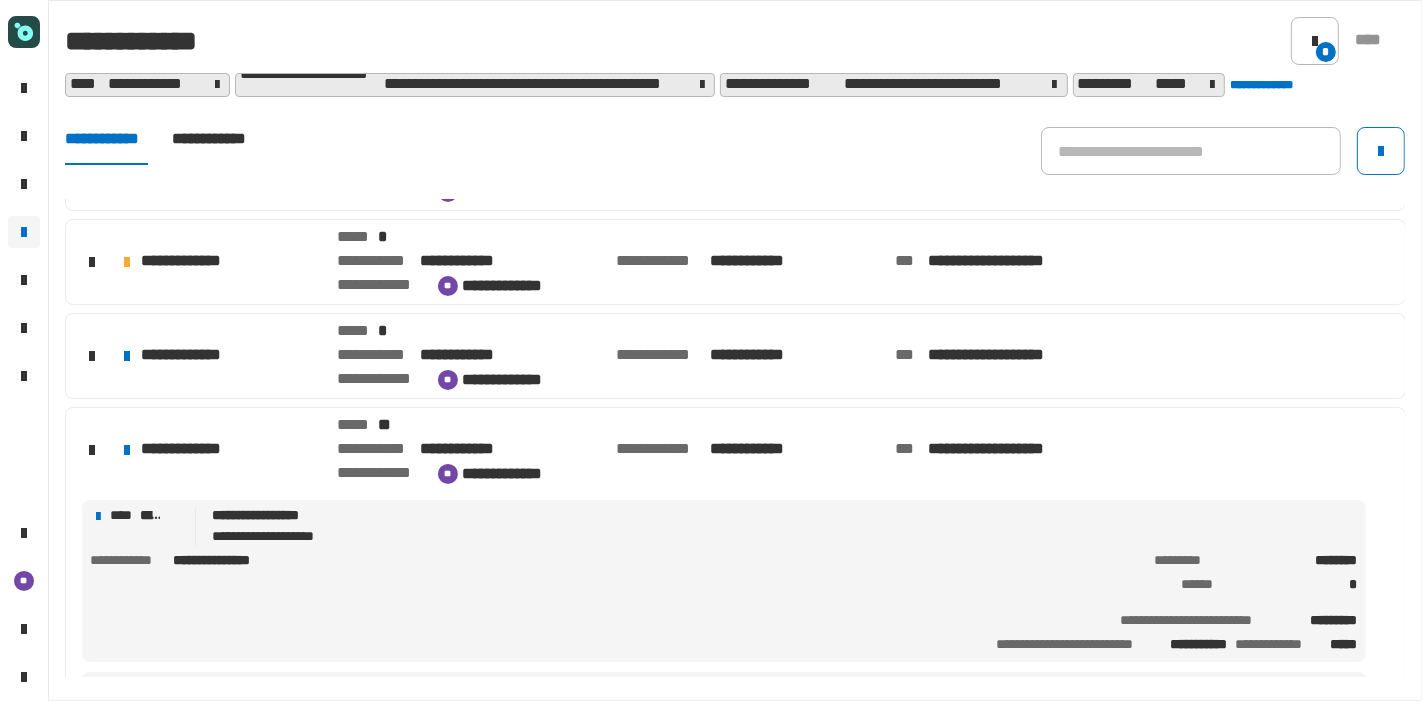 click on "**********" 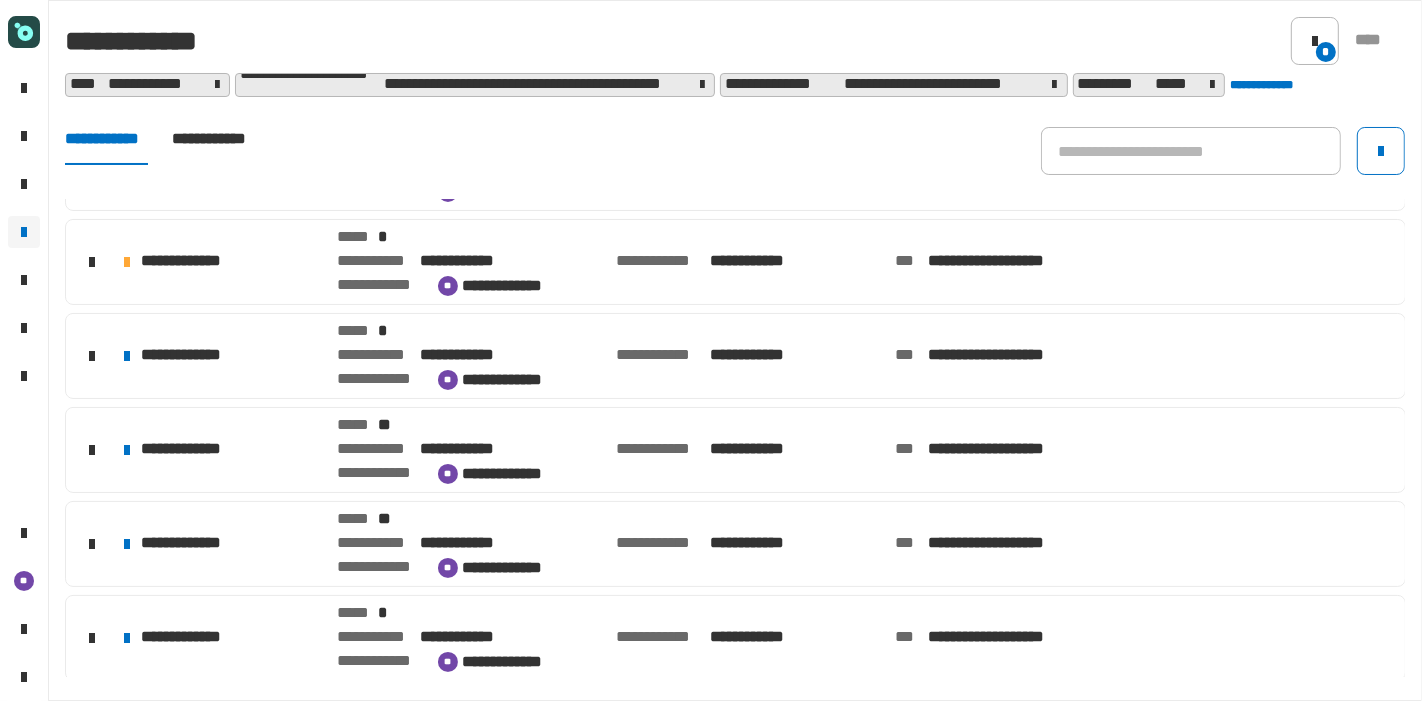 scroll, scrollTop: 261, scrollLeft: 0, axis: vertical 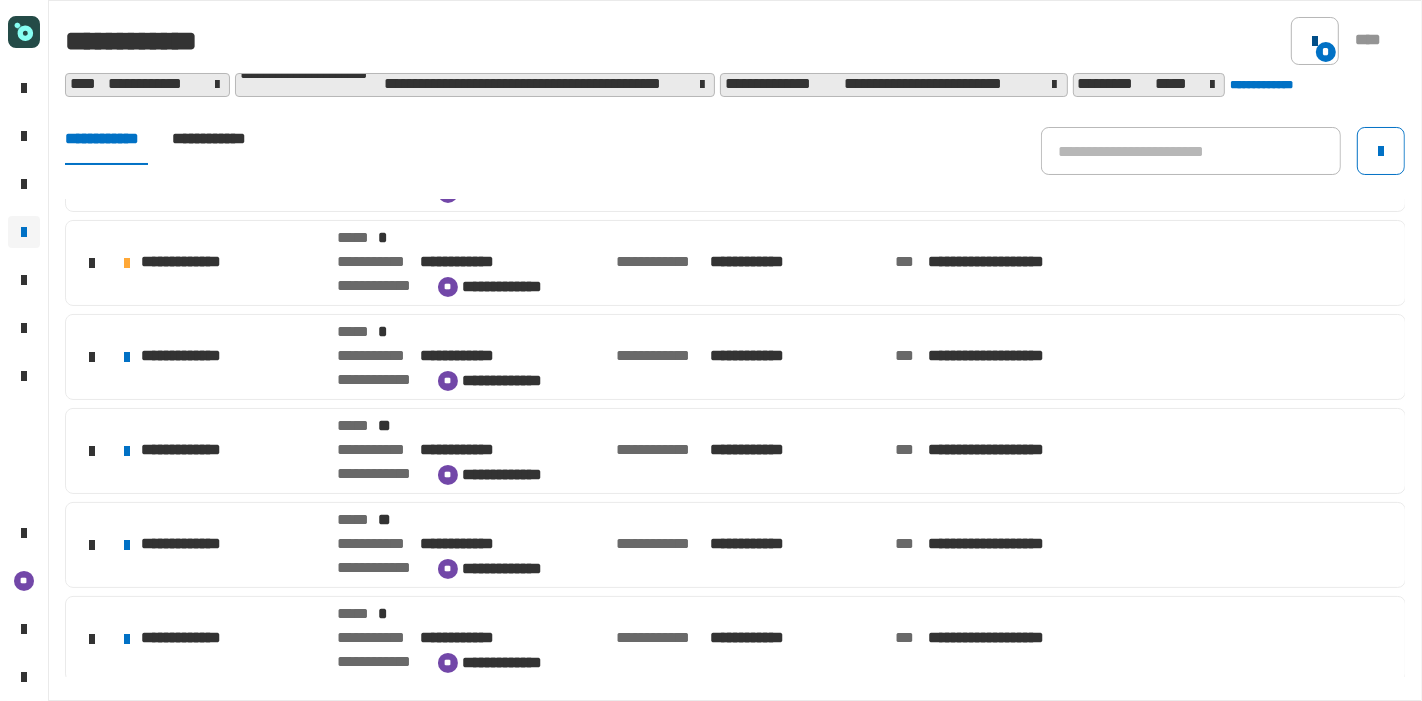 click on "*" 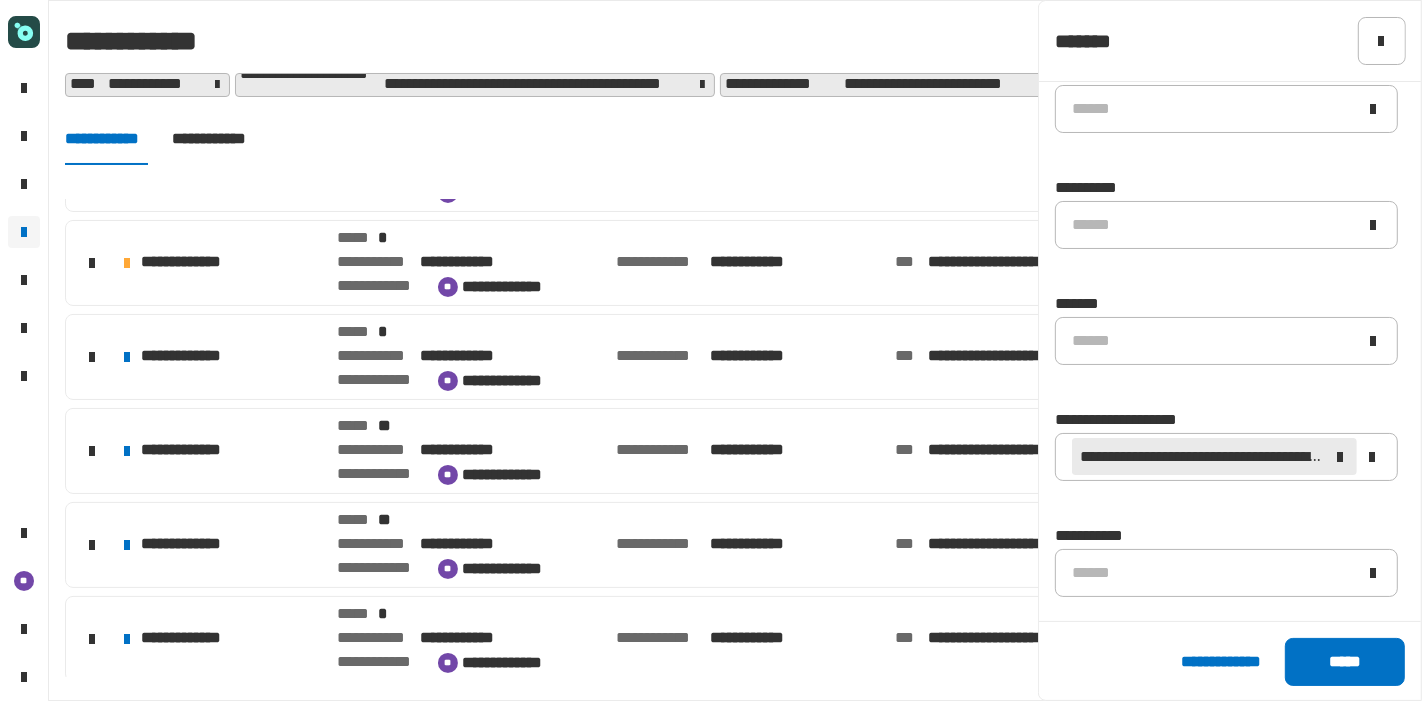 scroll, scrollTop: 644, scrollLeft: 0, axis: vertical 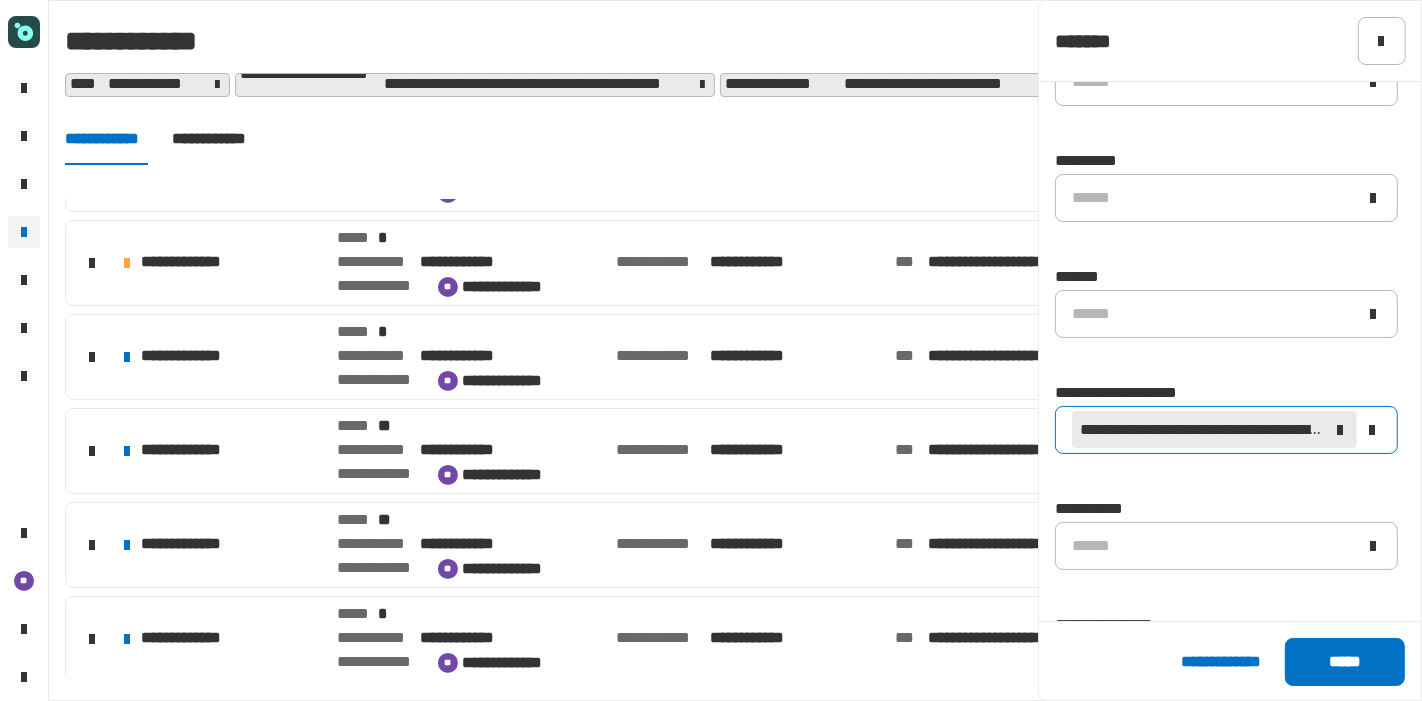 click 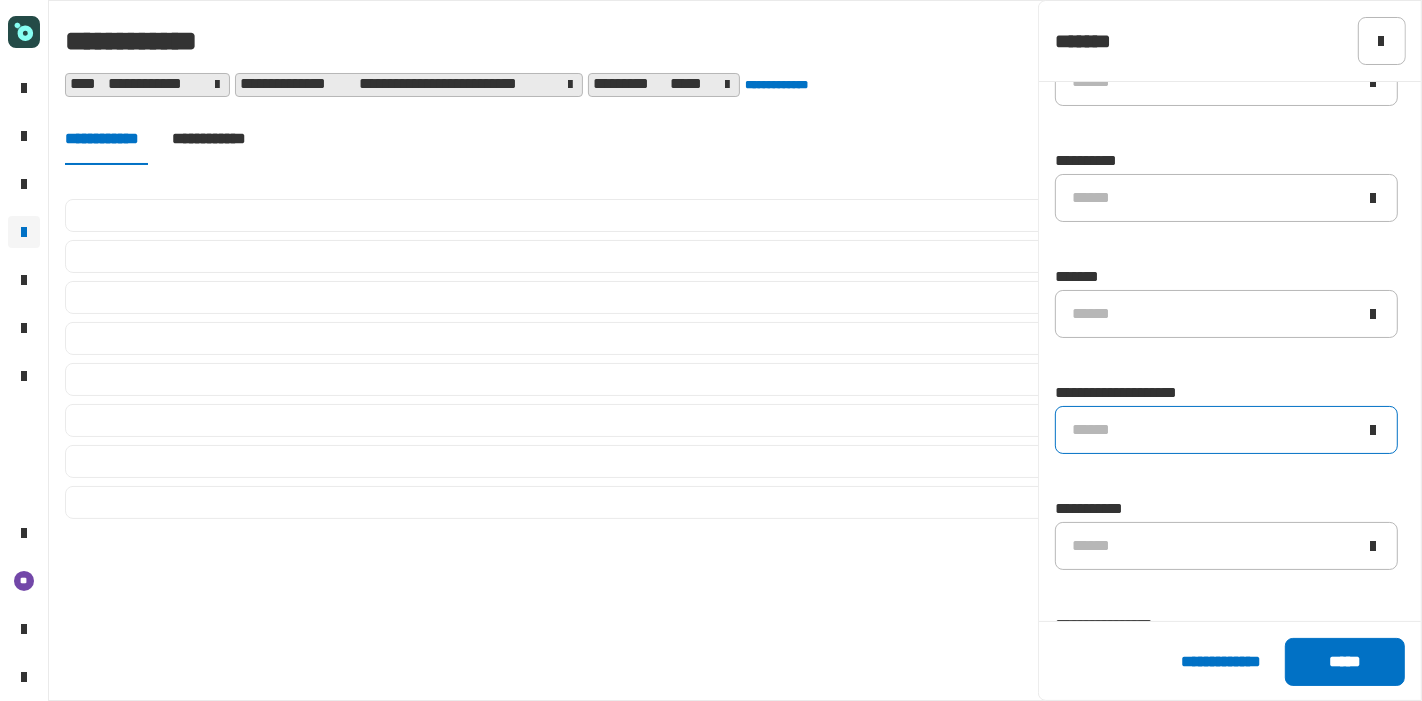 scroll, scrollTop: 0, scrollLeft: 0, axis: both 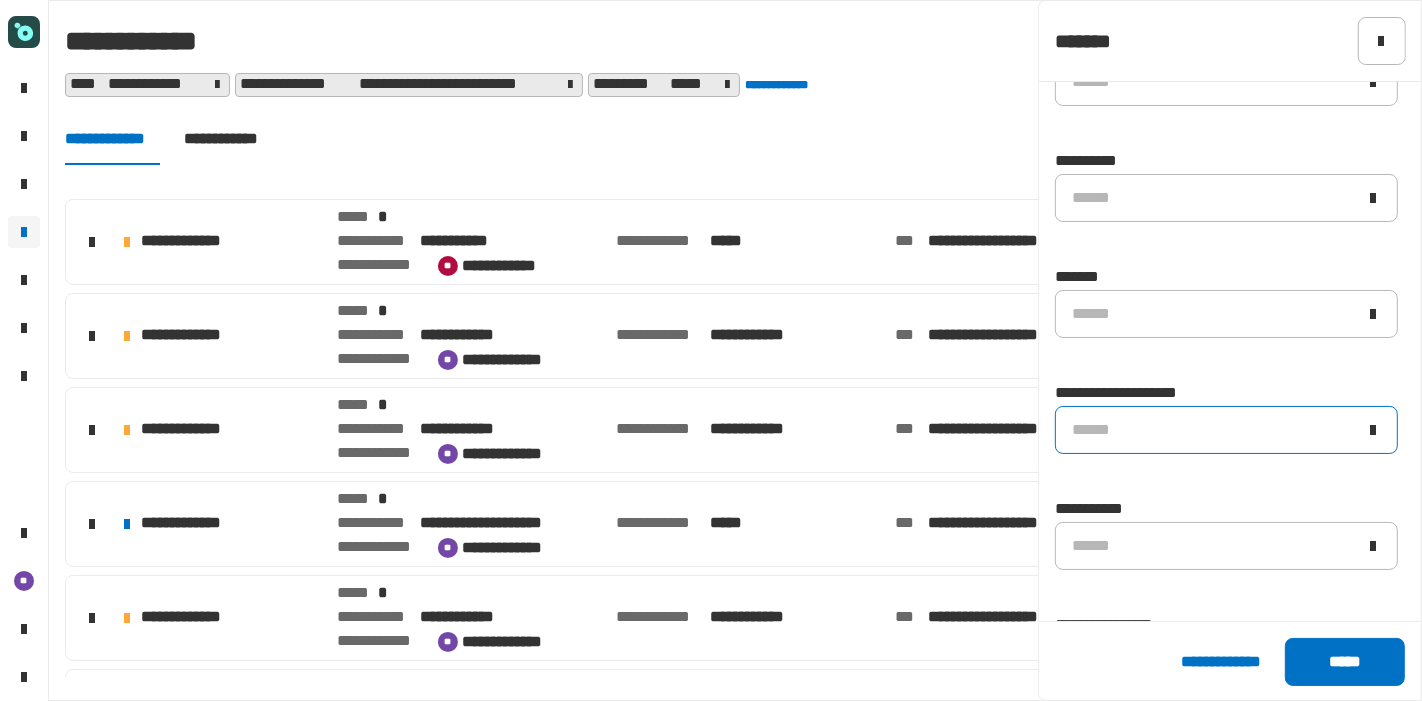click on "******" 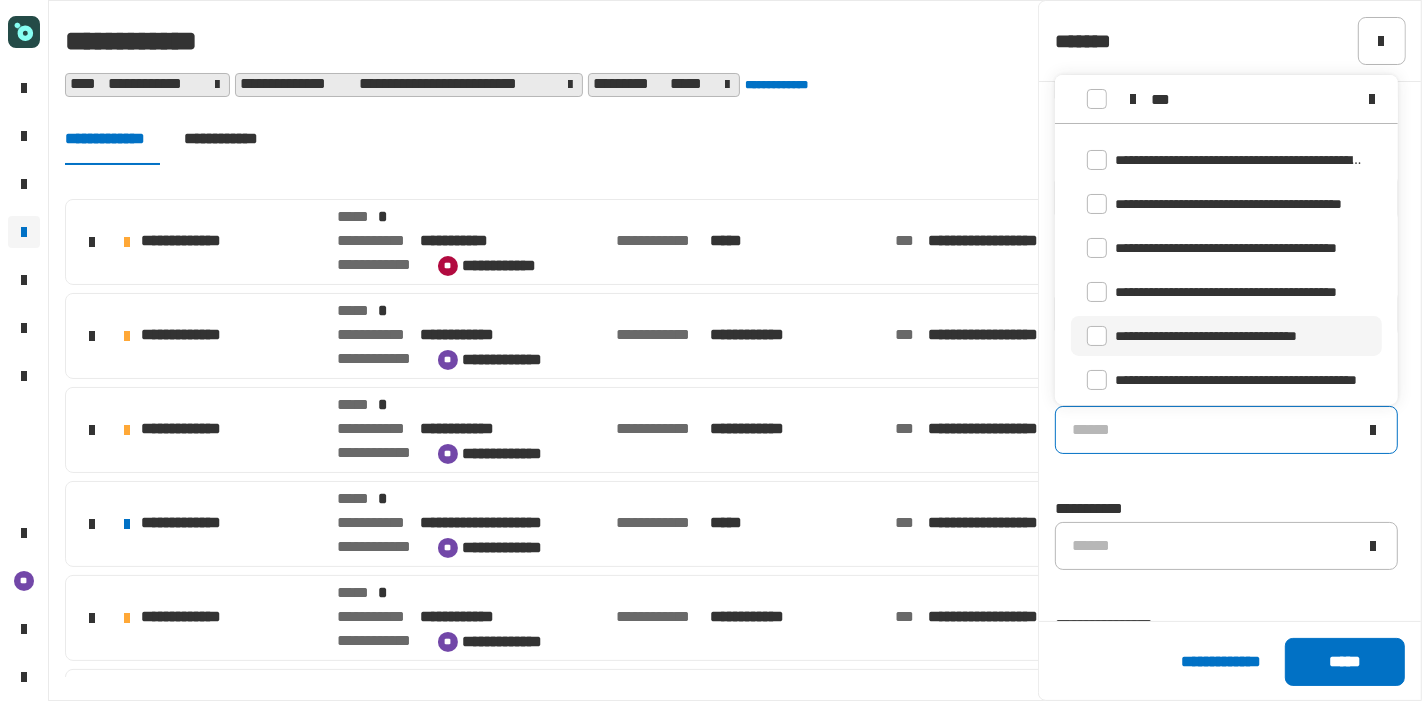 scroll, scrollTop: 79, scrollLeft: 0, axis: vertical 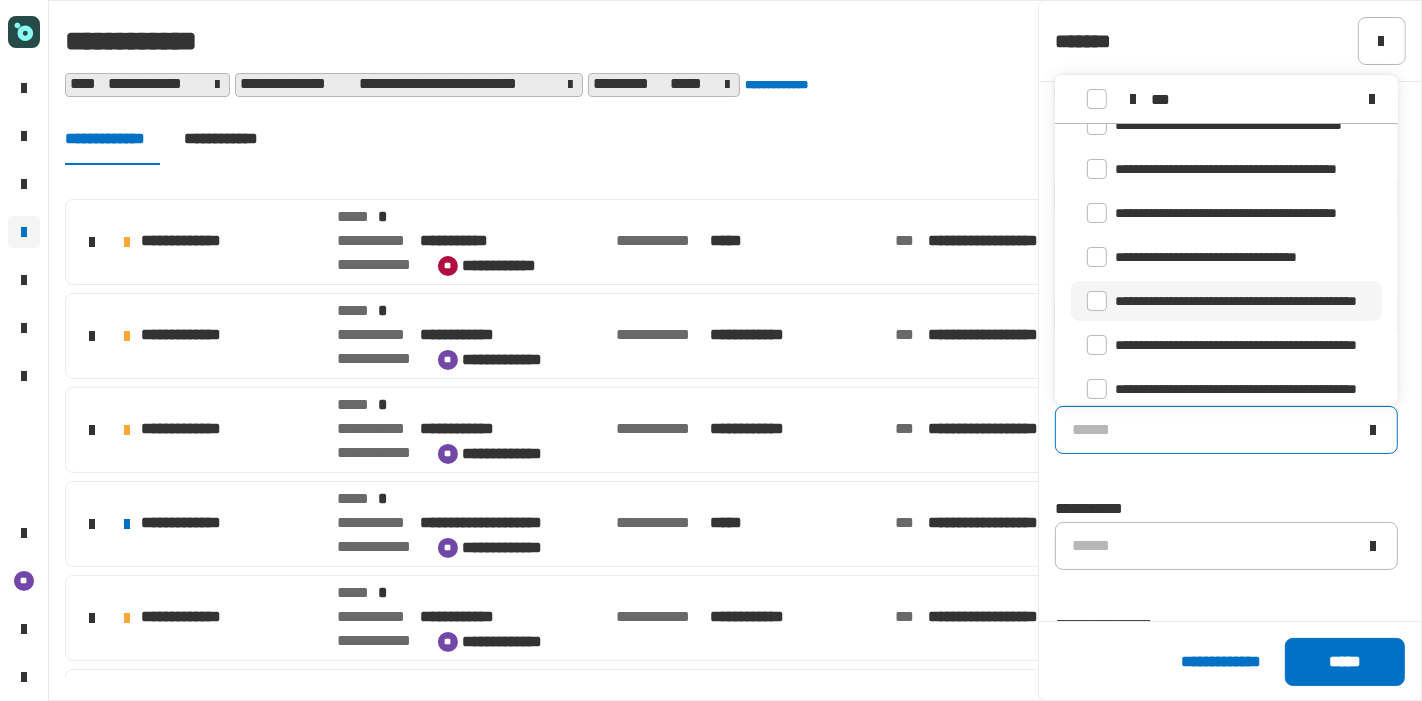 type on "***" 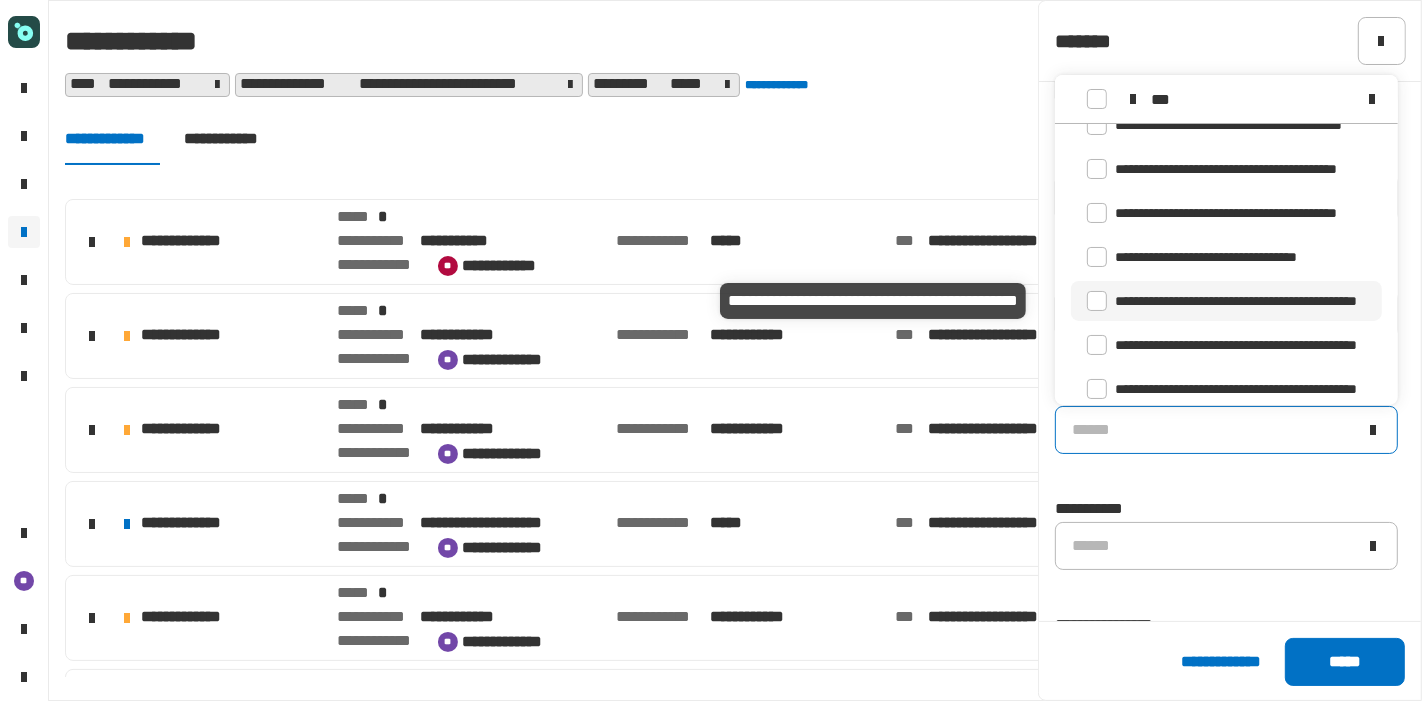click on "**********" at bounding box center (1236, 301) 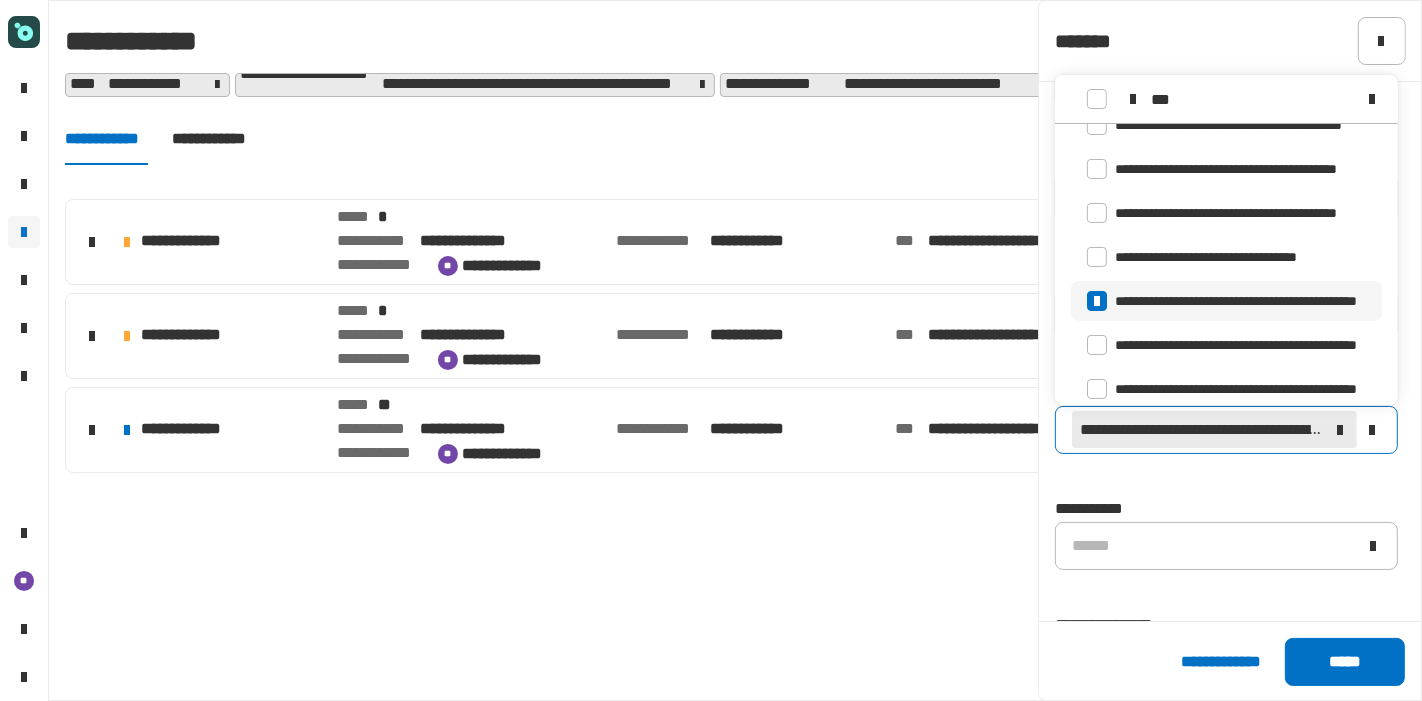 click on "**********" 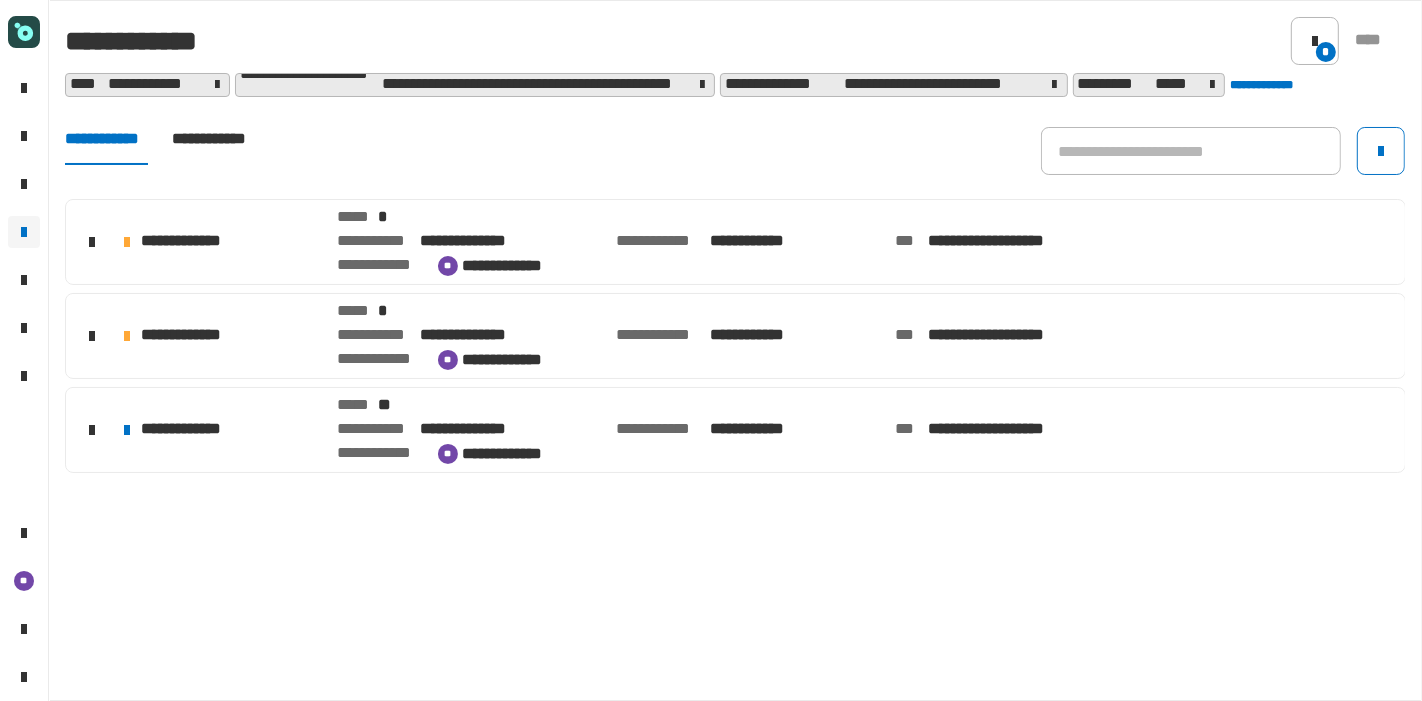 click on "[FIRST] [LAST] [EMAIL] [PHONE] [SSN] [ADDRESS] [CITY] [STATE] [ZIP]" 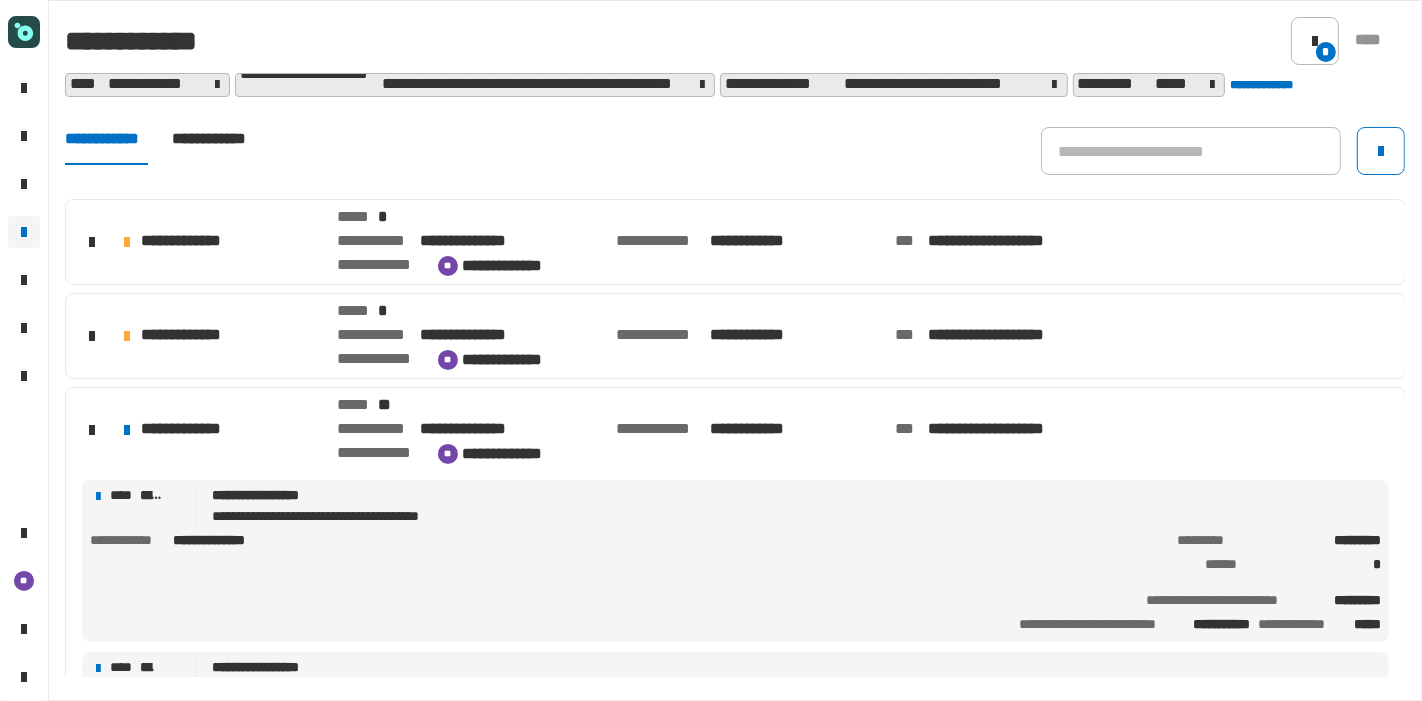 click on "**********" 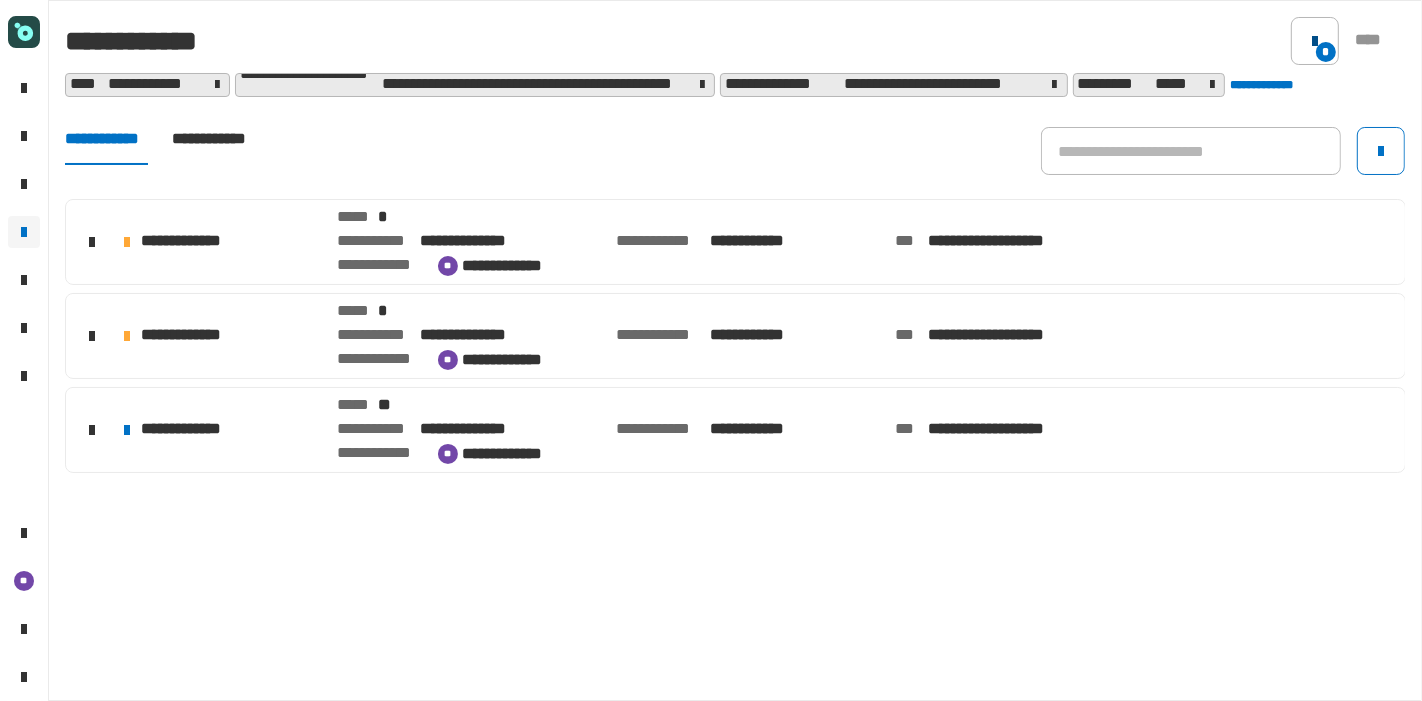 click on "*" 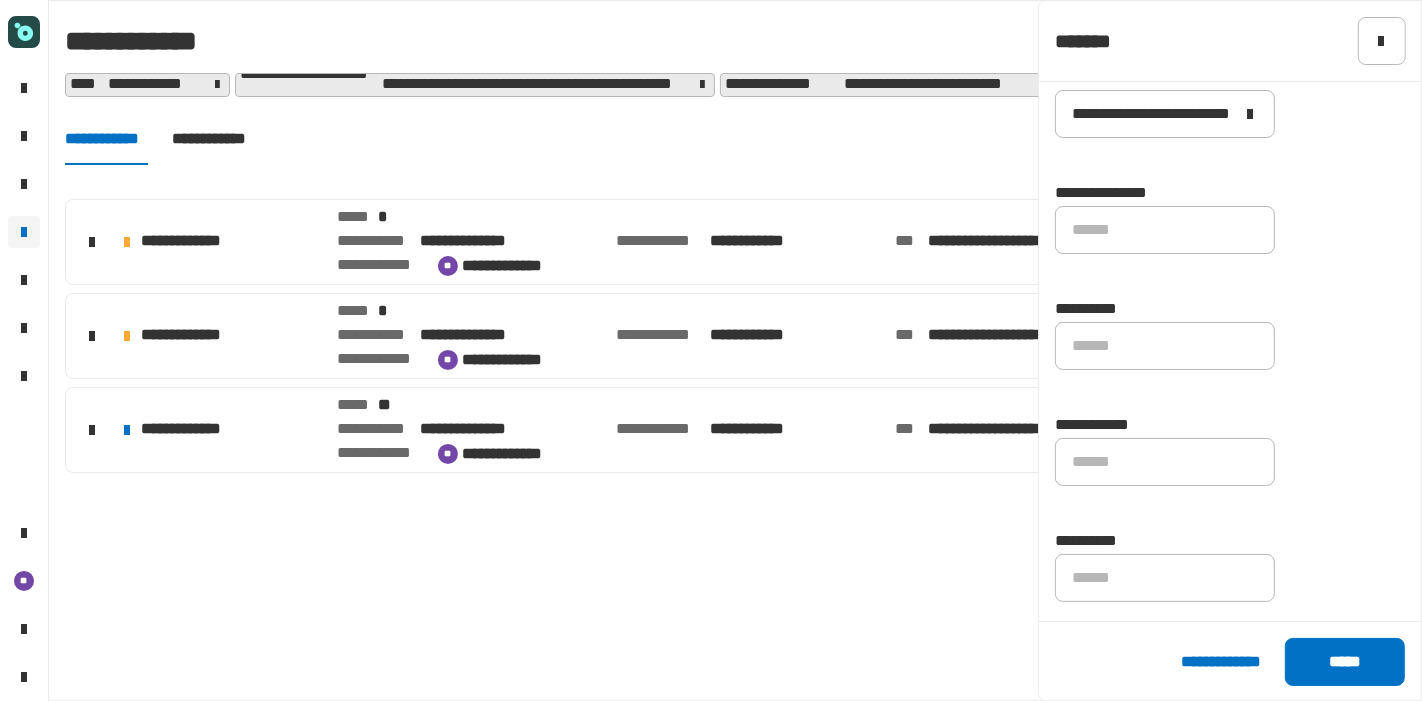 scroll, scrollTop: 0, scrollLeft: 0, axis: both 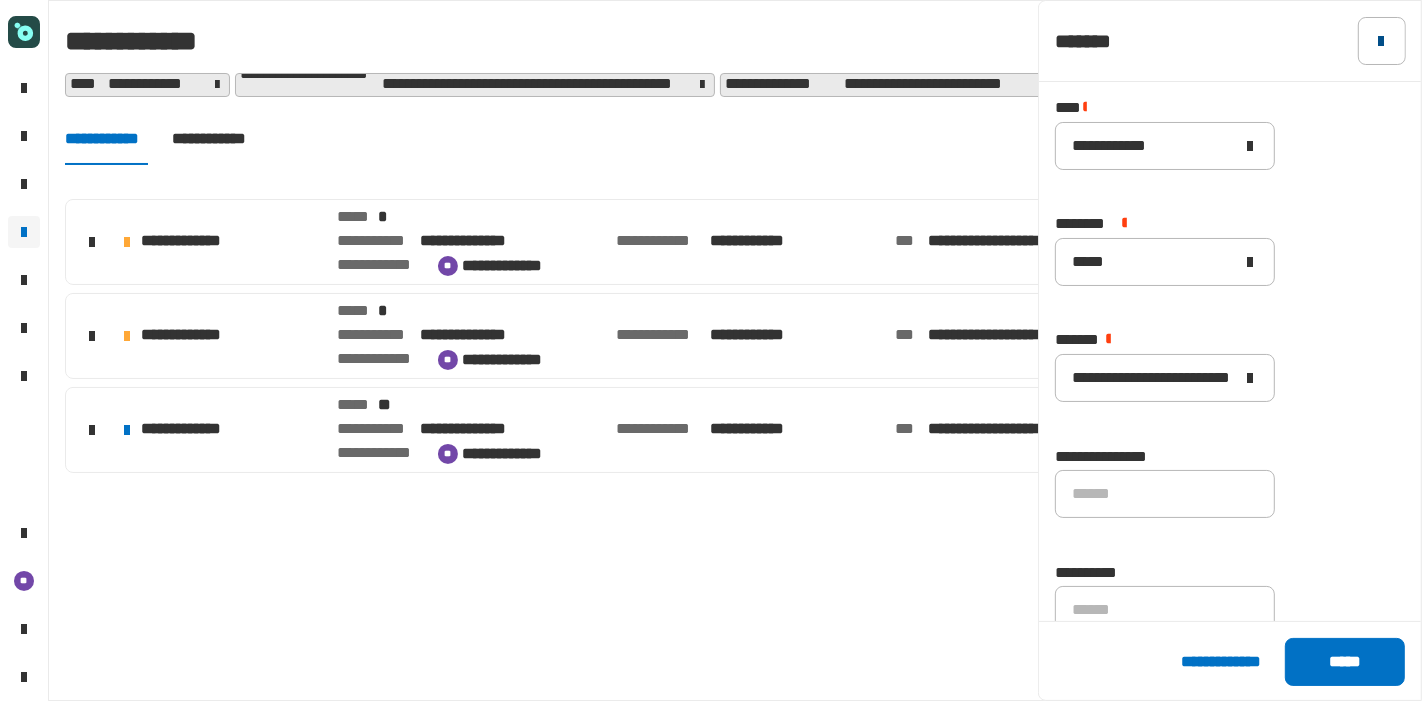 click 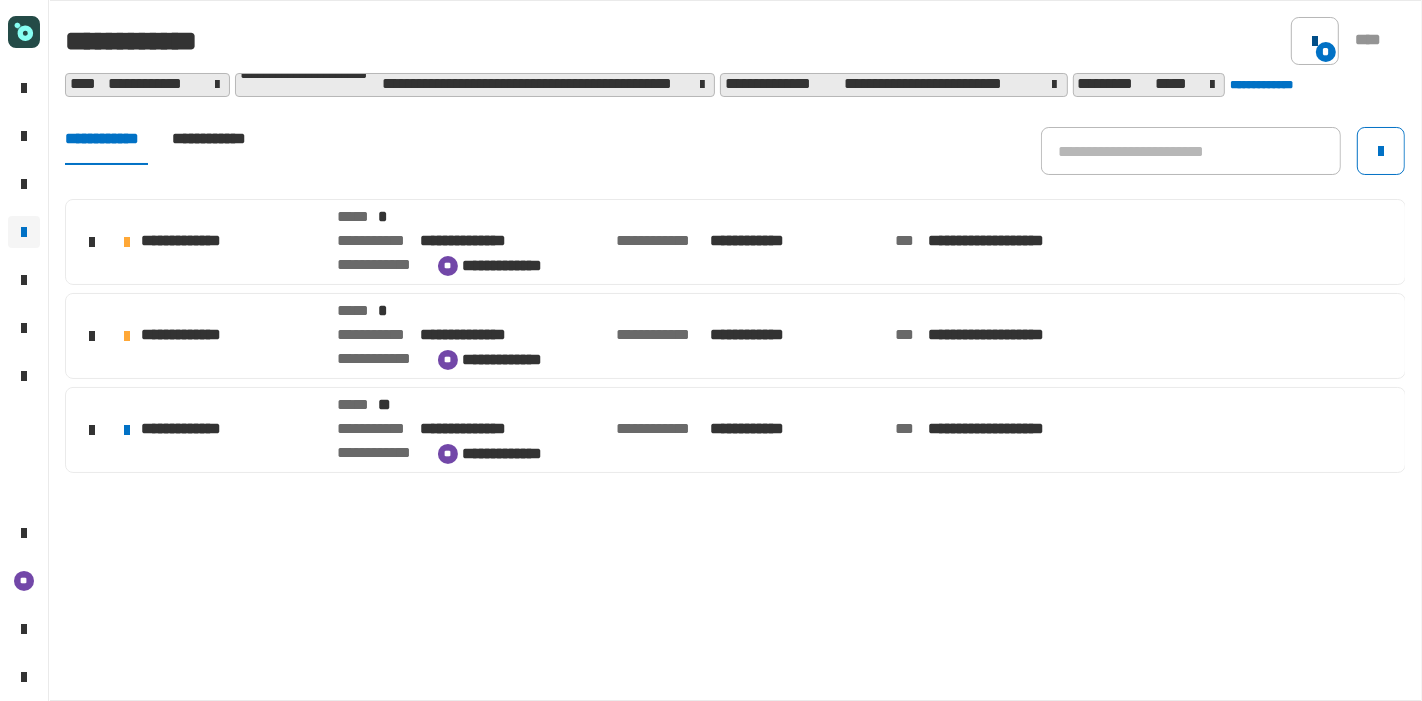 click 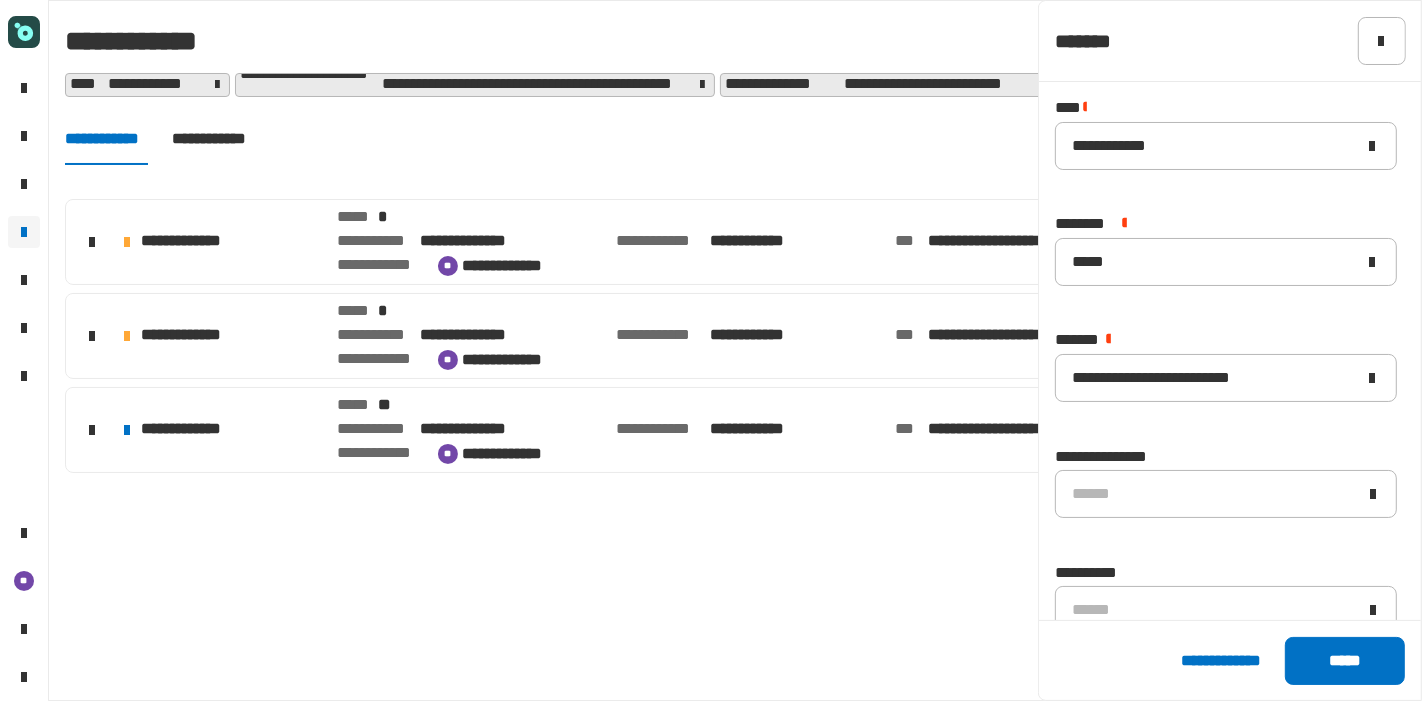 click on "**********" 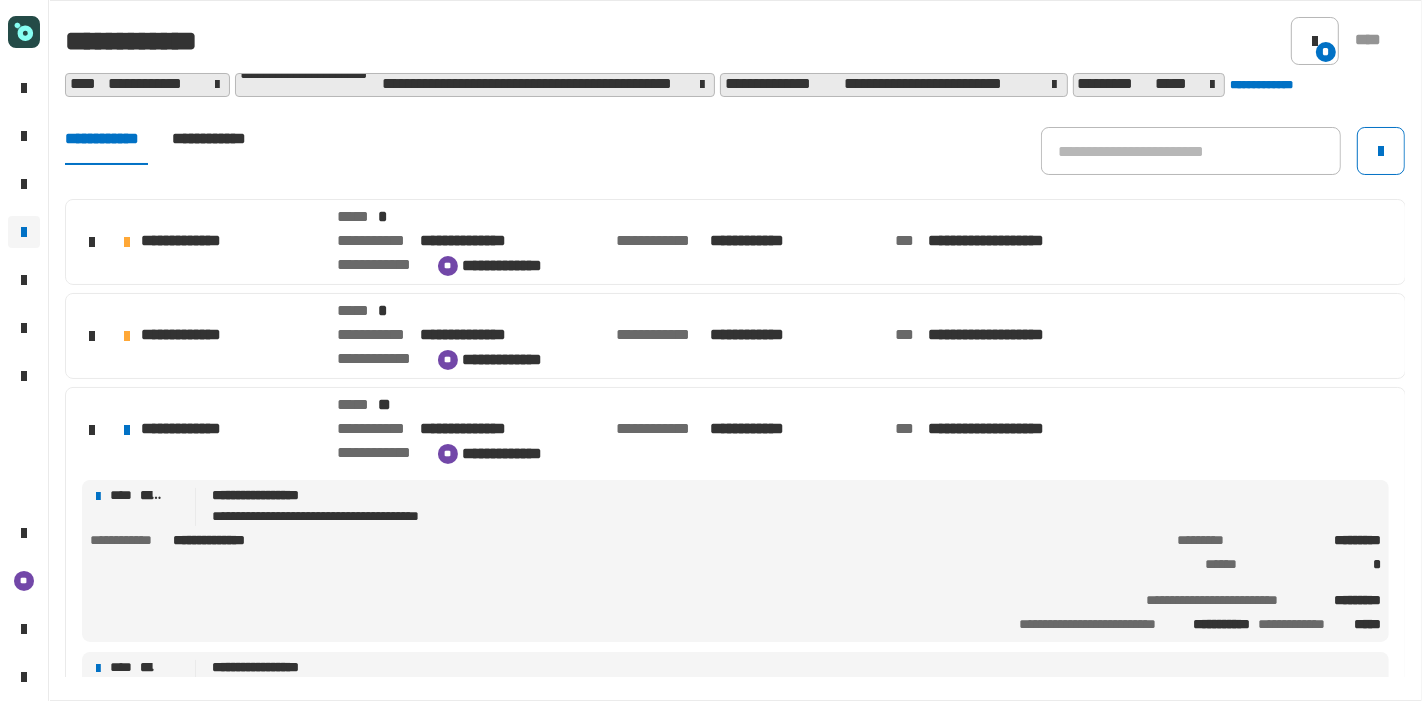 scroll, scrollTop: 117, scrollLeft: 0, axis: vertical 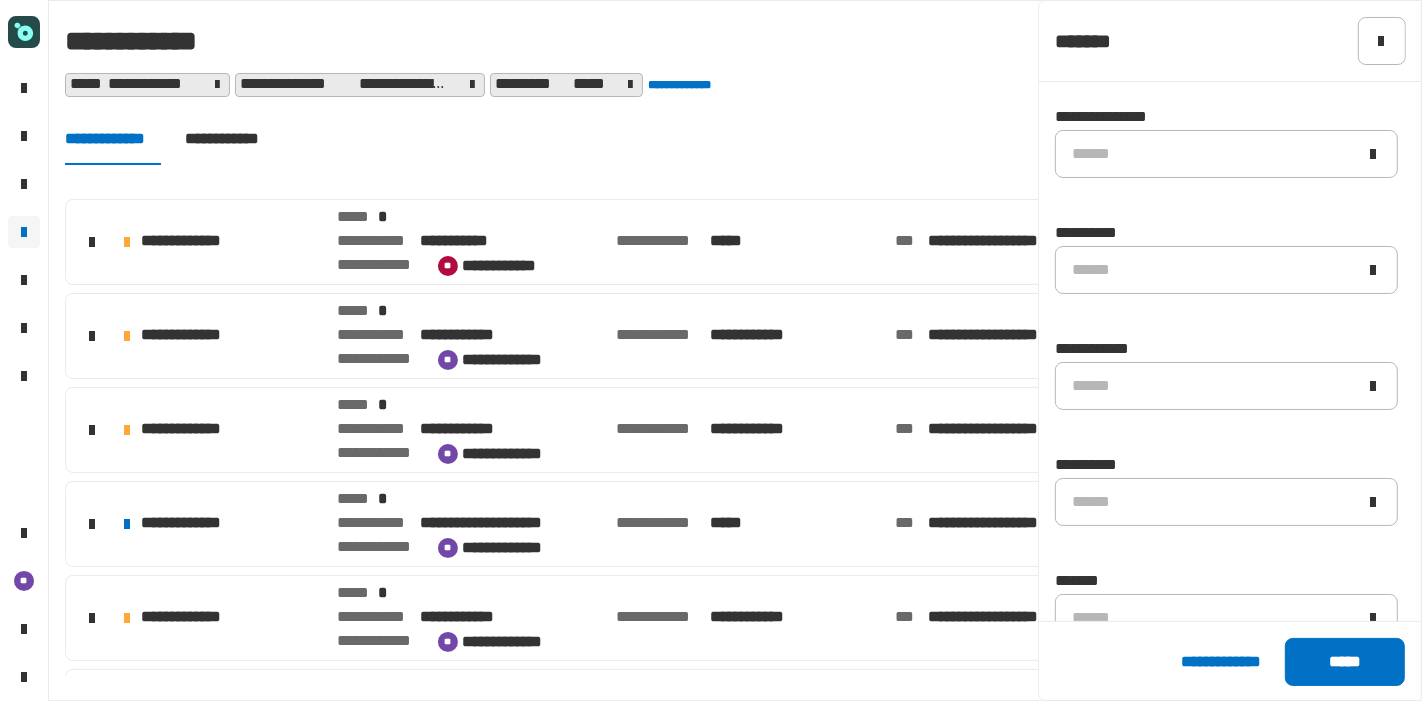 click 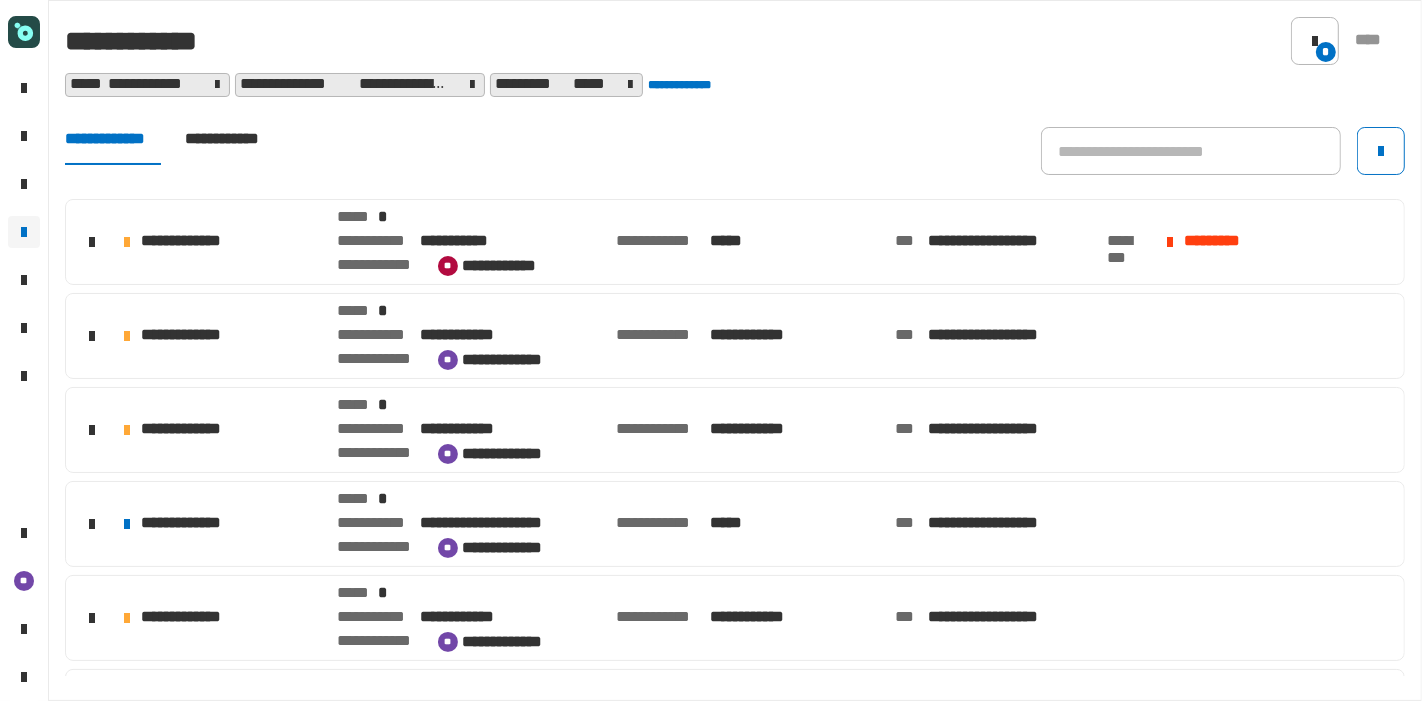 click on "**********" 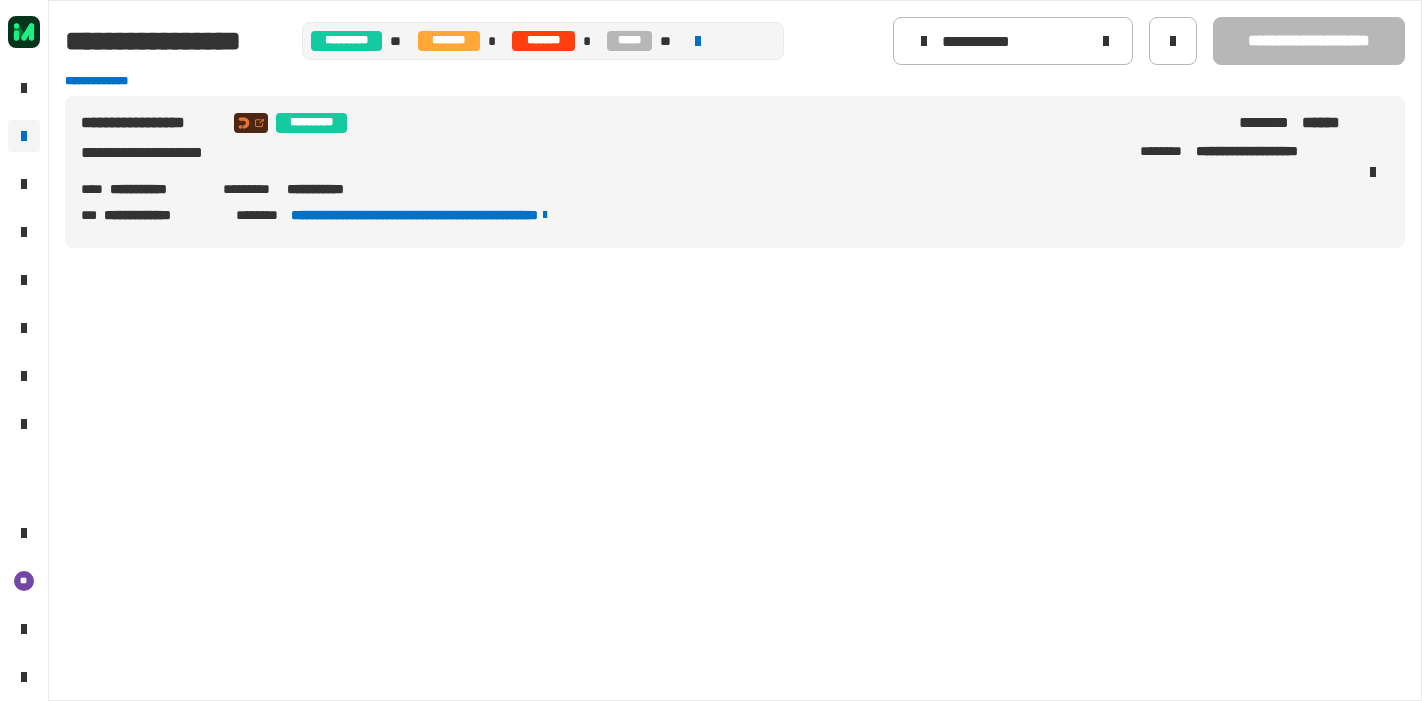 scroll, scrollTop: 0, scrollLeft: 0, axis: both 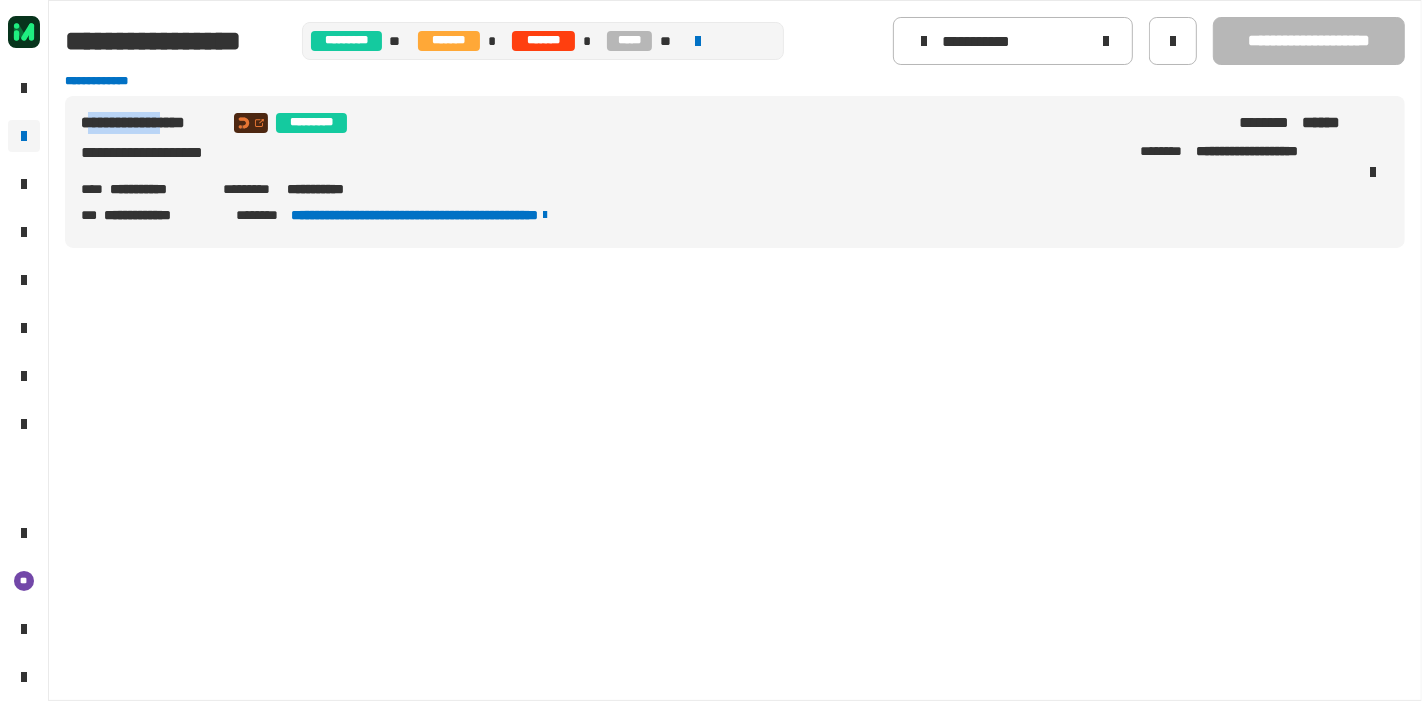 drag, startPoint x: 198, startPoint y: 128, endPoint x: 87, endPoint y: 122, distance: 111.16204 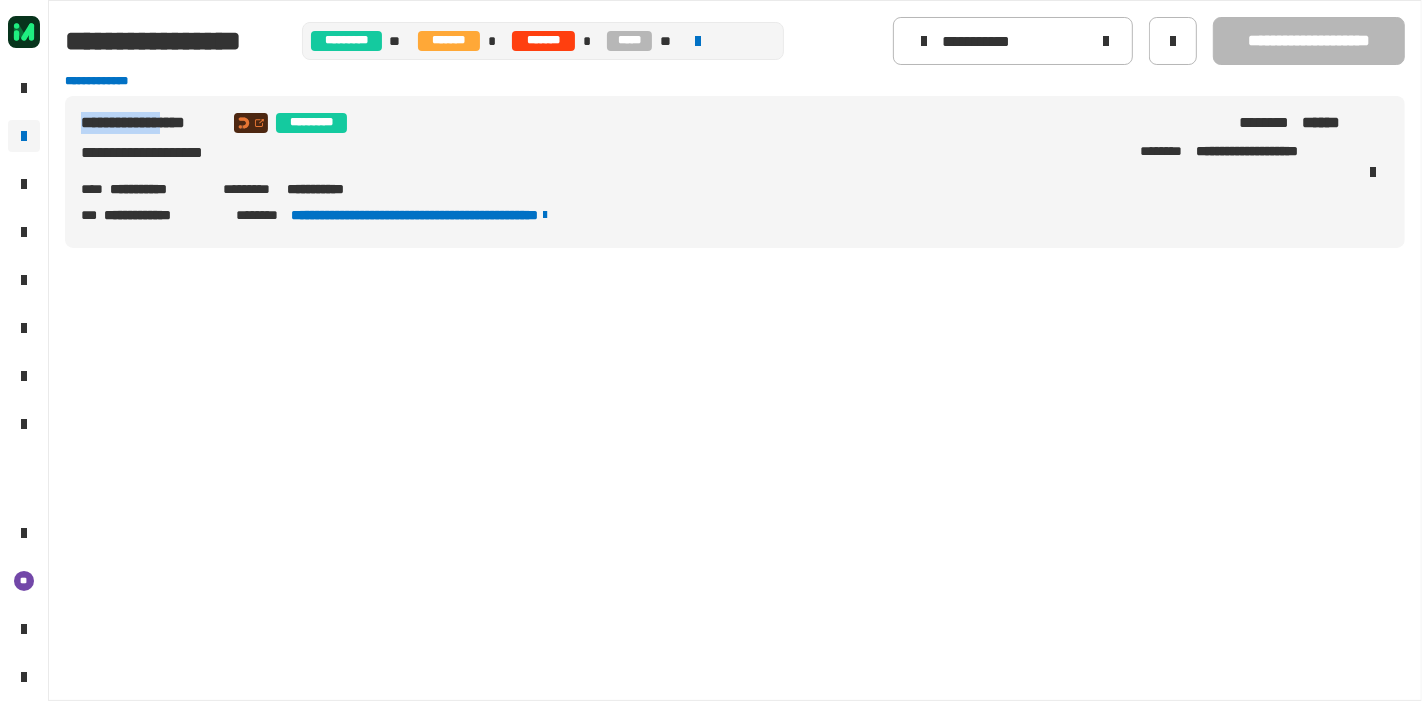 drag, startPoint x: 80, startPoint y: 125, endPoint x: 200, endPoint y: 132, distance: 120.203995 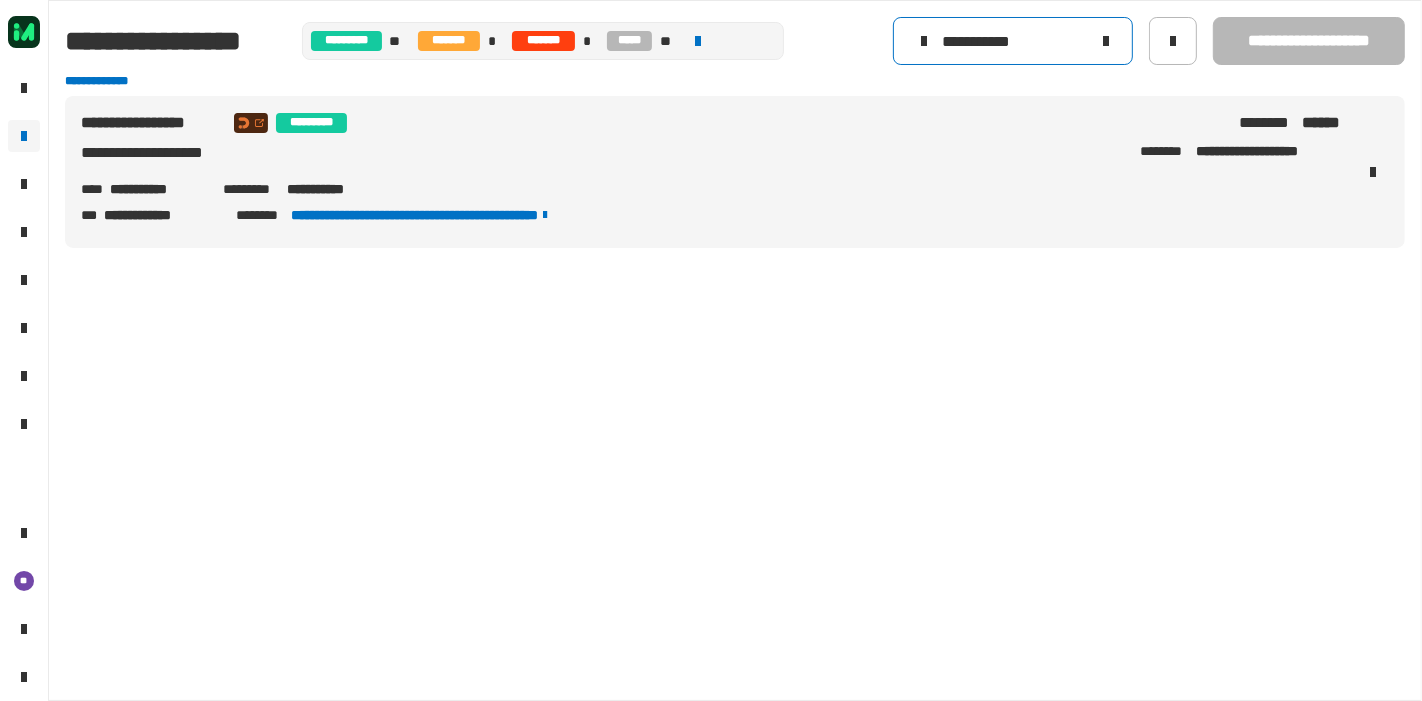 click on "**********" 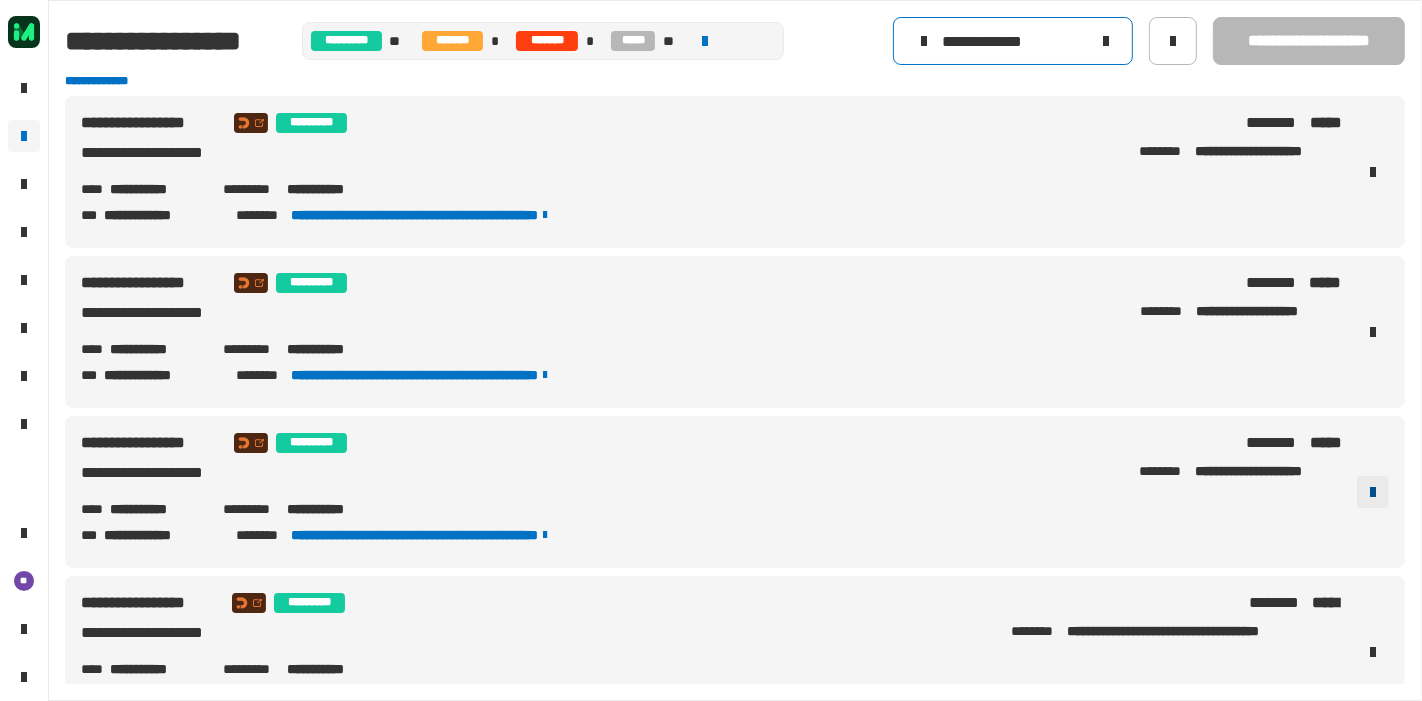 type on "**********" 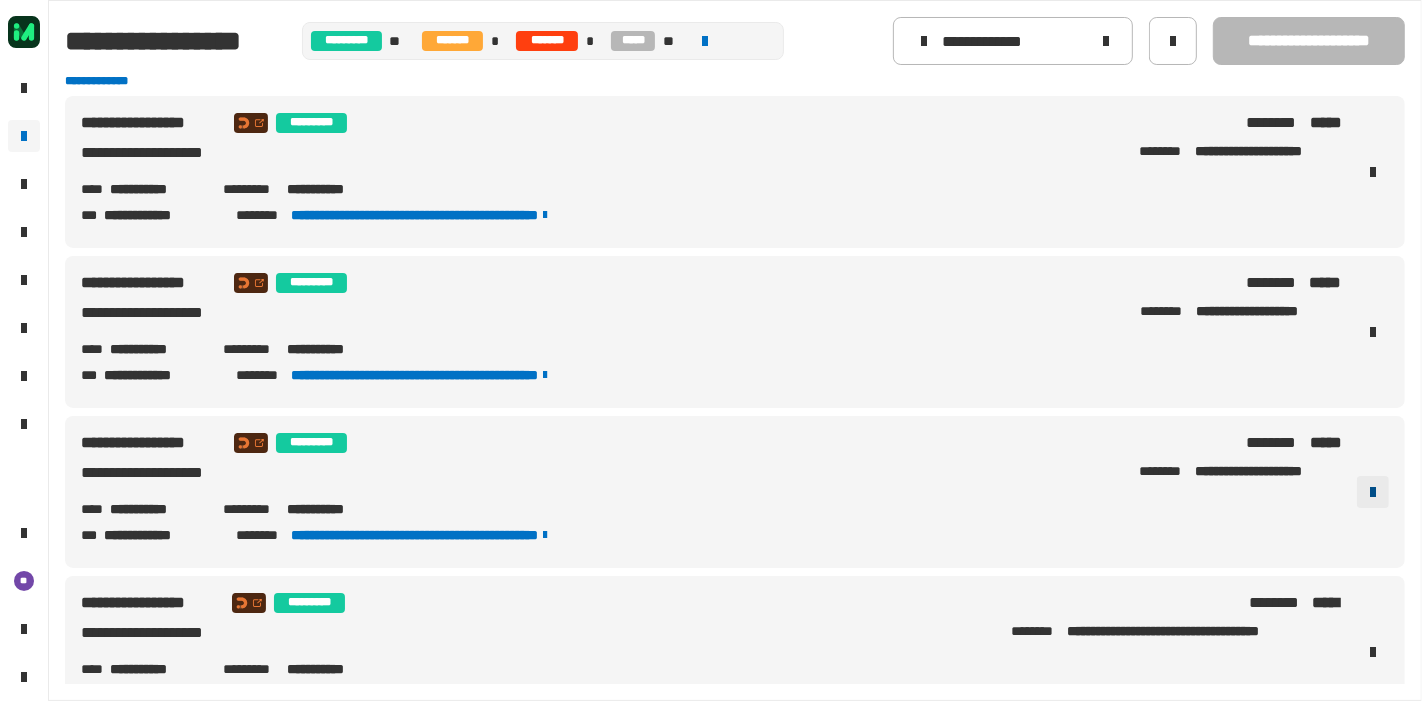 click at bounding box center [1373, 492] 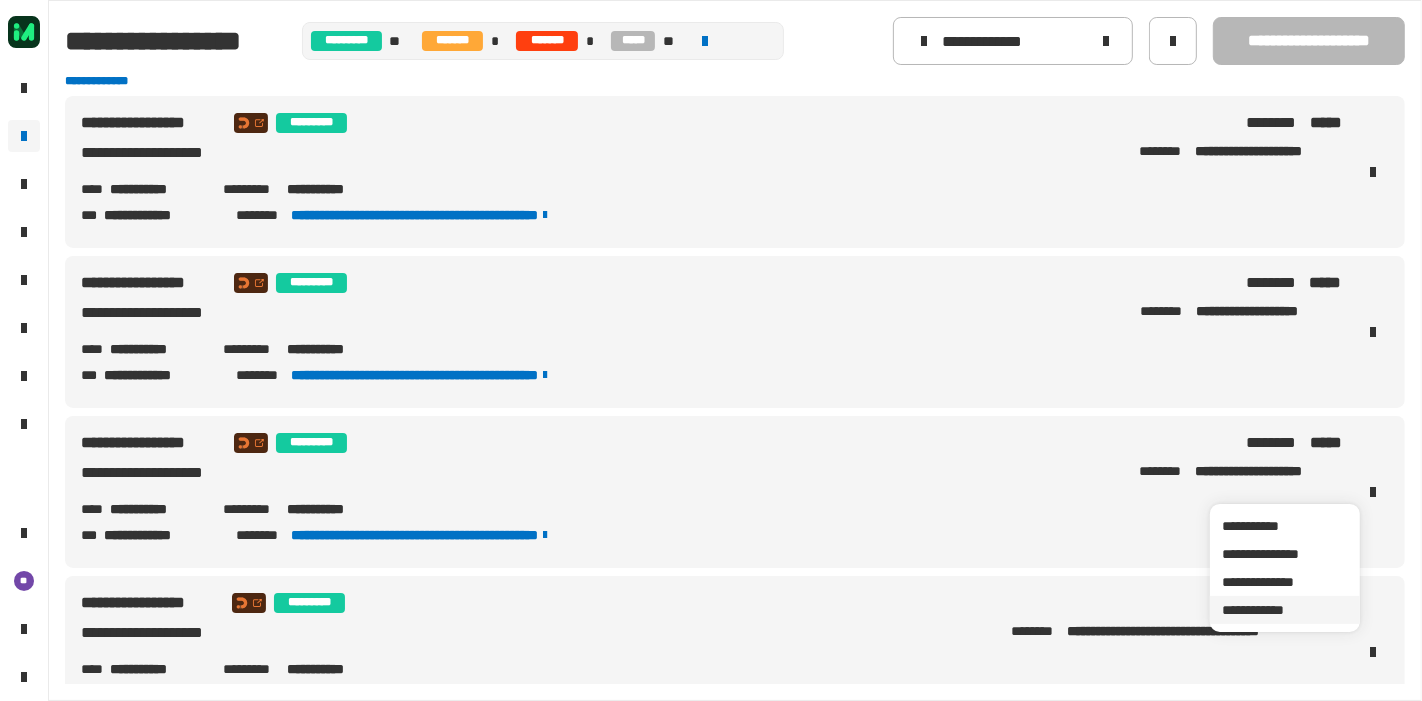 click on "**********" at bounding box center (1285, 610) 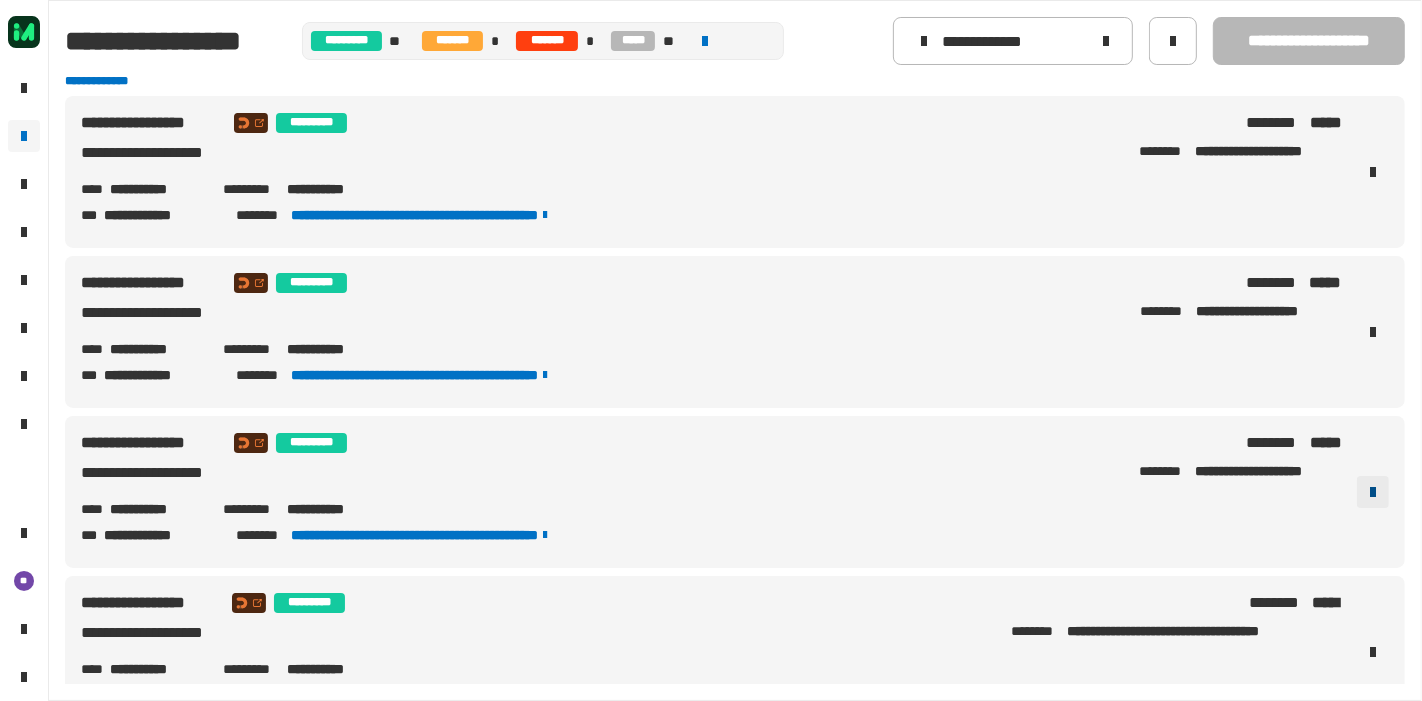 click at bounding box center (1373, 492) 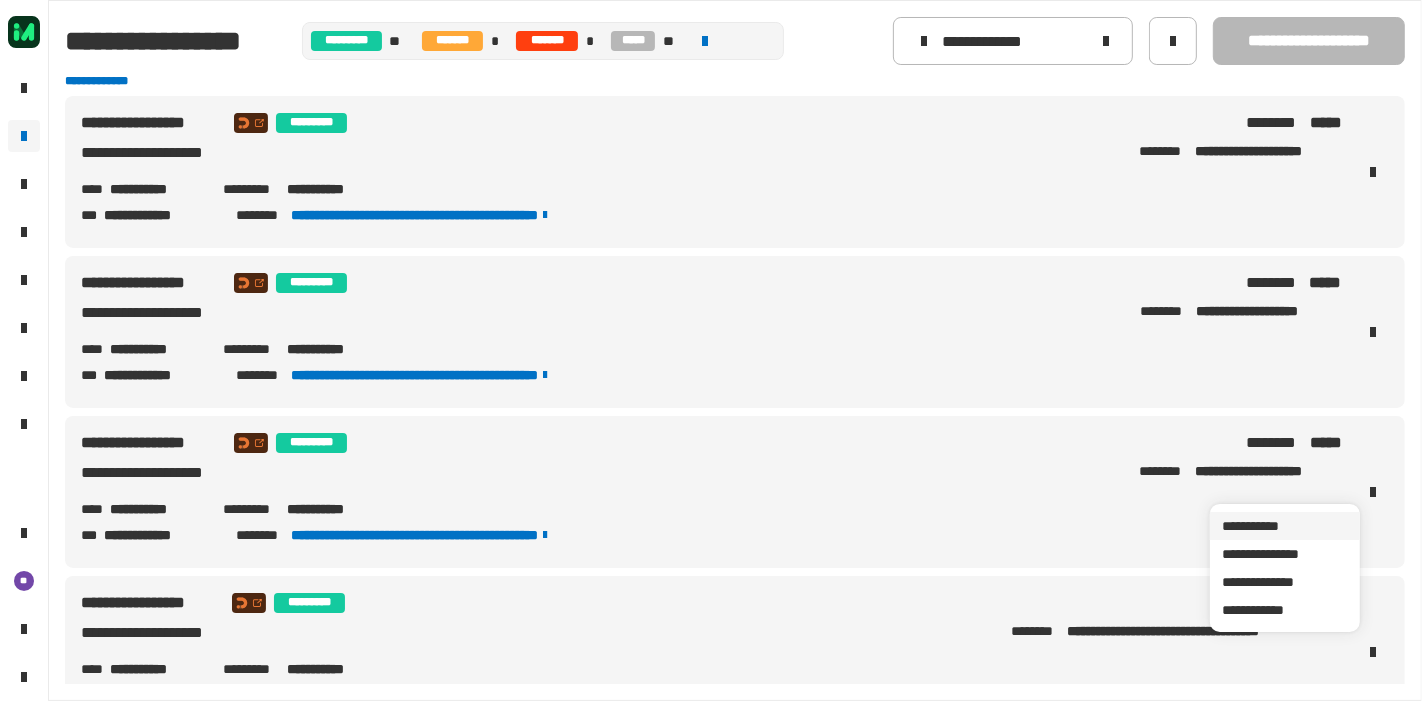 click on "**********" at bounding box center (1285, 526) 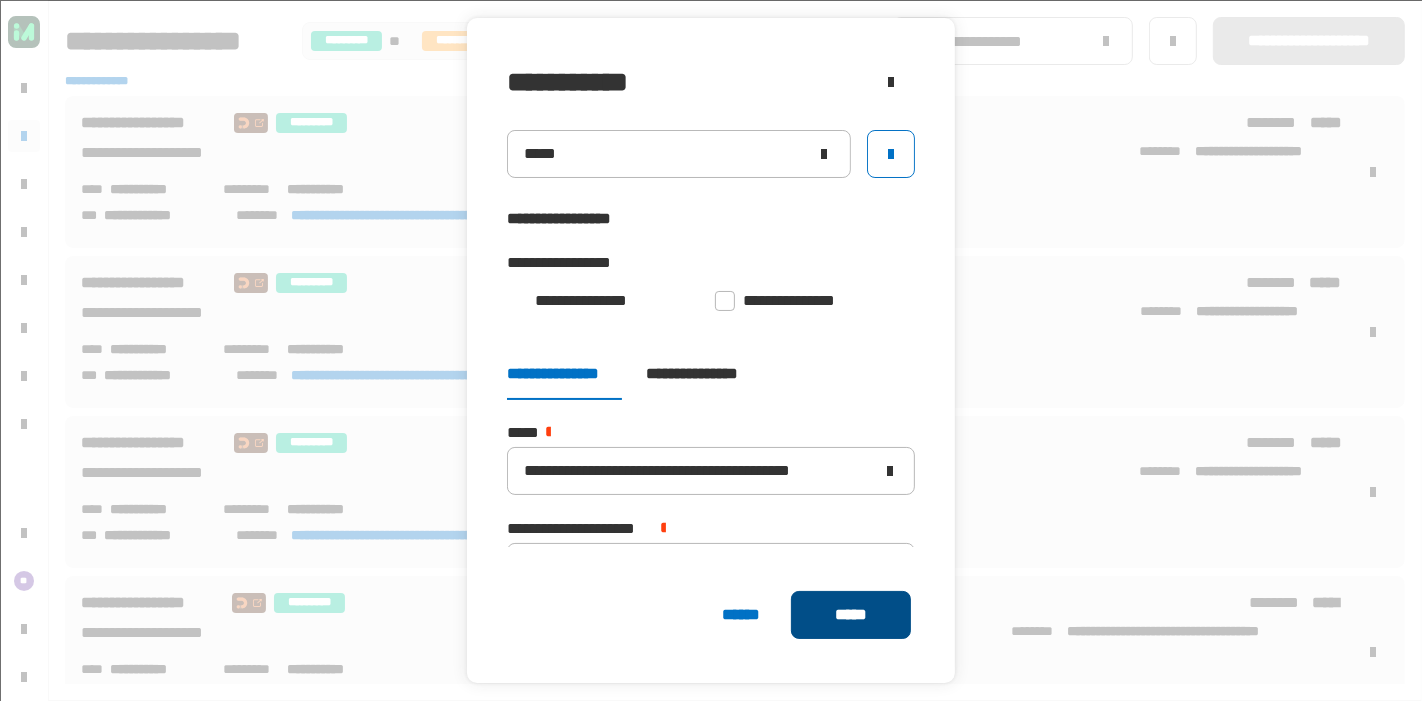 click on "*****" 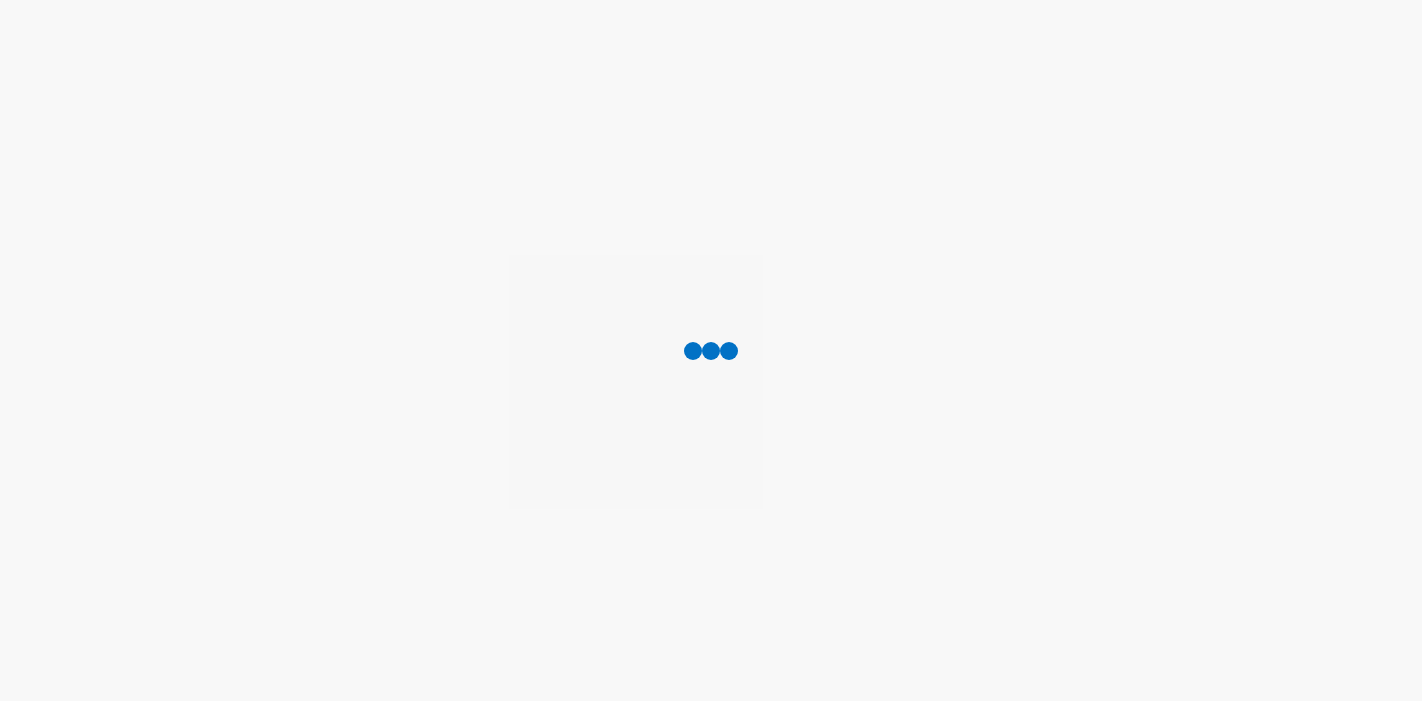 scroll, scrollTop: 0, scrollLeft: 0, axis: both 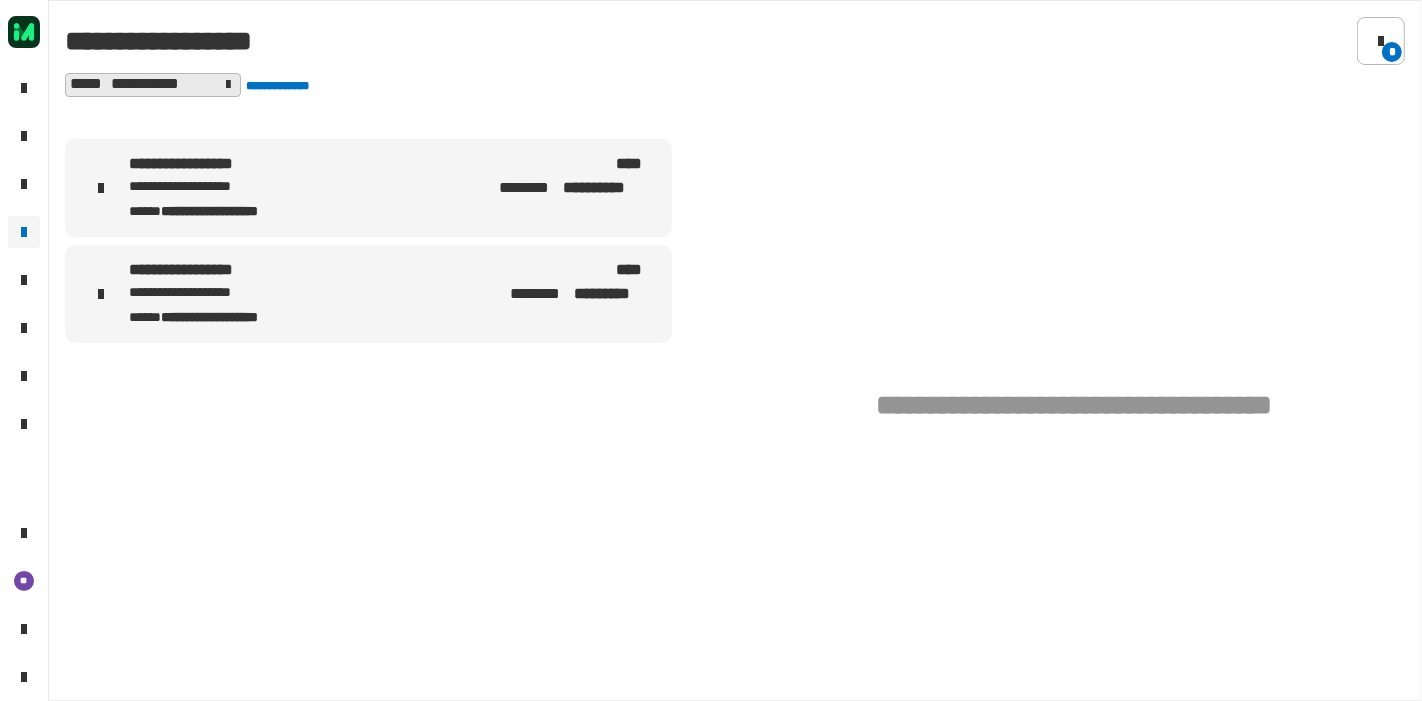 click on "**********" at bounding box center (368, 294) 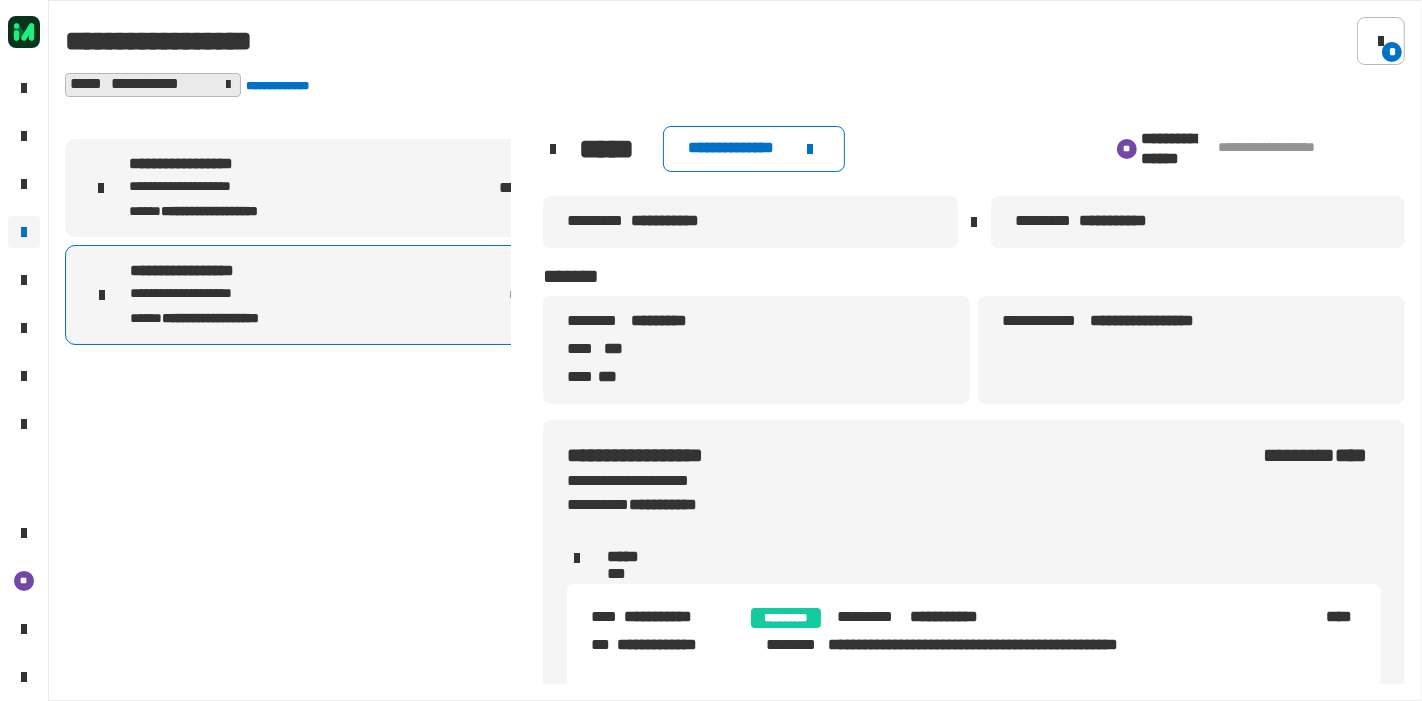 click on "**********" at bounding box center (368, 188) 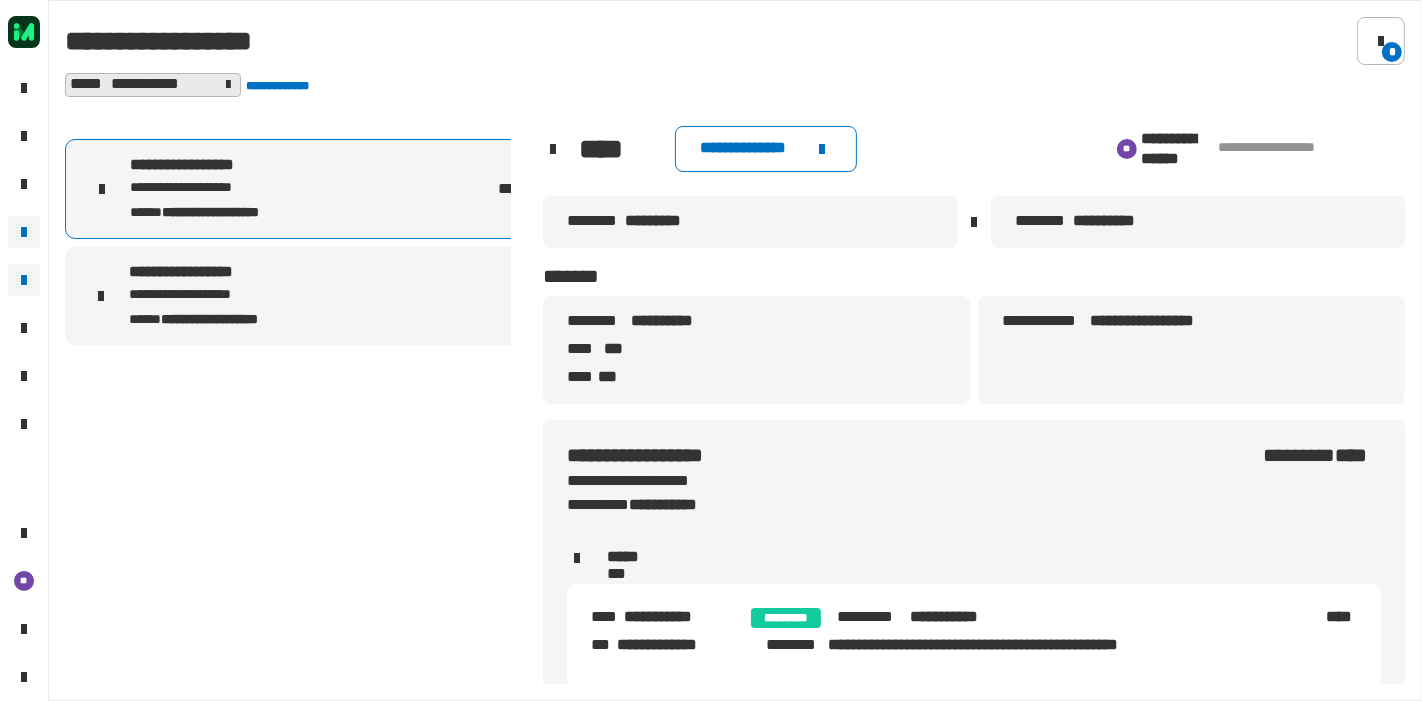 click 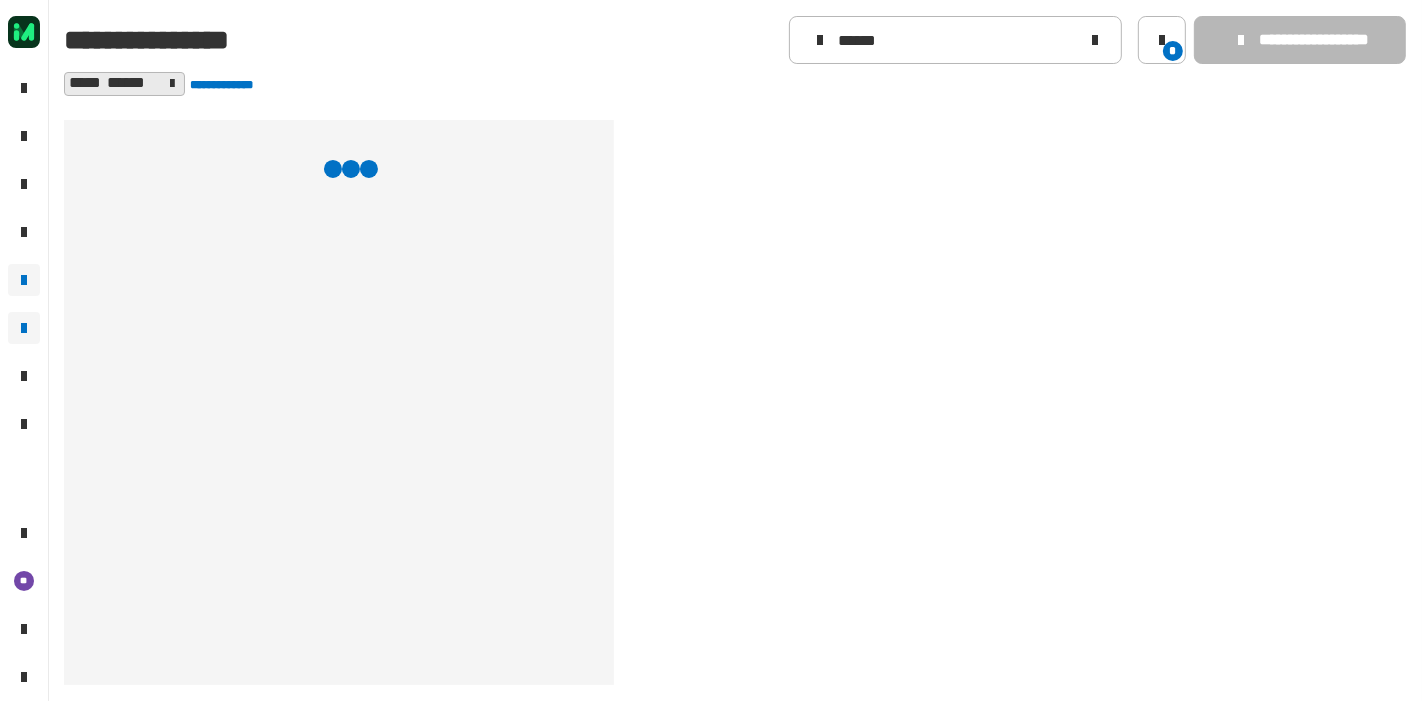 click 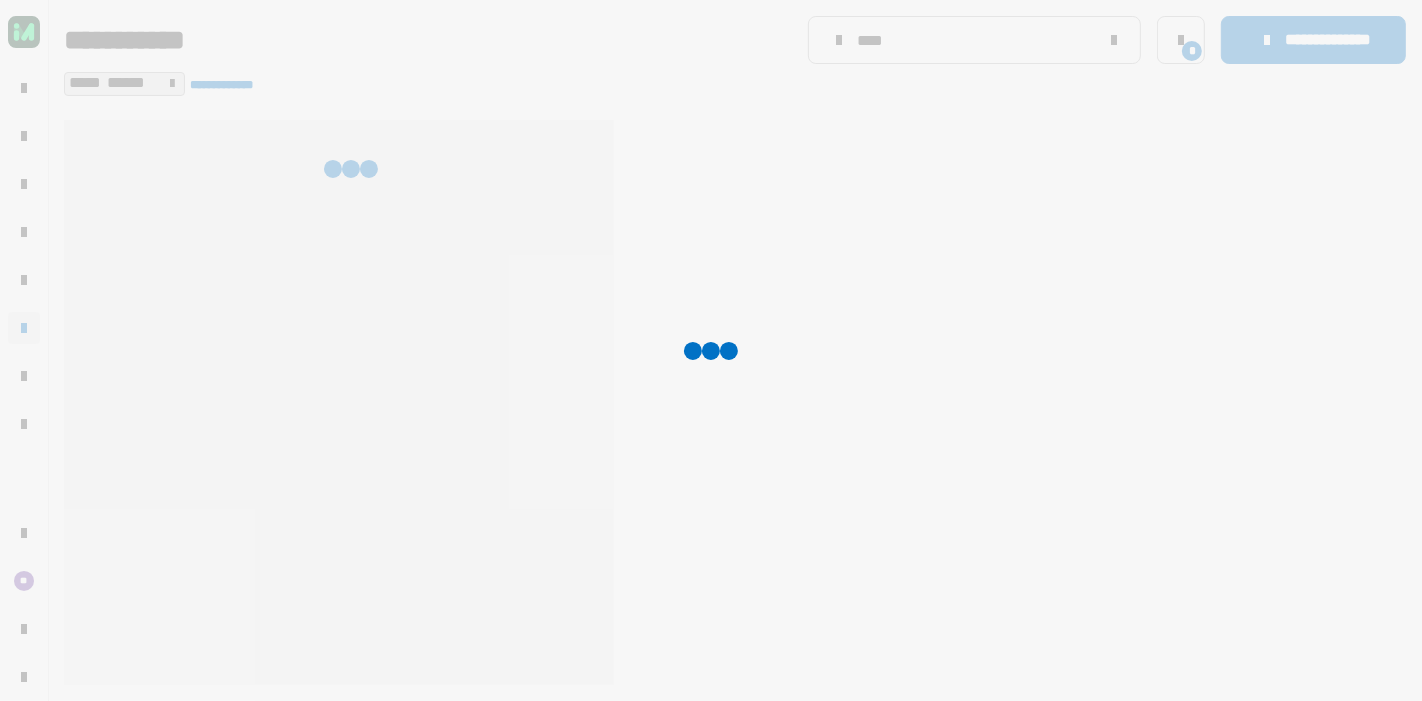 click 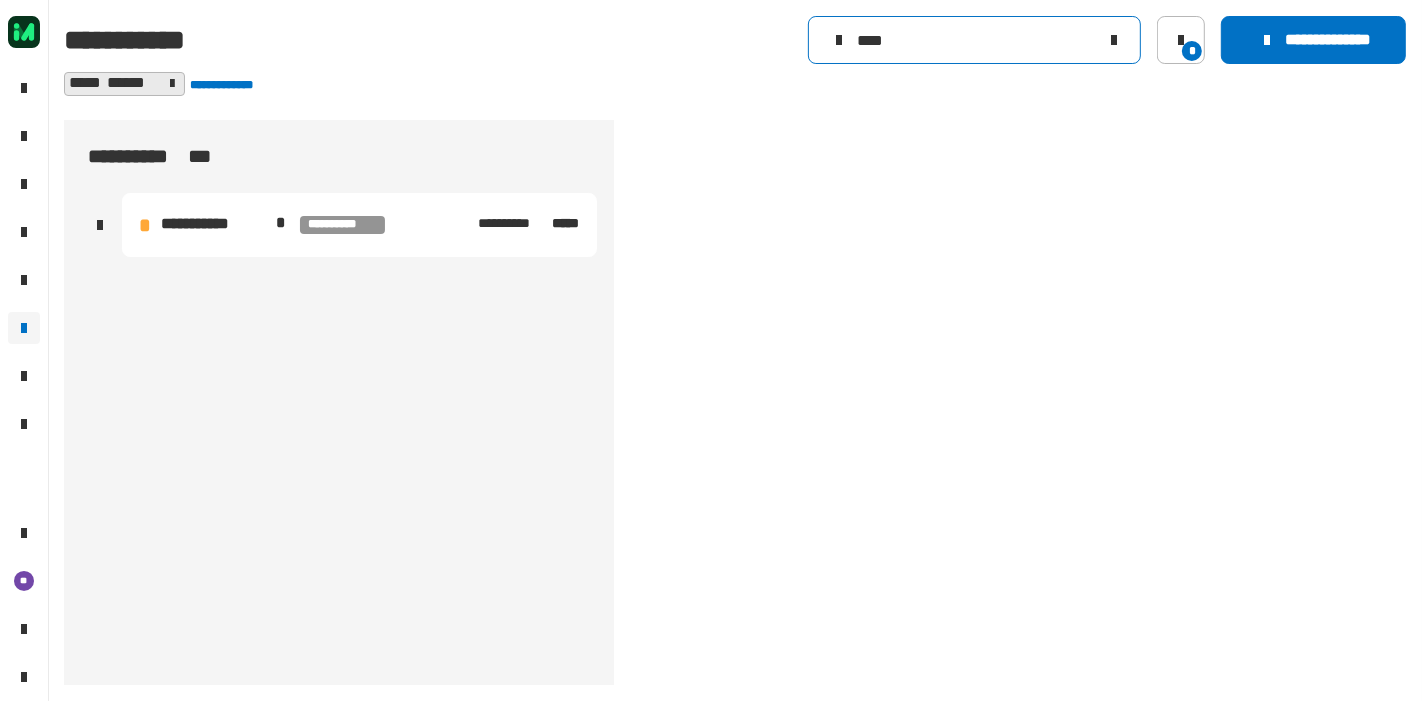 click on "****" 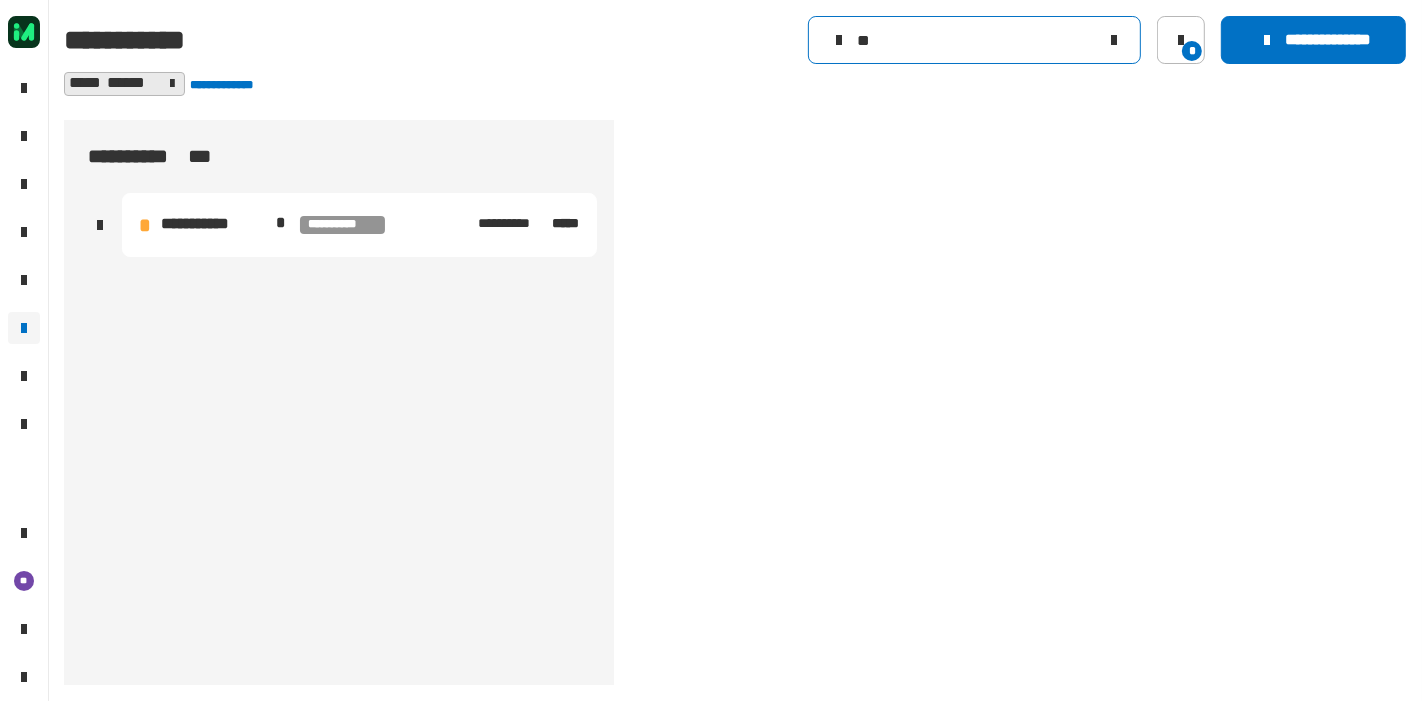 type on "*" 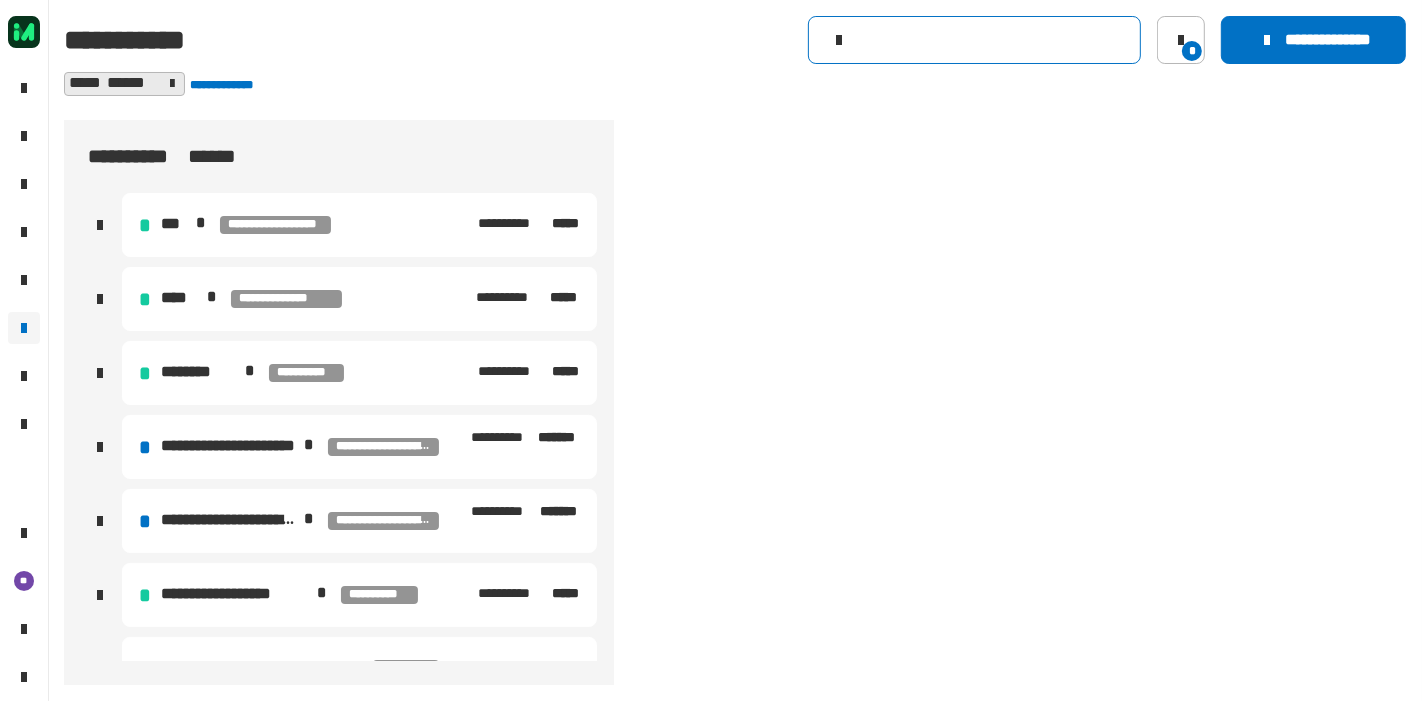 click 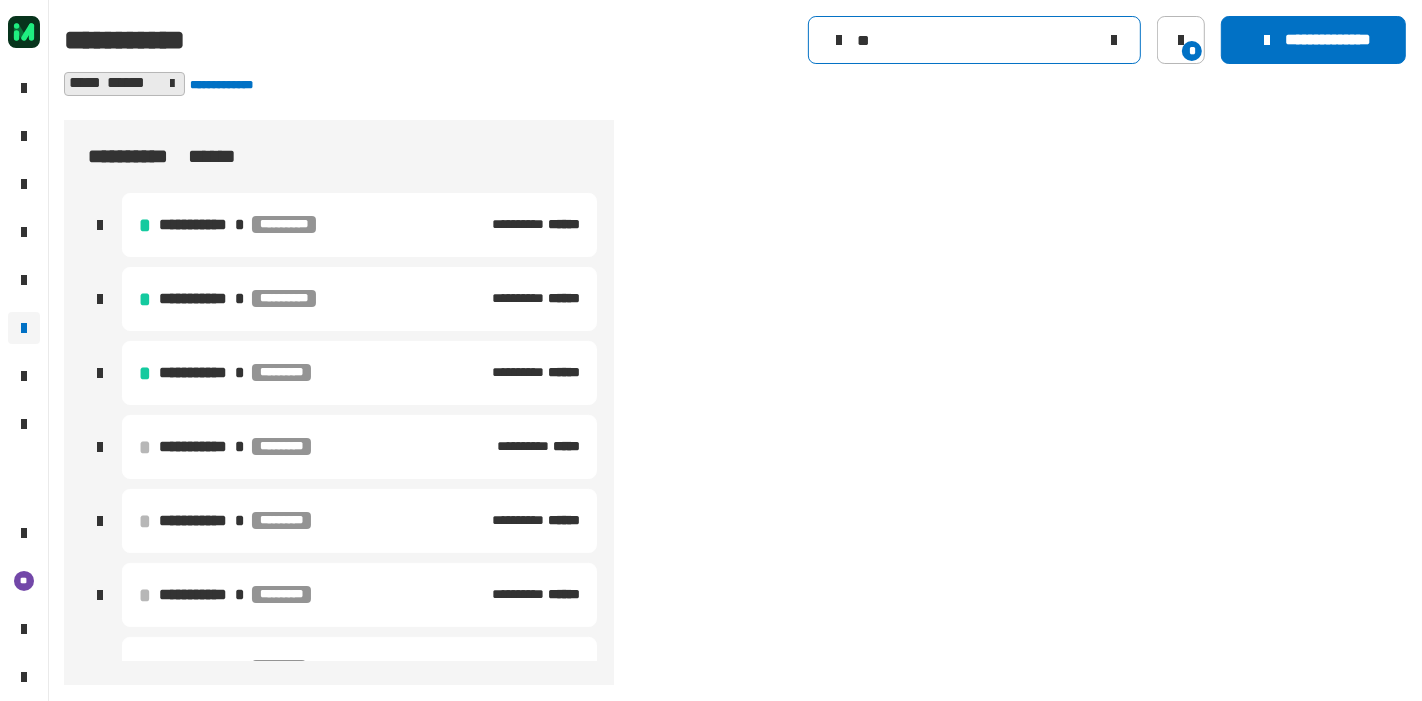 type on "*" 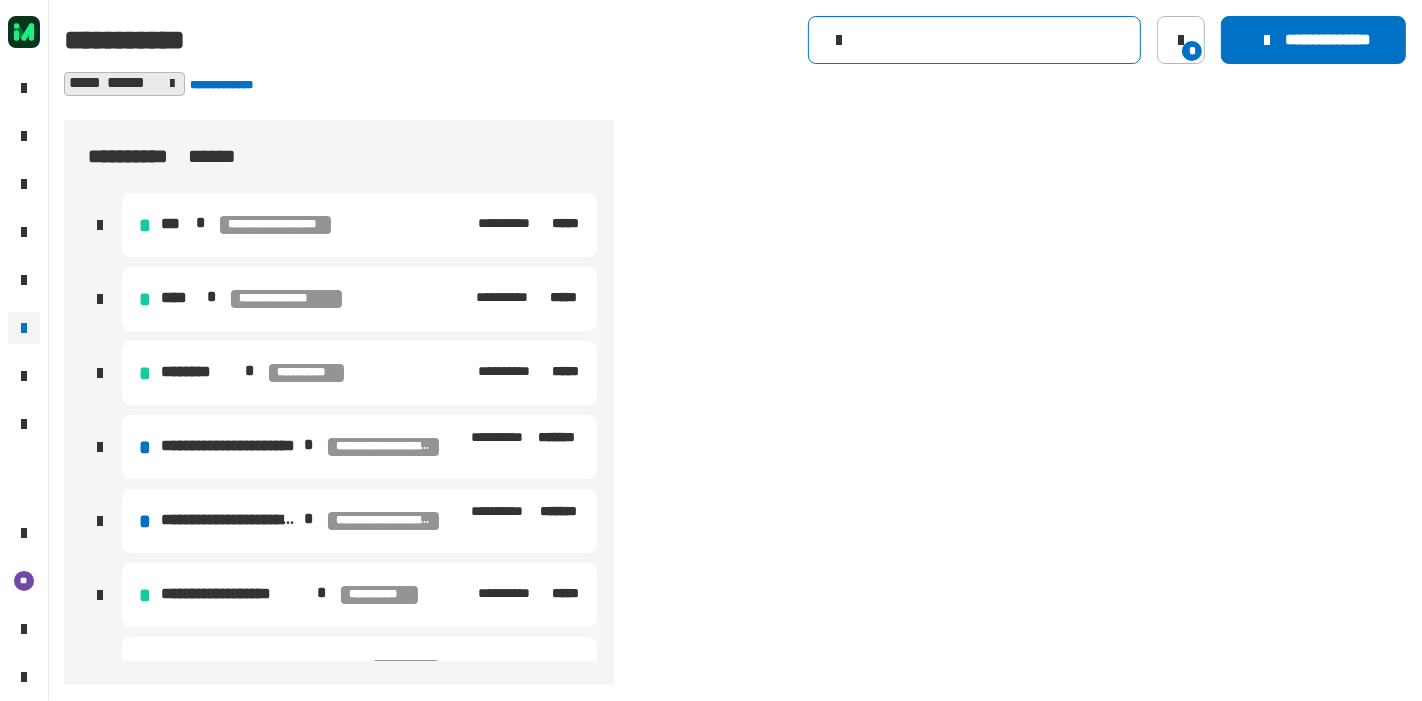 click 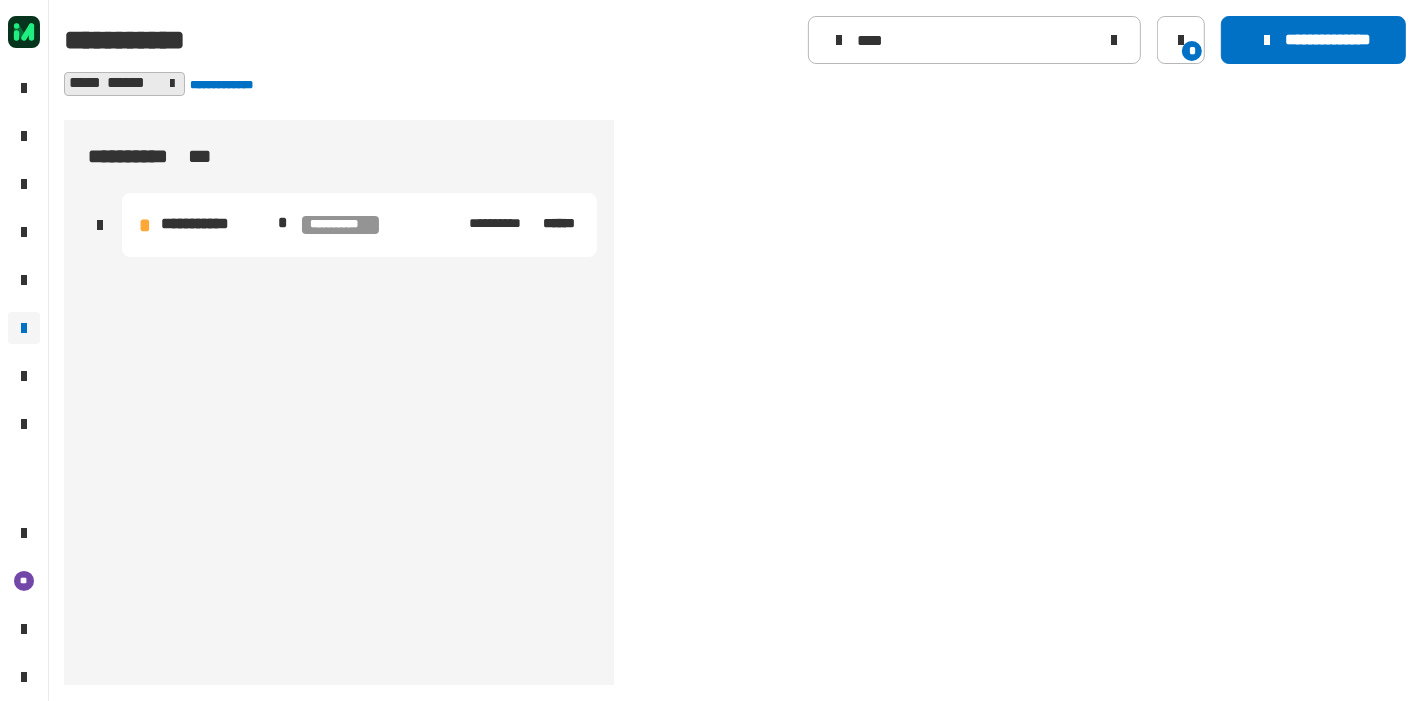 click on "**********" at bounding box center (504, 224) 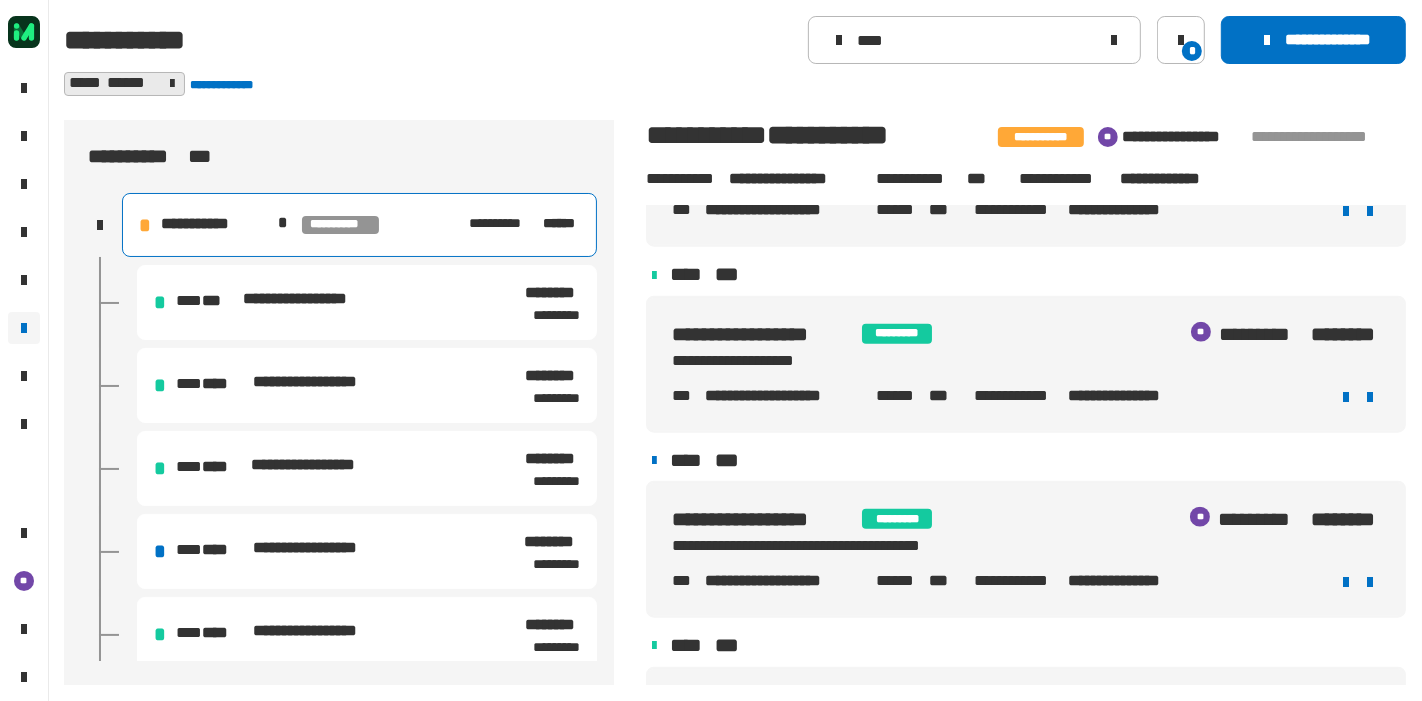 scroll, scrollTop: 1901, scrollLeft: 0, axis: vertical 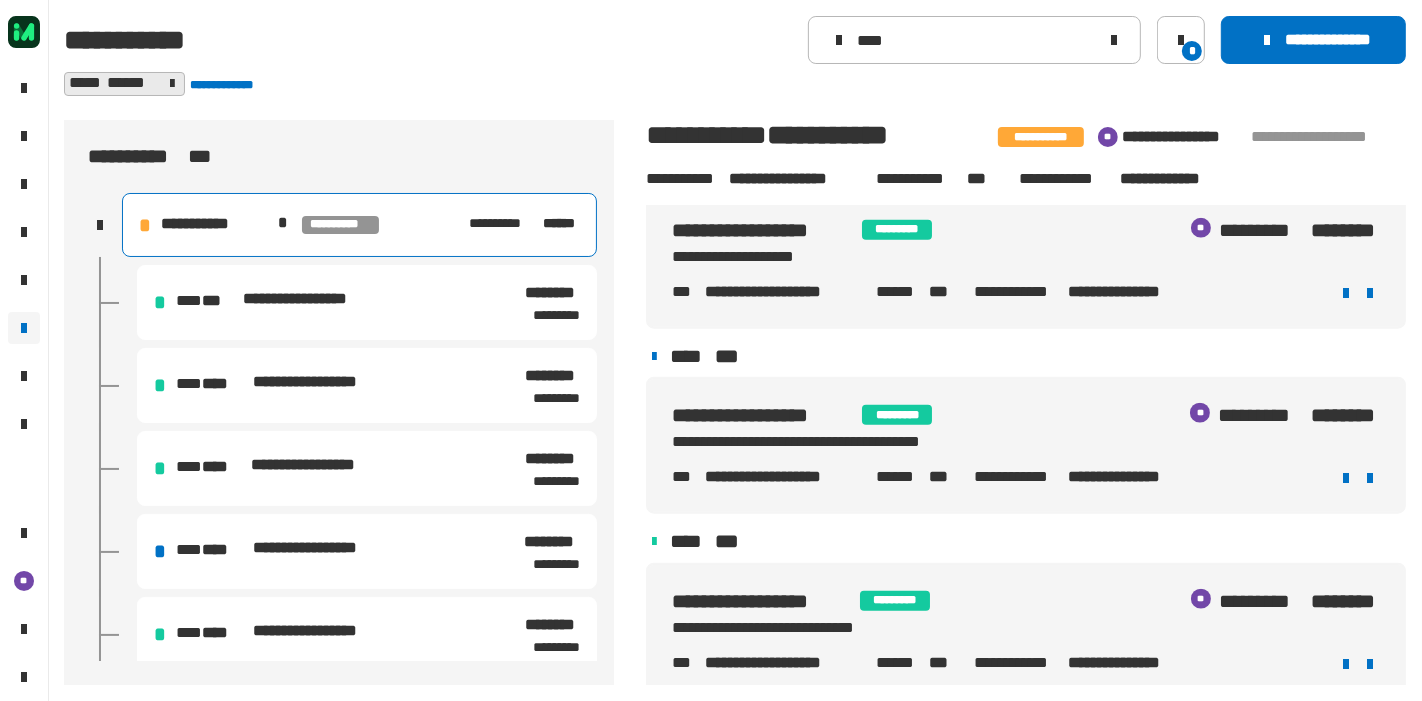 click on "**********" 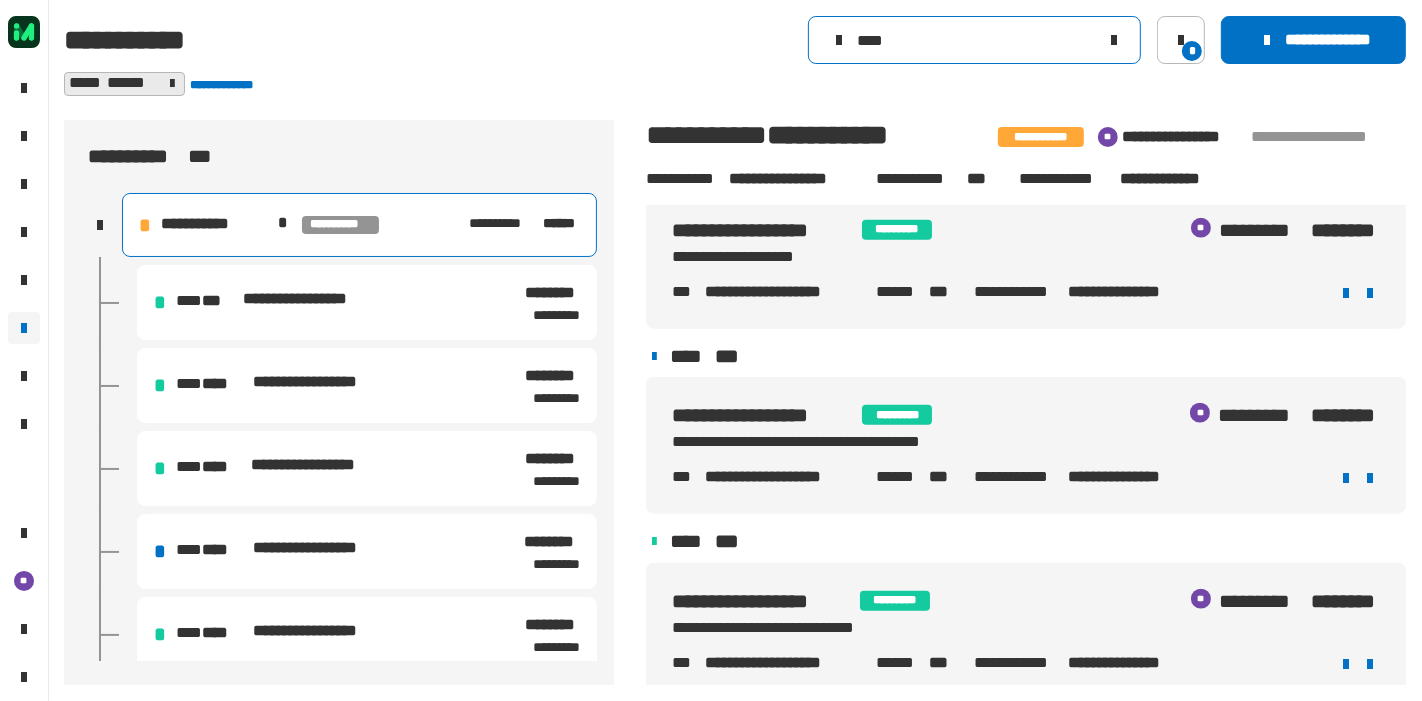 click on "****" 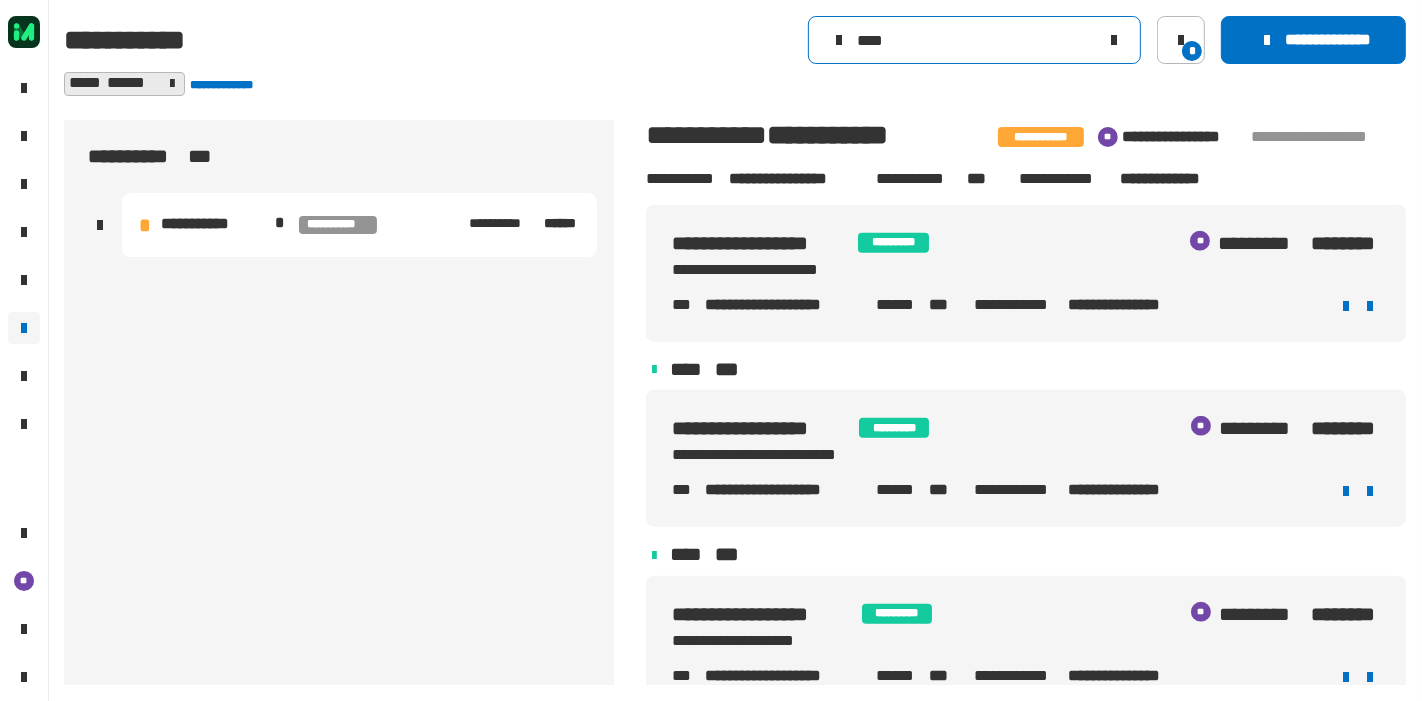 scroll, scrollTop: 1901, scrollLeft: 0, axis: vertical 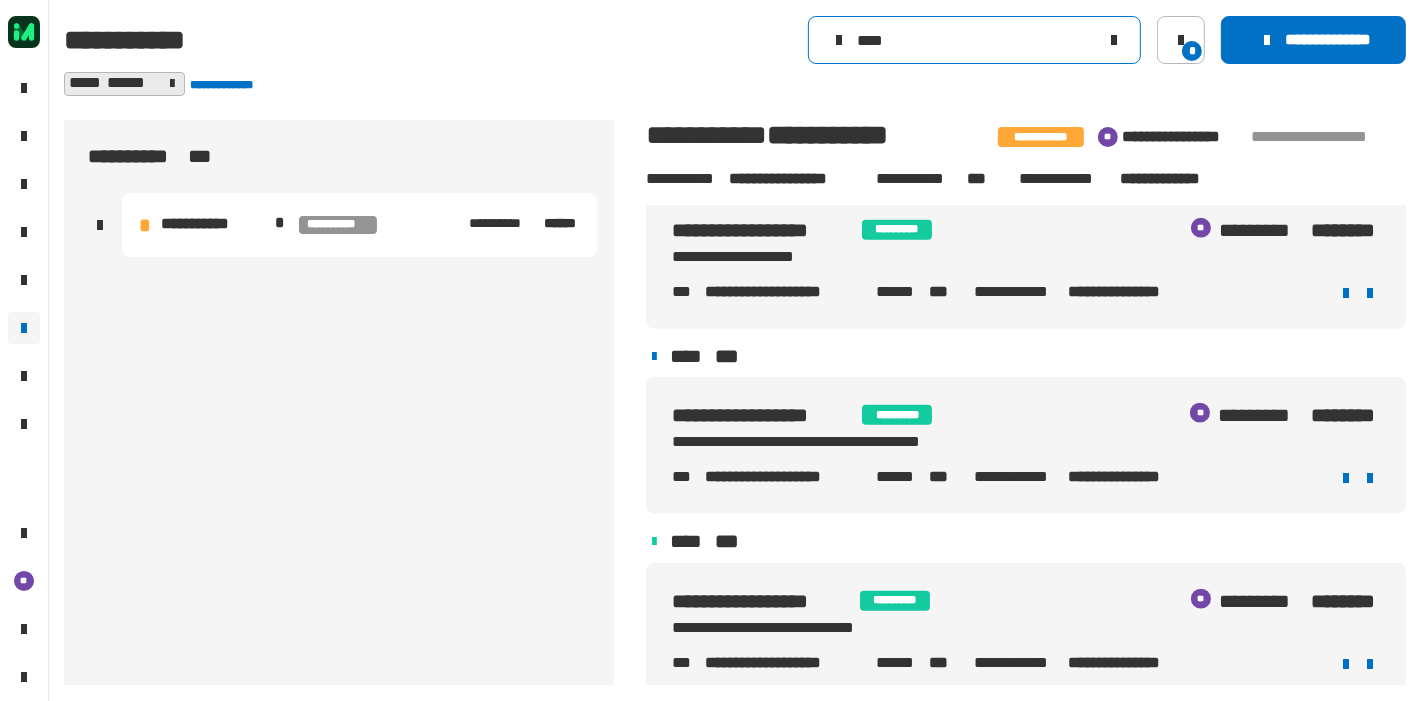 click on "****" 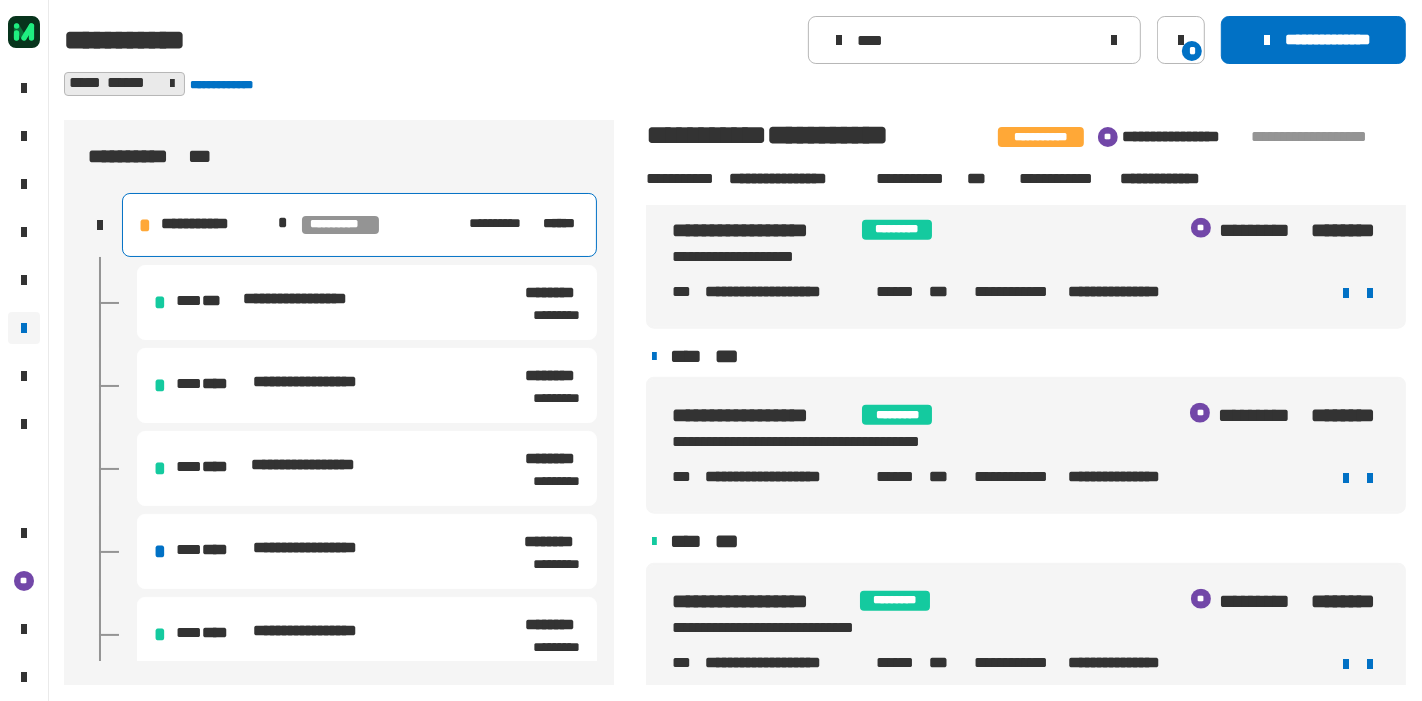 click on "**********" at bounding box center [524, 225] 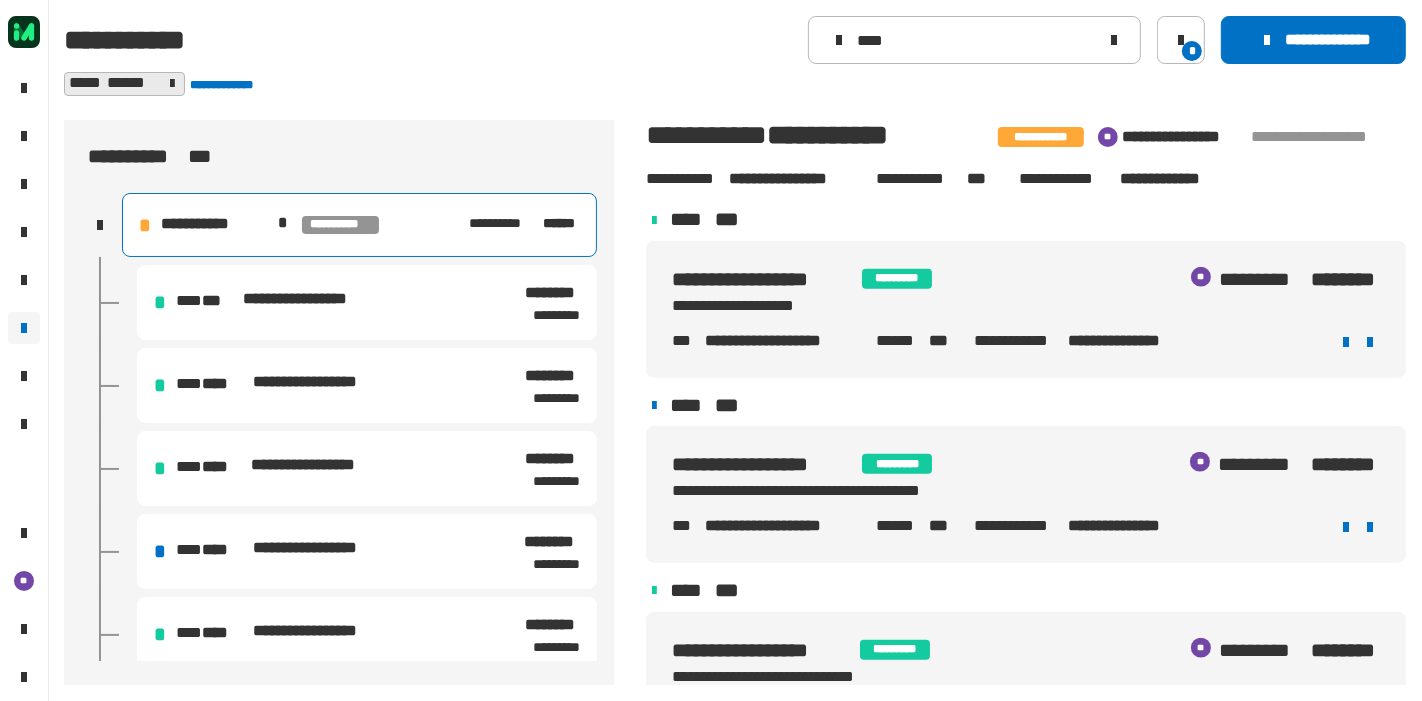 scroll, scrollTop: 1851, scrollLeft: 0, axis: vertical 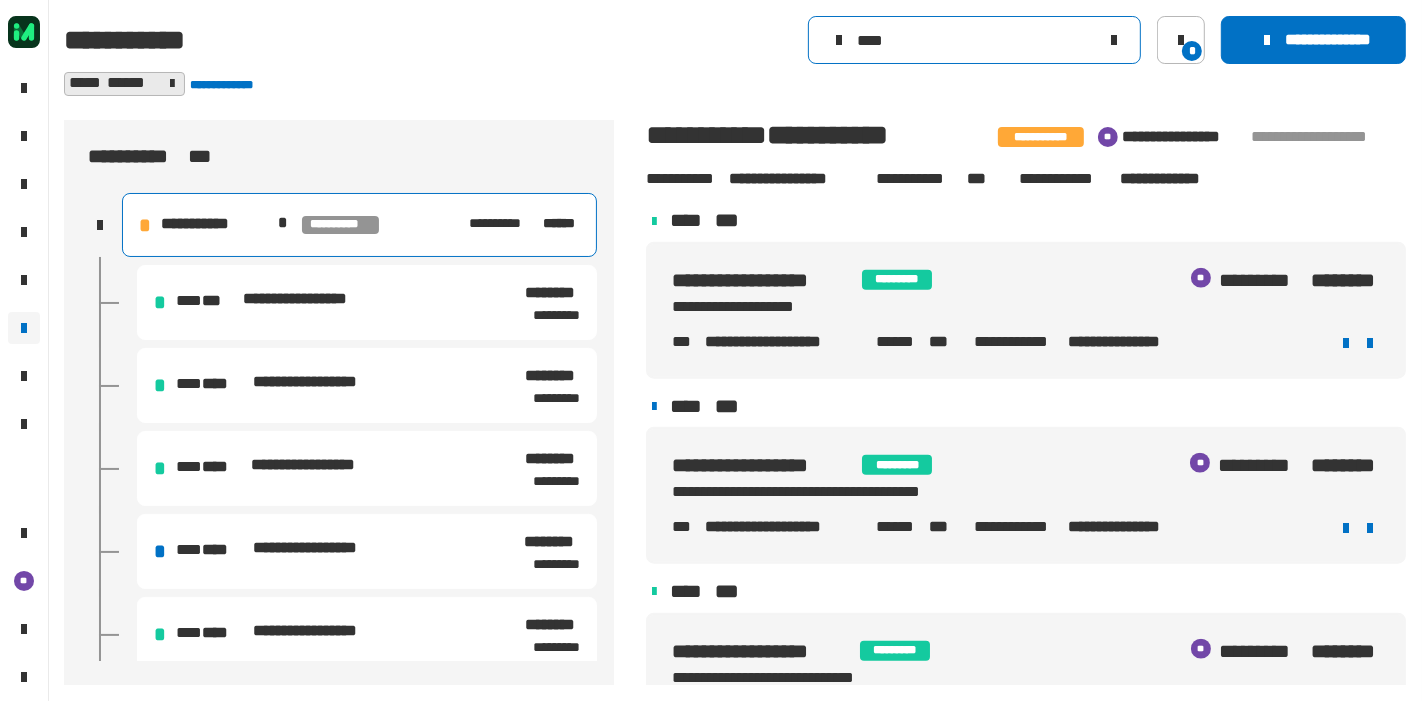 click on "****" 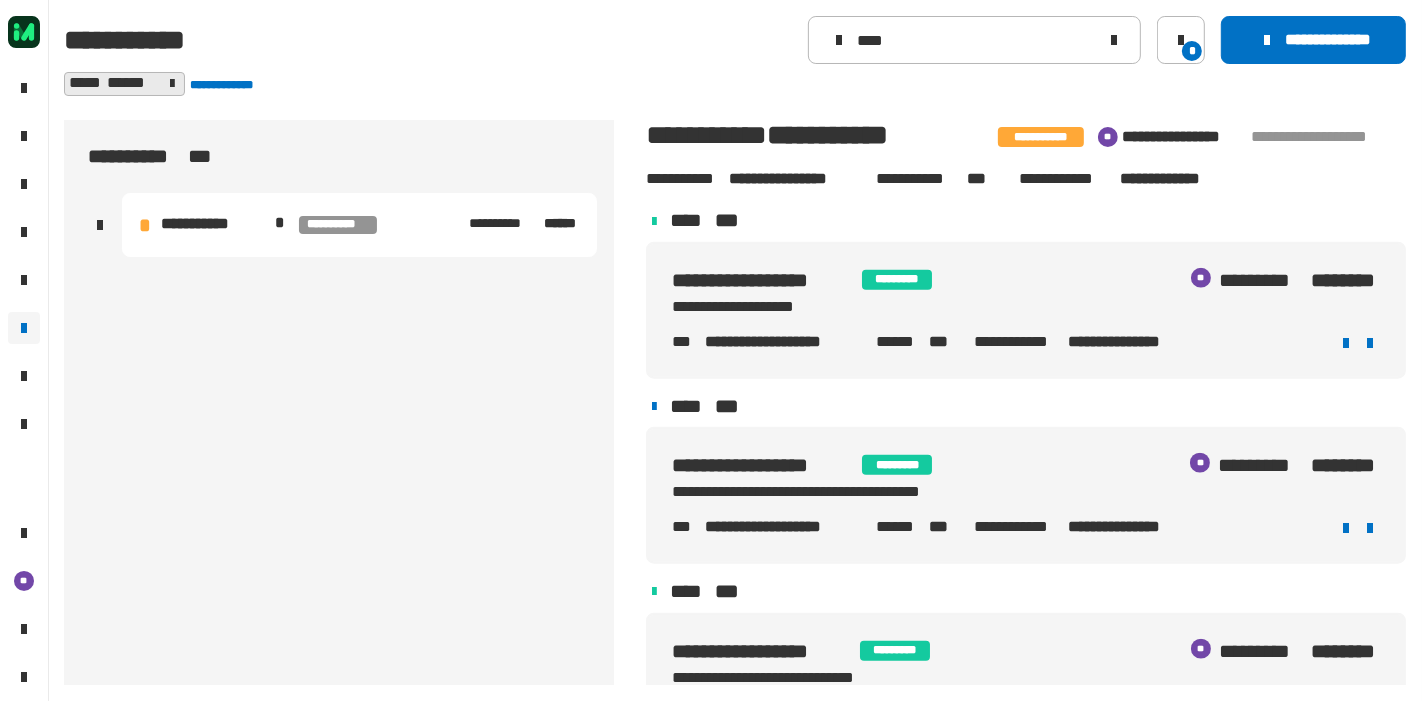 click on "**********" at bounding box center [524, 225] 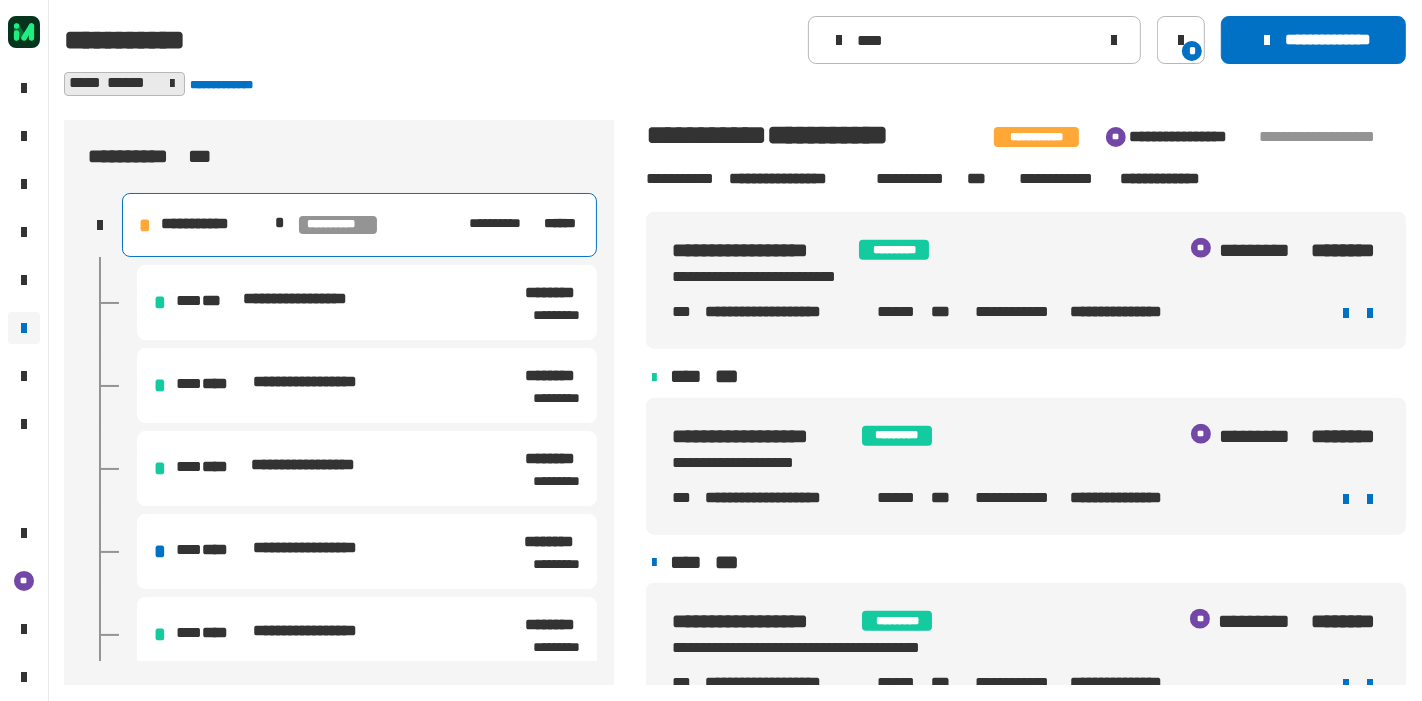 scroll, scrollTop: 1862, scrollLeft: 0, axis: vertical 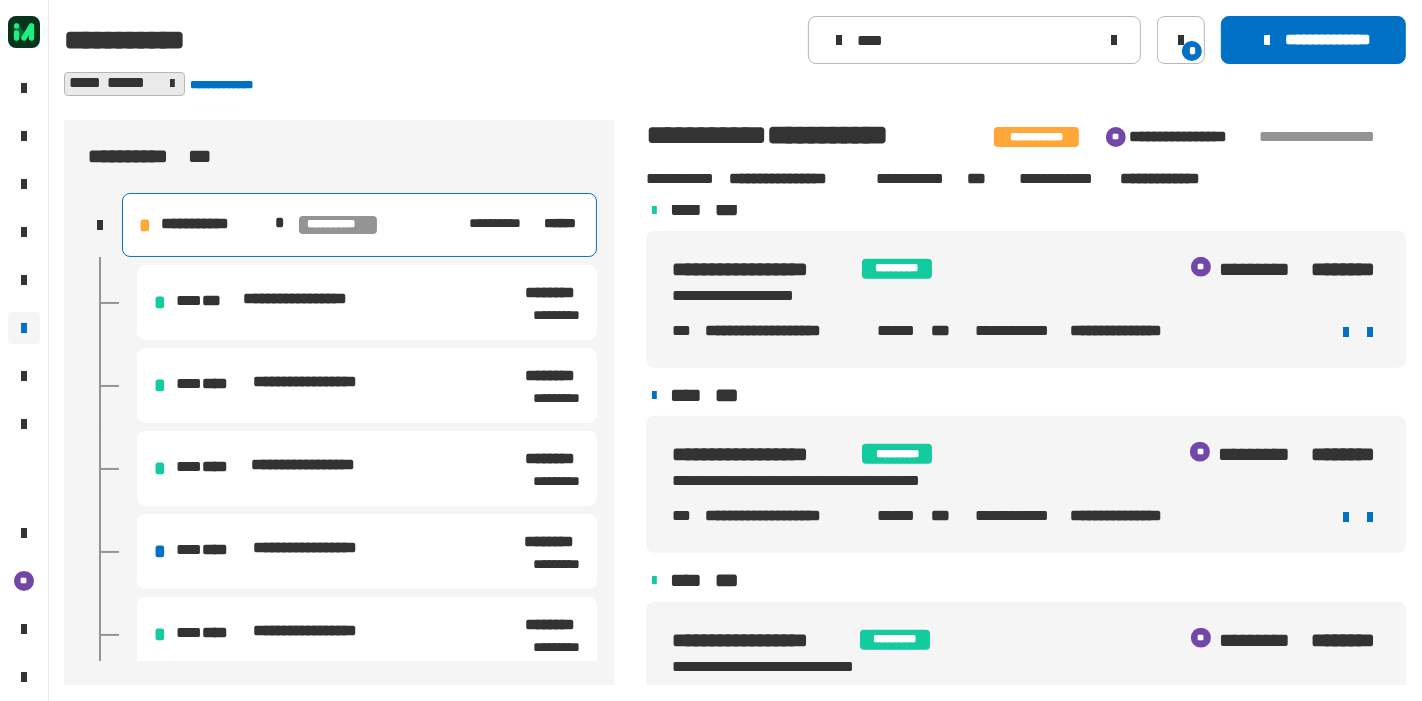 click on "** ********* ********" 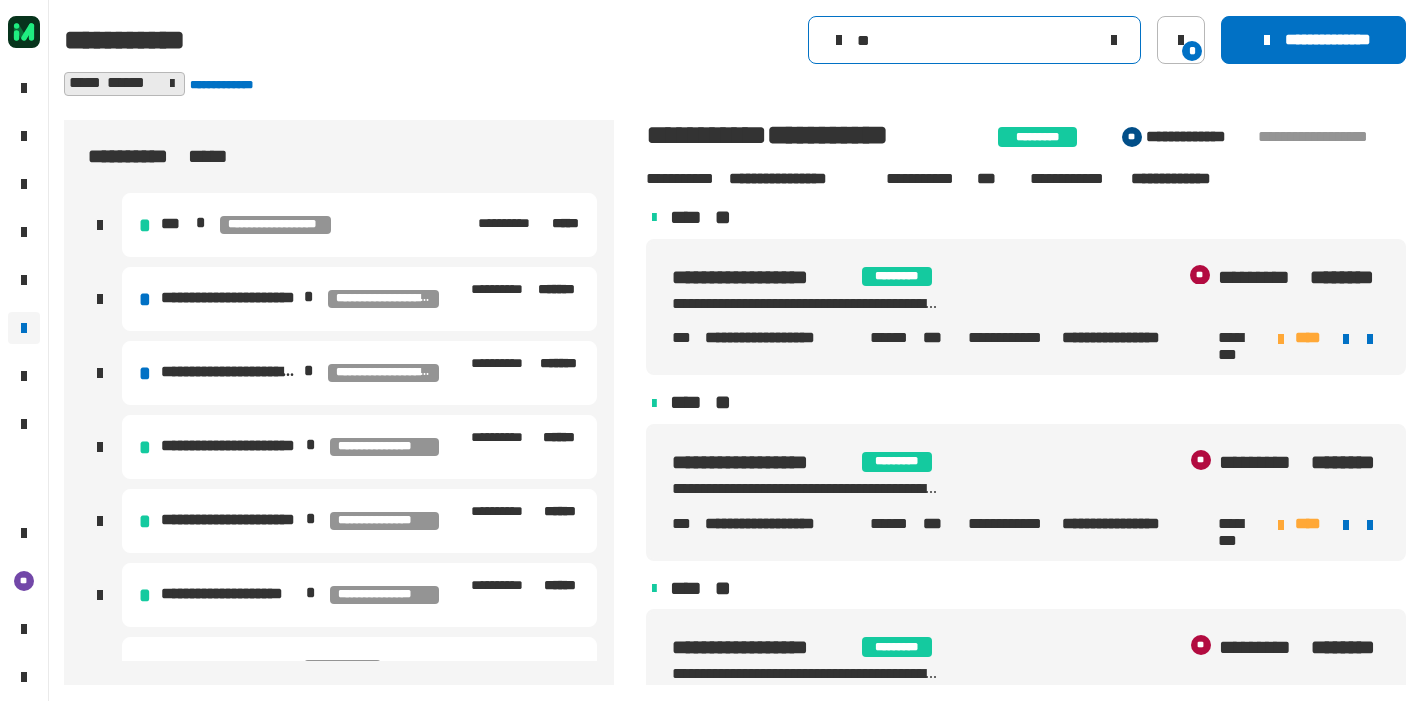 scroll, scrollTop: 0, scrollLeft: 0, axis: both 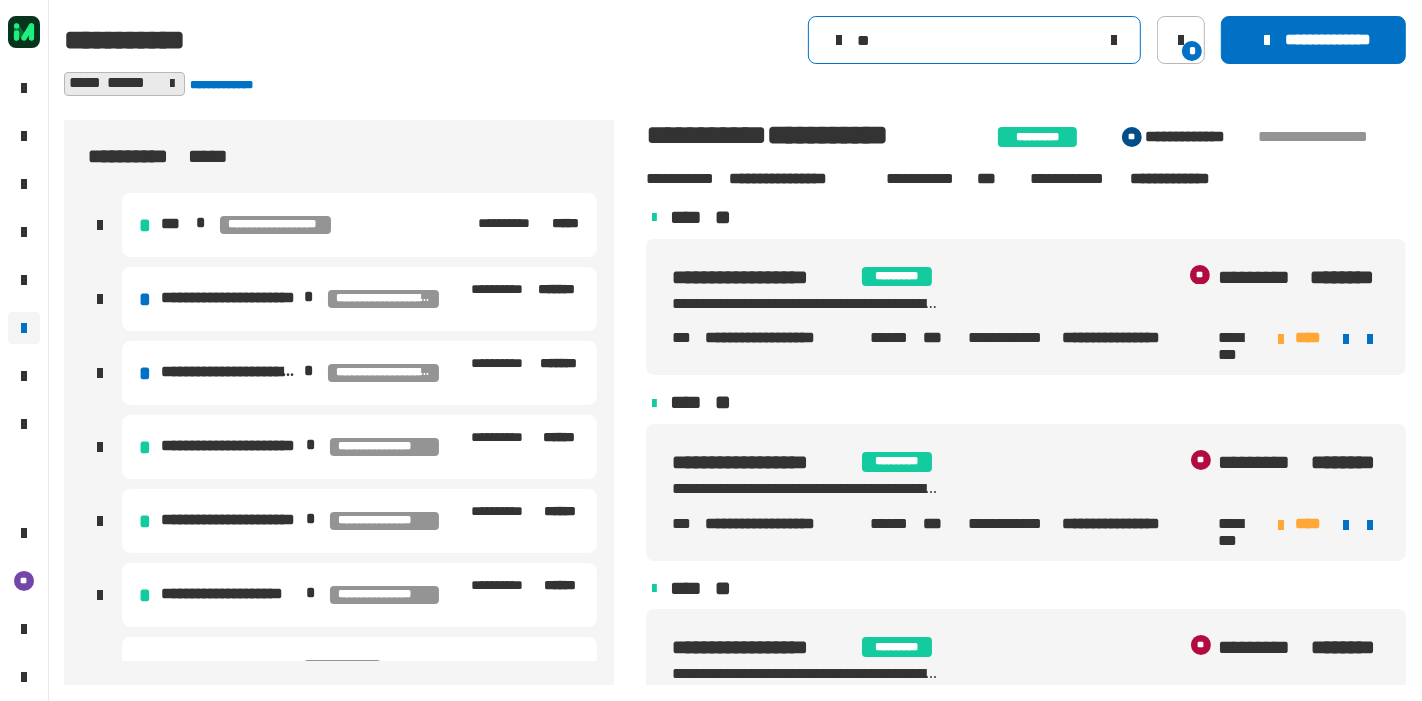 click on "**" 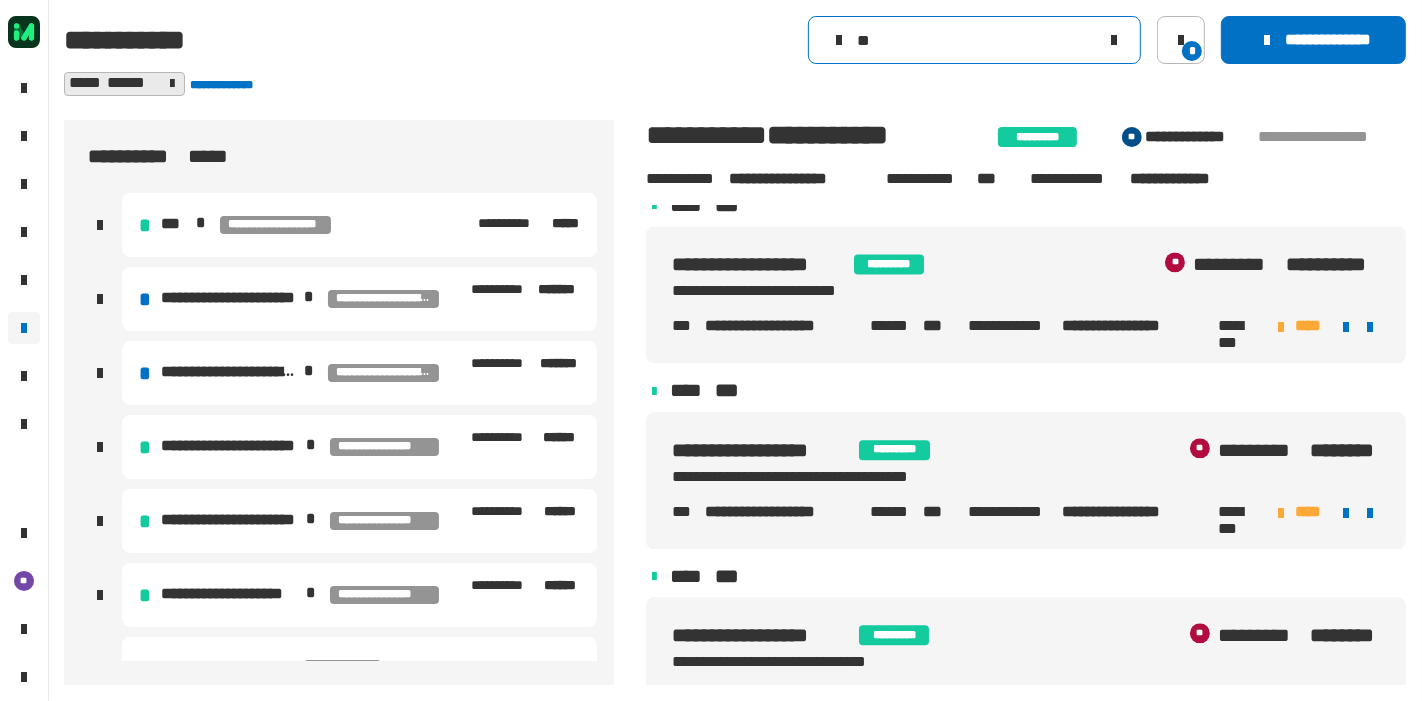 type on "*" 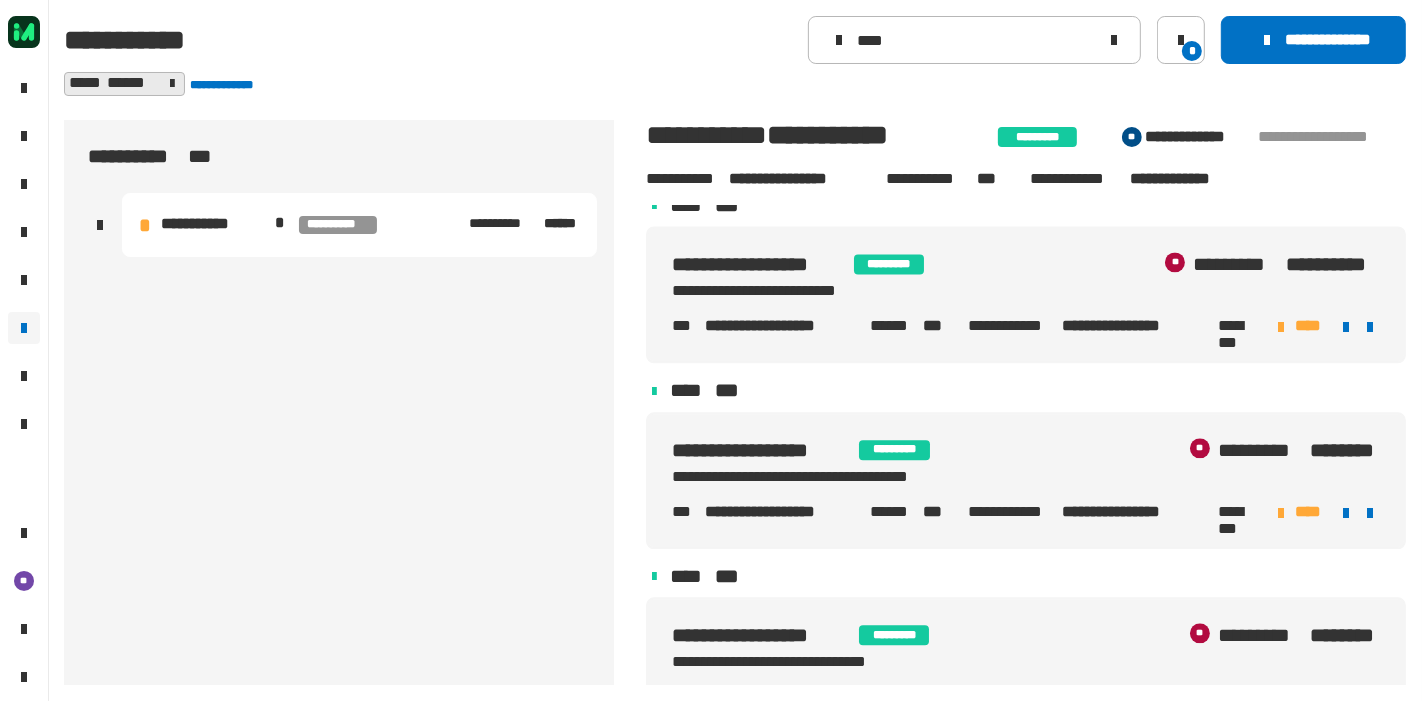 type on "****" 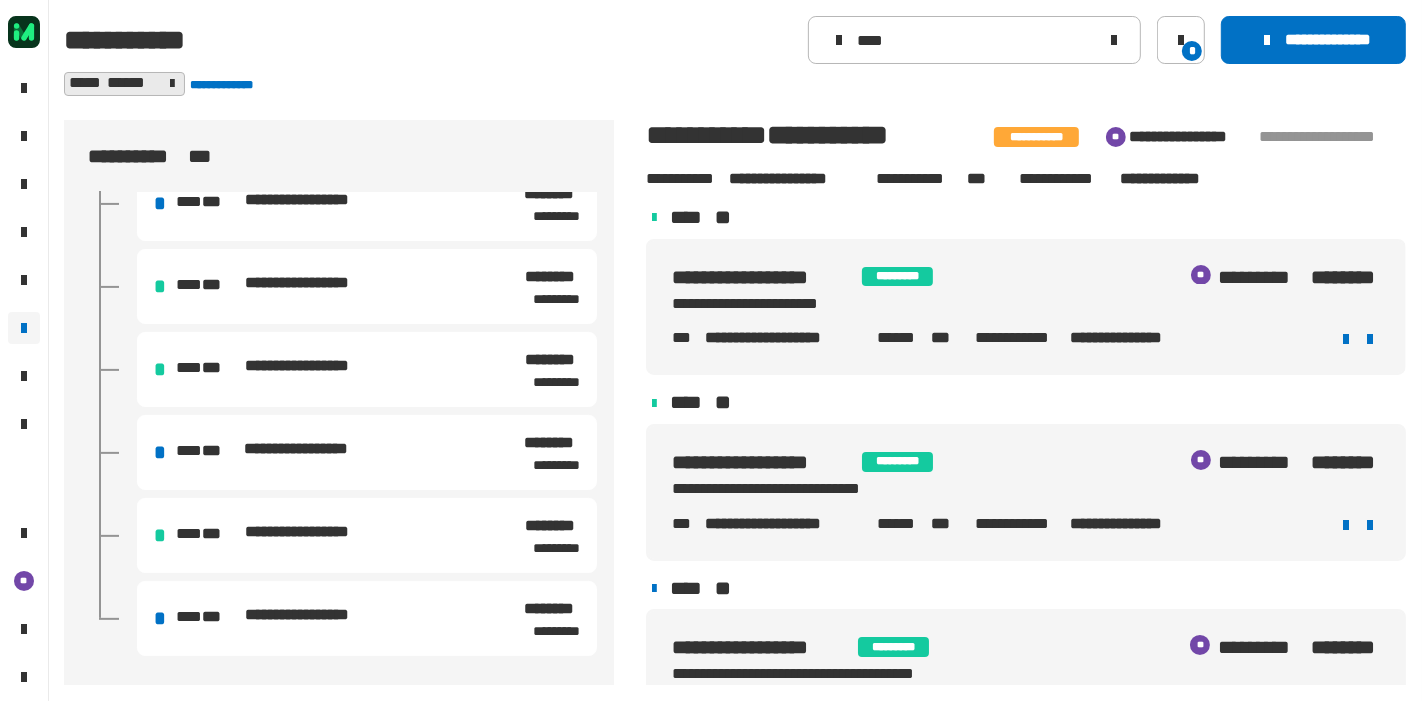 scroll, scrollTop: 700, scrollLeft: 0, axis: vertical 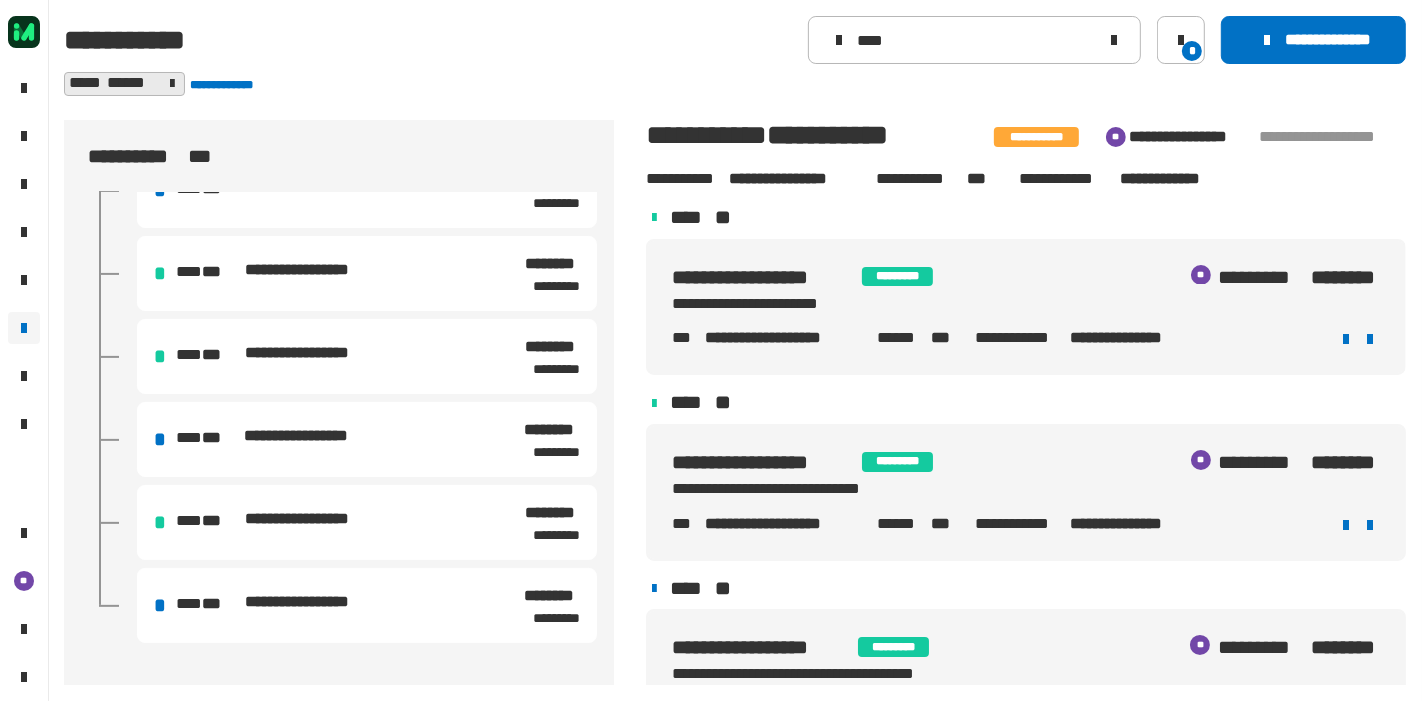 click on "**********" at bounding box center [367, 605] 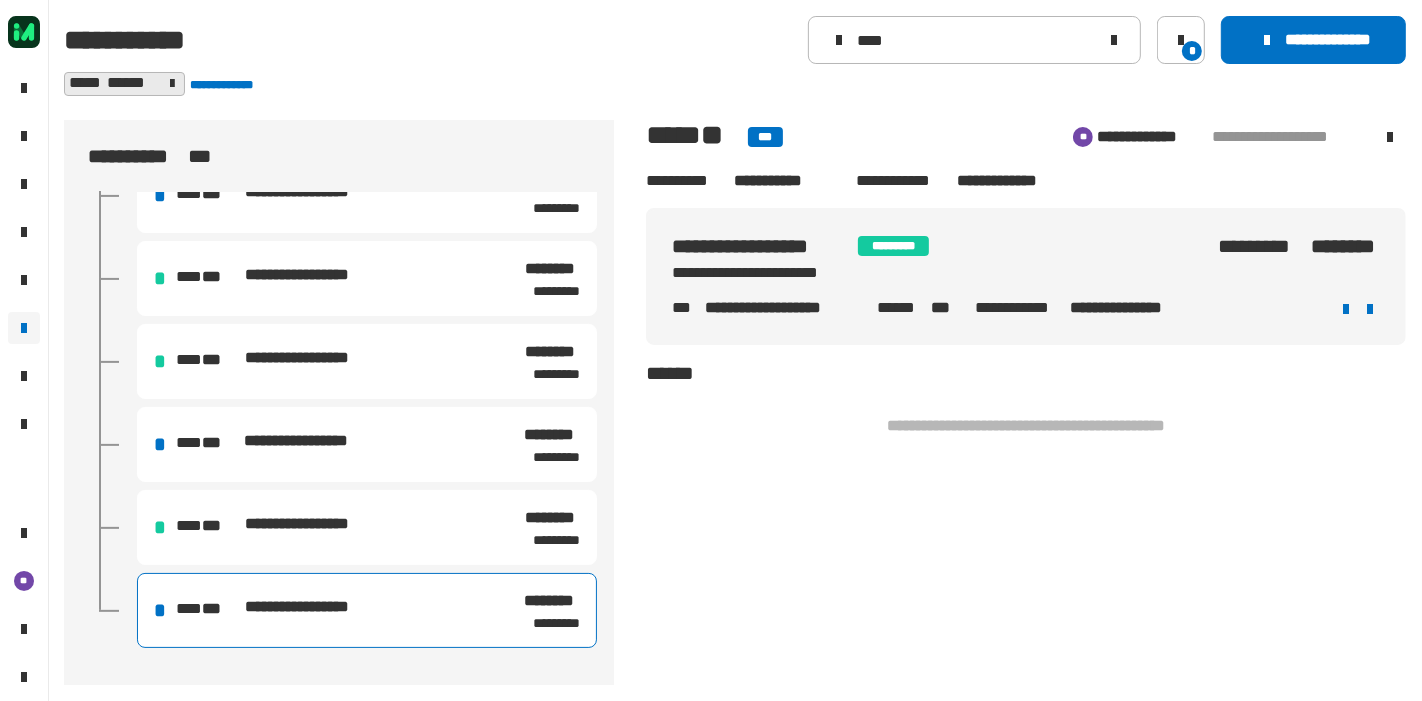 scroll, scrollTop: 700, scrollLeft: 0, axis: vertical 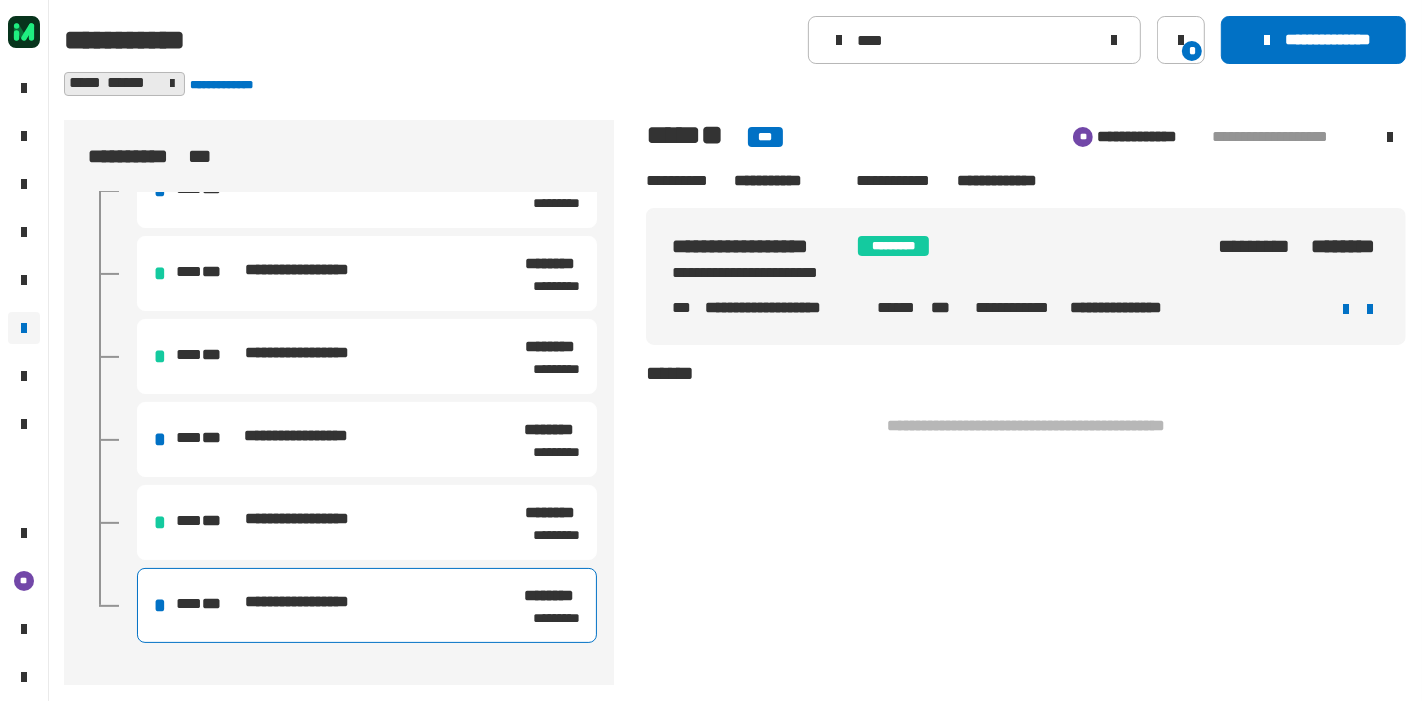 click on "**********" at bounding box center (367, 439) 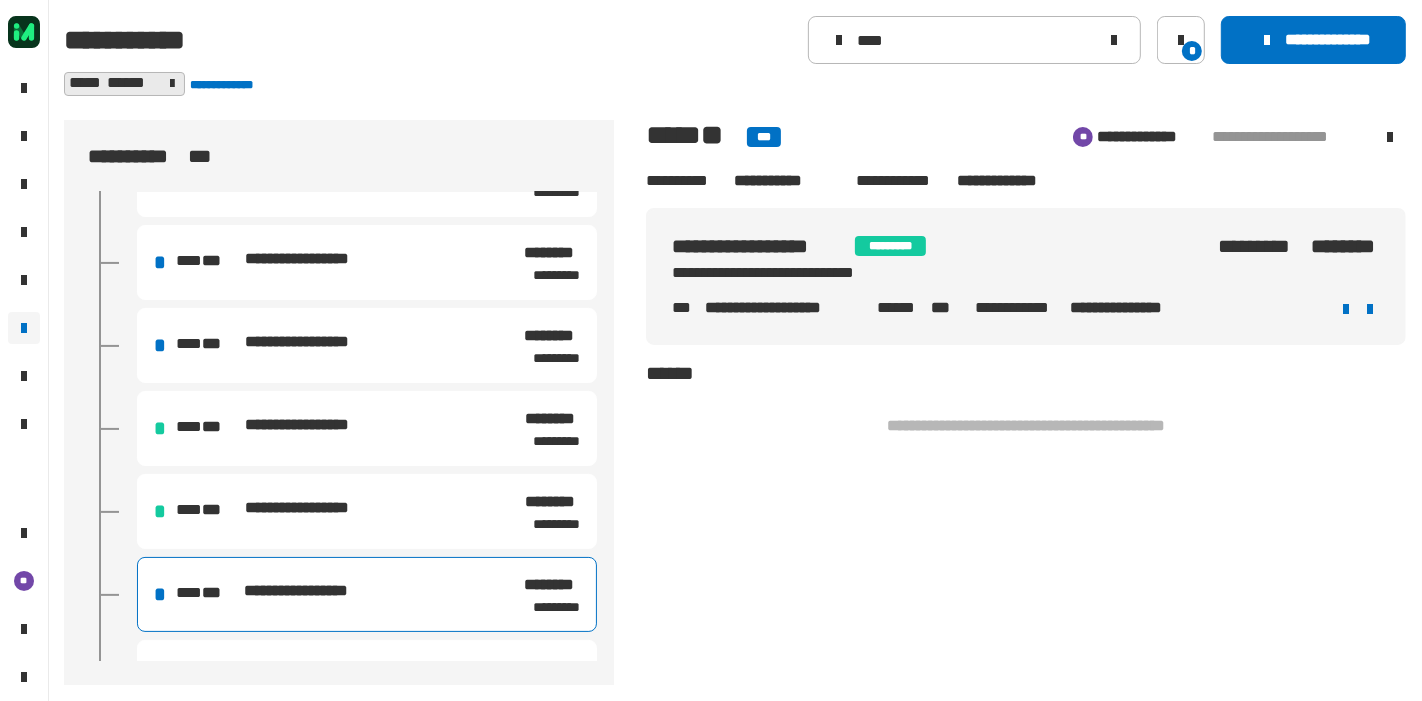 scroll, scrollTop: 532, scrollLeft: 0, axis: vertical 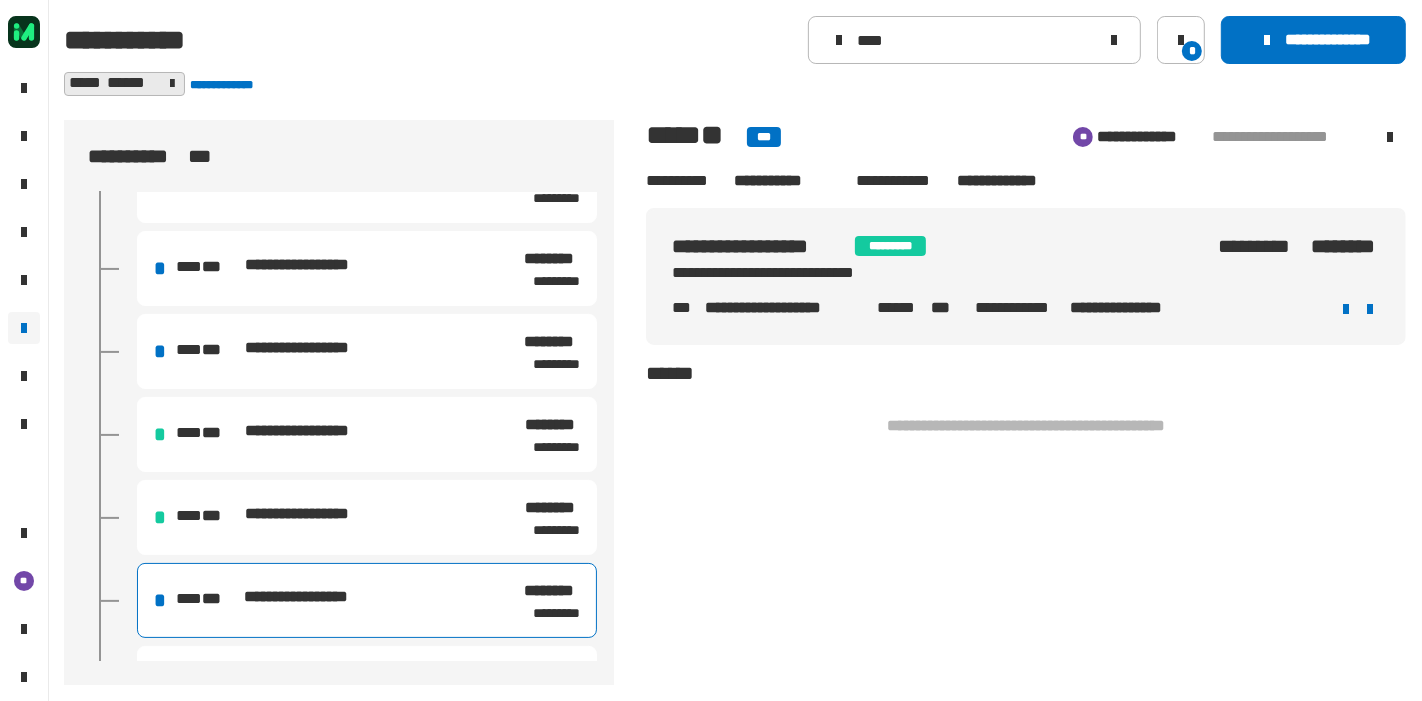 click on "**********" at bounding box center [367, 351] 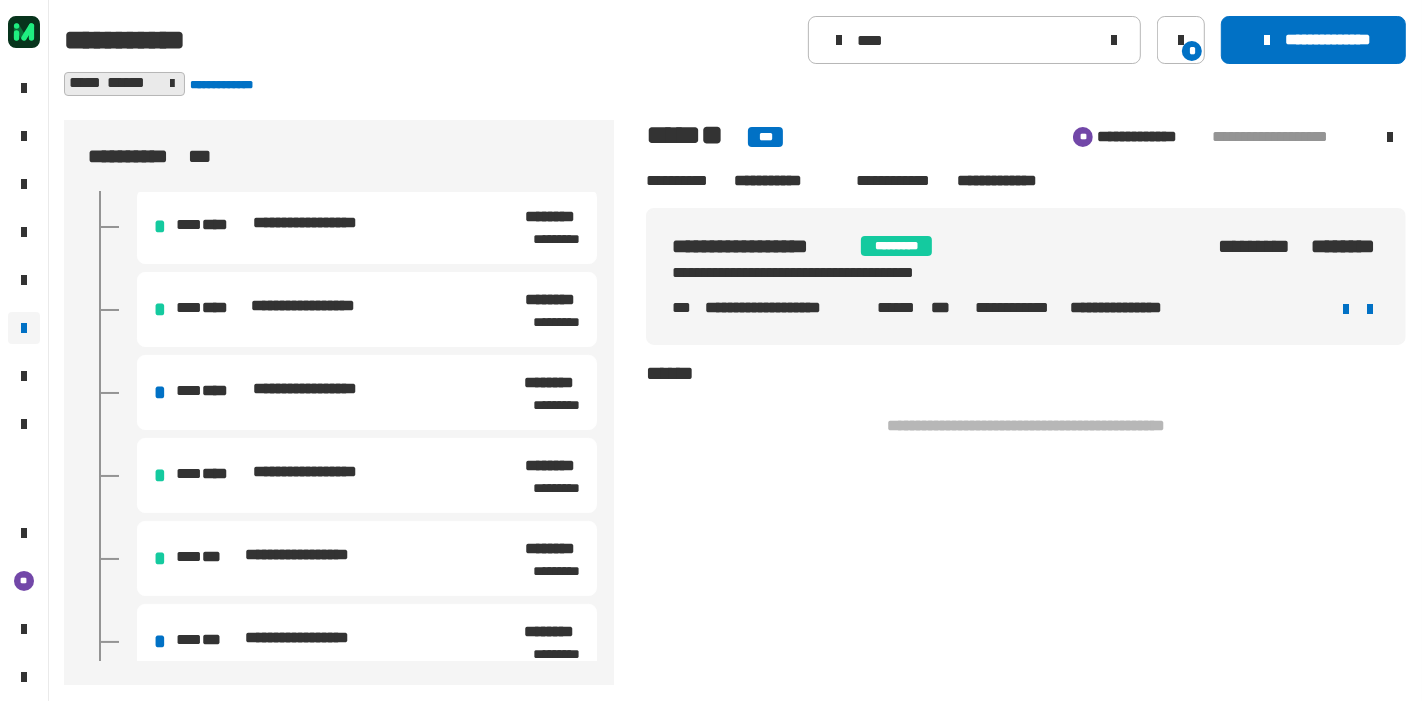 scroll, scrollTop: 134, scrollLeft: 0, axis: vertical 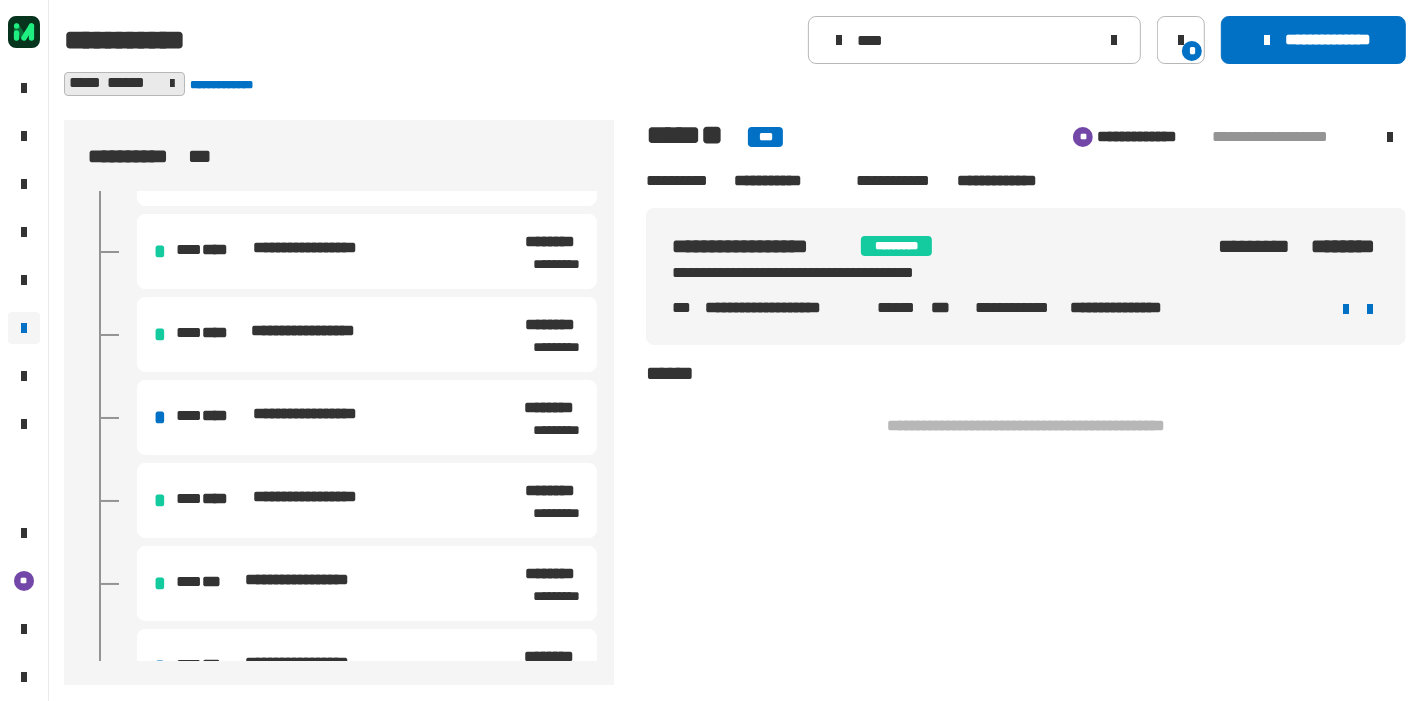 click on "**********" at bounding box center [326, 417] 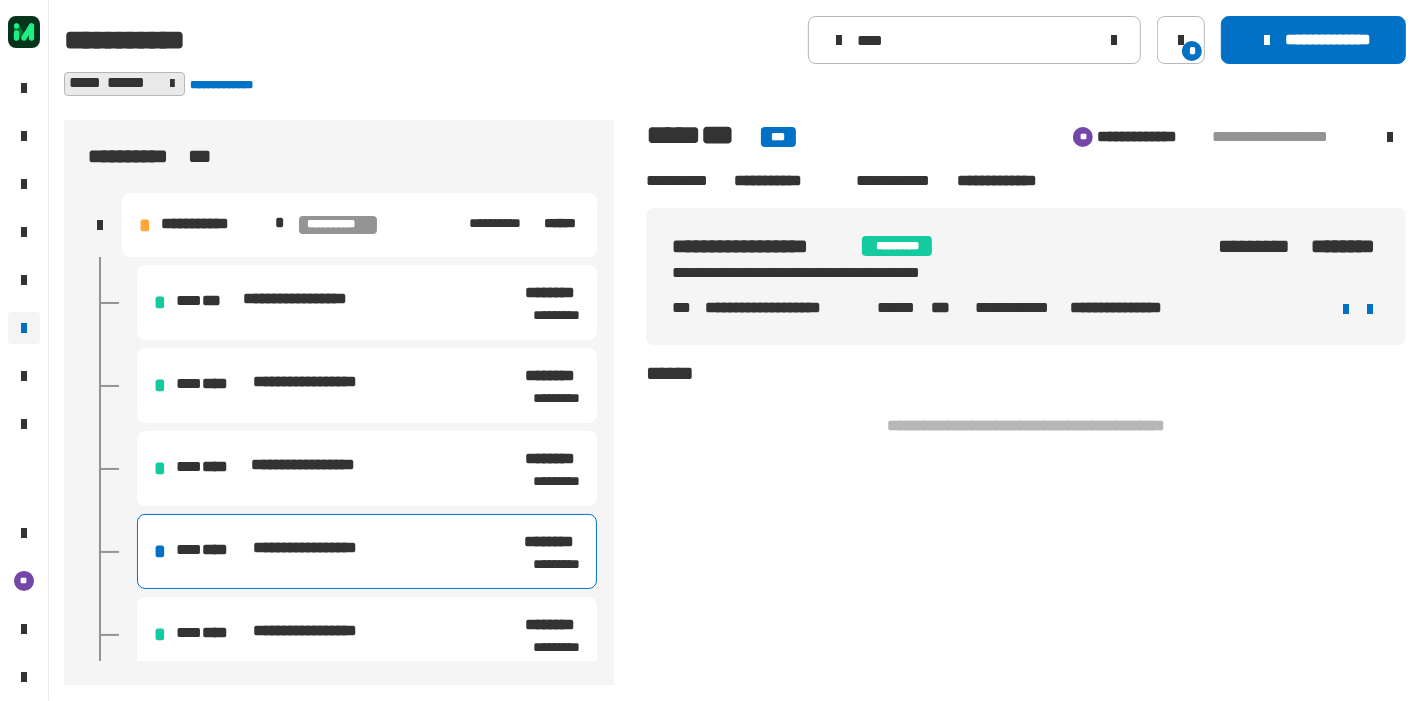 scroll, scrollTop: 63, scrollLeft: 0, axis: vertical 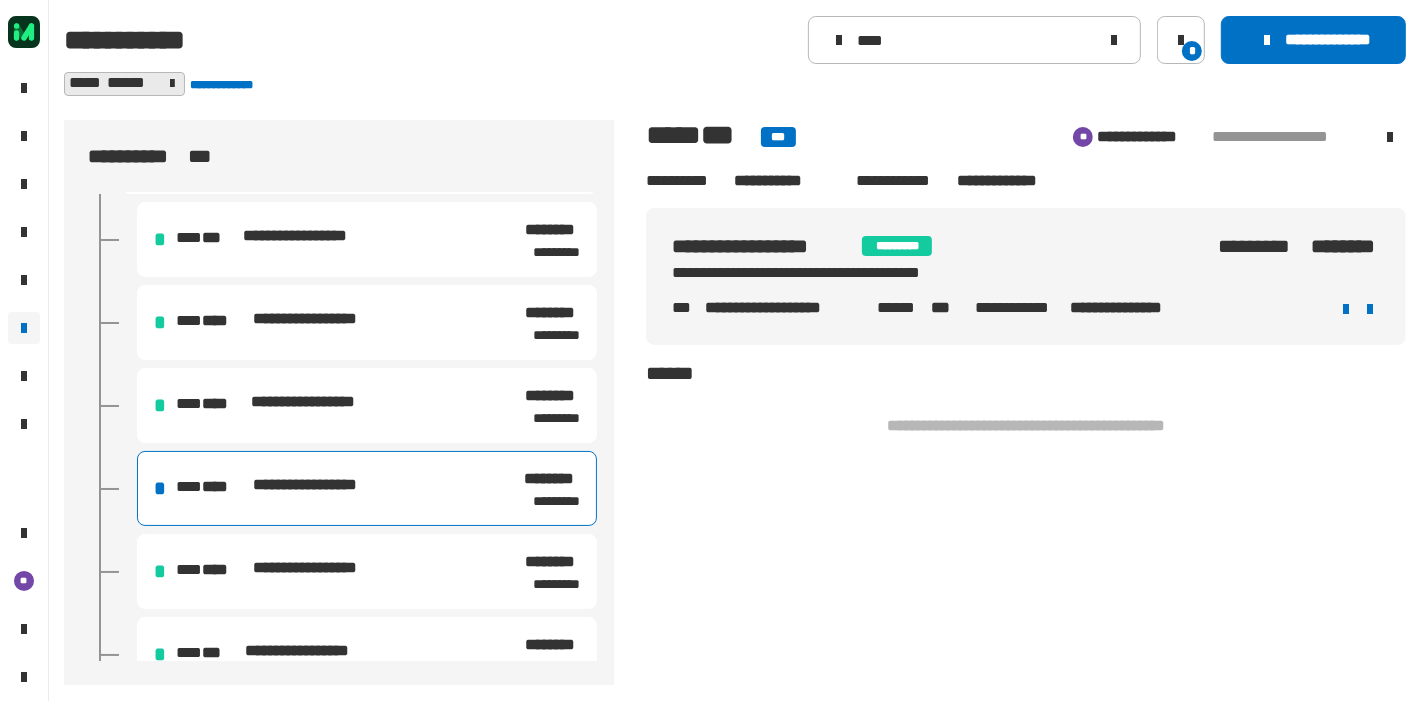 click on "**********" at bounding box center (276, 488) 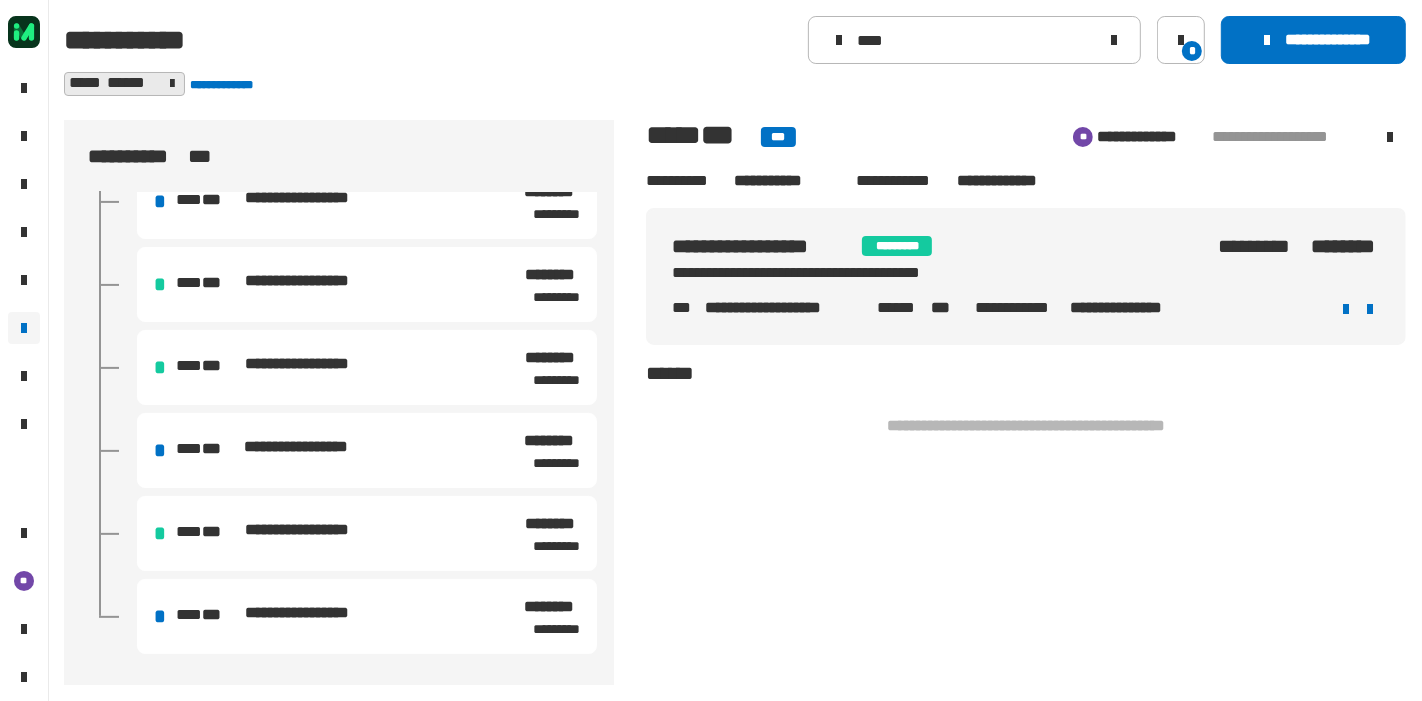 scroll, scrollTop: 688, scrollLeft: 0, axis: vertical 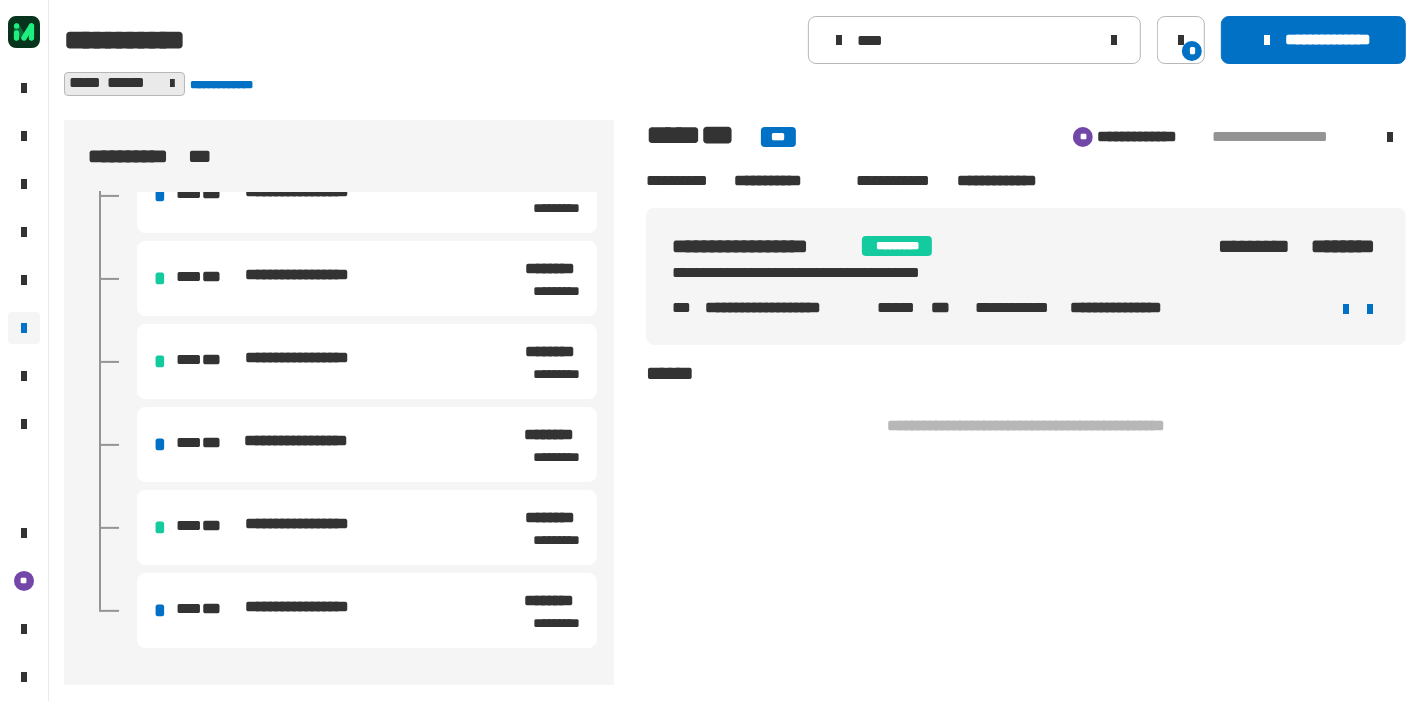click on "**********" at bounding box center [367, 444] 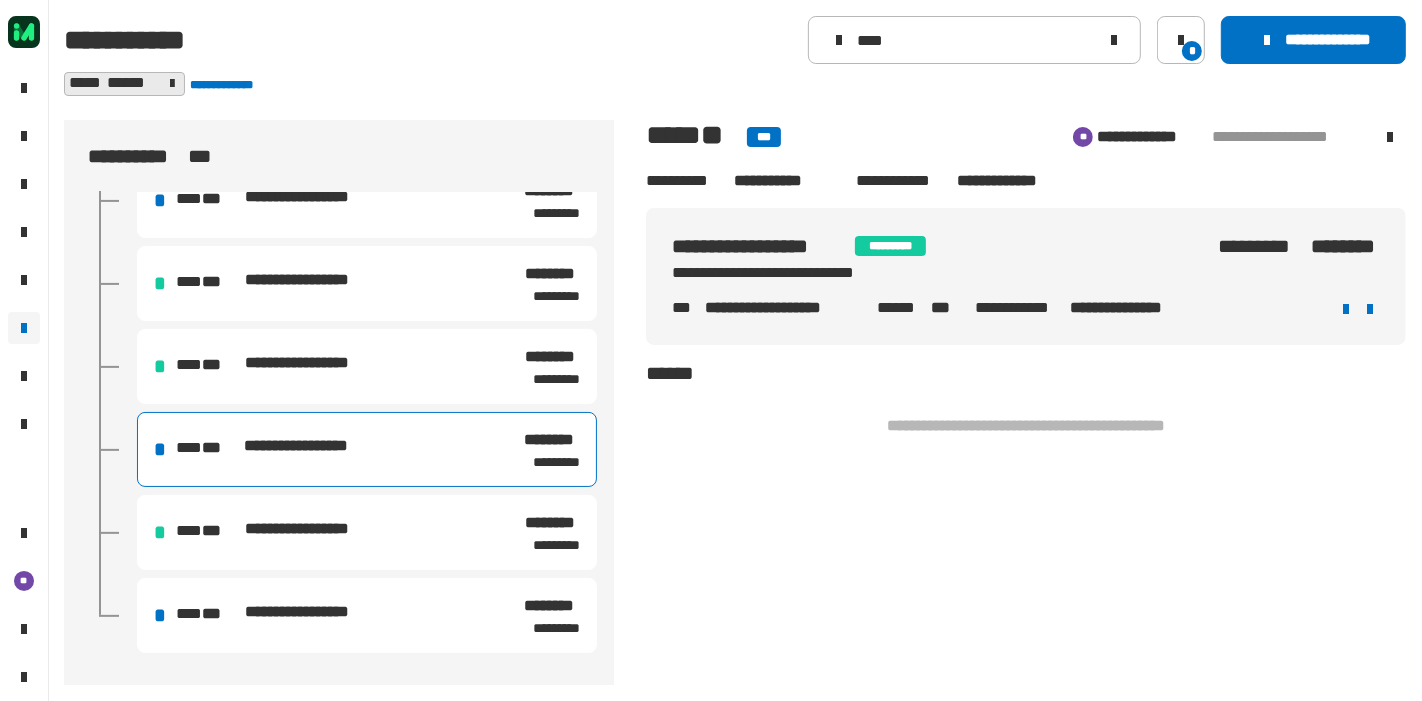 scroll, scrollTop: 700, scrollLeft: 0, axis: vertical 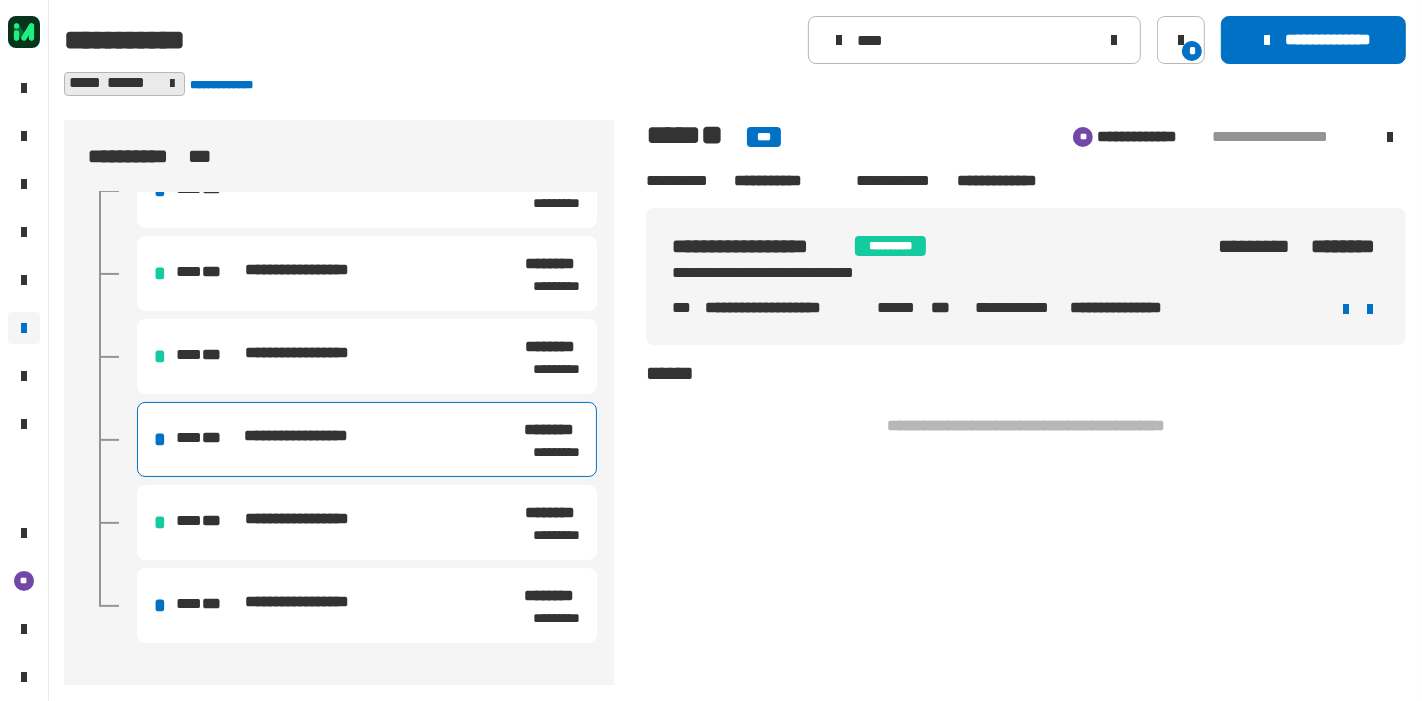 click on "**********" at bounding box center (367, 605) 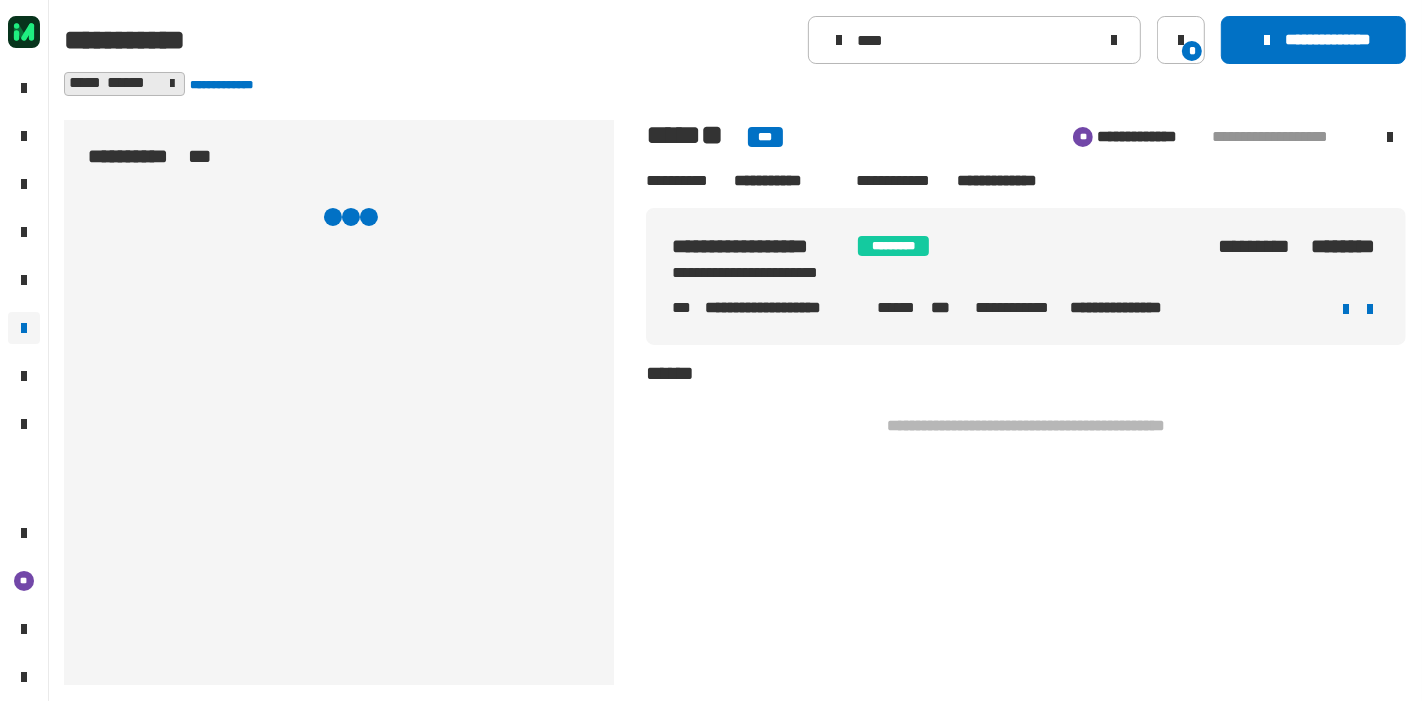 scroll, scrollTop: 0, scrollLeft: 0, axis: both 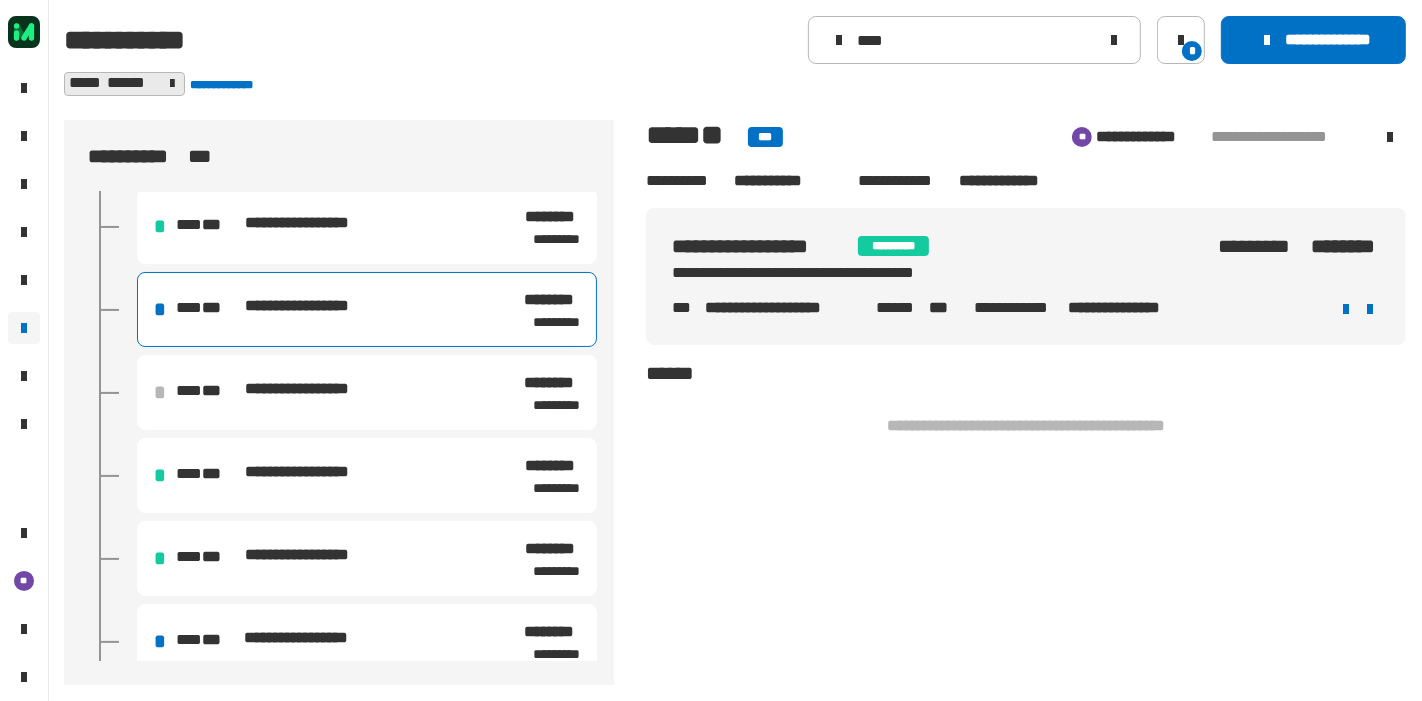 click on "**********" at bounding box center [271, 392] 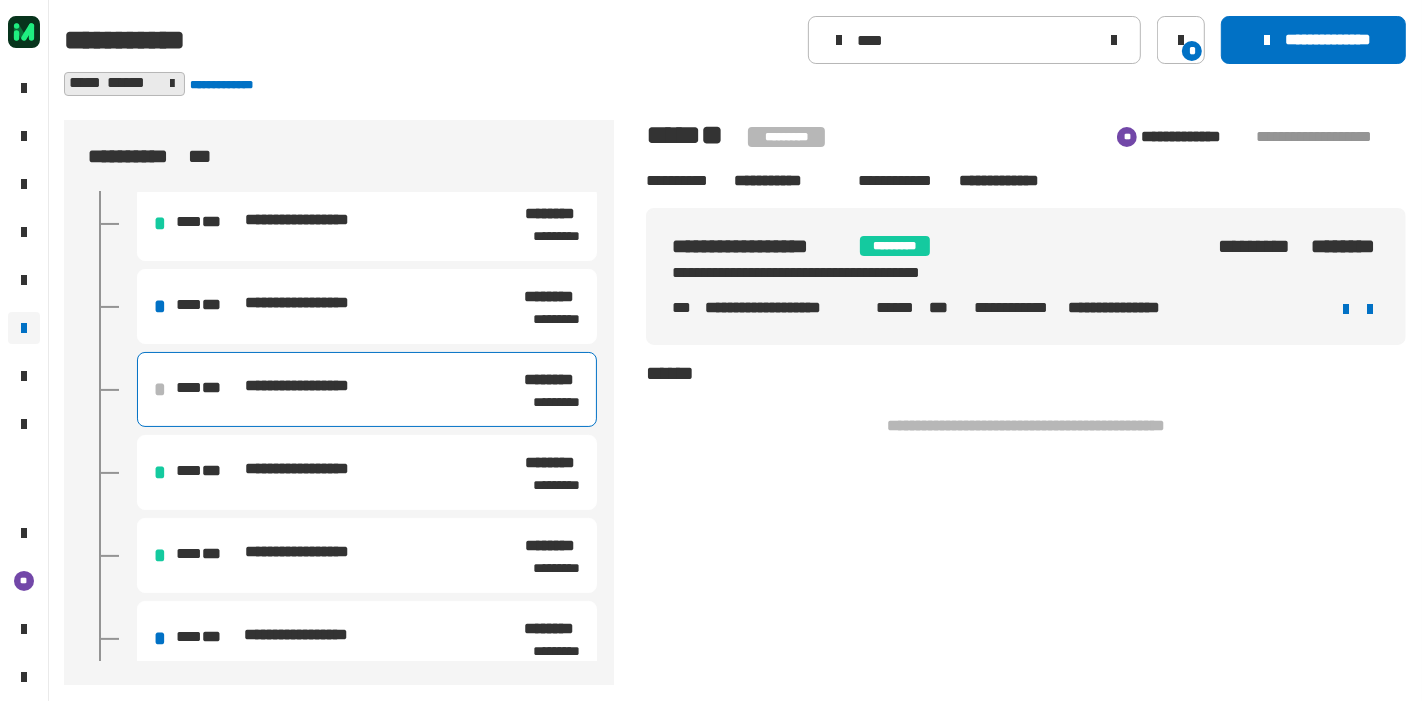 scroll, scrollTop: 494, scrollLeft: 0, axis: vertical 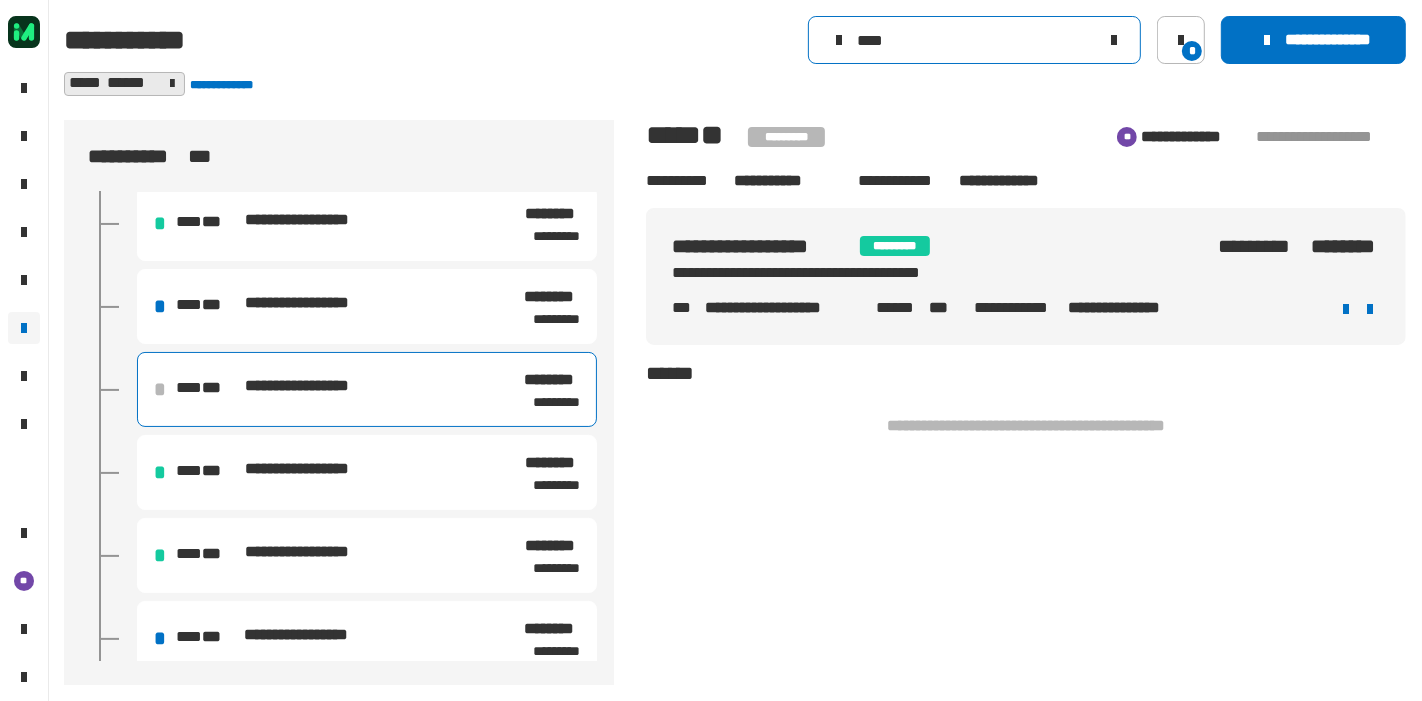 click on "****" 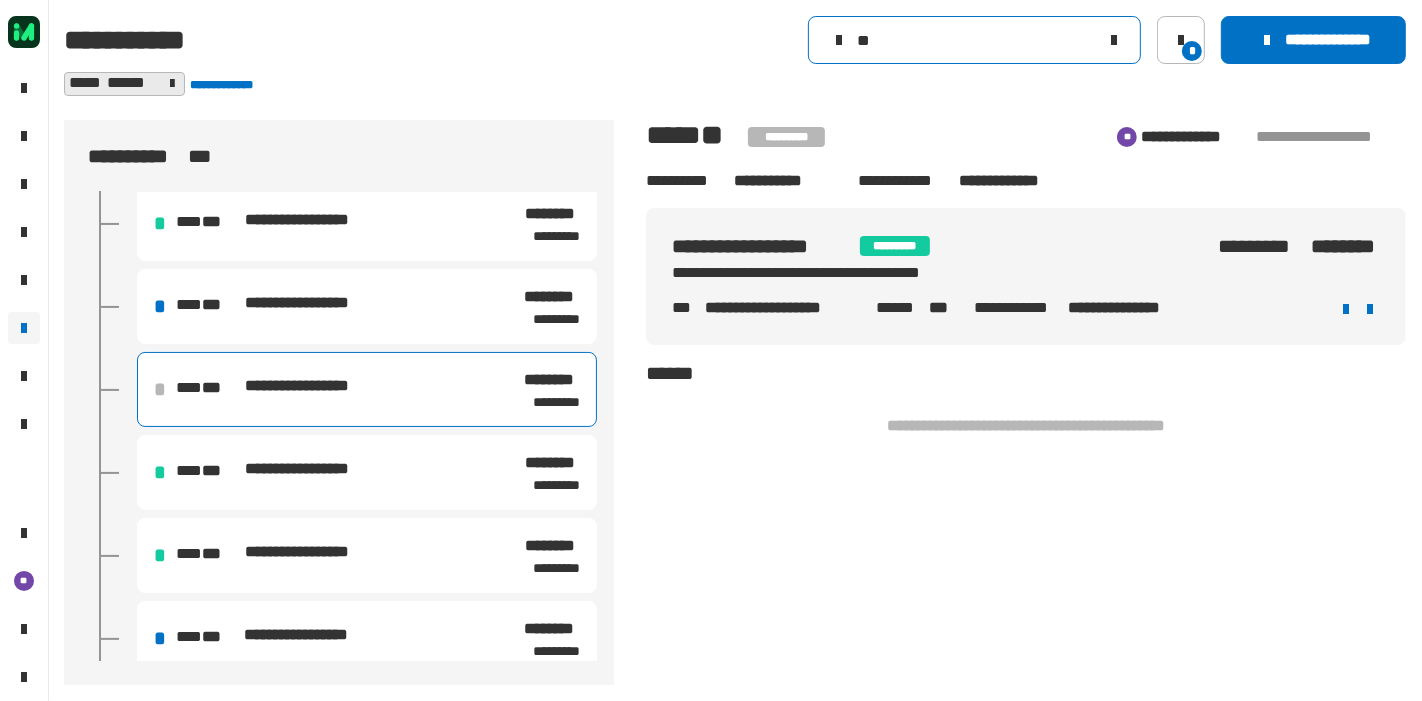 scroll, scrollTop: 0, scrollLeft: 0, axis: both 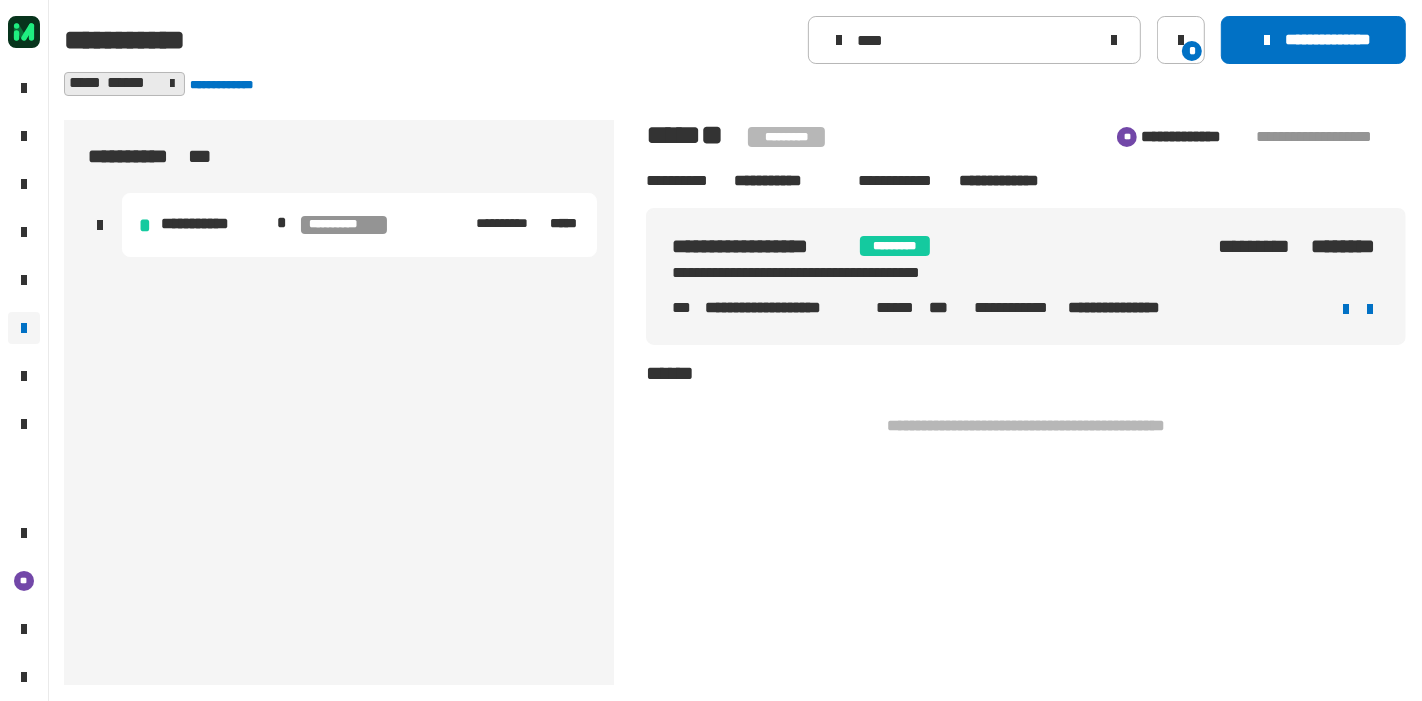 click on "**********" at bounding box center (359, 225) 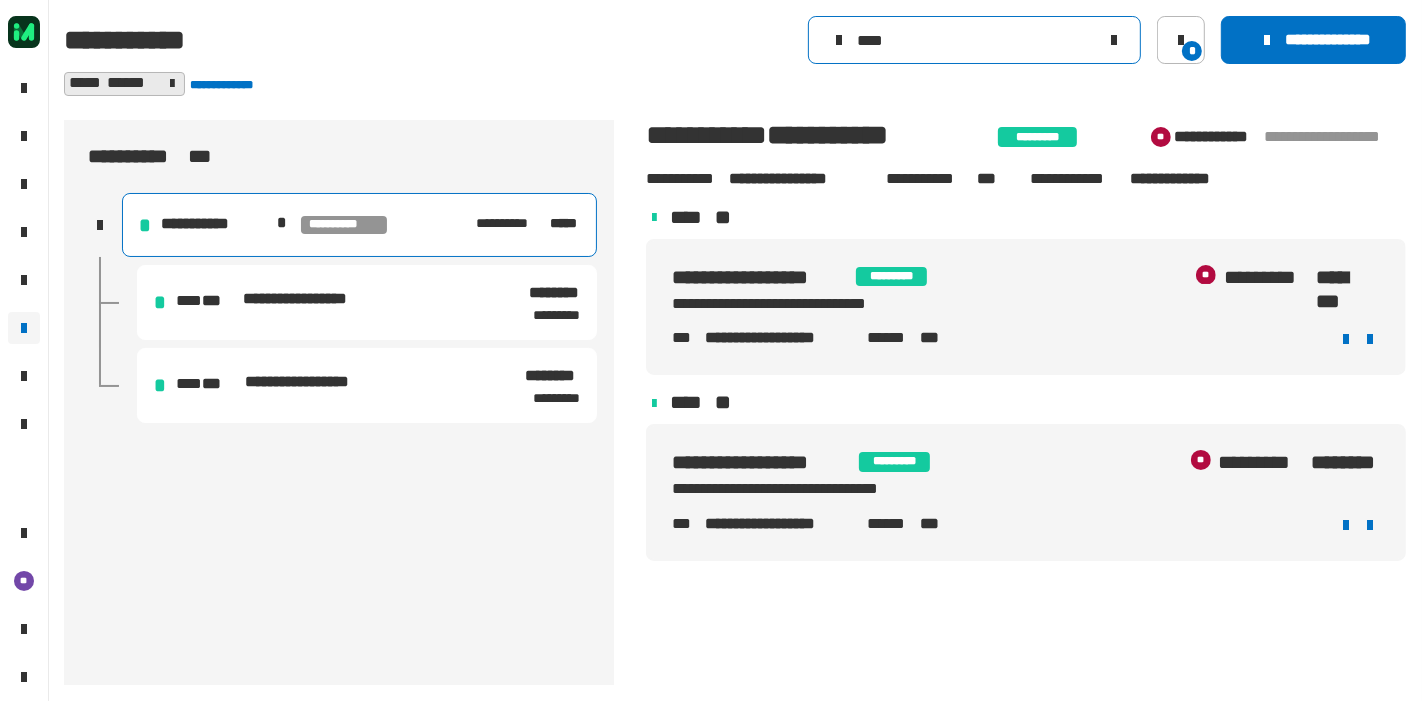 click on "****" 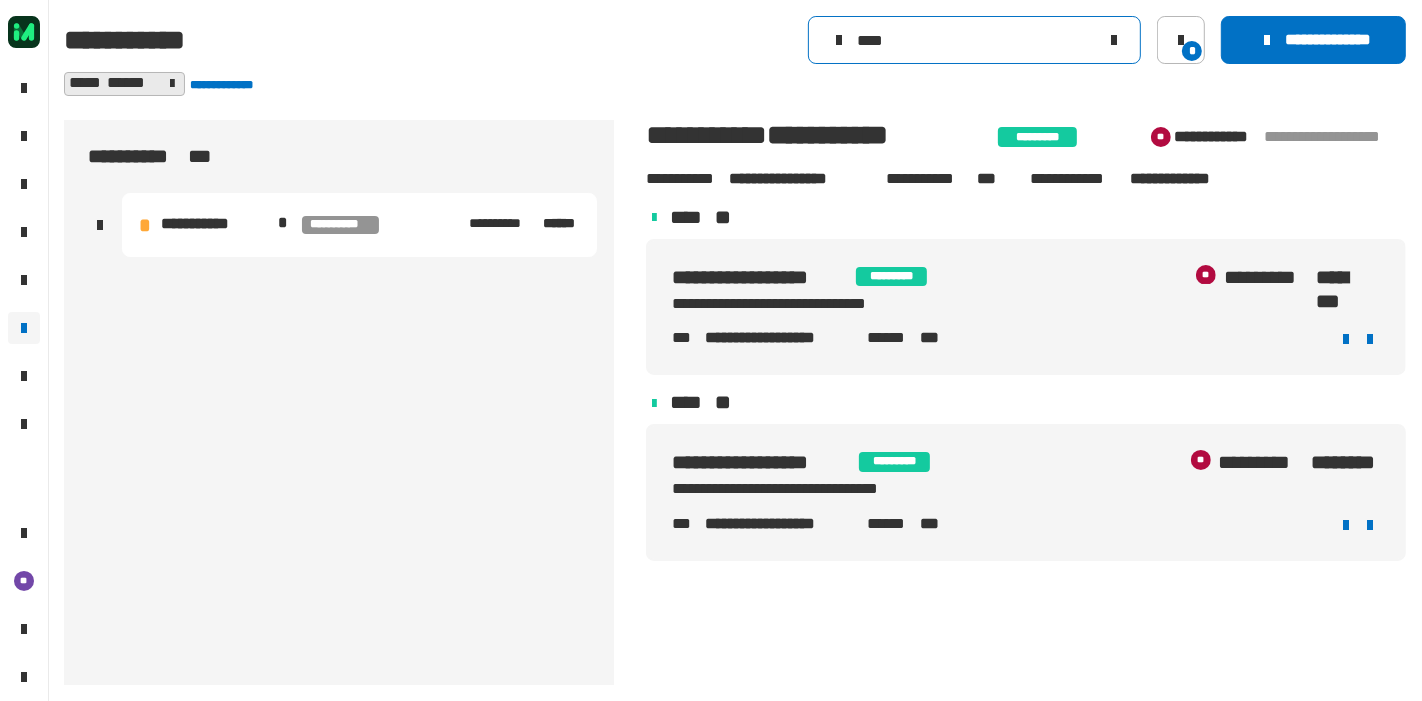 type on "****" 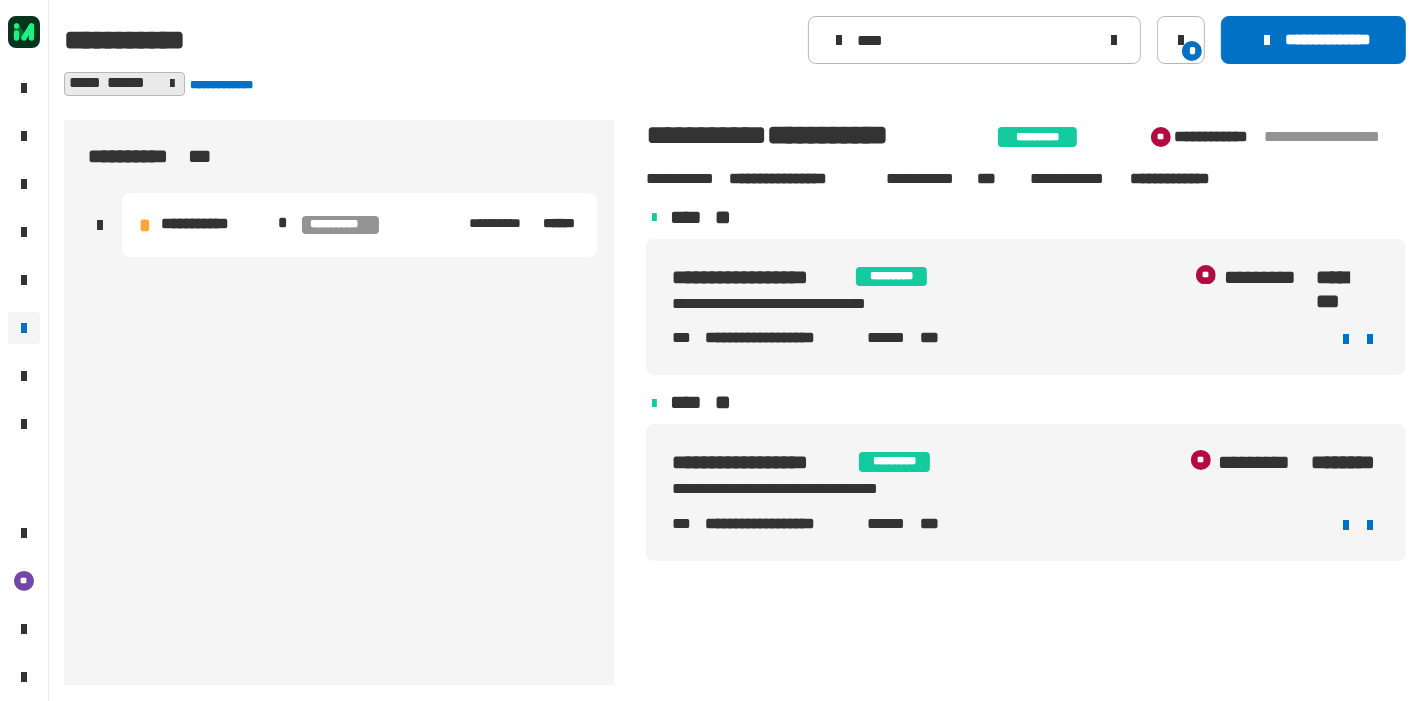 click on "**********" at bounding box center (340, 225) 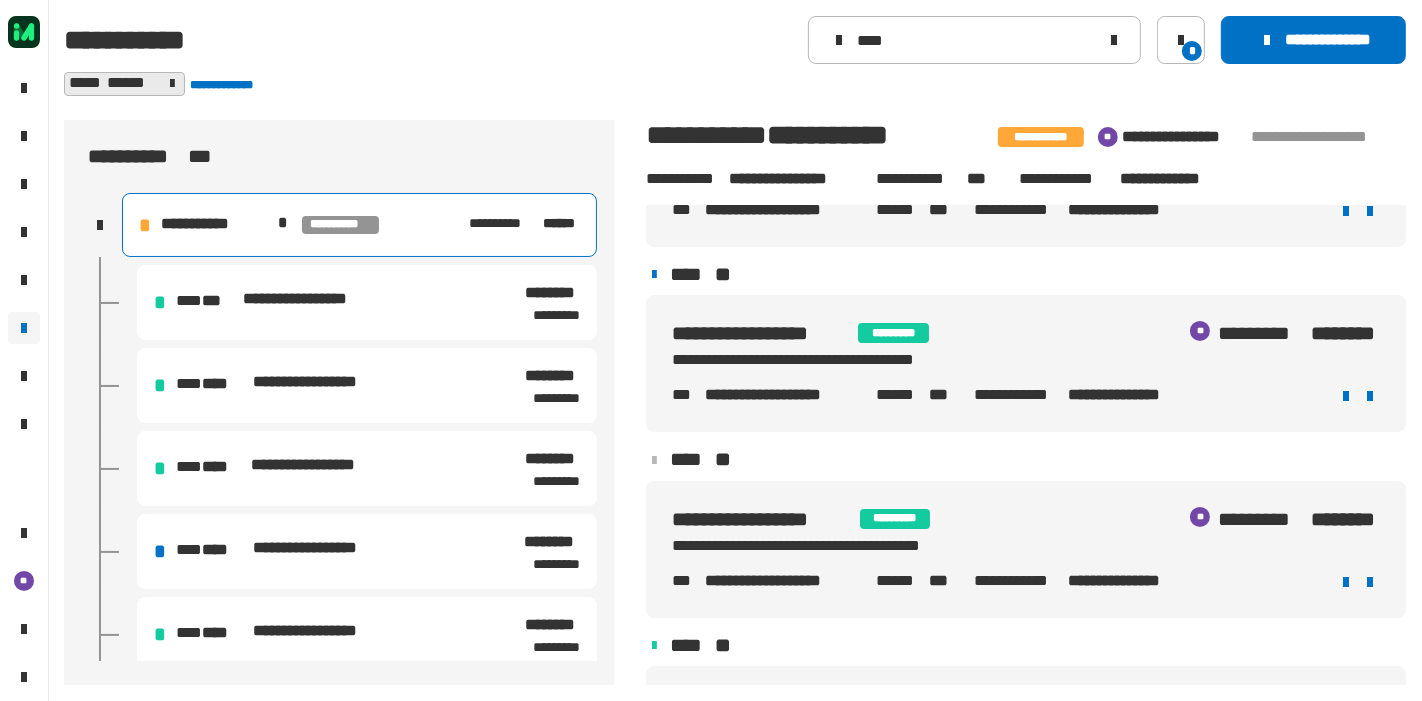 scroll, scrollTop: 311, scrollLeft: 0, axis: vertical 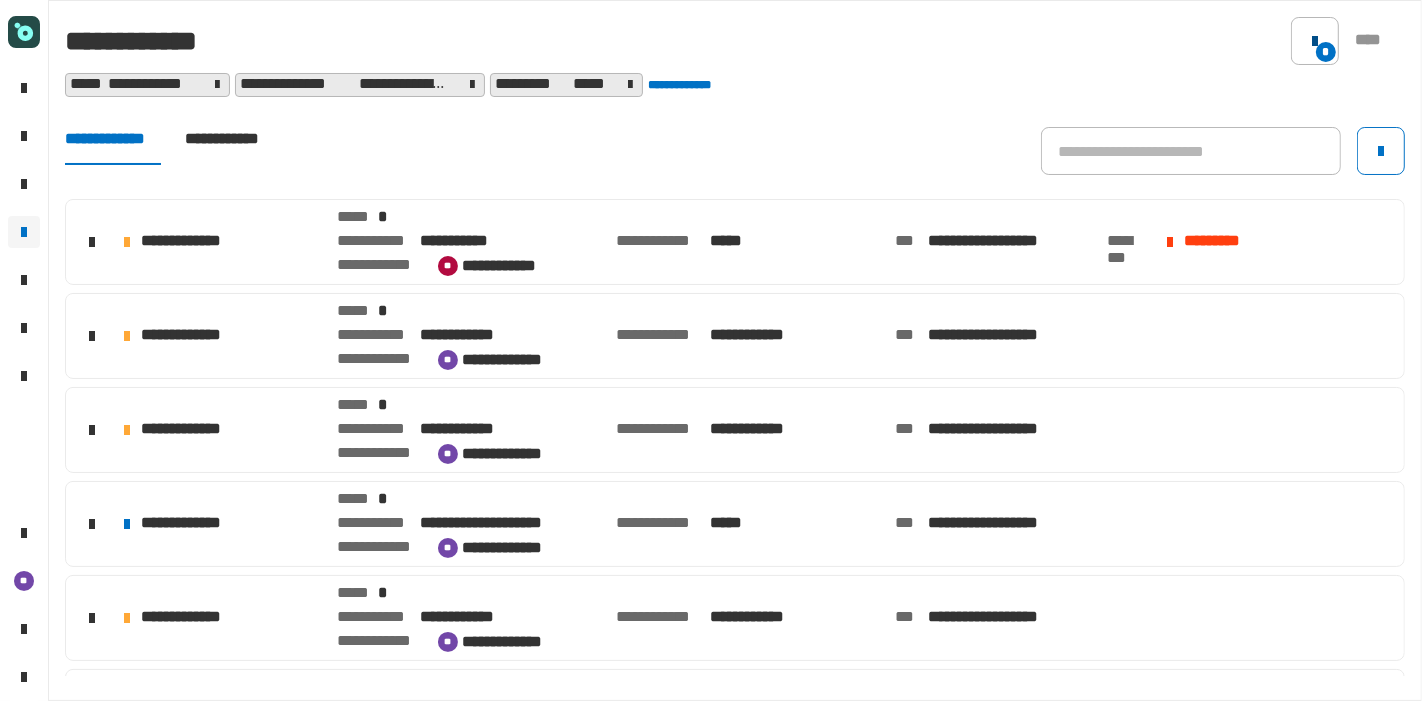 click on "*" 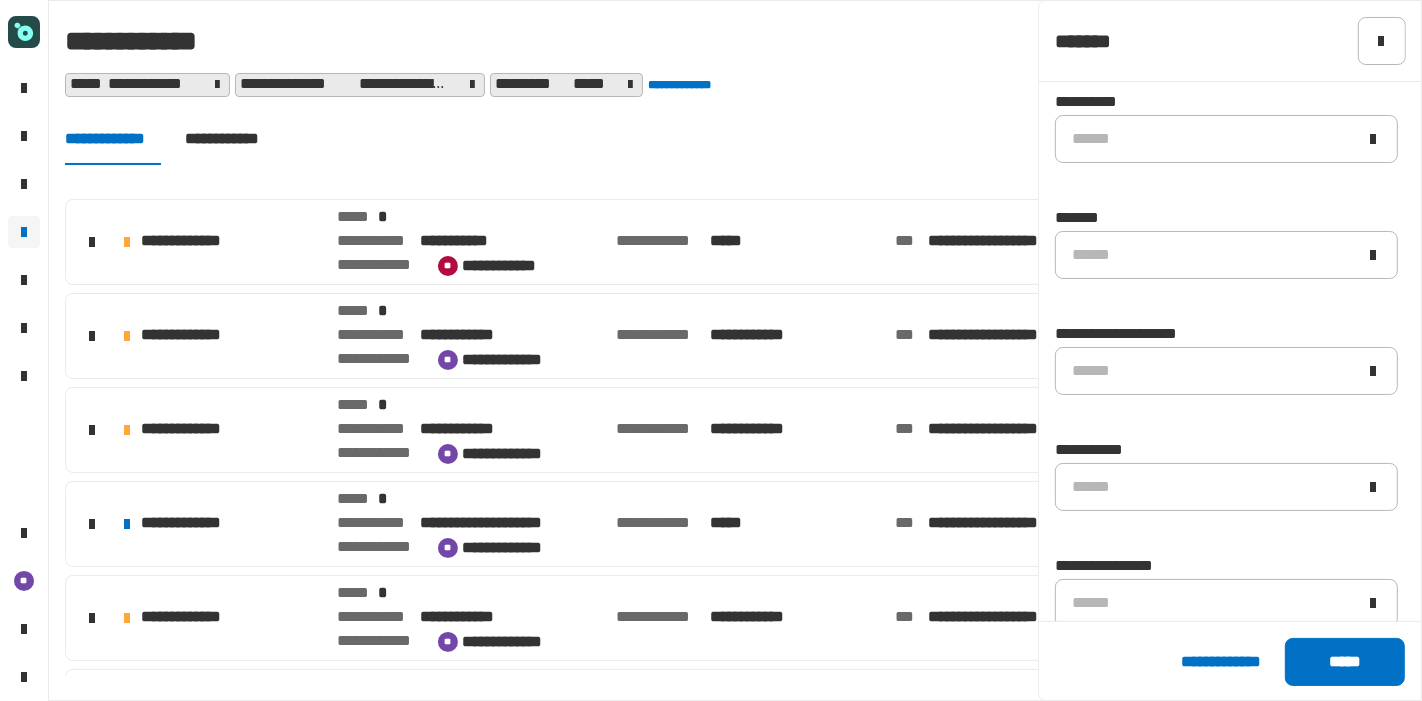 scroll, scrollTop: 704, scrollLeft: 0, axis: vertical 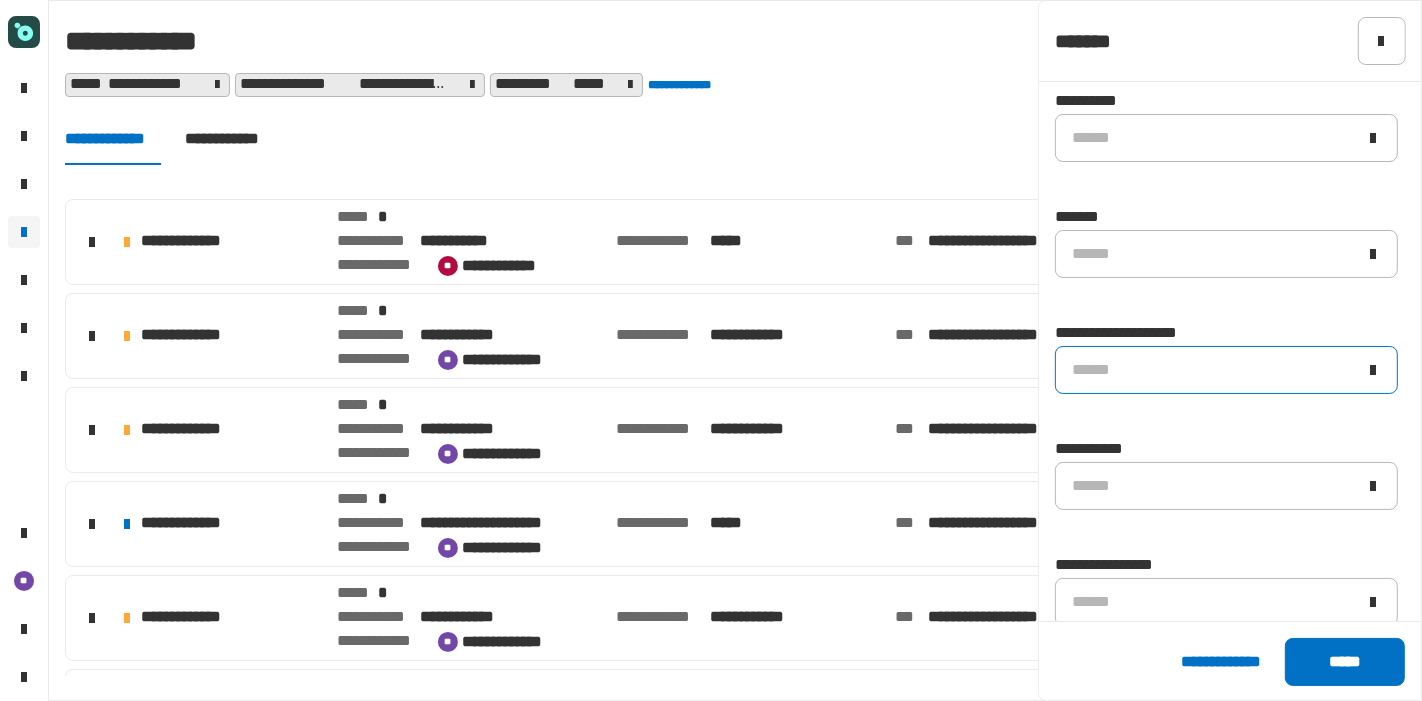 click on "******" 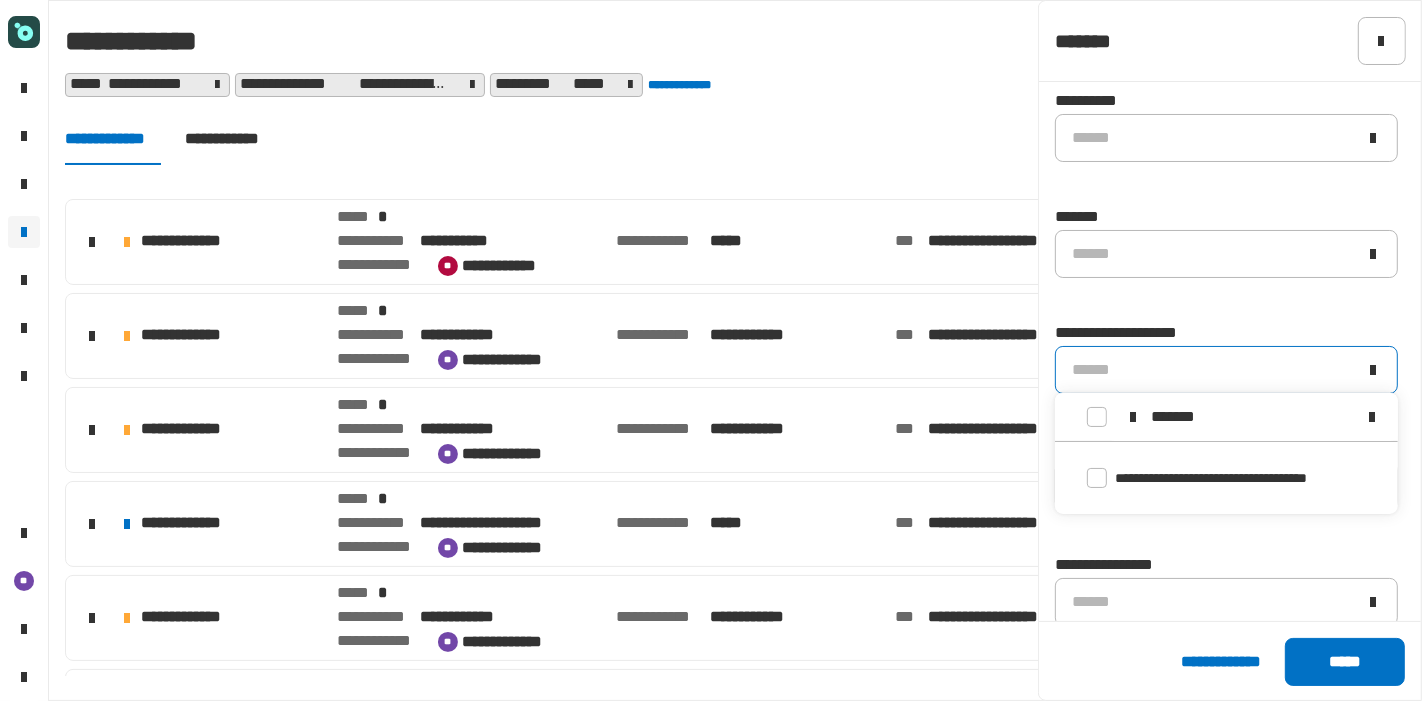 type on "********" 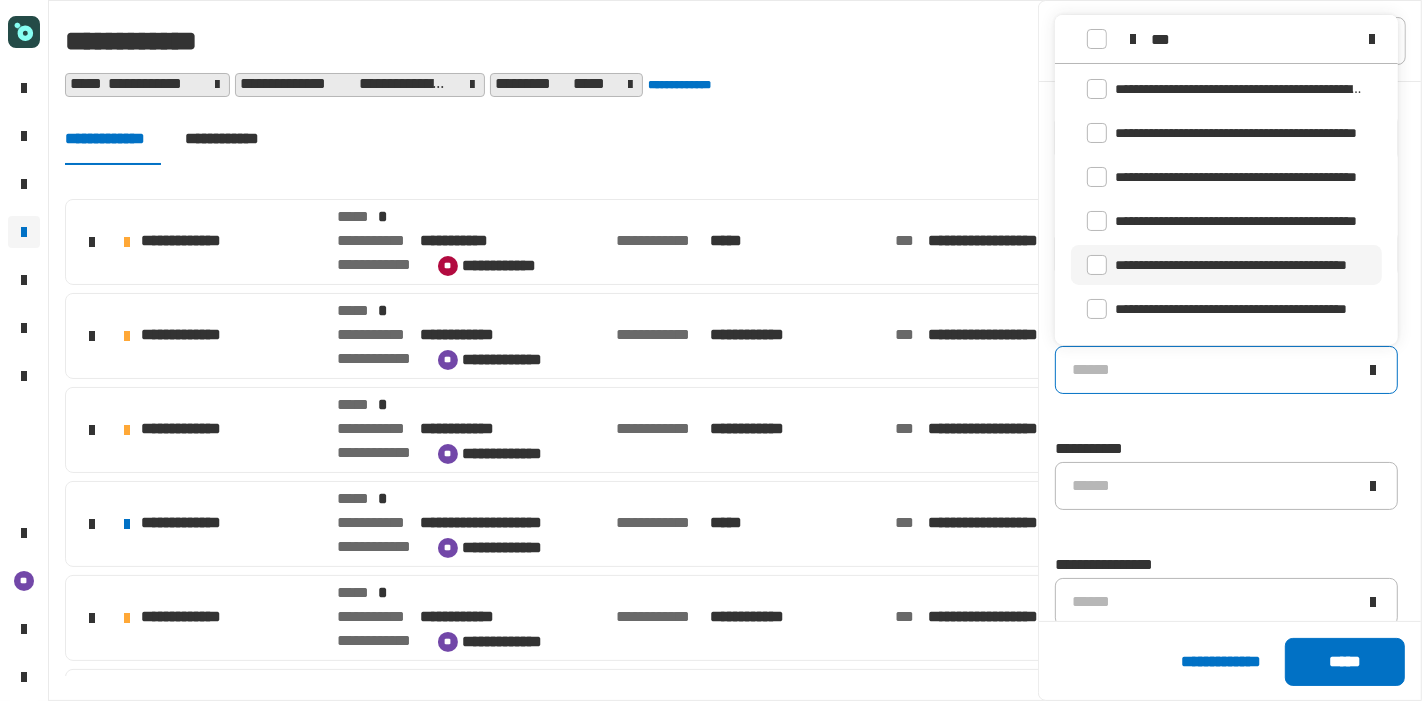 scroll, scrollTop: 0, scrollLeft: 0, axis: both 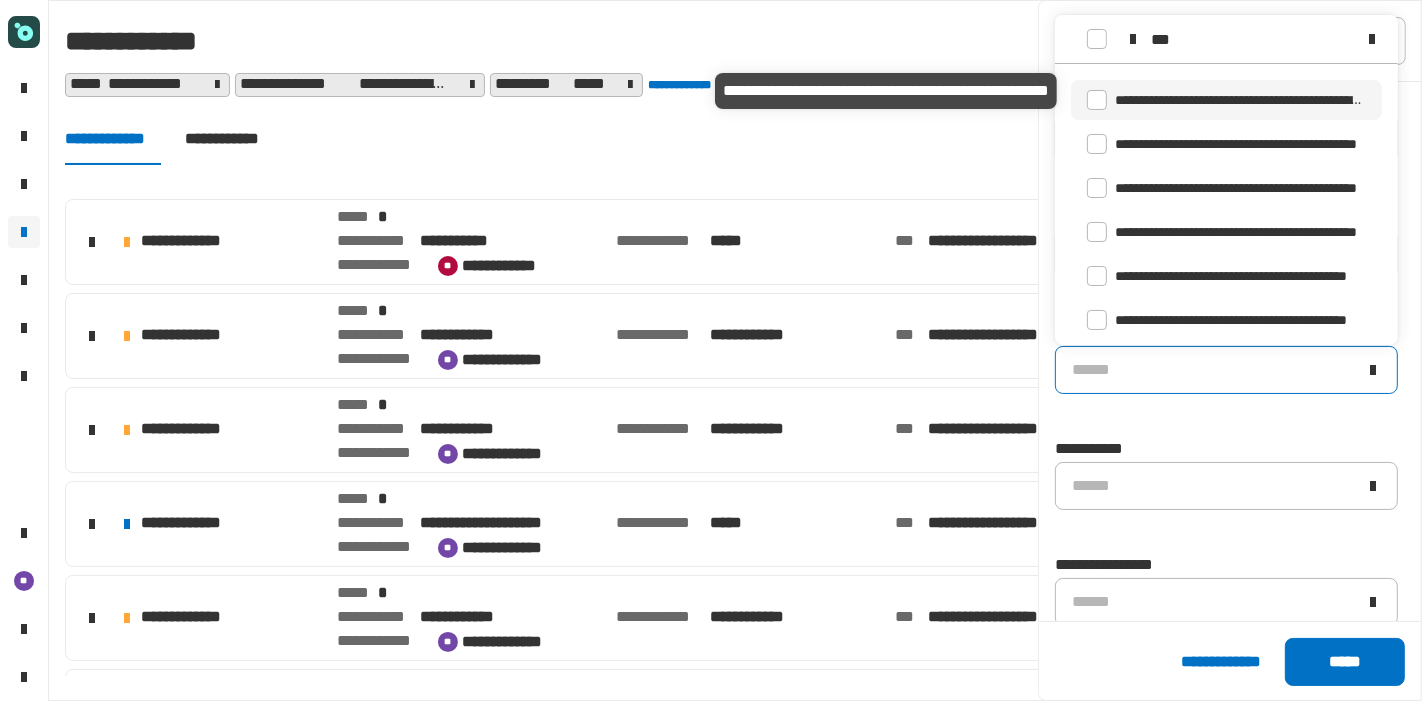 type on "***" 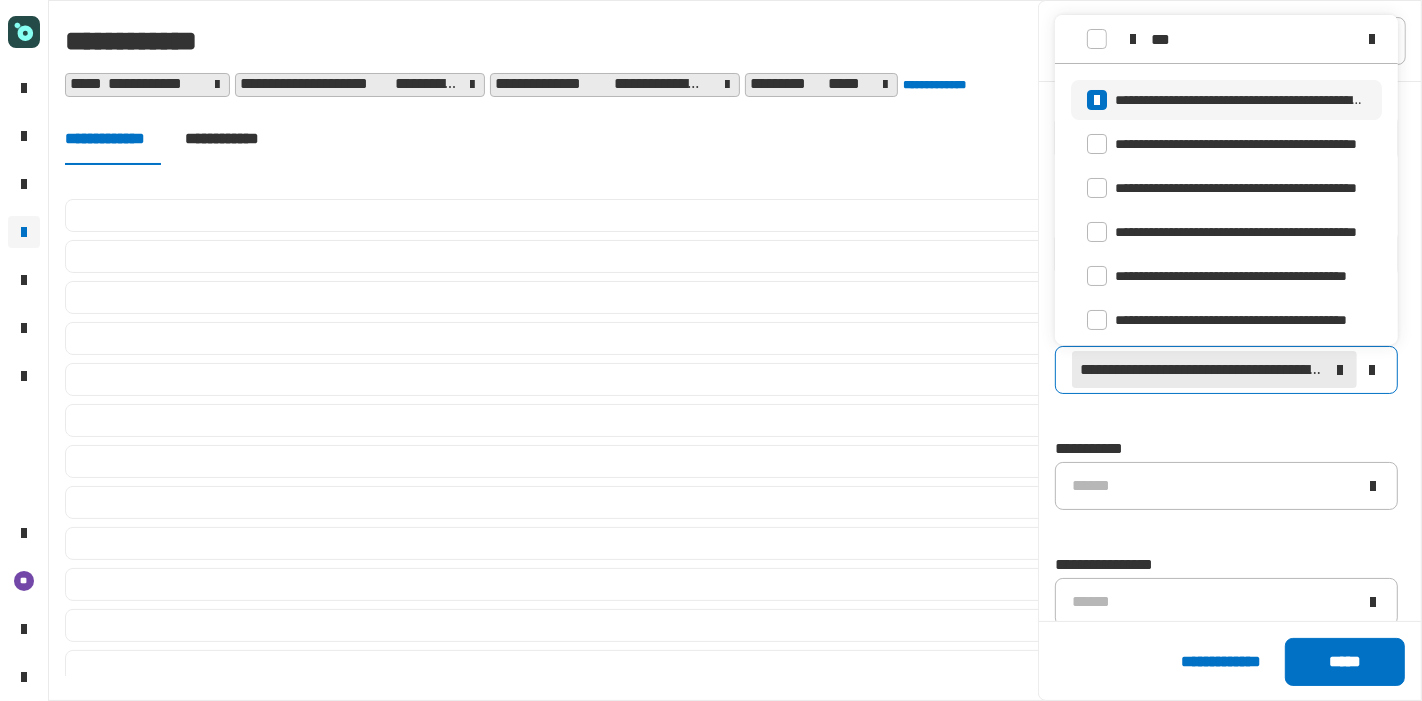 click on "**********" at bounding box center [1238, 110] 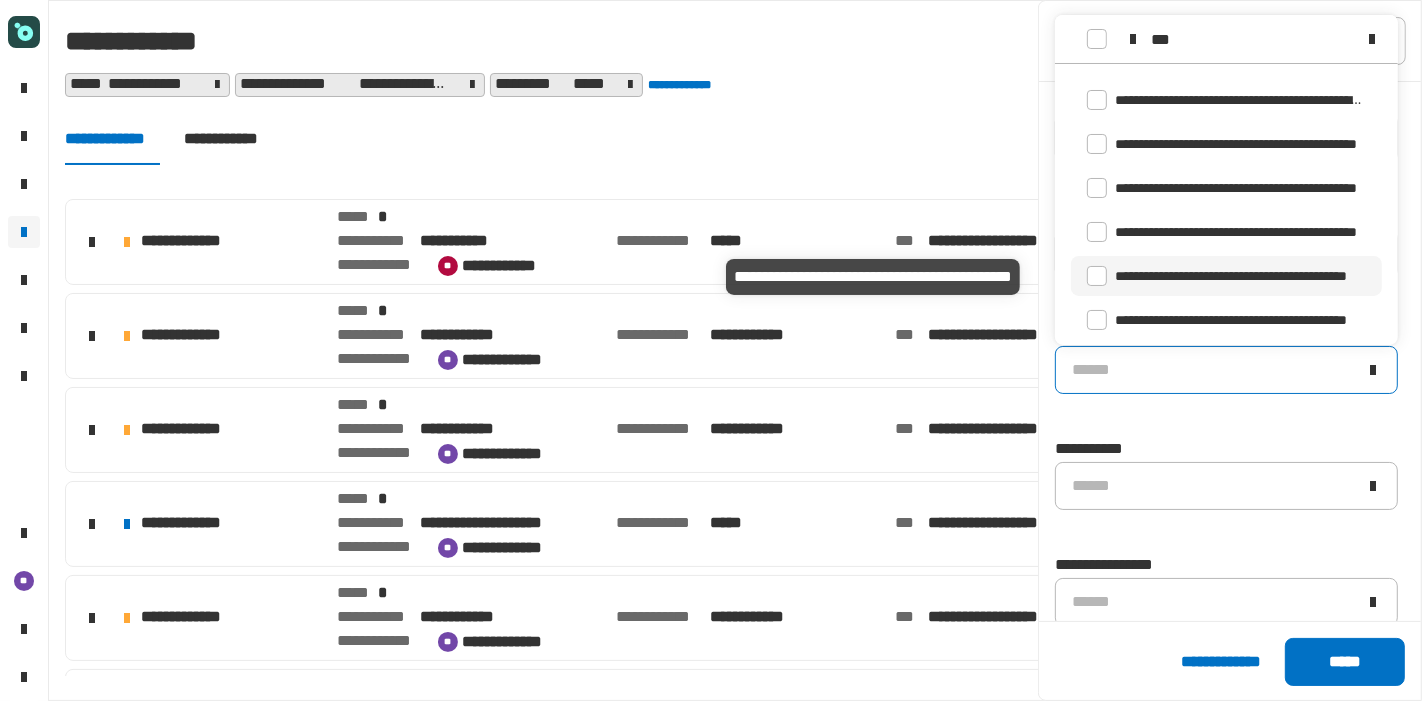 scroll, scrollTop: 11, scrollLeft: 0, axis: vertical 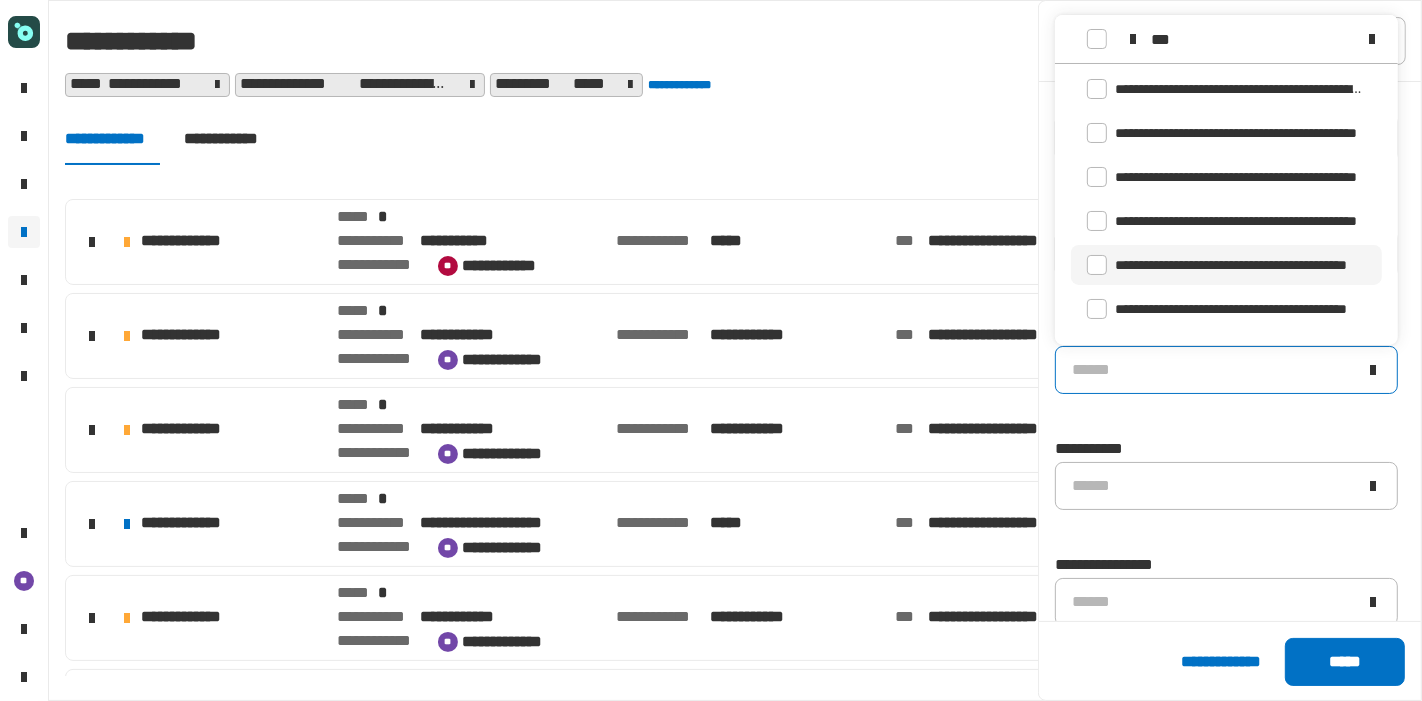 click on "**********" at bounding box center [1231, 265] 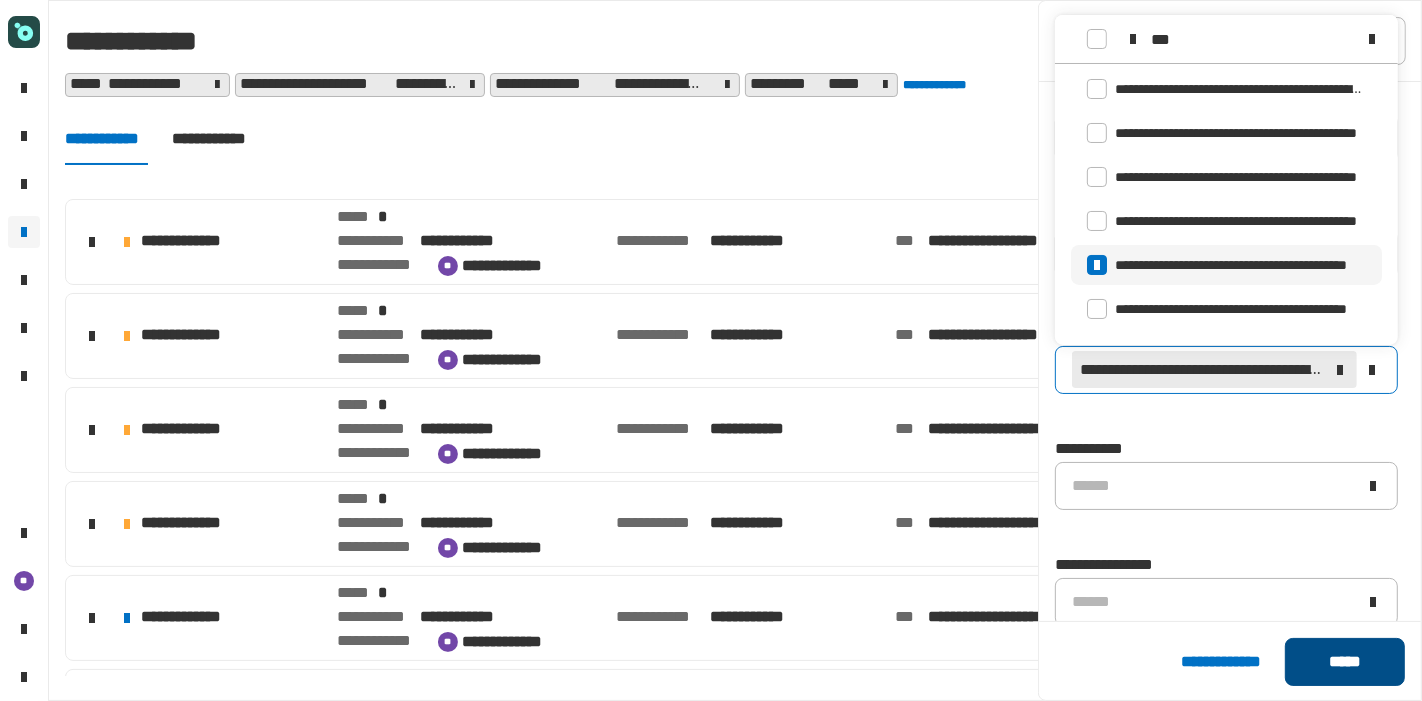 click on "*****" 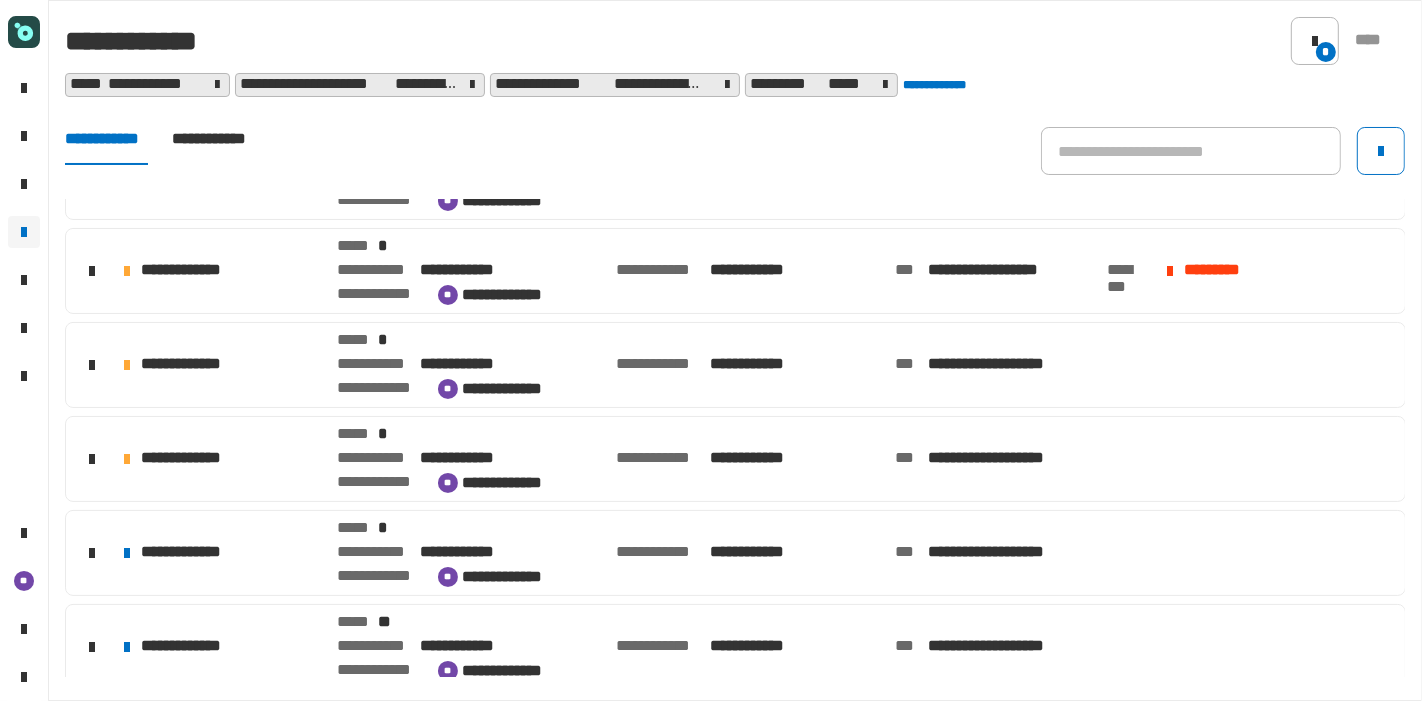 scroll, scrollTop: 66, scrollLeft: 0, axis: vertical 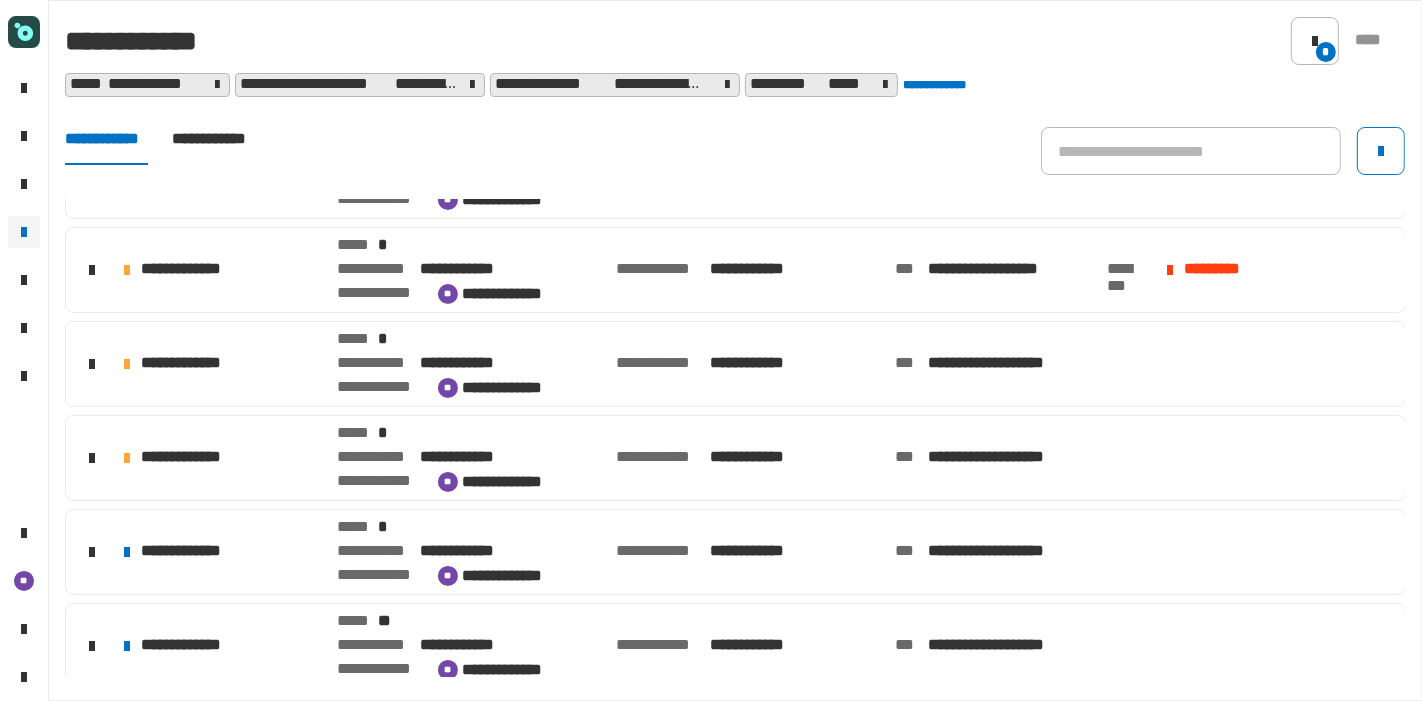 click on "**********" 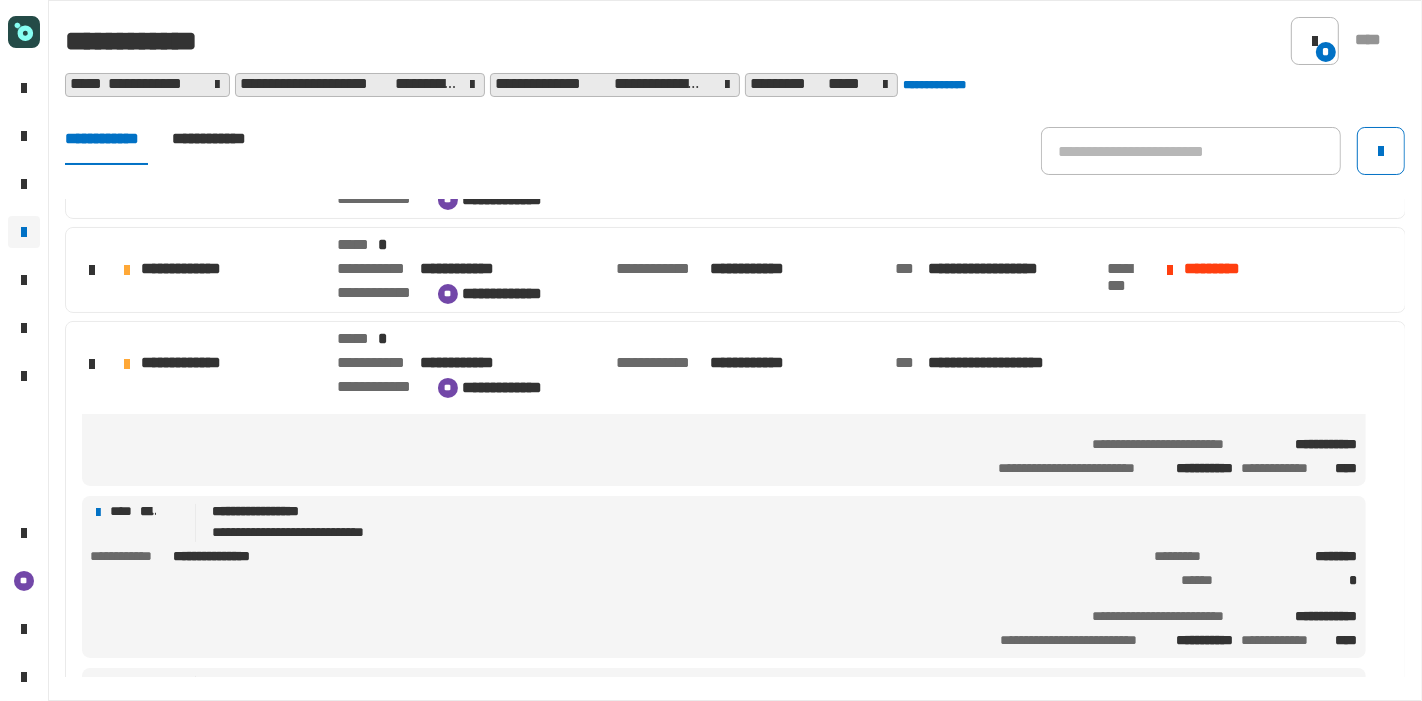 scroll, scrollTop: 128, scrollLeft: 0, axis: vertical 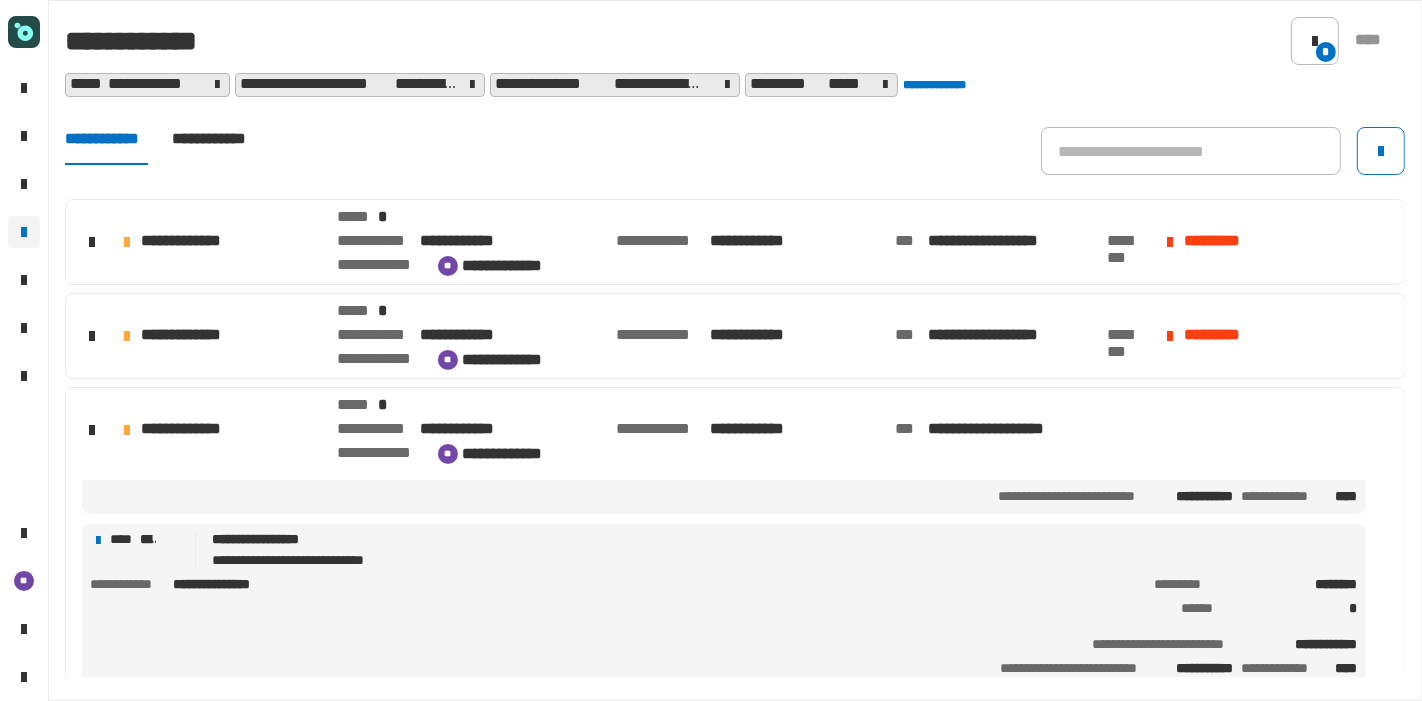 drag, startPoint x: 576, startPoint y: 387, endPoint x: 282, endPoint y: 432, distance: 297.42395 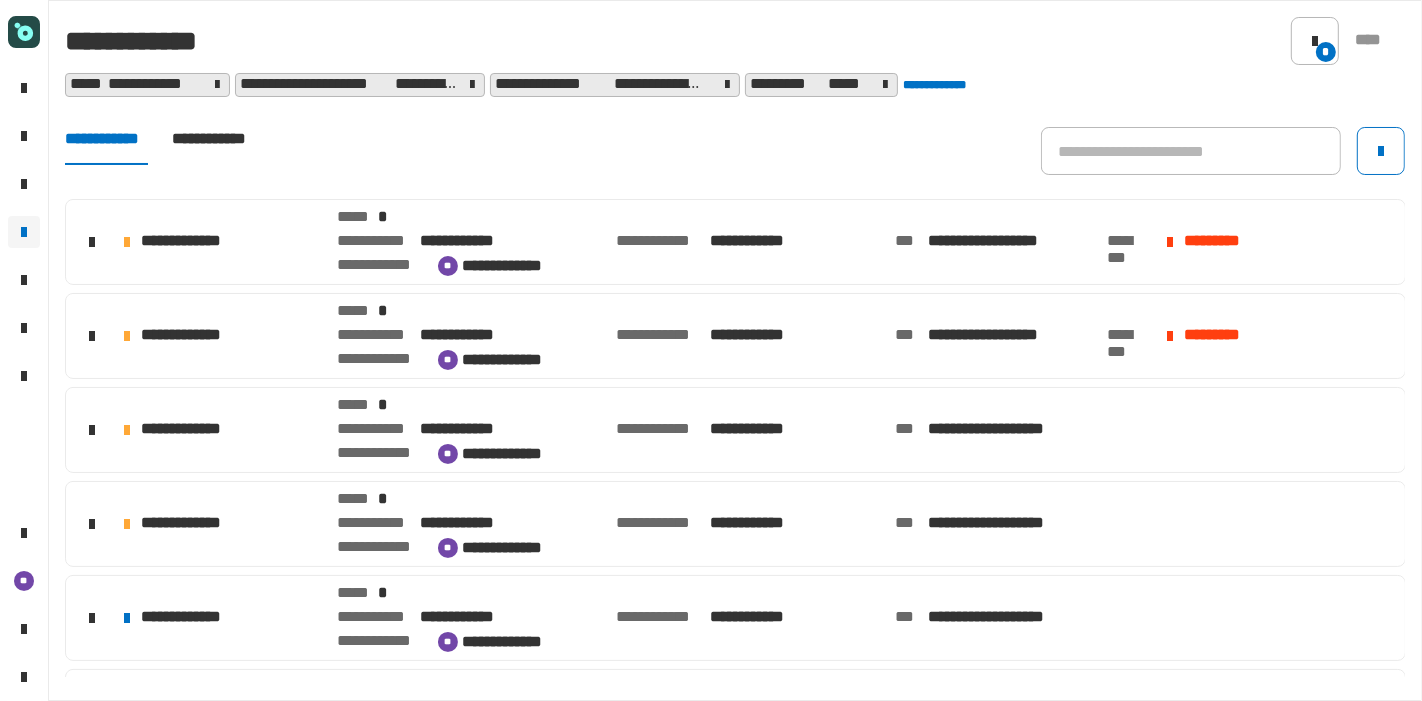 click on "**********" 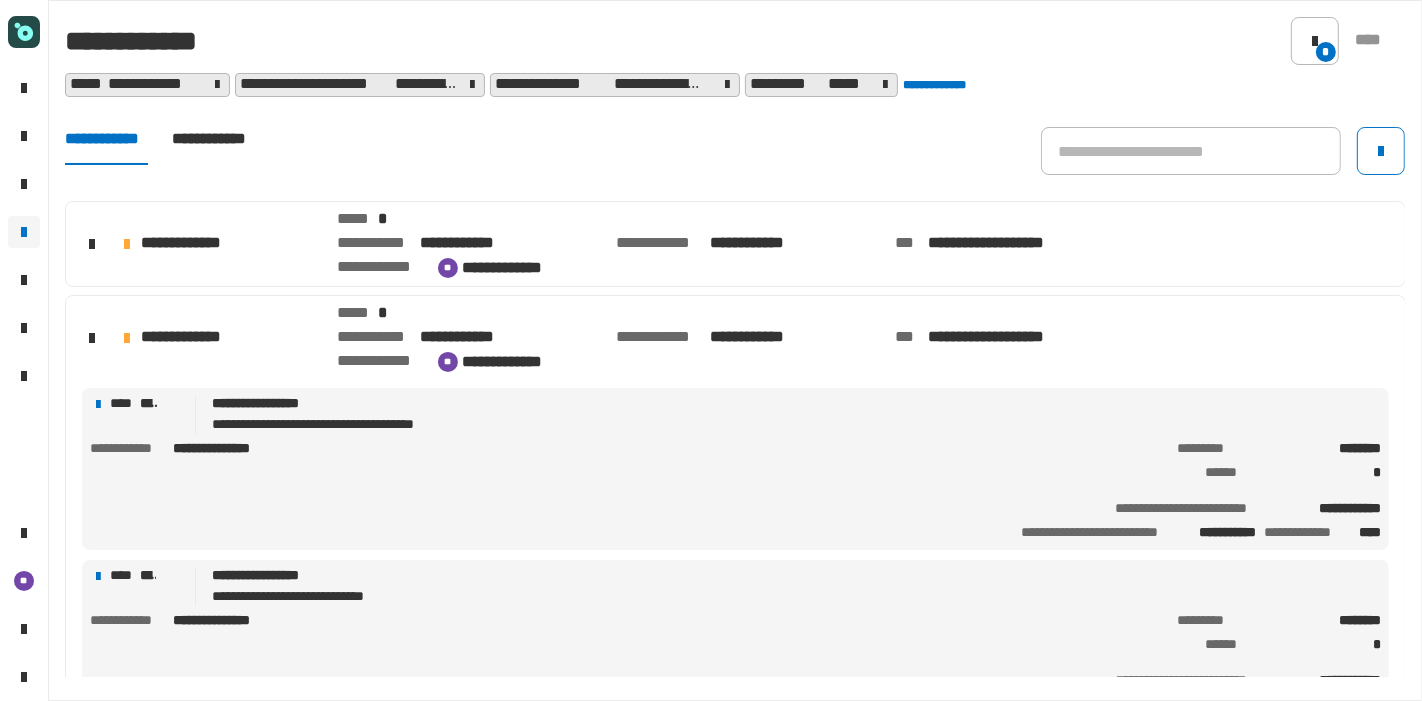scroll, scrollTop: 224, scrollLeft: 0, axis: vertical 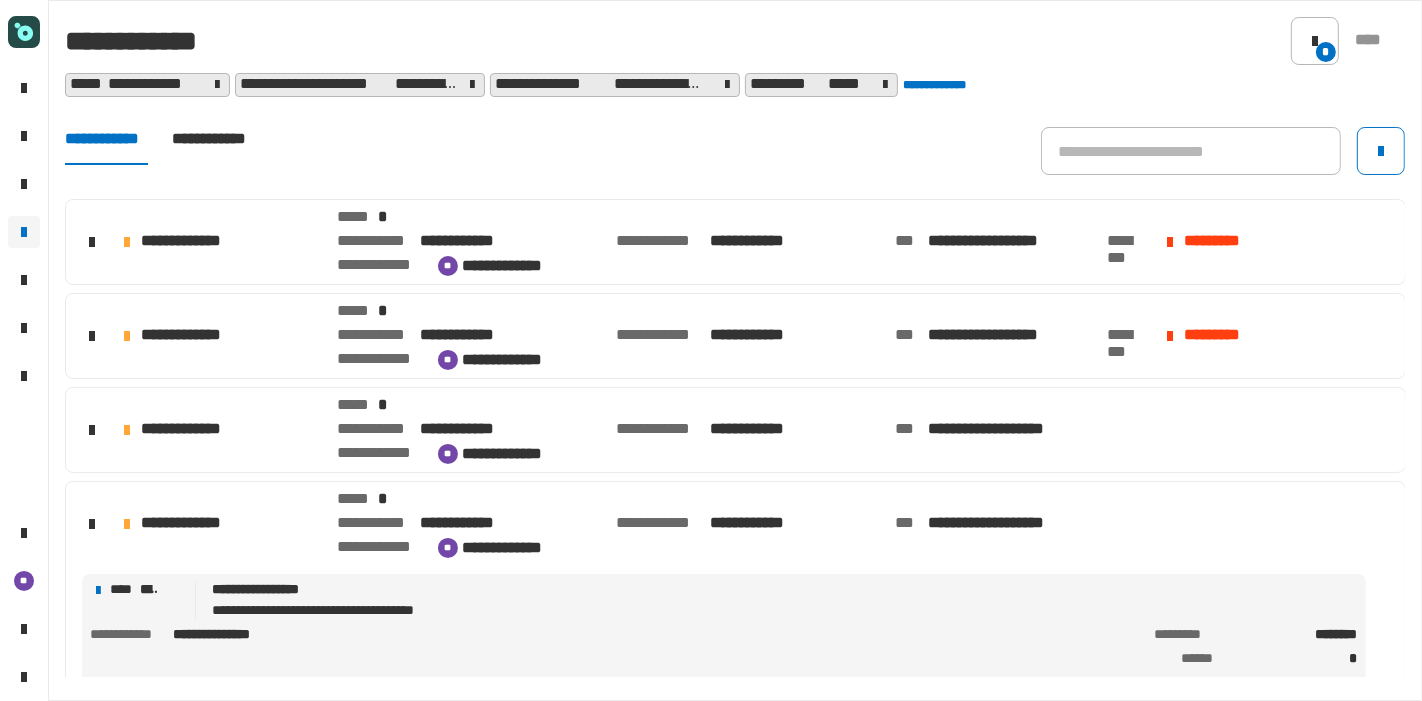 click on "**********" 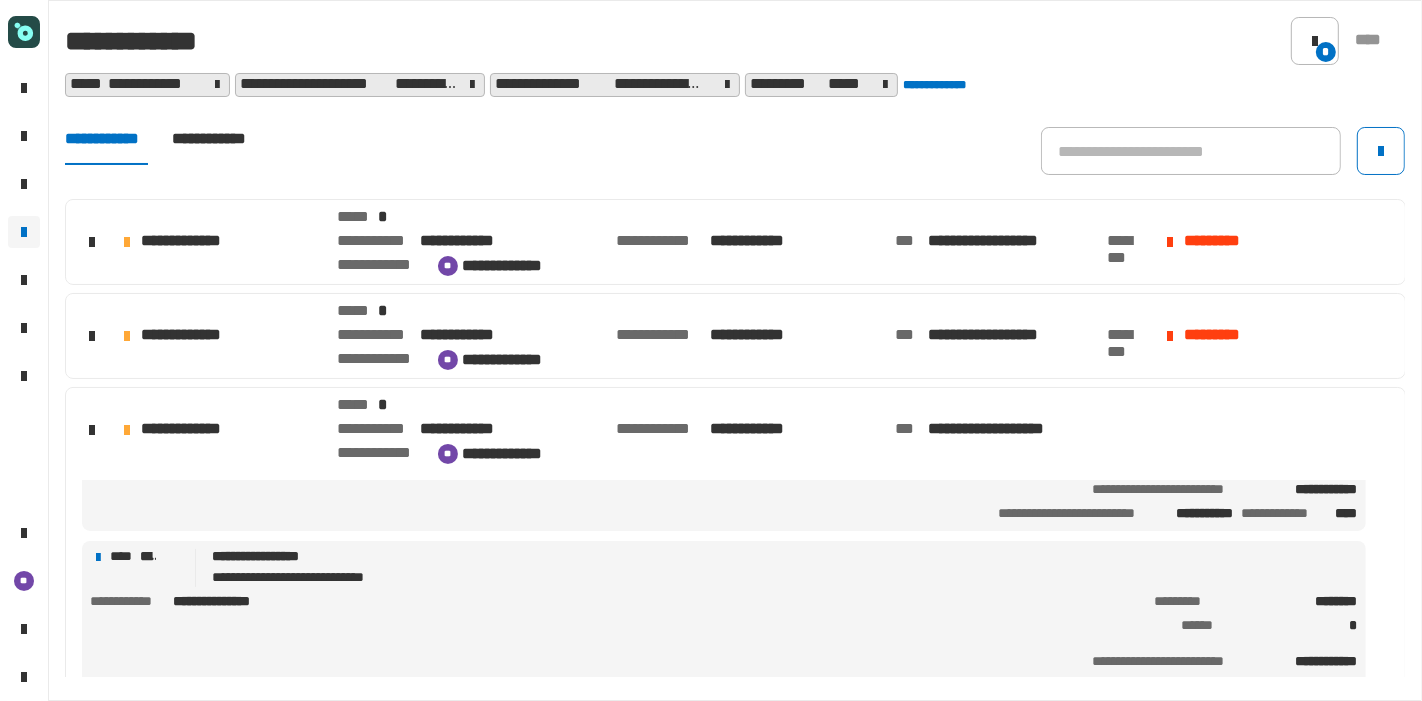 scroll, scrollTop: 128, scrollLeft: 0, axis: vertical 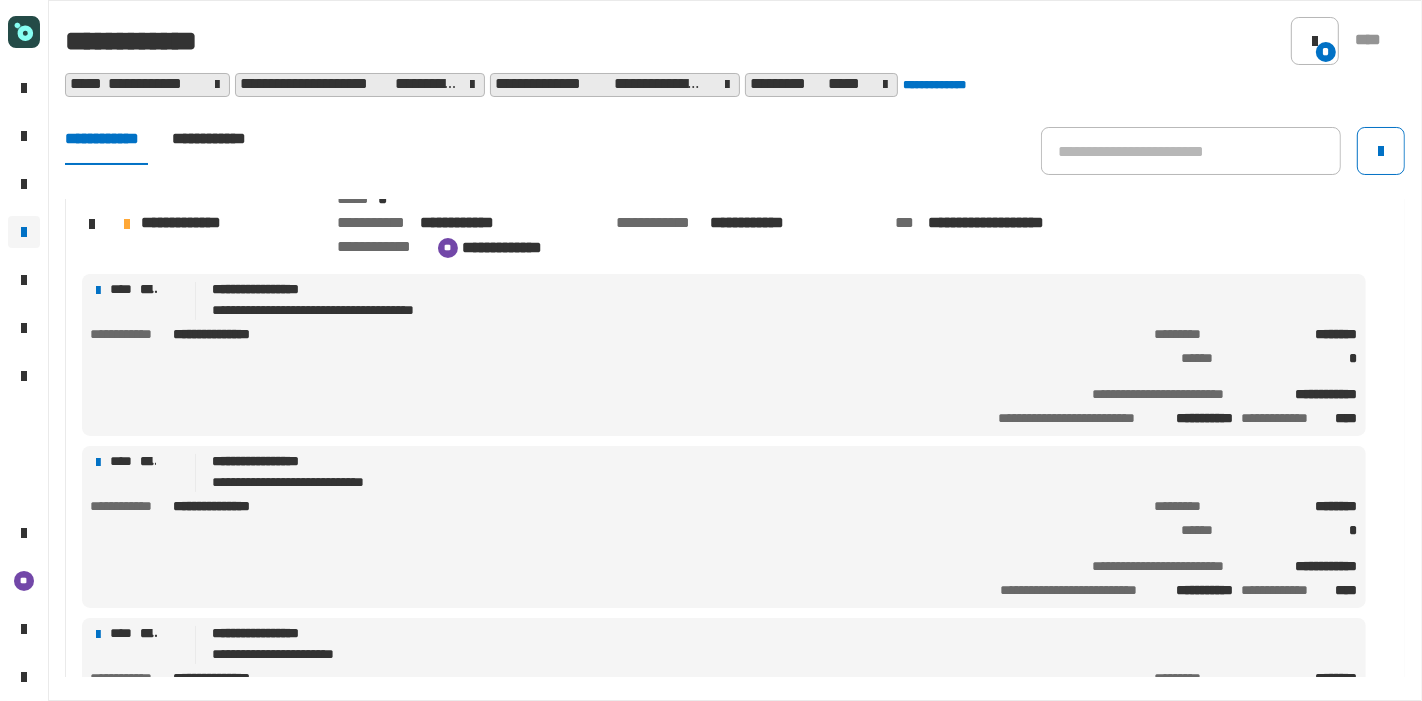 click on "**********" 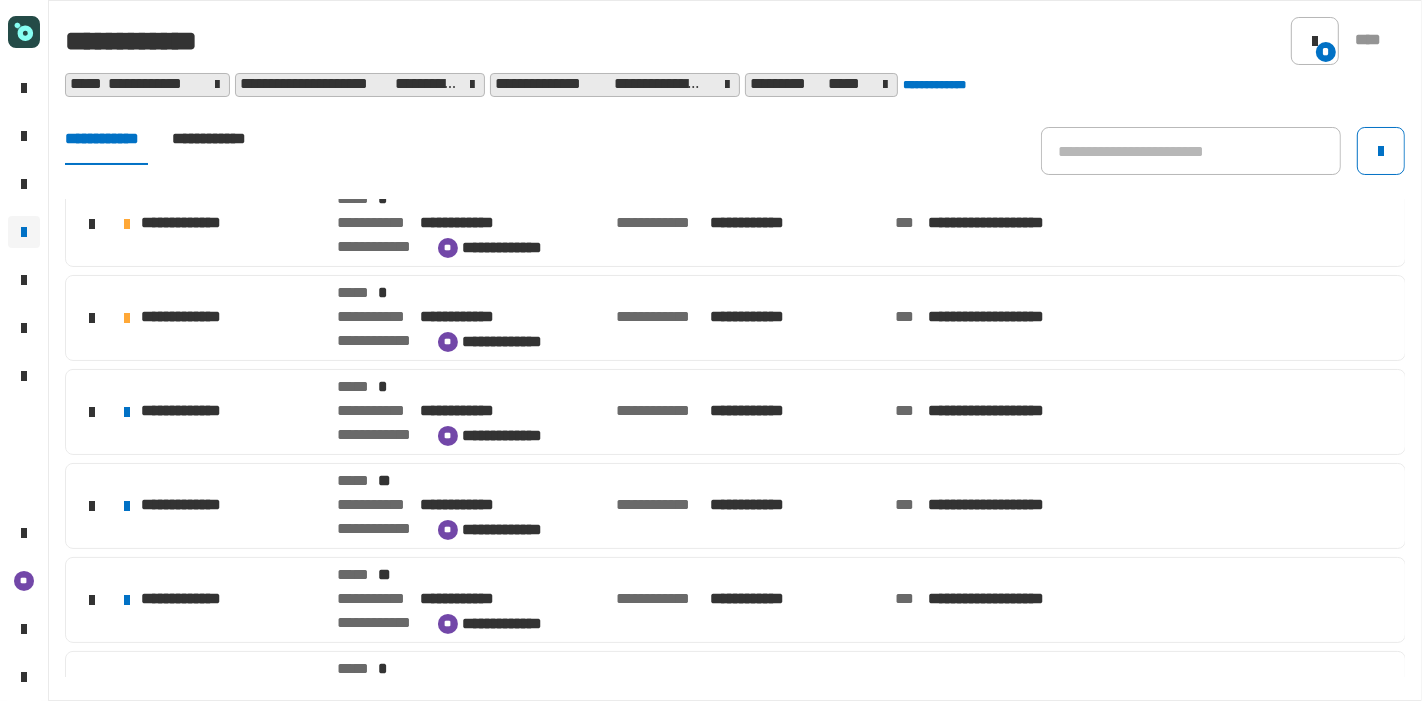 click on "**********" 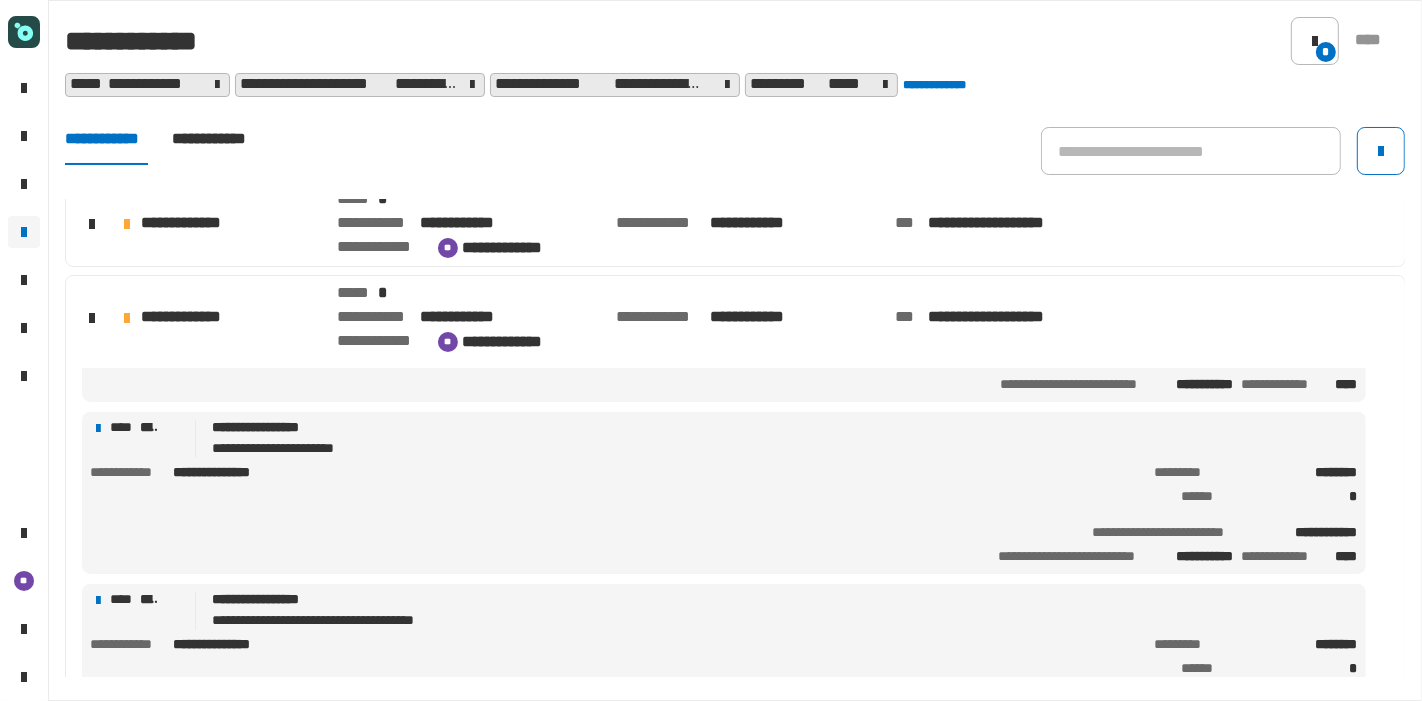 scroll, scrollTop: 300, scrollLeft: 0, axis: vertical 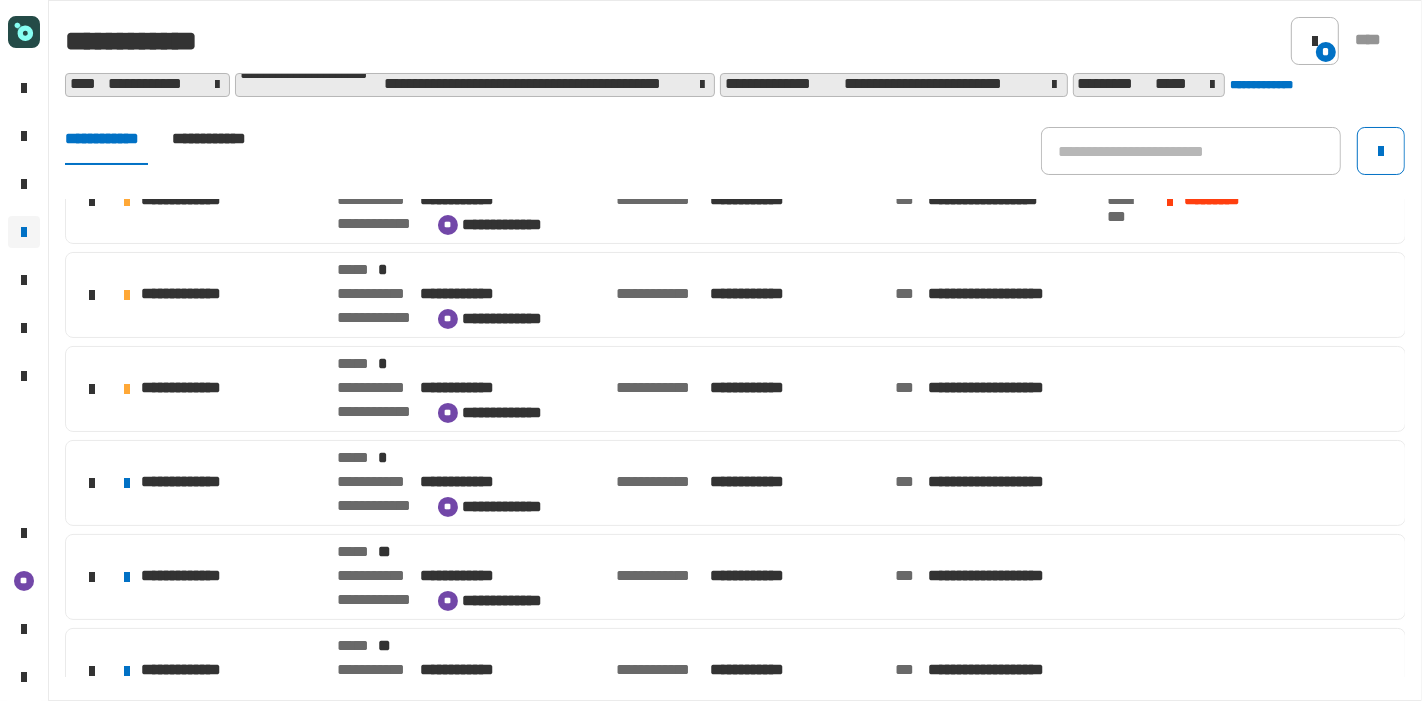 click 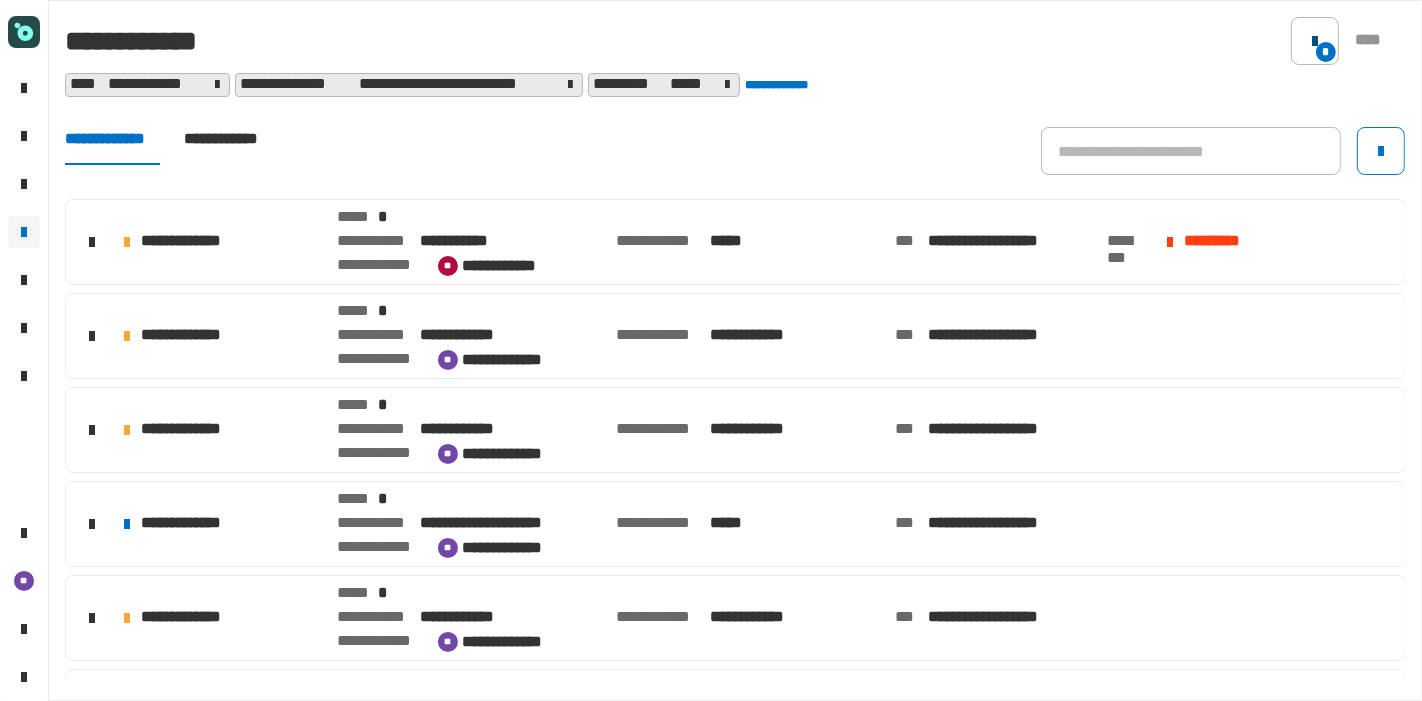 click 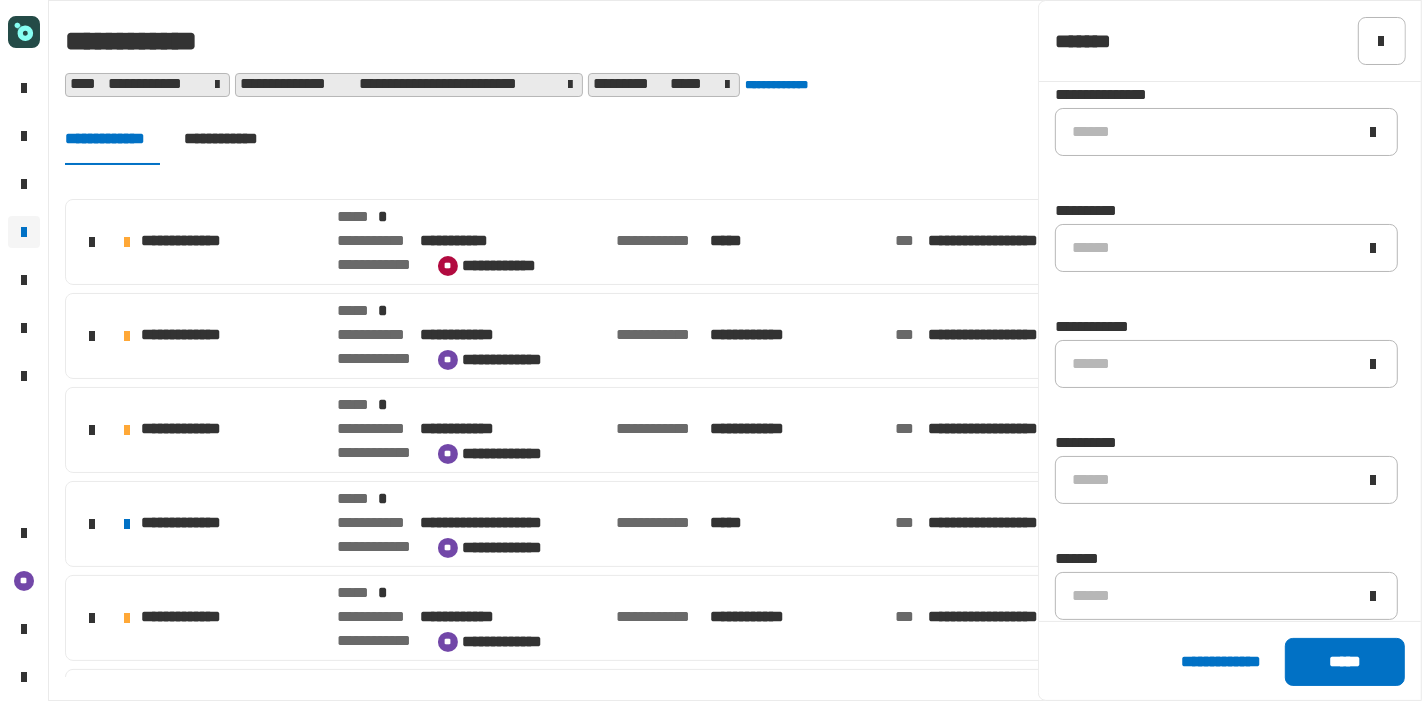 scroll, scrollTop: 602, scrollLeft: 0, axis: vertical 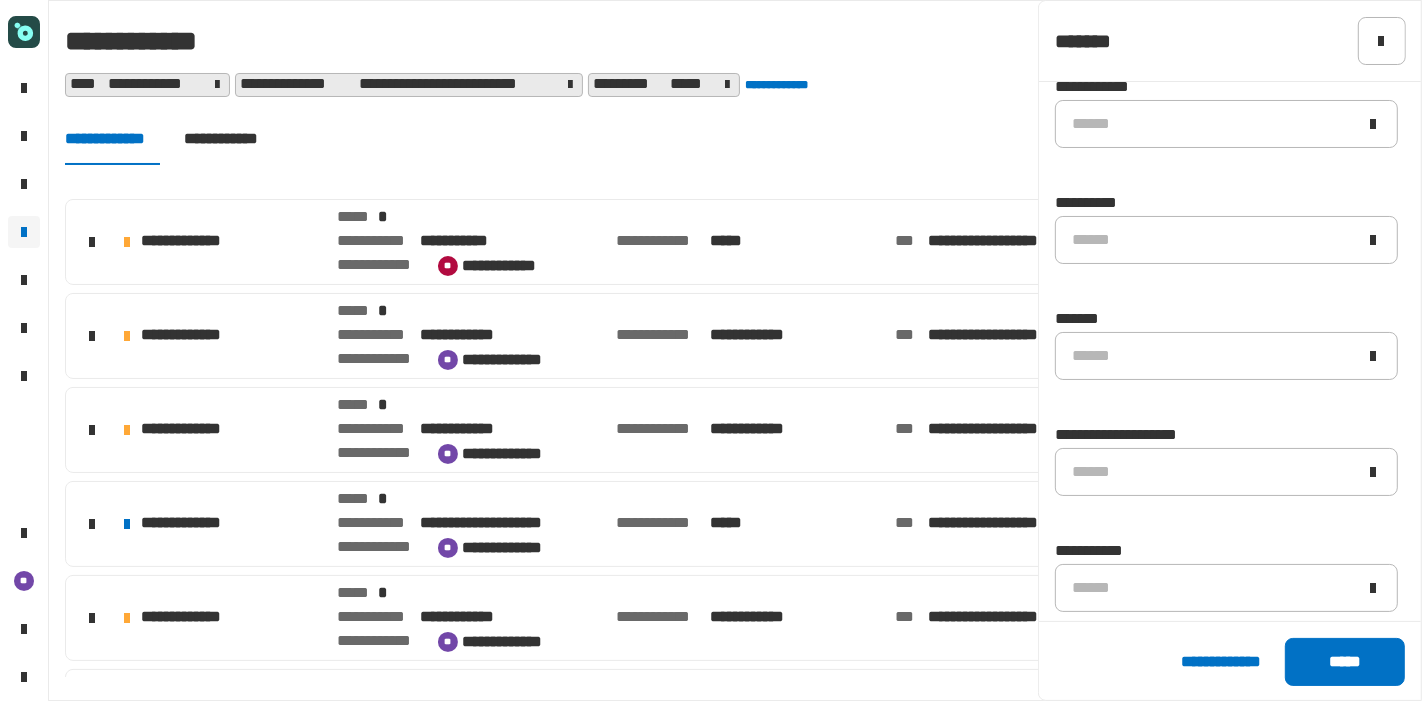 click on "[FIRST] [LAST] [EMAIL] [PHONE] [SSN] [ADDRESS] [CITY] [STATE] [ZIP]" 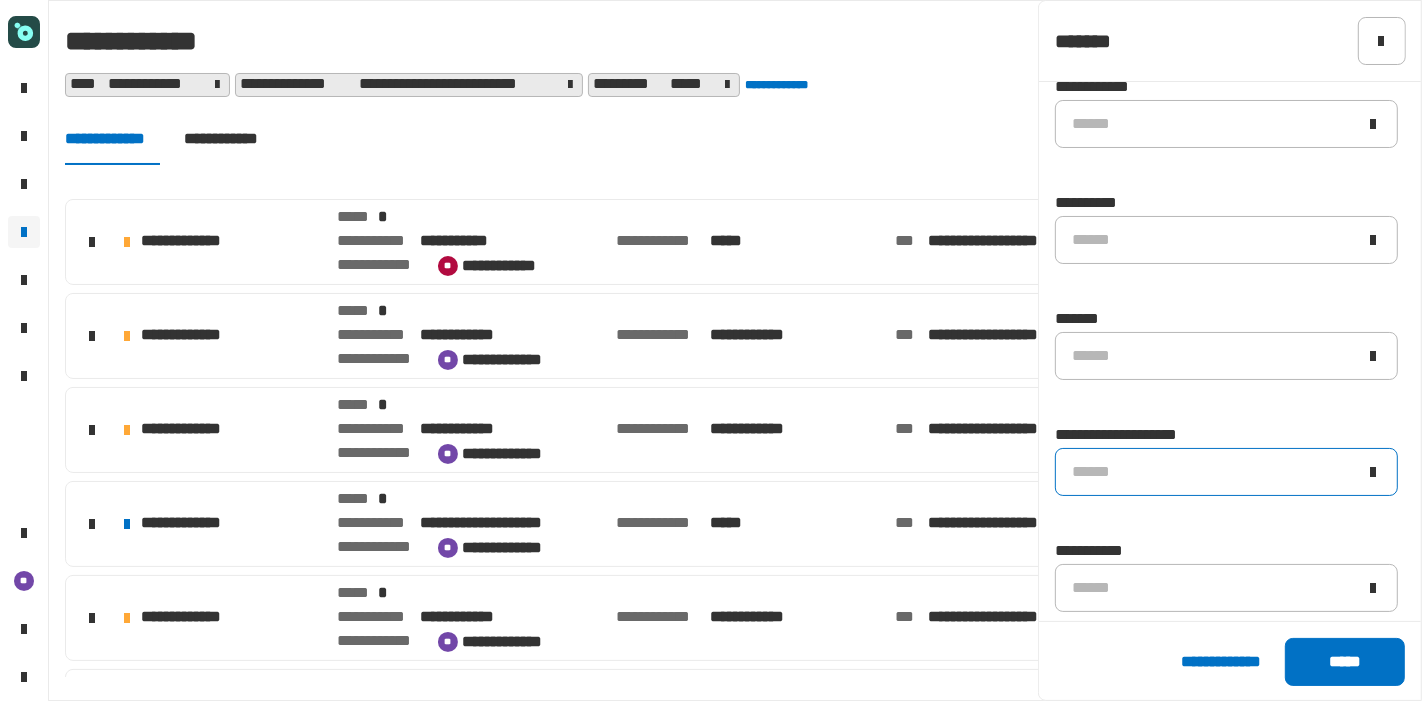 click on "******" 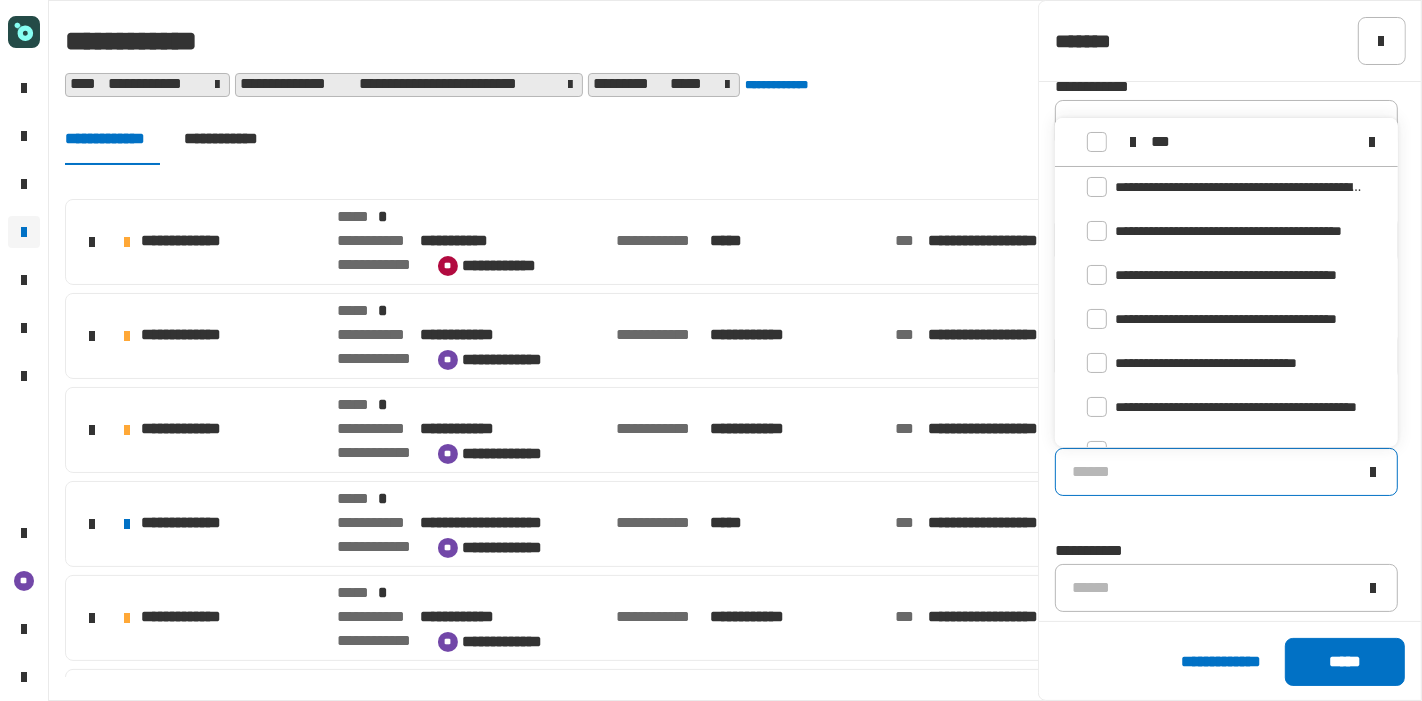 scroll, scrollTop: 98, scrollLeft: 0, axis: vertical 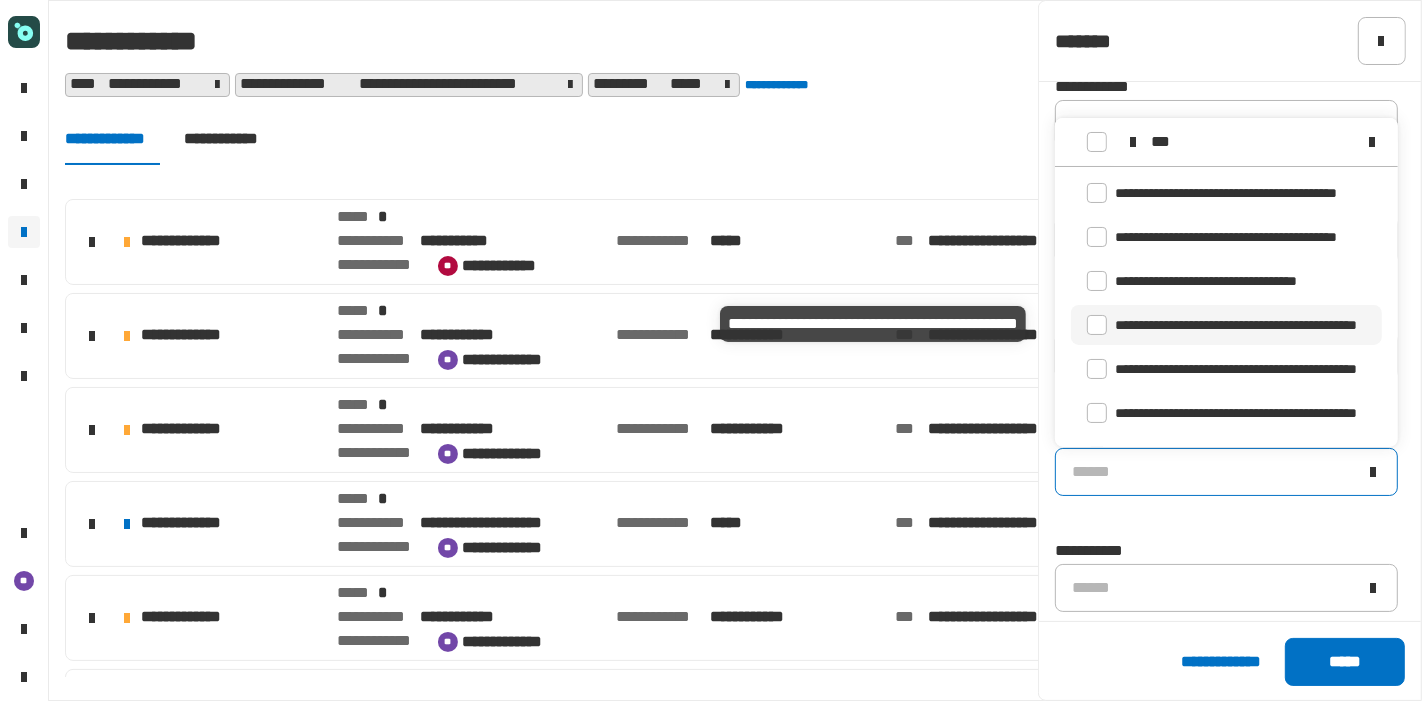 type on "***" 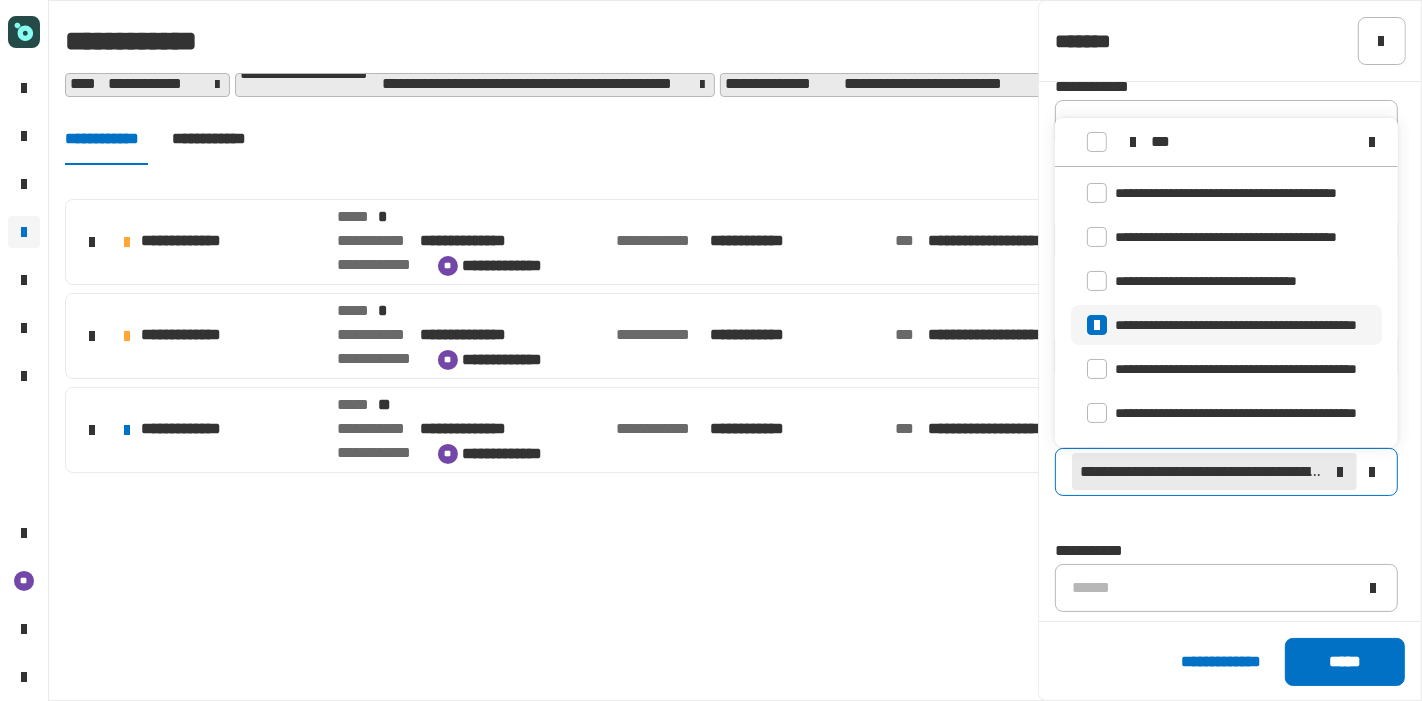 click on "**********" 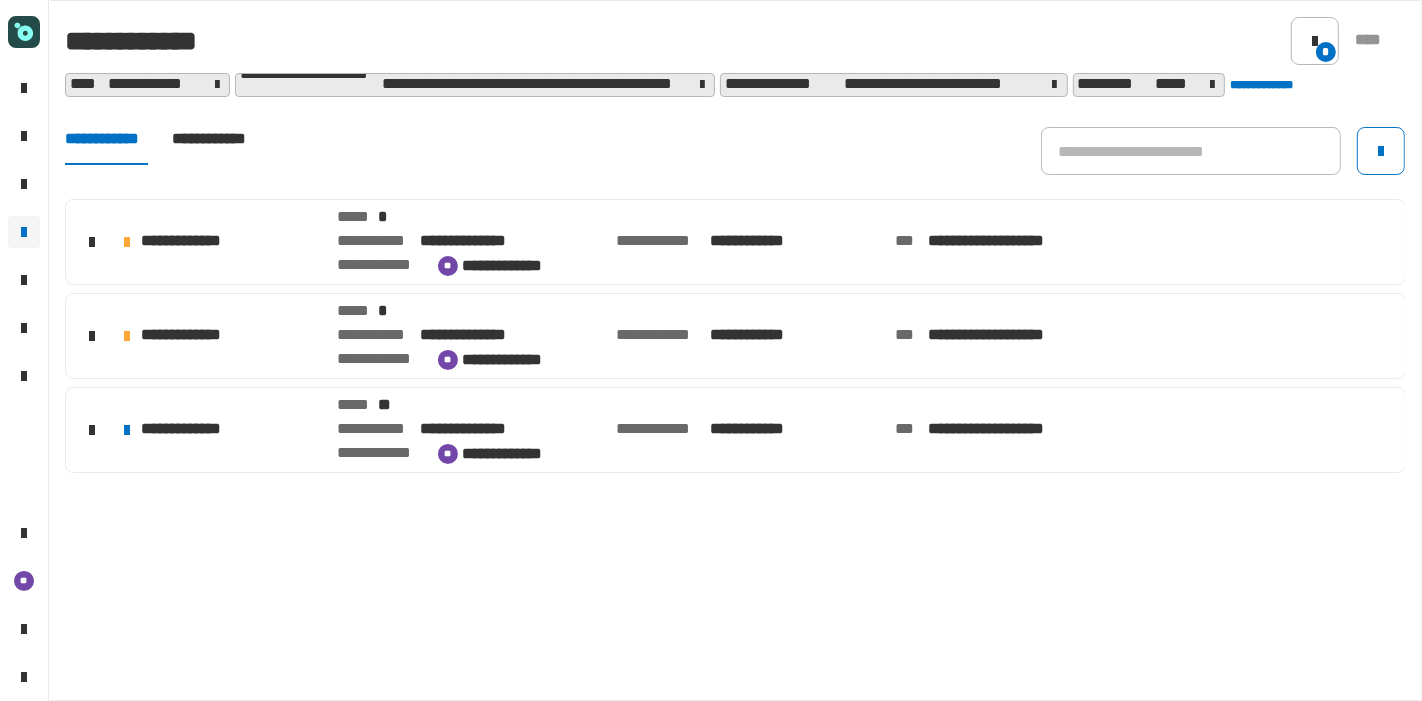 click on "**********" 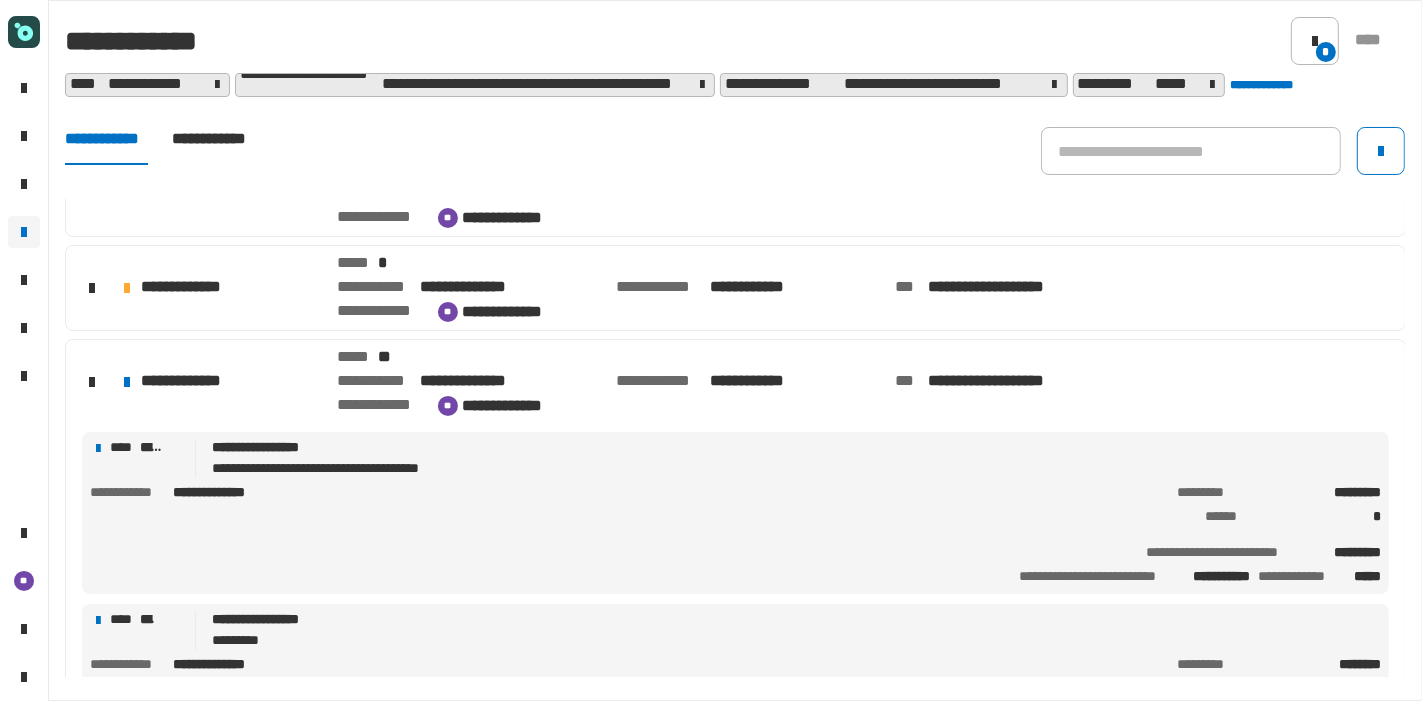 scroll, scrollTop: 162, scrollLeft: 0, axis: vertical 